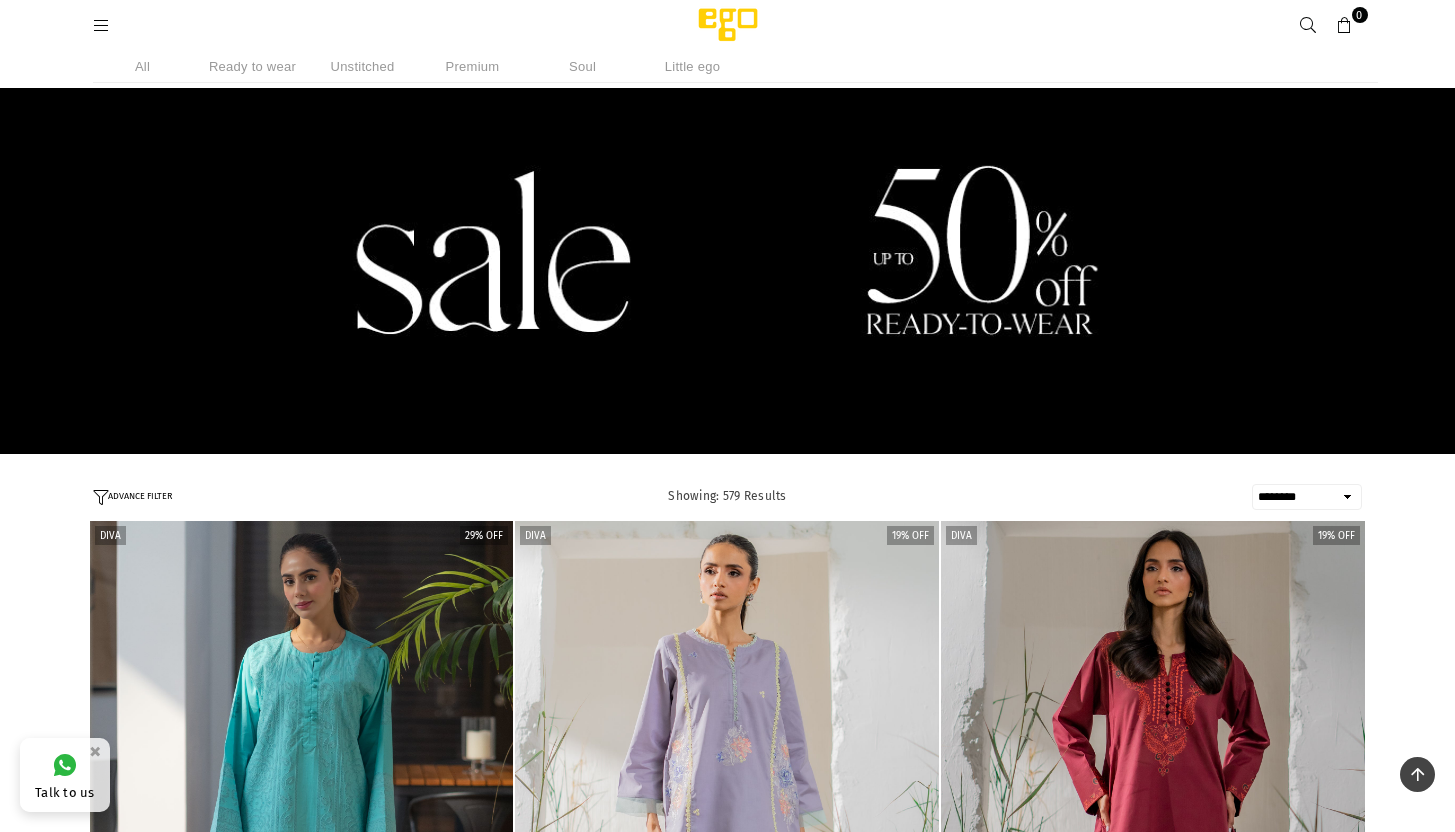 select on "******" 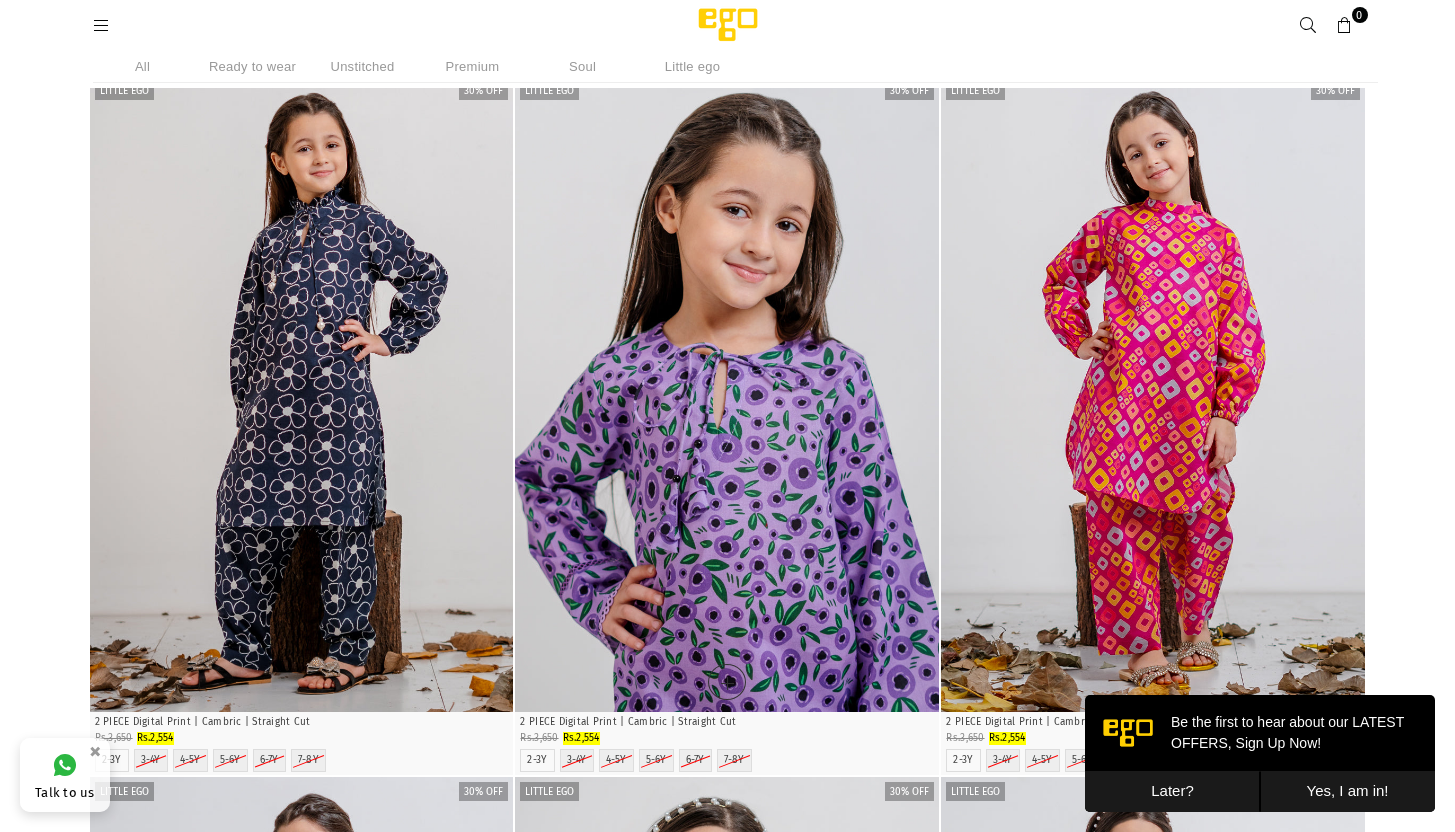 scroll, scrollTop: 0, scrollLeft: 0, axis: both 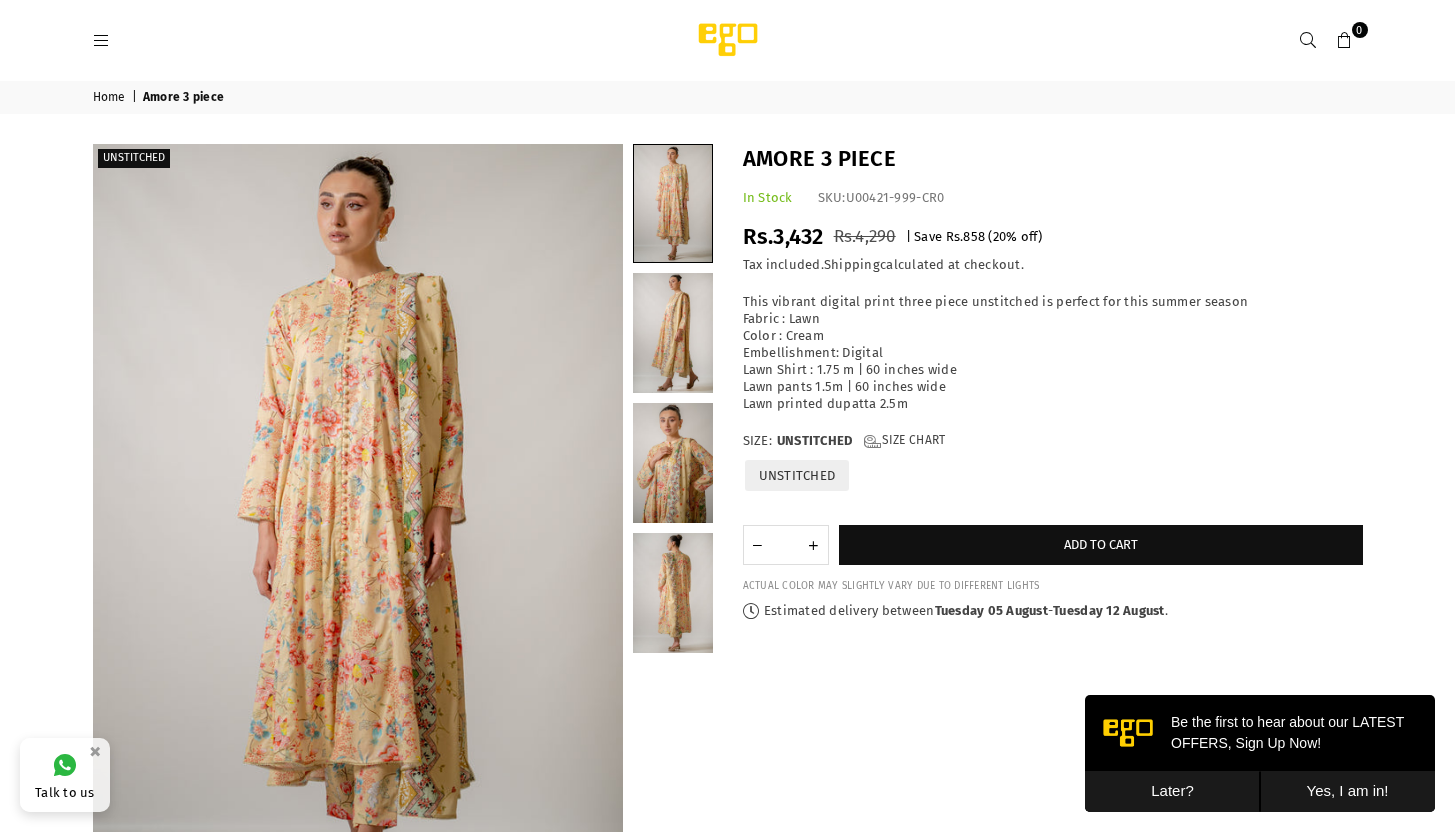 click on "0" at bounding box center (1360, 30) 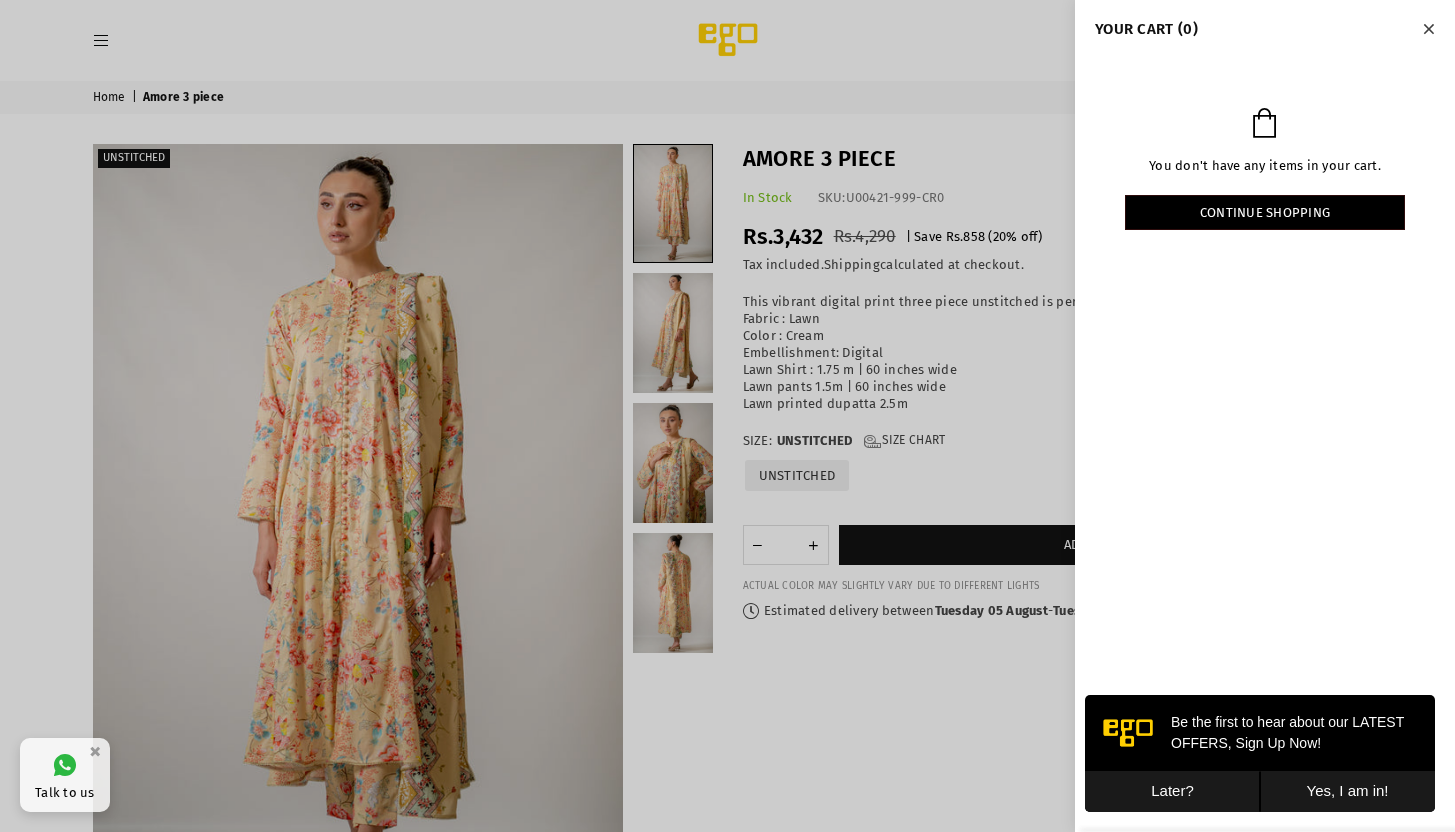 click at bounding box center (727, 416) 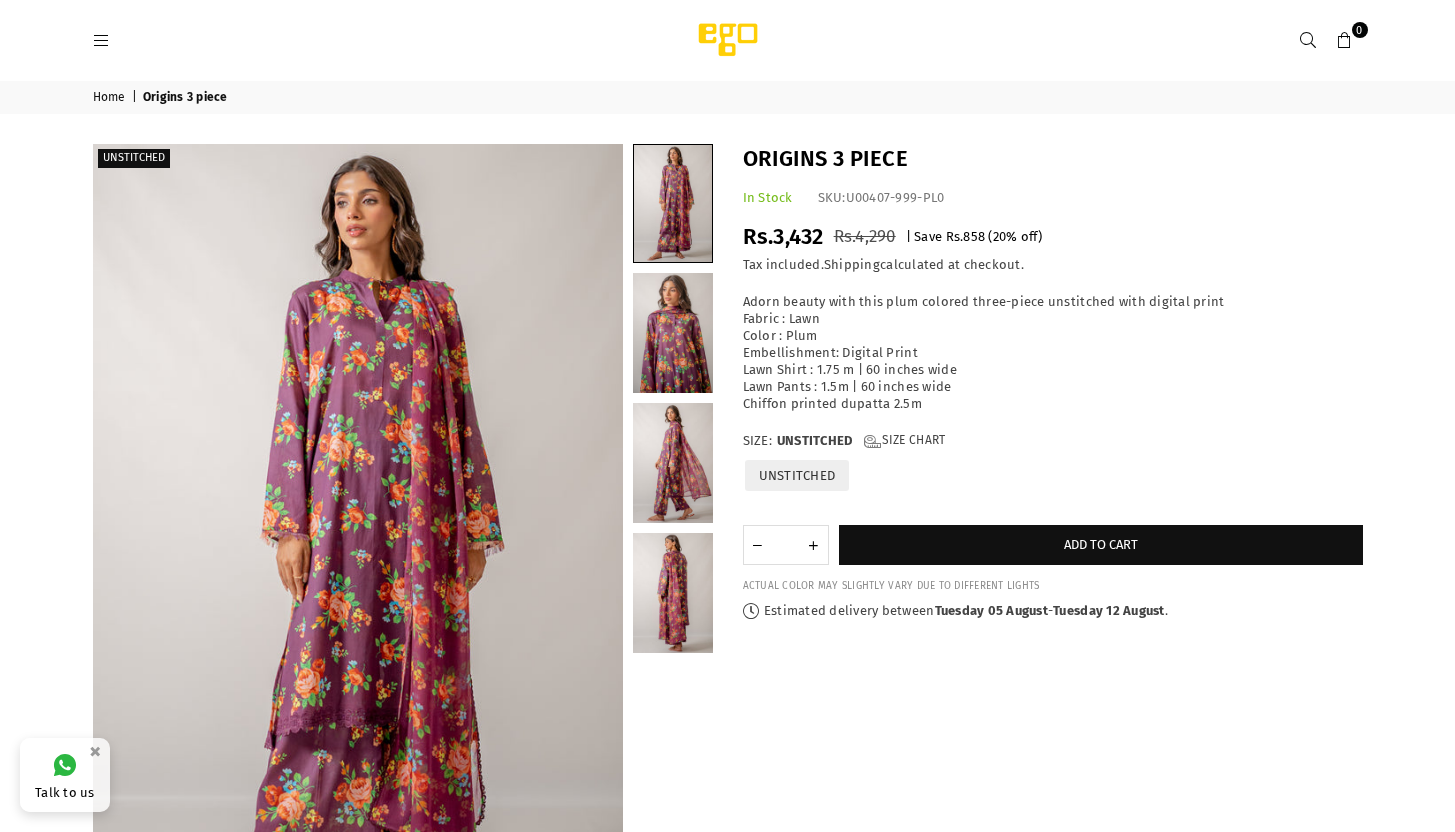 scroll, scrollTop: 0, scrollLeft: 0, axis: both 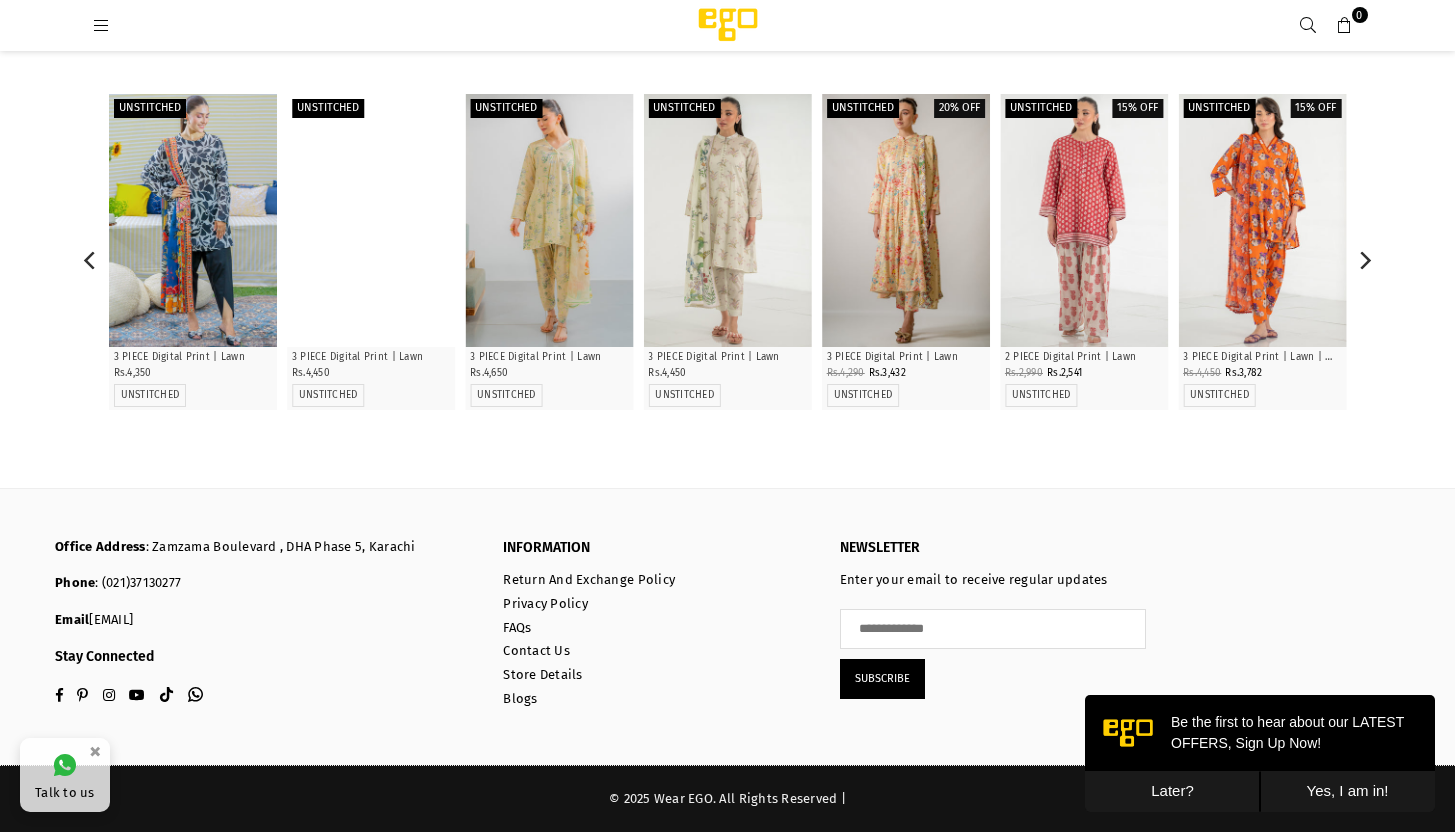 click at bounding box center [371, 220] 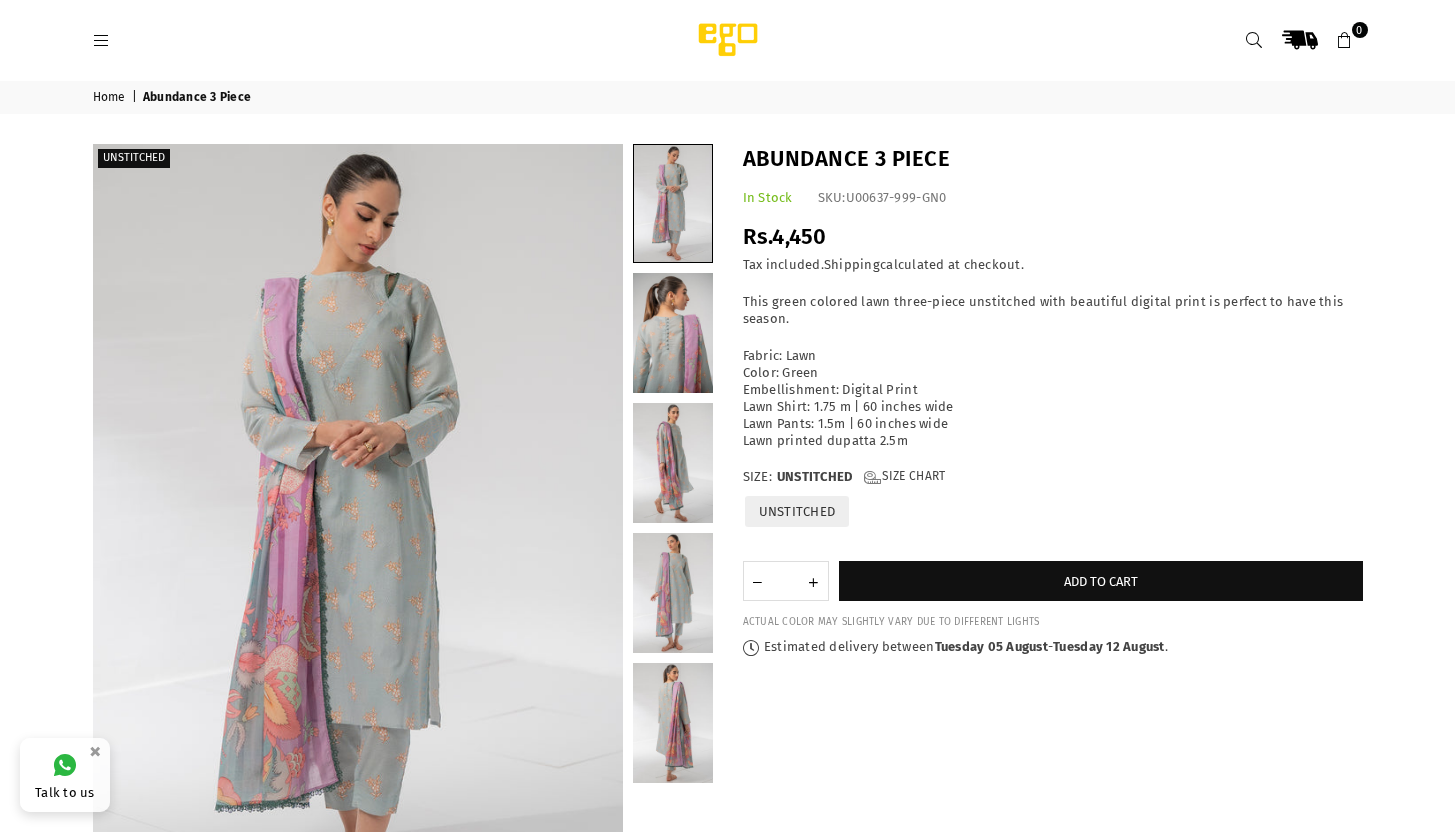 scroll, scrollTop: 0, scrollLeft: 0, axis: both 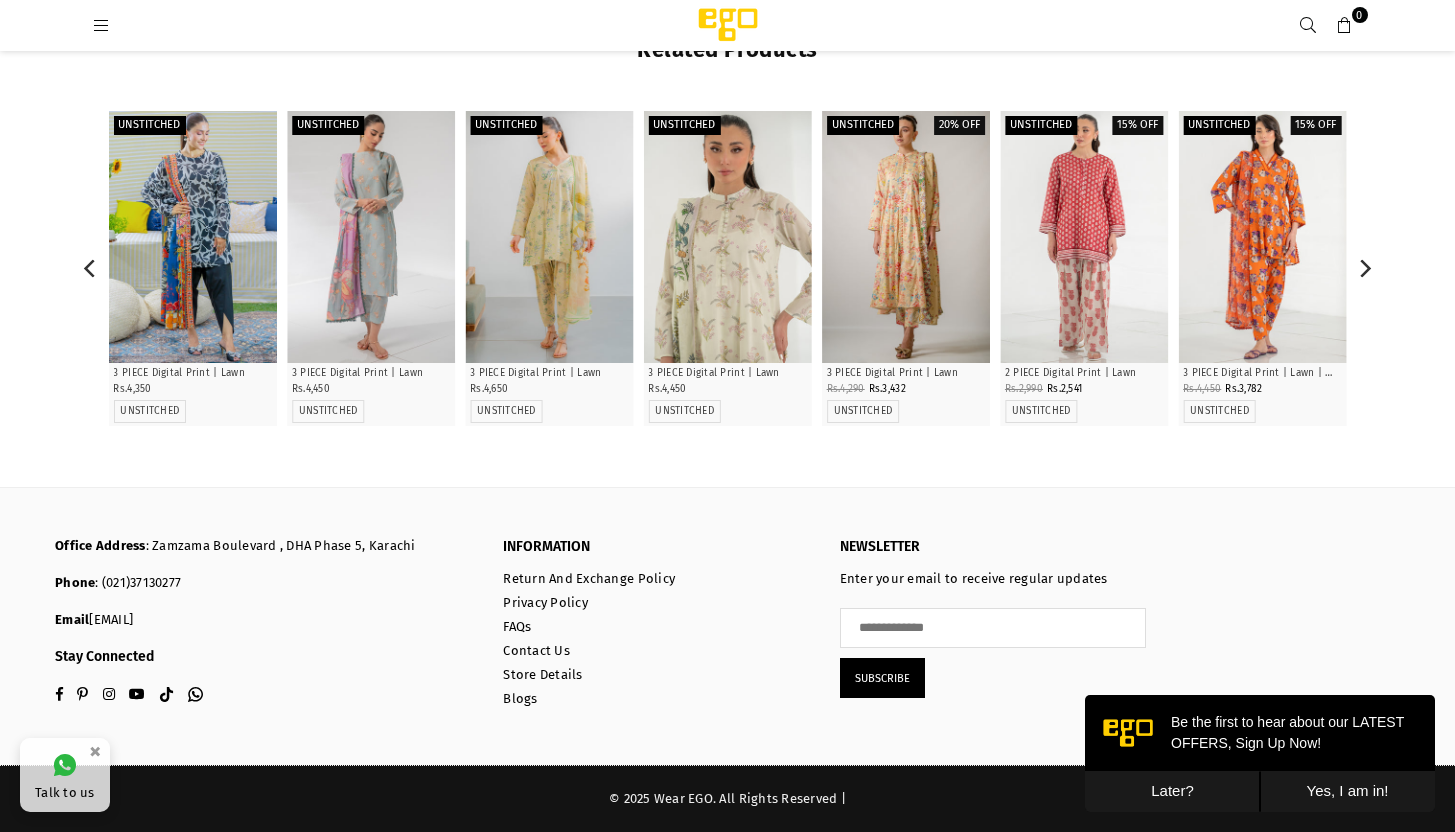 click at bounding box center [727, 237] 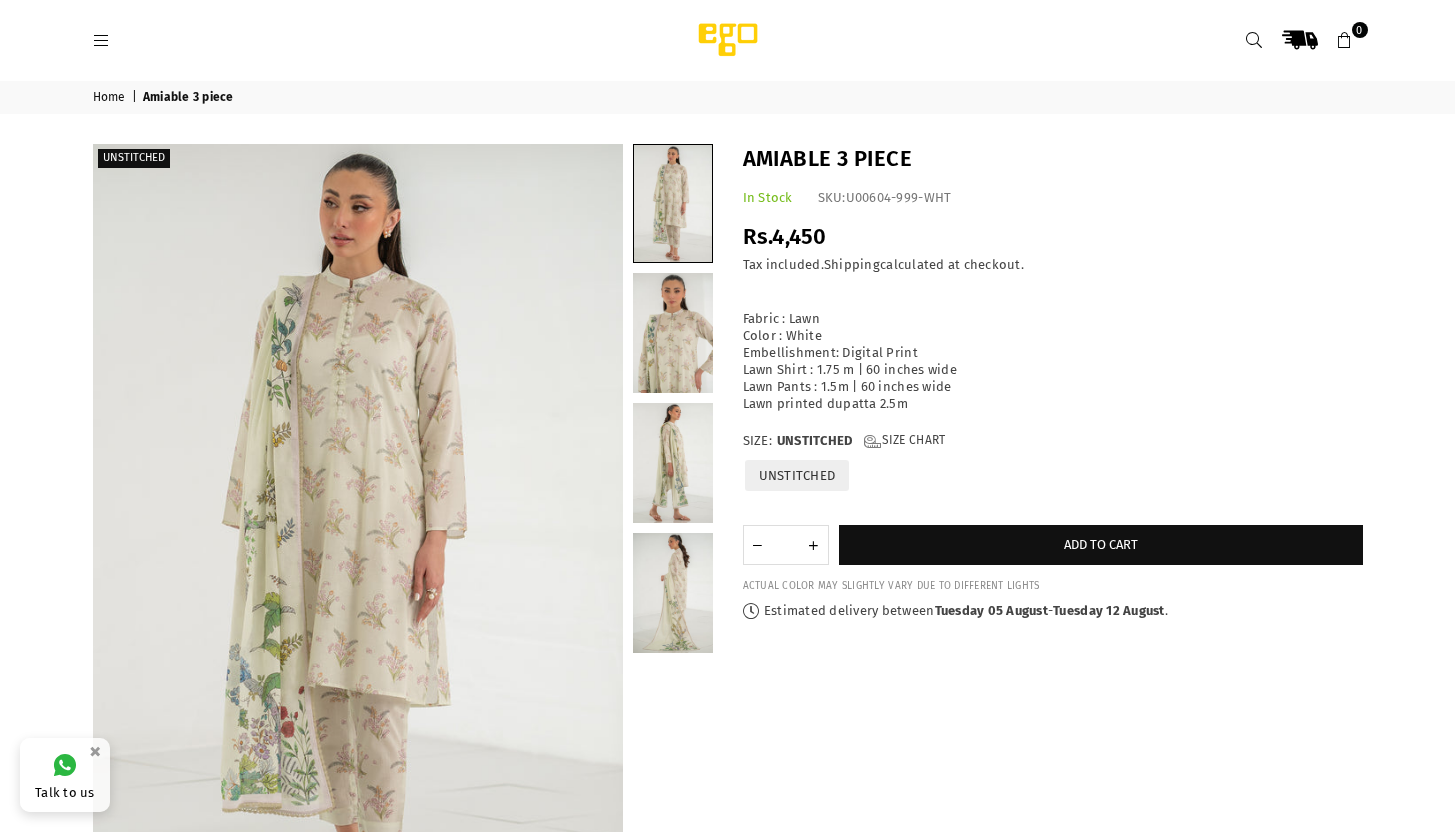 scroll, scrollTop: 0, scrollLeft: 0, axis: both 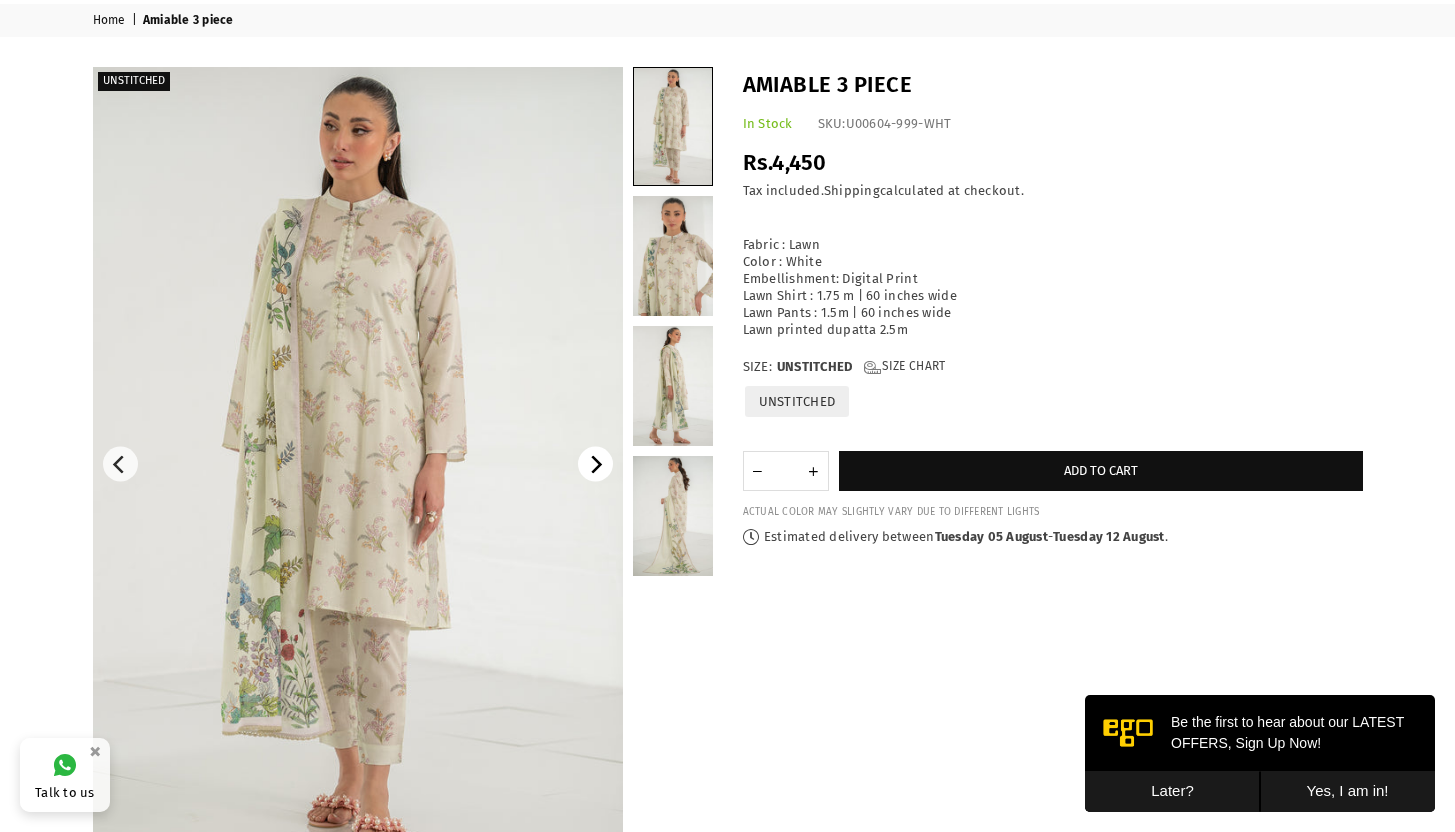 click at bounding box center [595, 464] 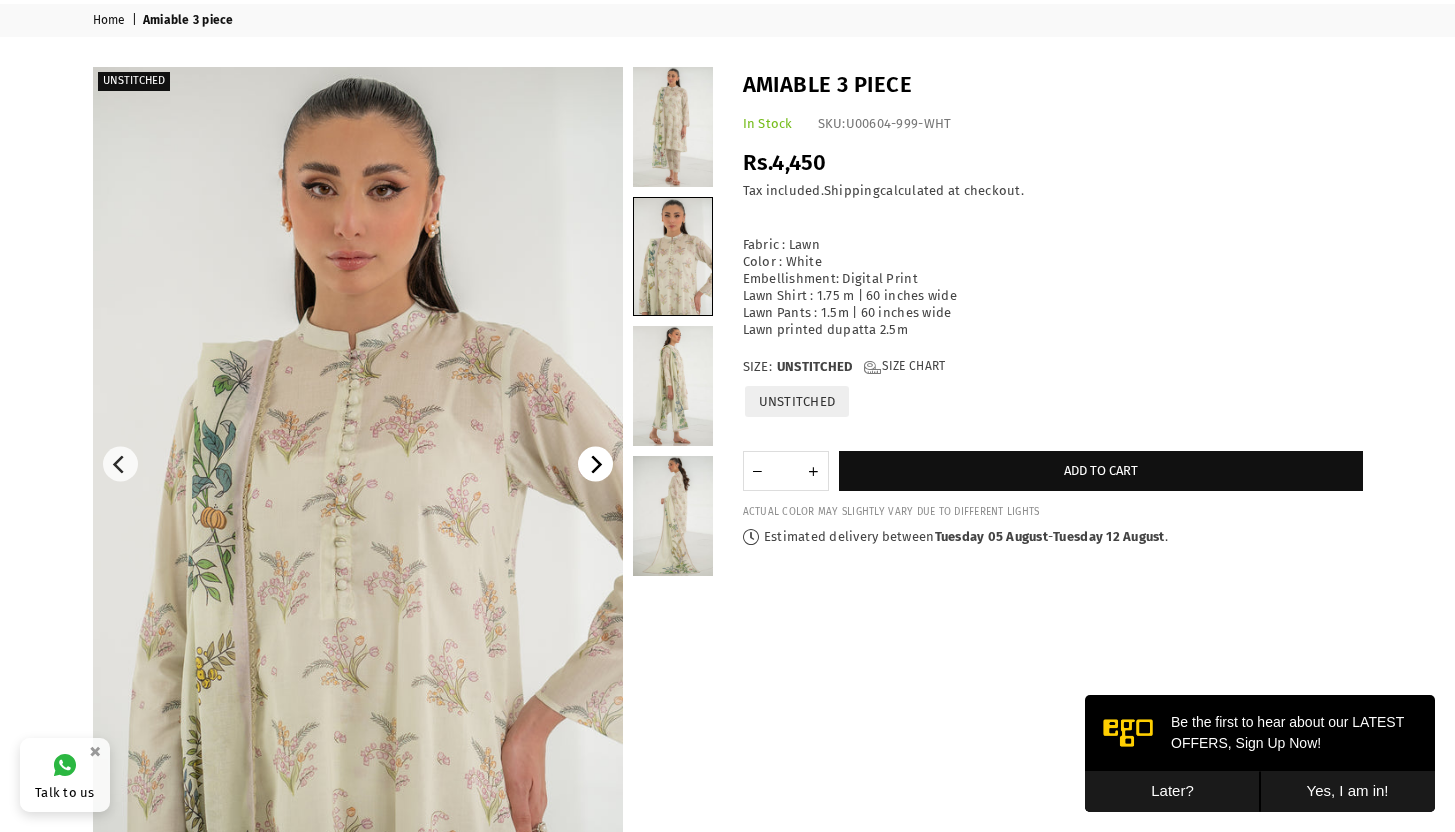 click at bounding box center [595, 464] 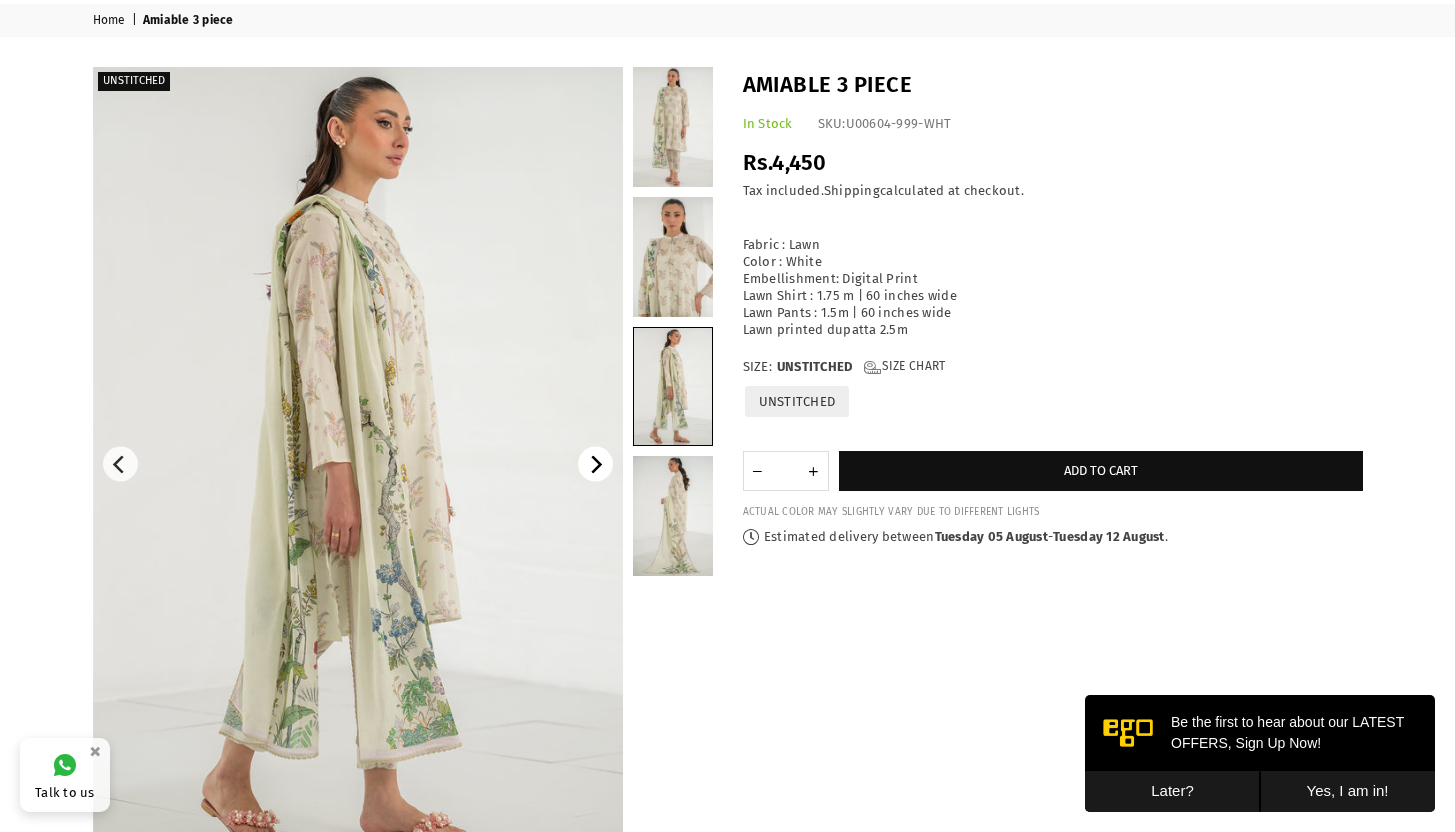 click at bounding box center (595, 464) 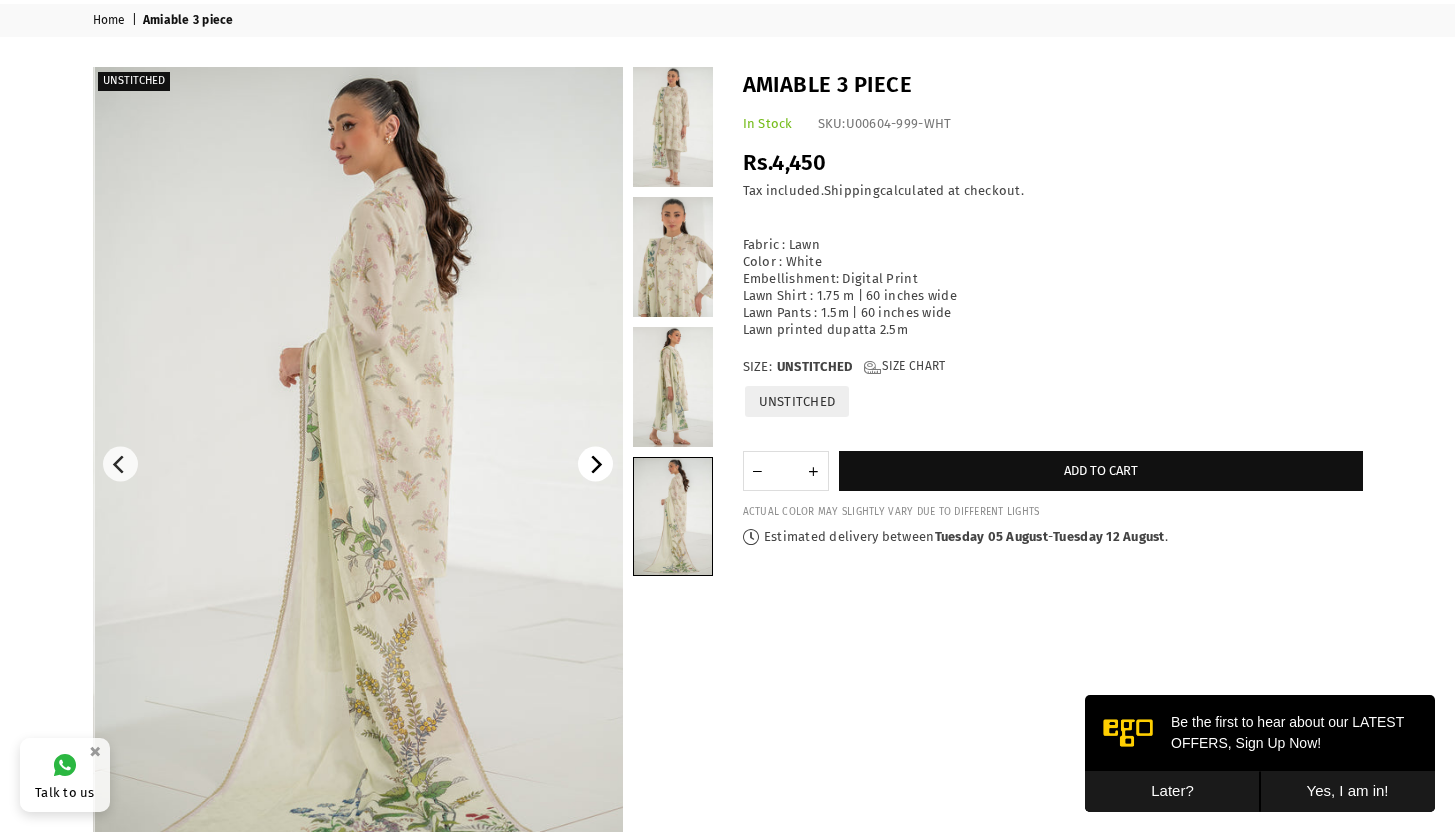 click at bounding box center (595, 464) 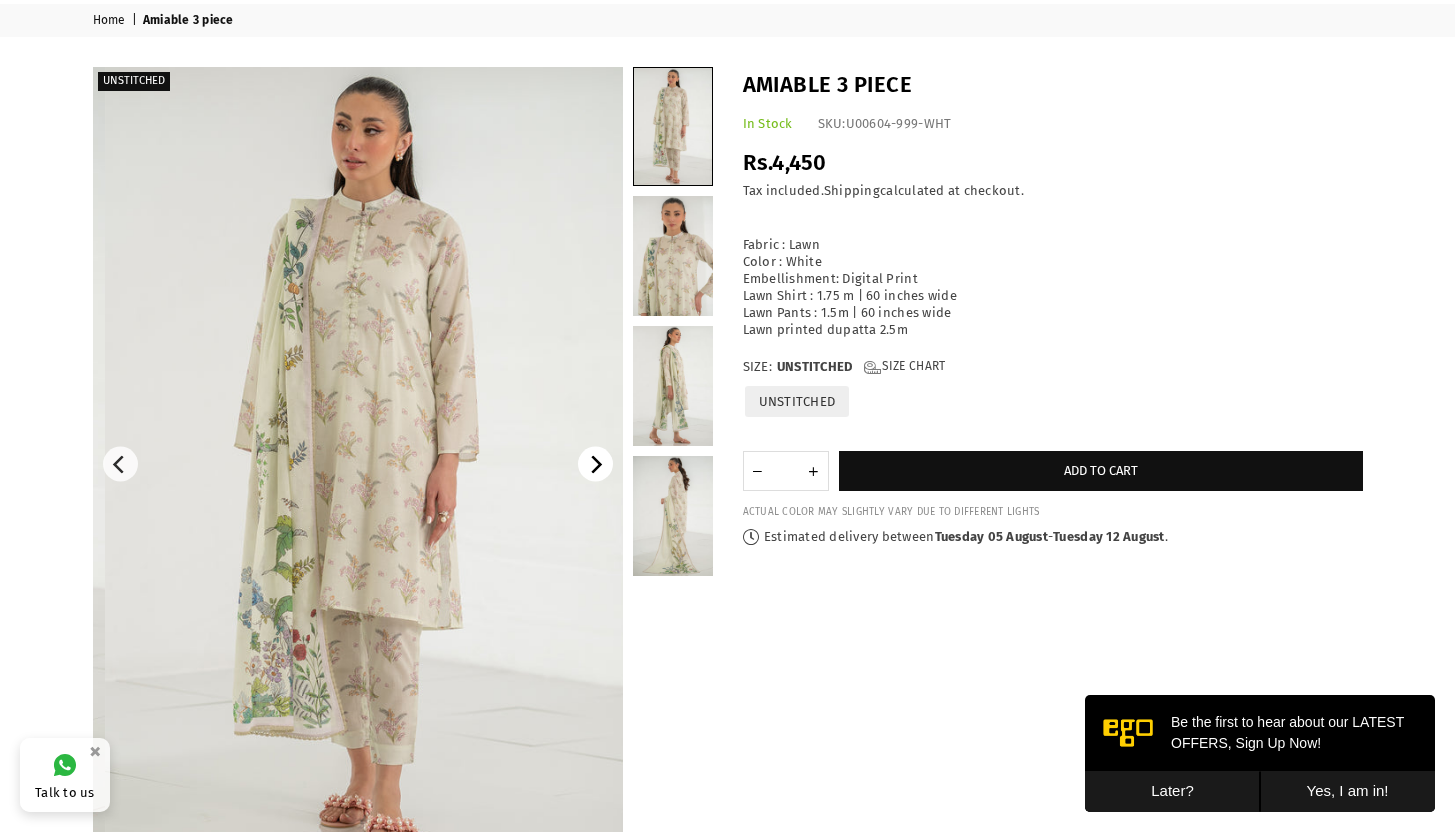 click at bounding box center [595, 464] 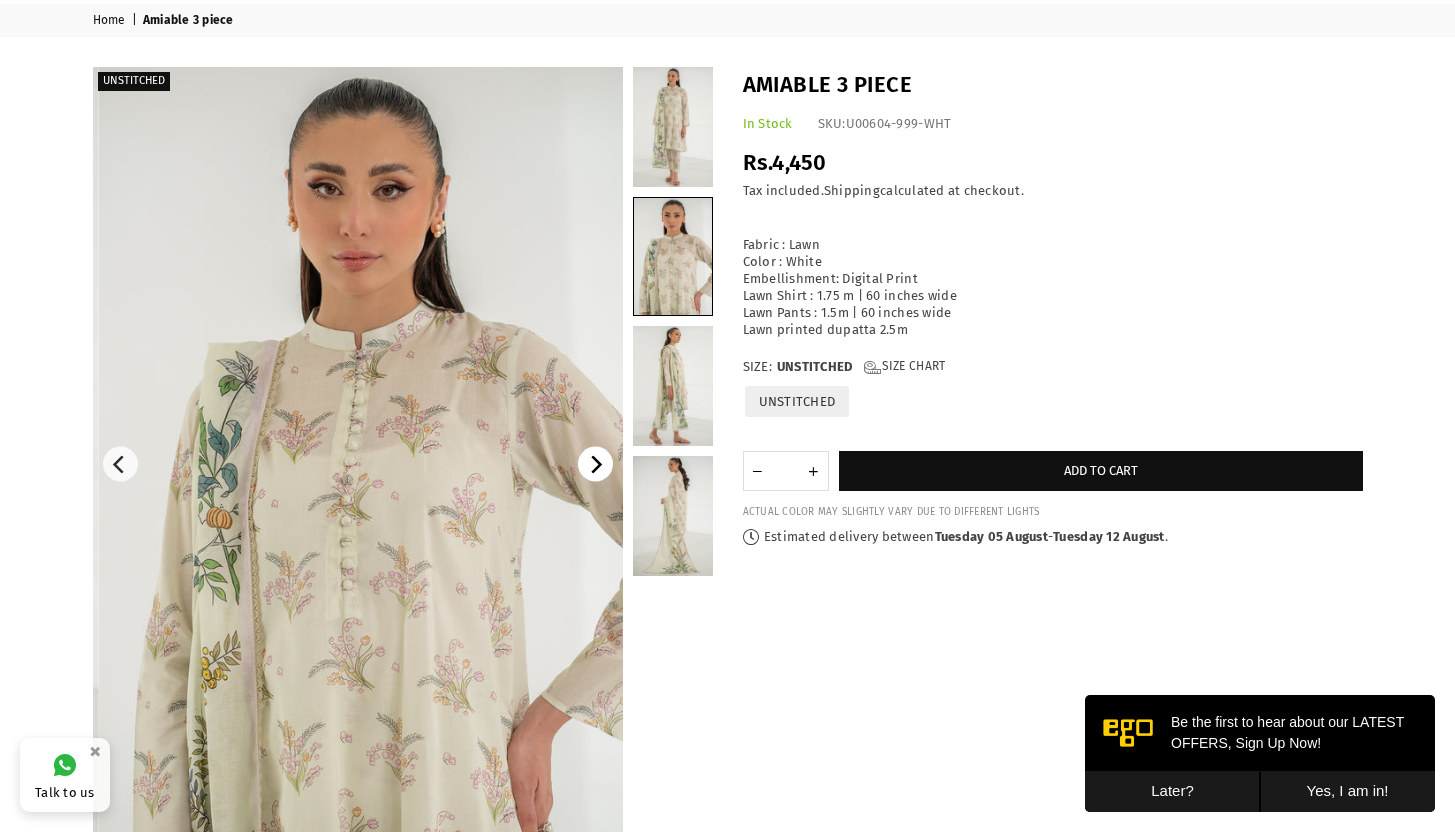 click at bounding box center (595, 464) 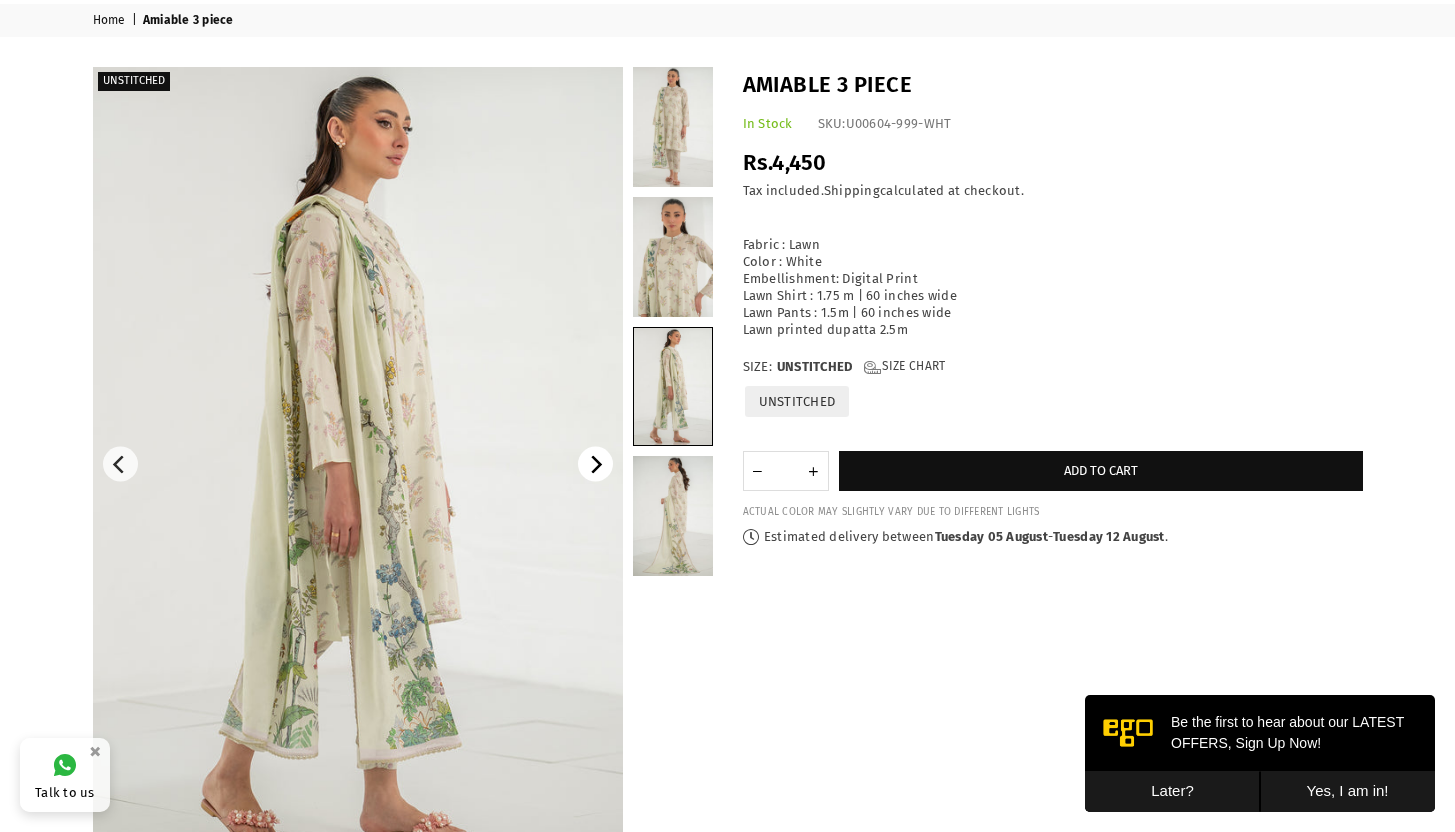 click at bounding box center (595, 464) 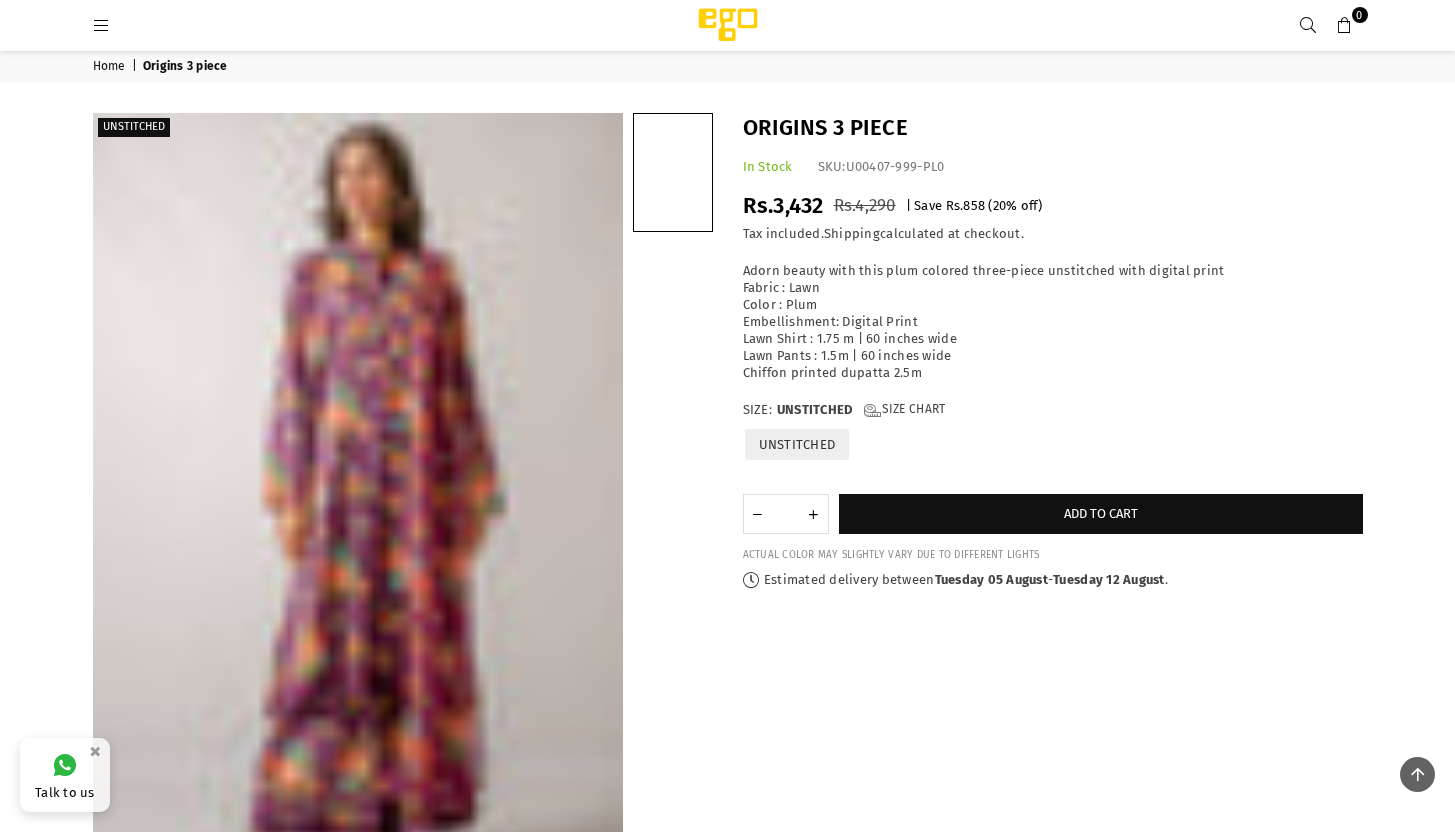 scroll, scrollTop: 2031, scrollLeft: 0, axis: vertical 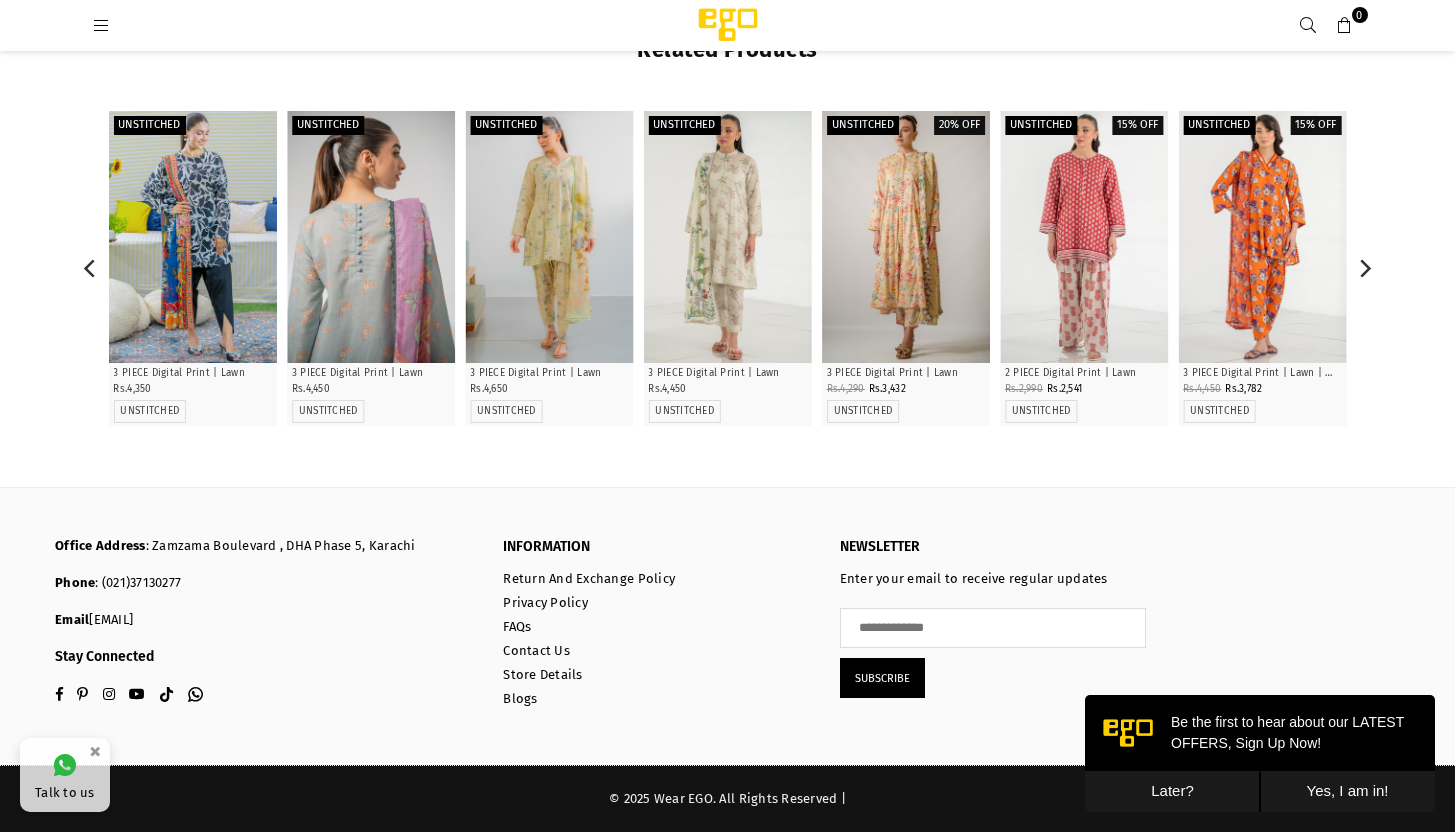 click at bounding box center (371, 237) 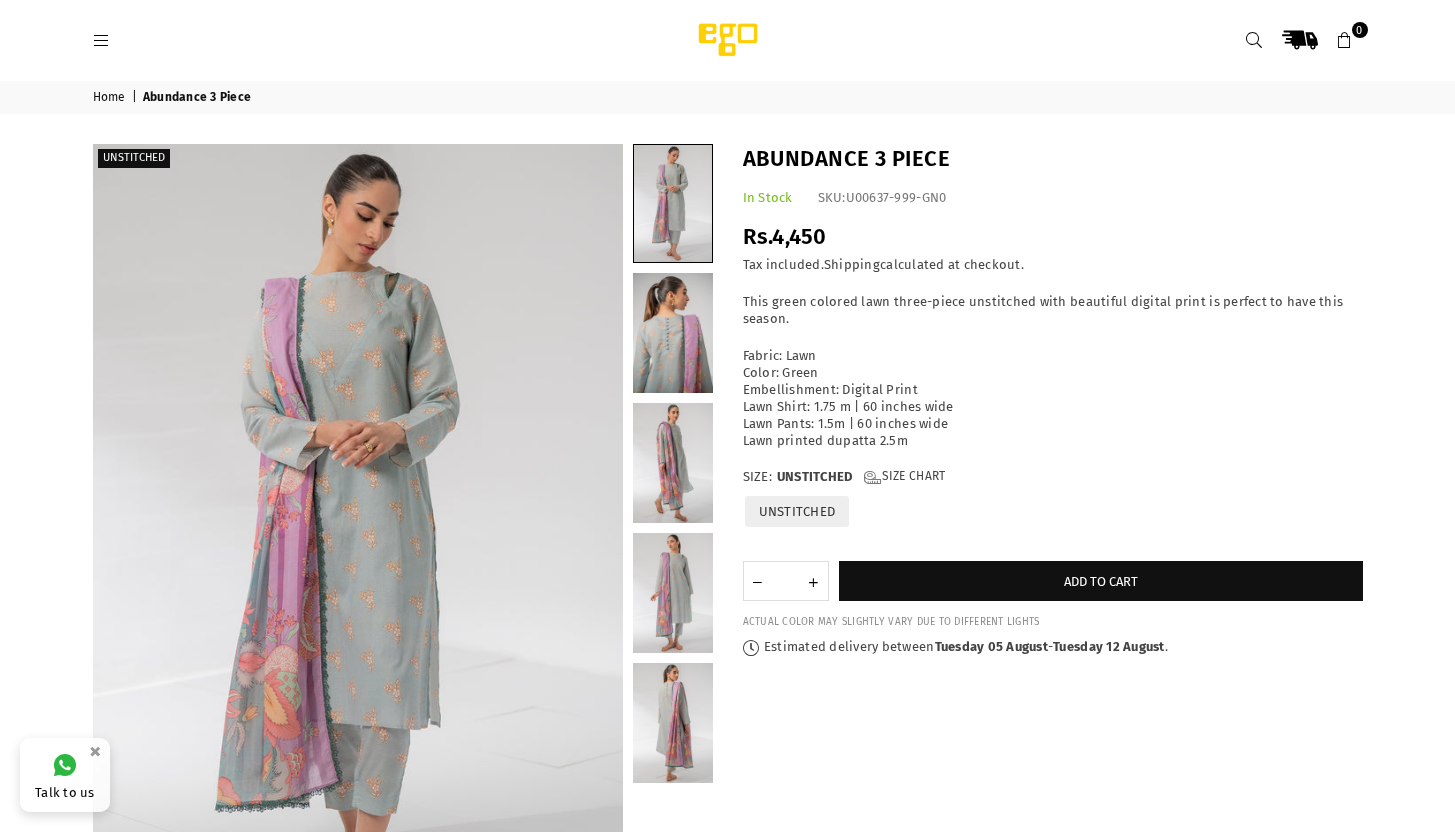 scroll, scrollTop: 0, scrollLeft: 0, axis: both 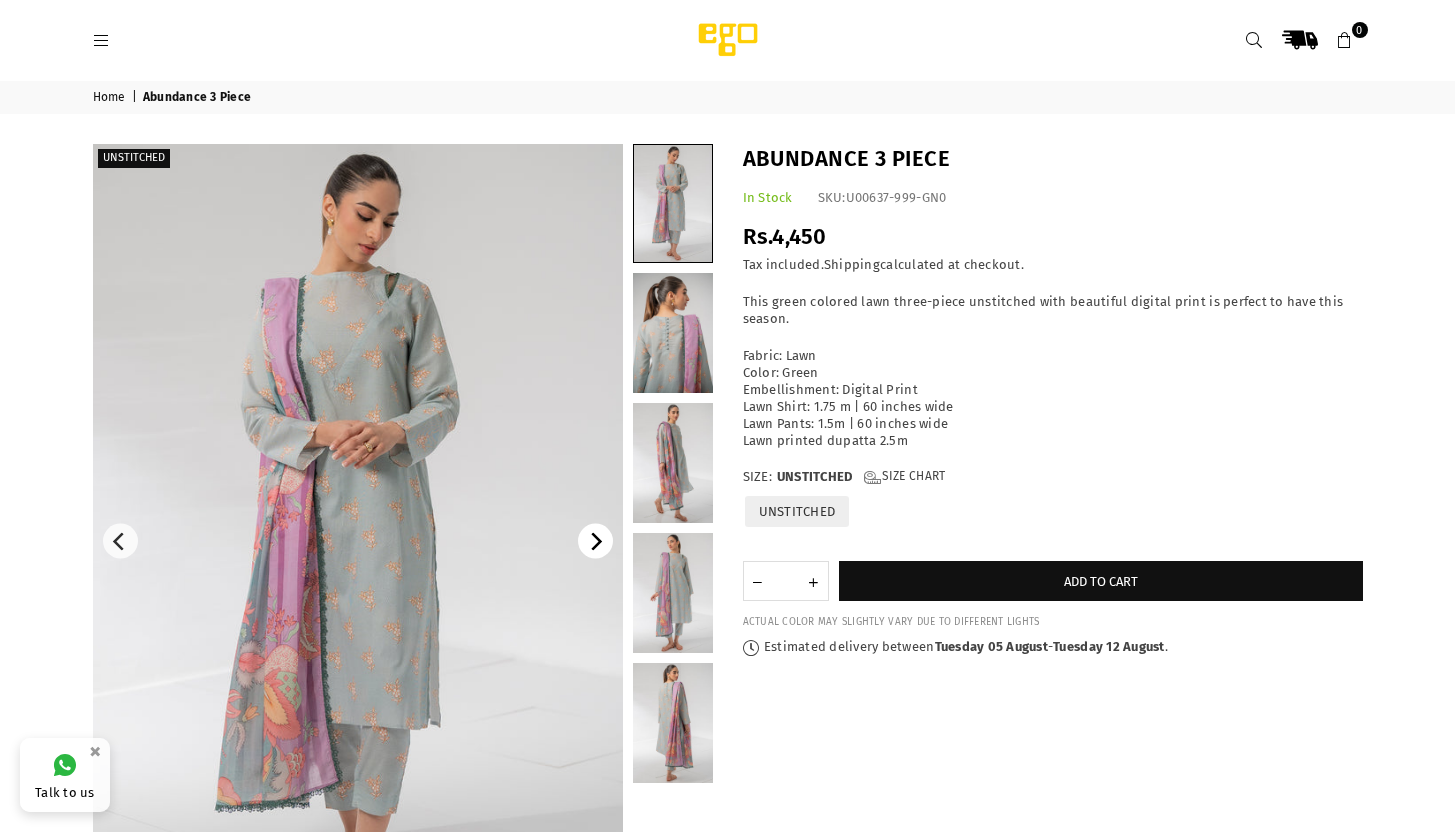 click at bounding box center [595, 541] 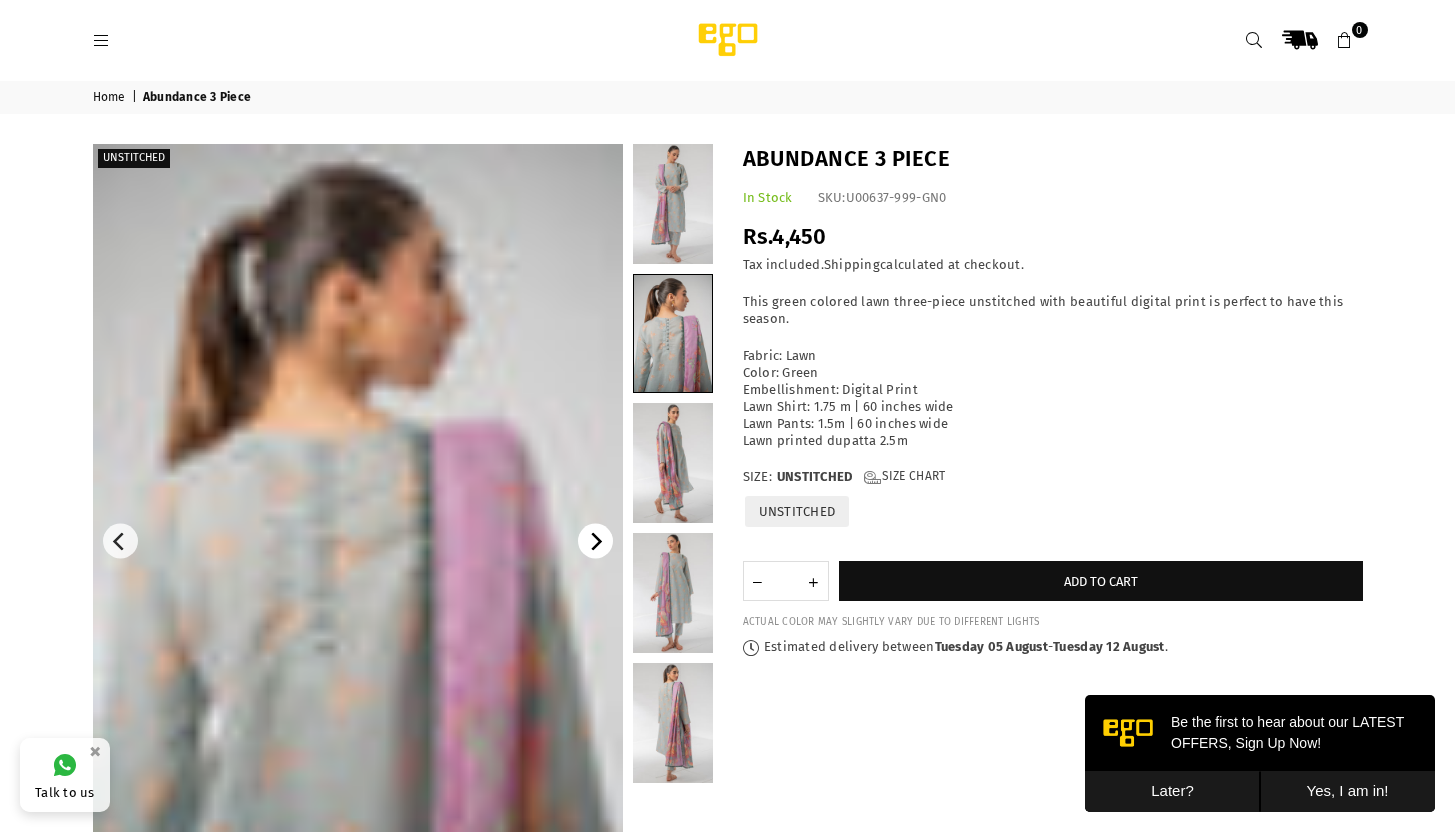 scroll, scrollTop: 0, scrollLeft: 0, axis: both 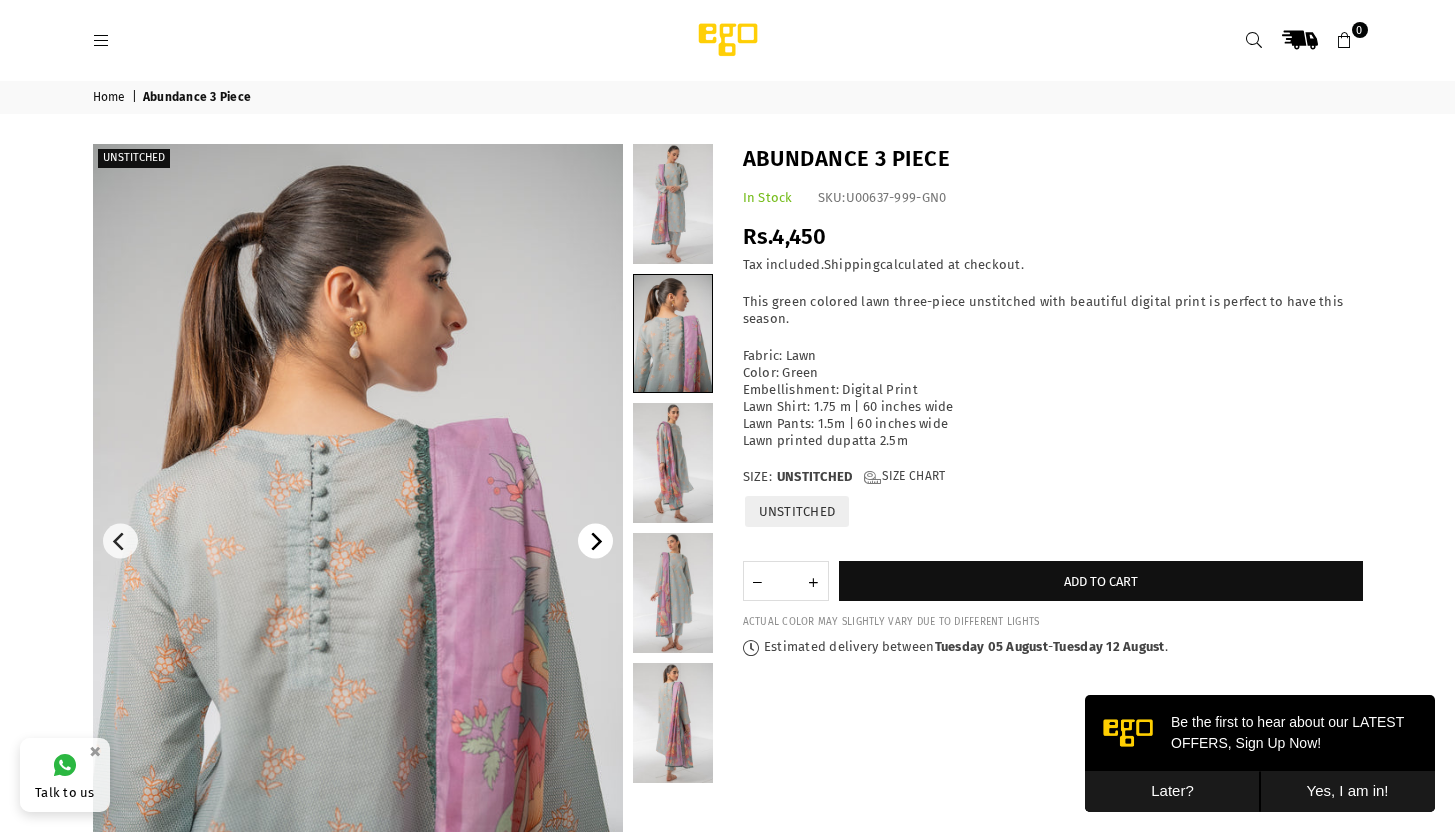 click at bounding box center [595, 541] 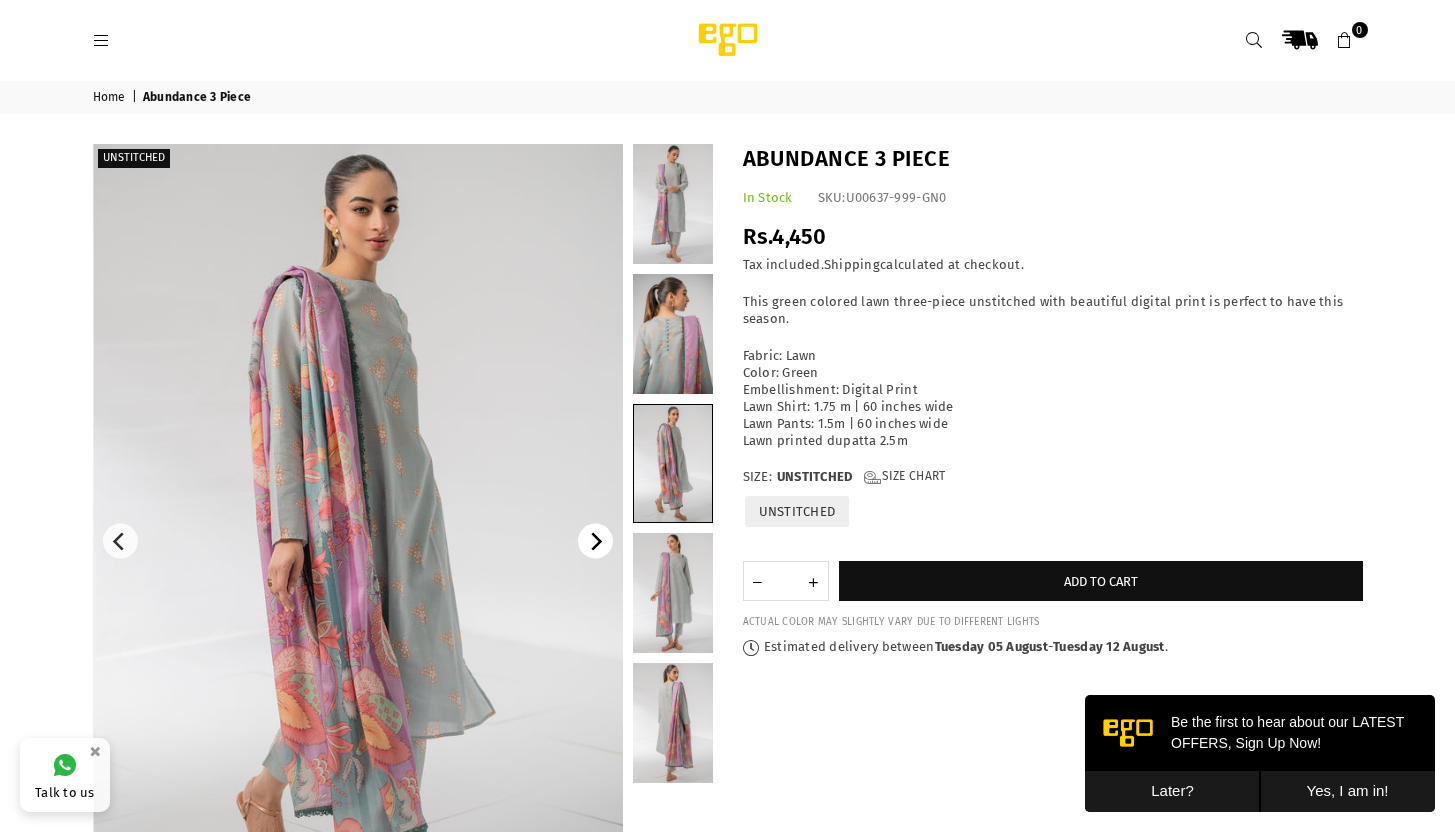 click at bounding box center [595, 541] 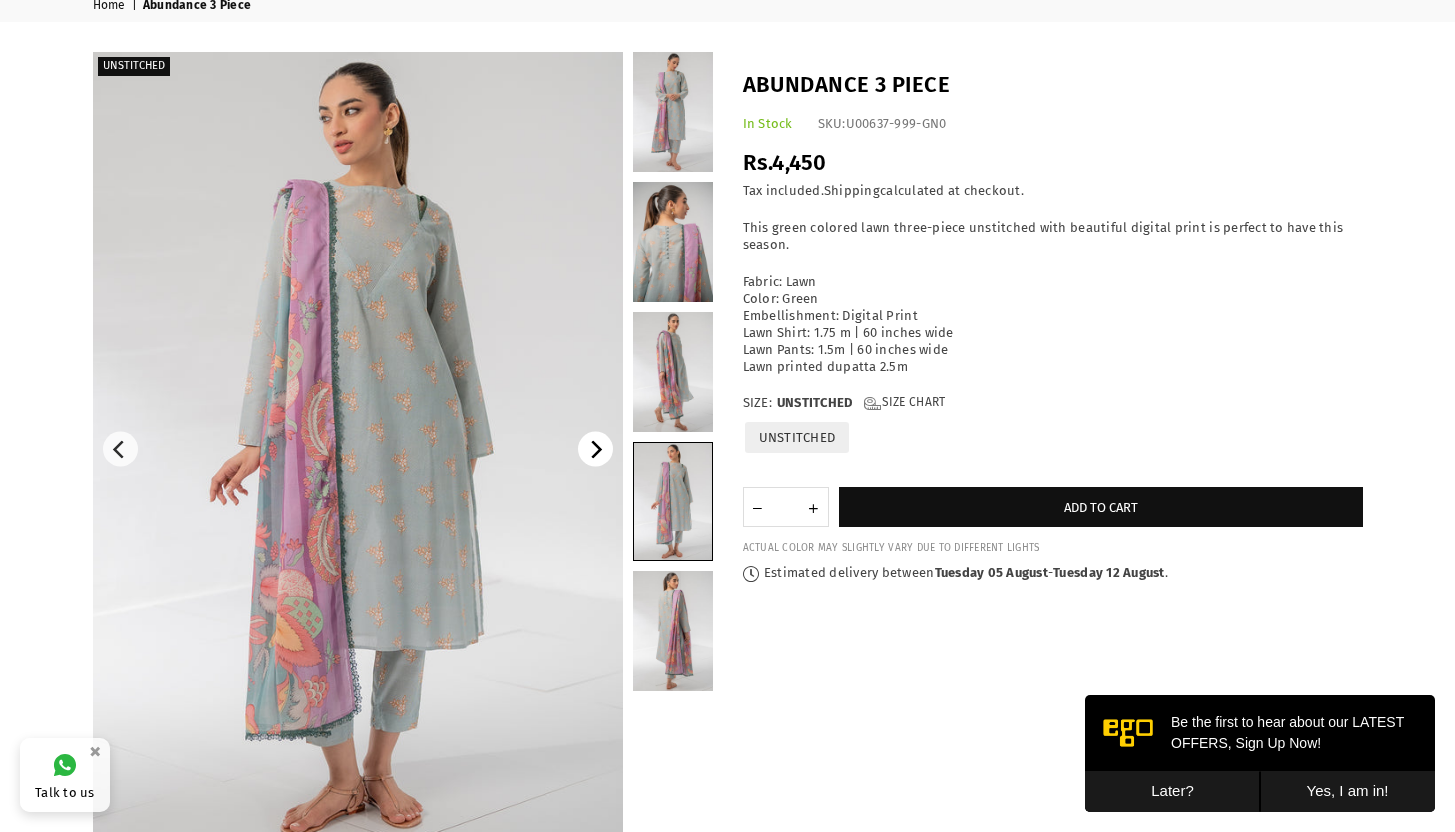 scroll, scrollTop: 90, scrollLeft: 0, axis: vertical 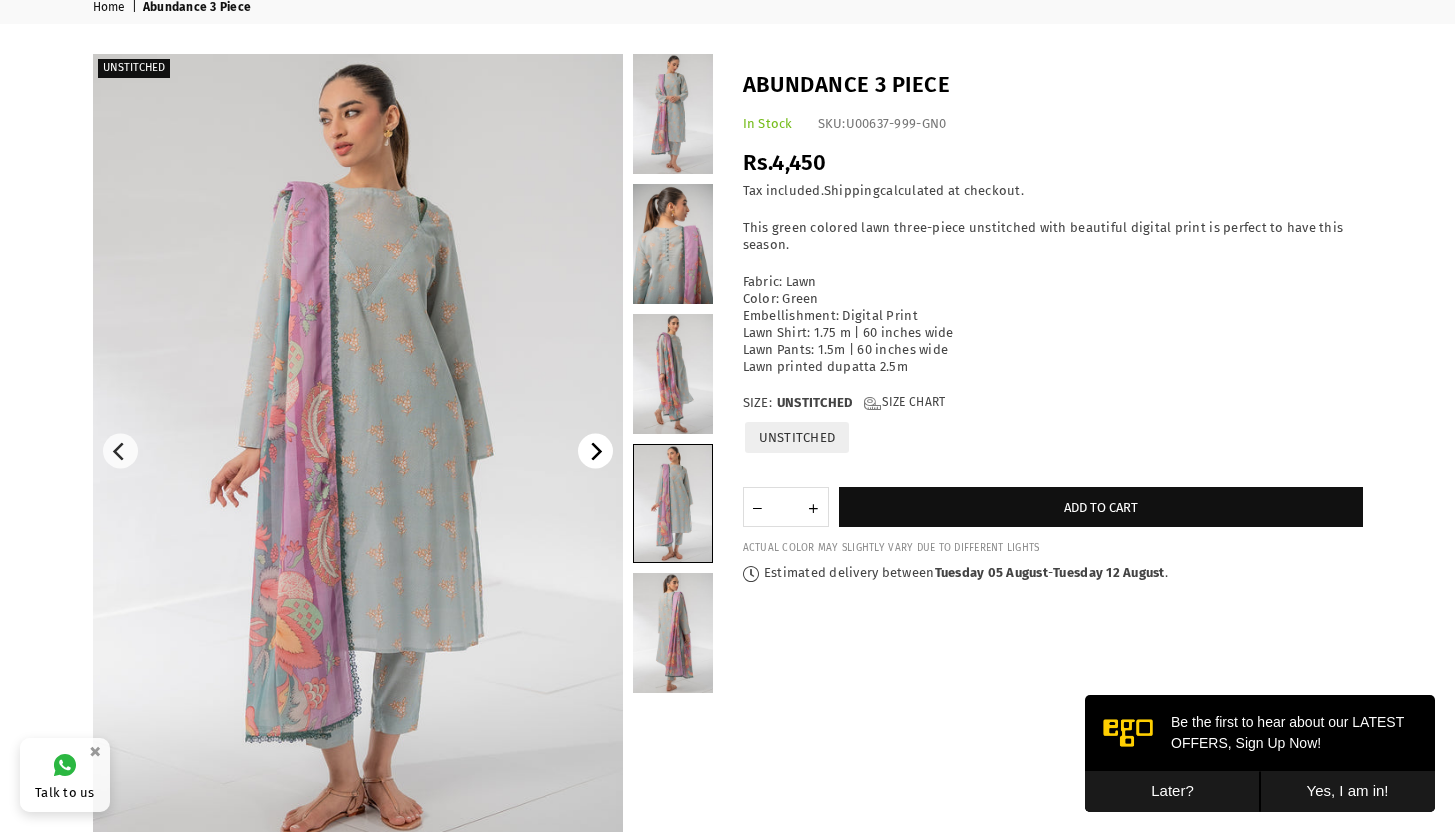 click at bounding box center [595, 451] 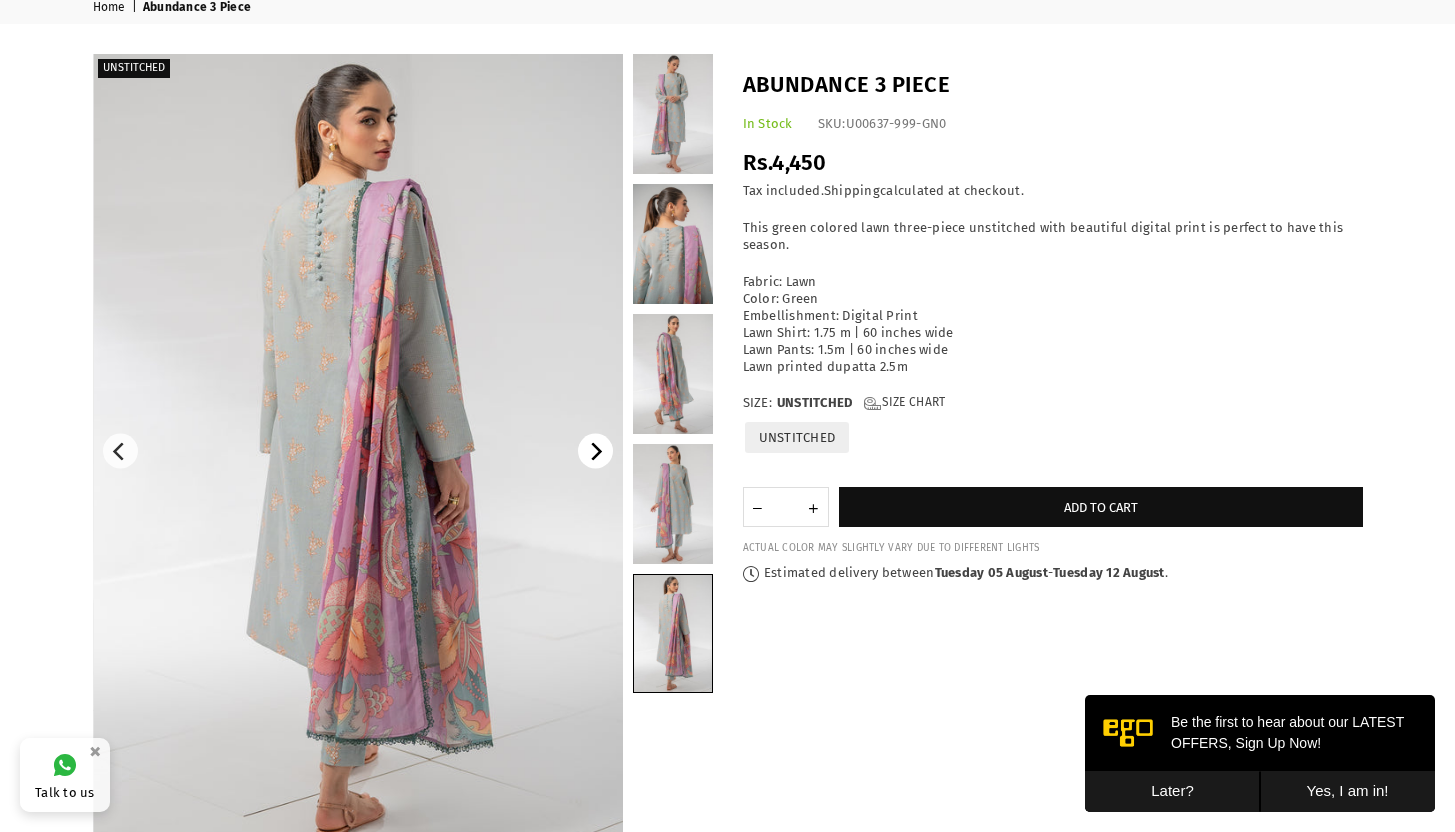 click at bounding box center [595, 451] 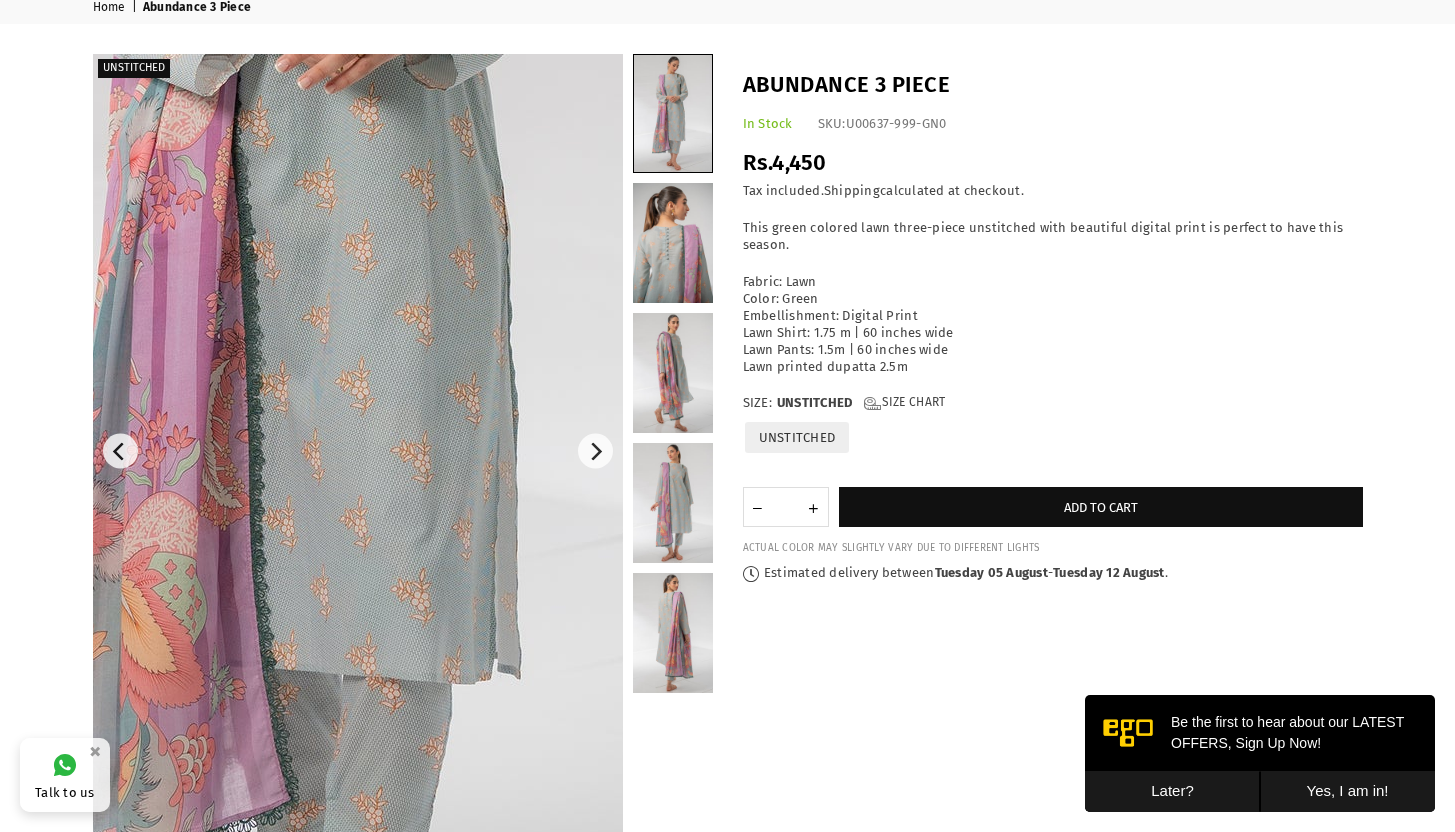 click at bounding box center [334, 258] 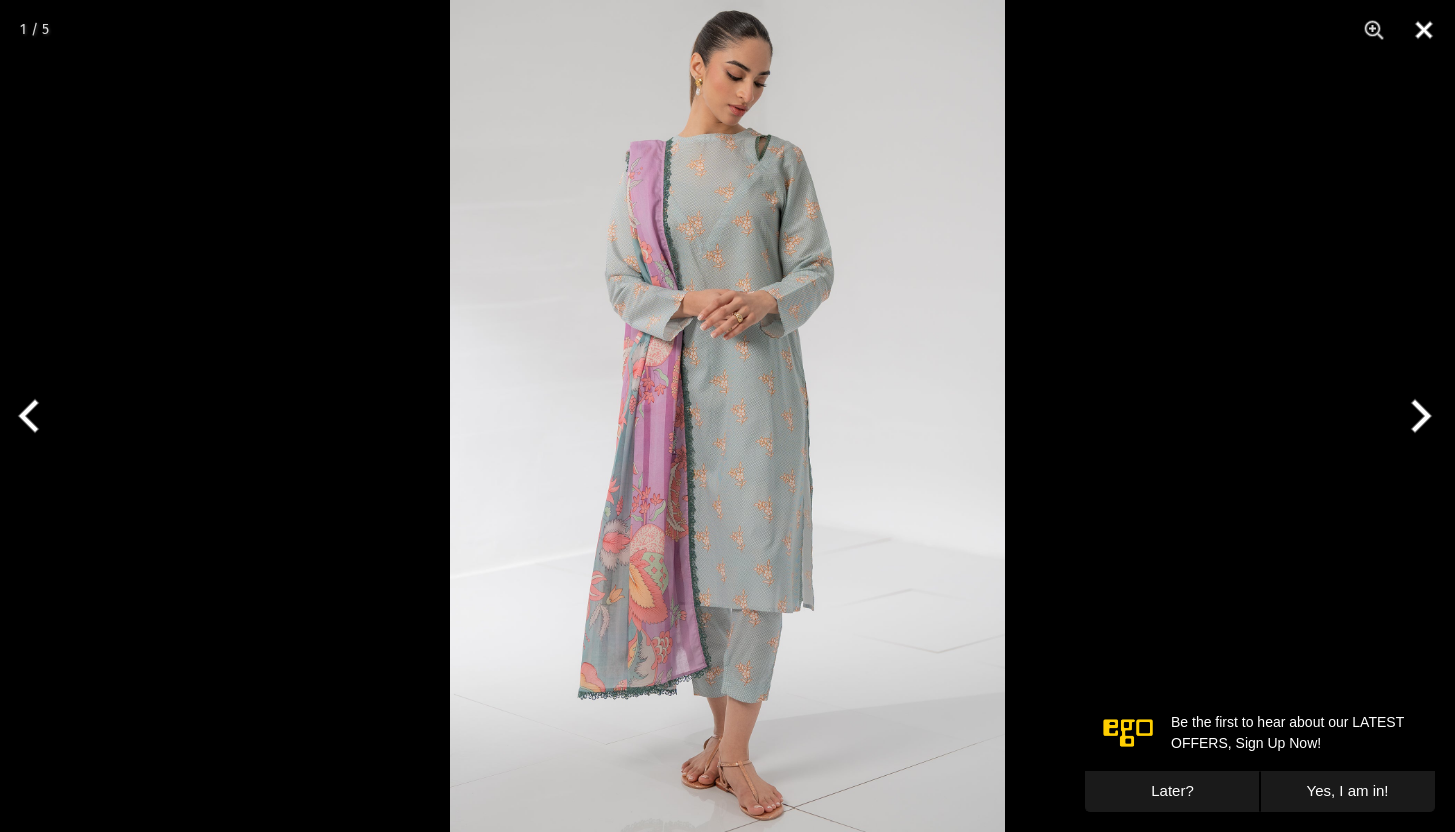 click at bounding box center (1424, 30) 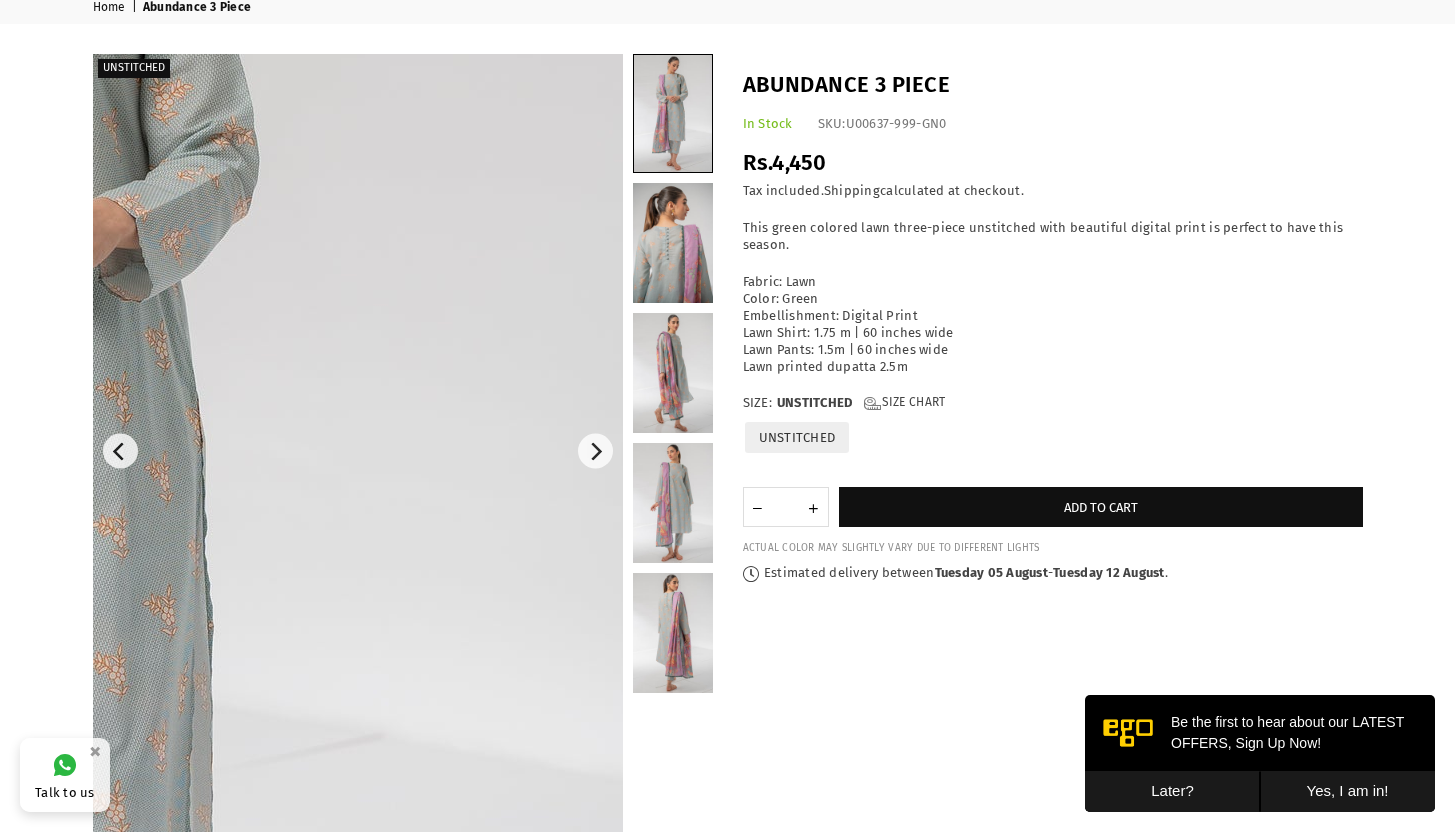 click on "**********" at bounding box center [1053, 462] 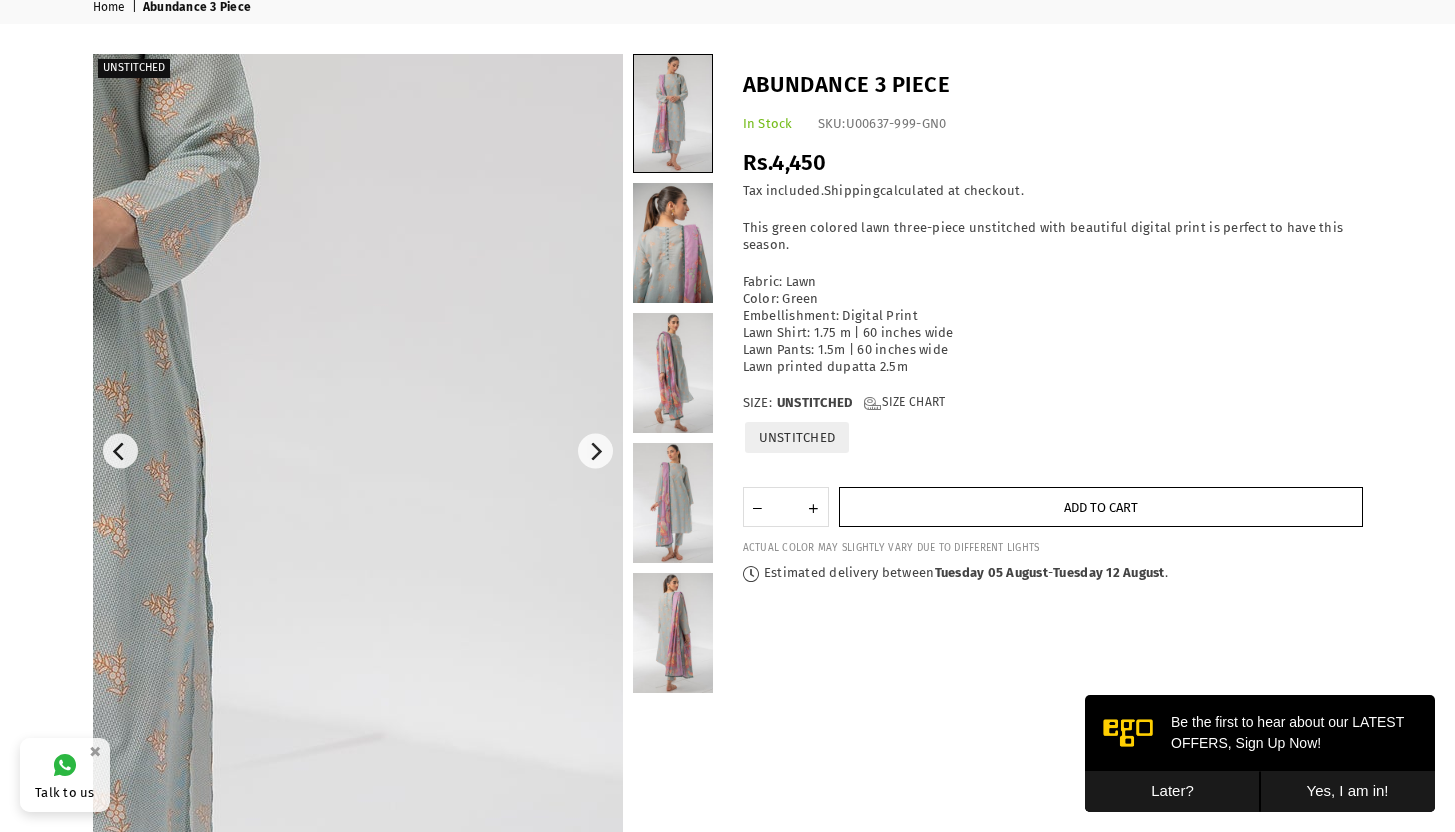 click on "Add to cart" at bounding box center (1101, 508) 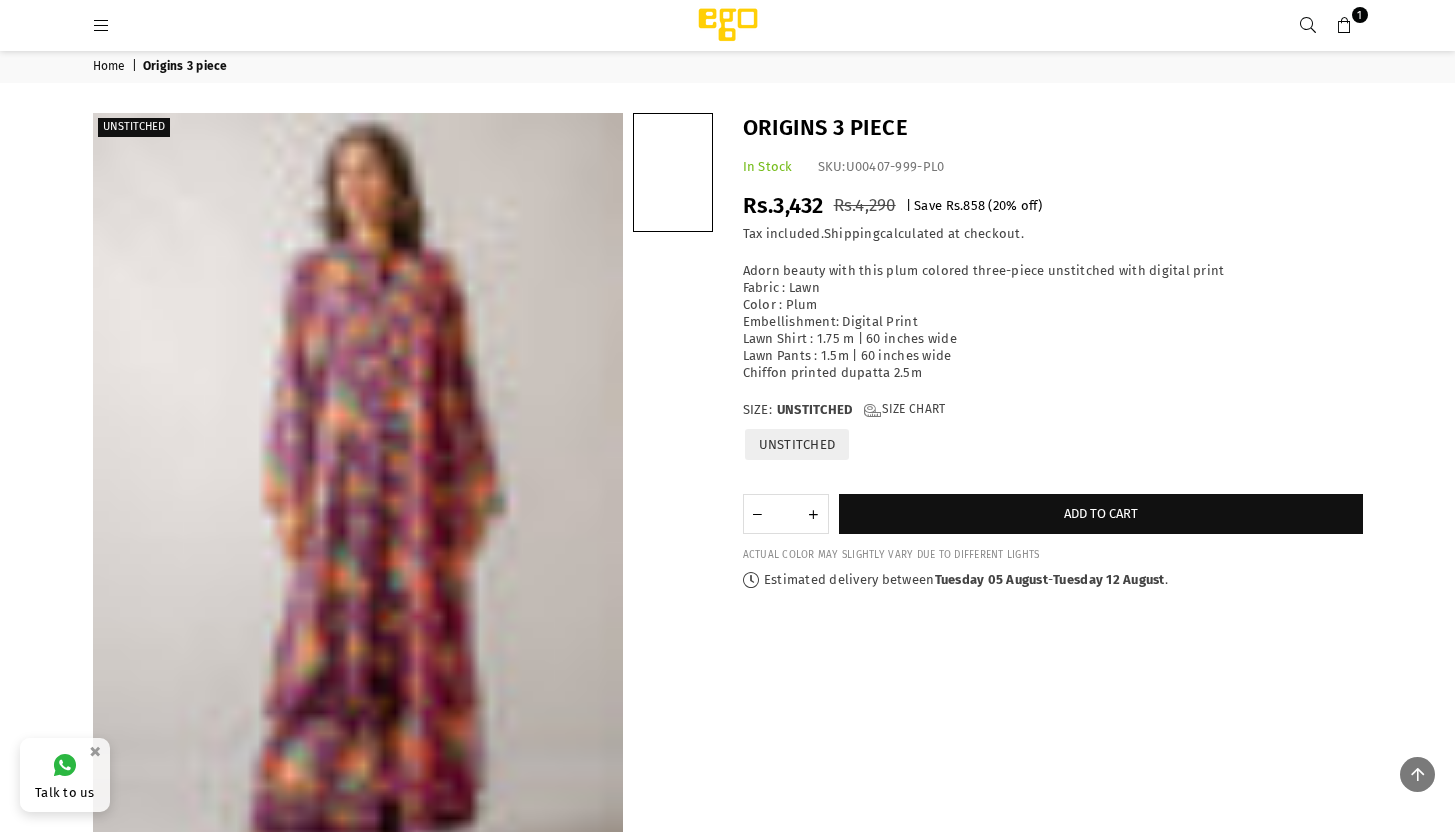 scroll, scrollTop: 2031, scrollLeft: 0, axis: vertical 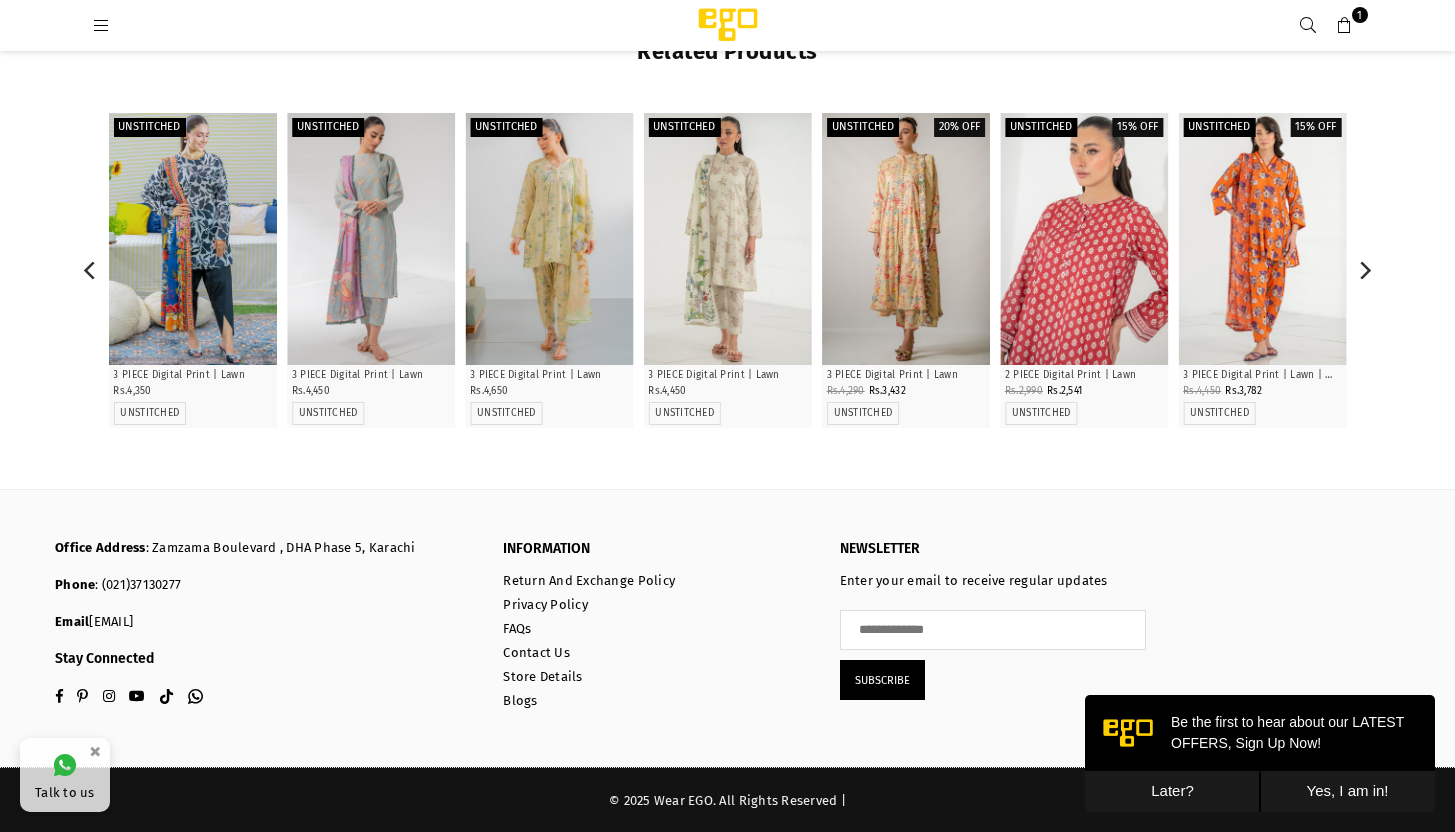 click at bounding box center (1084, 239) 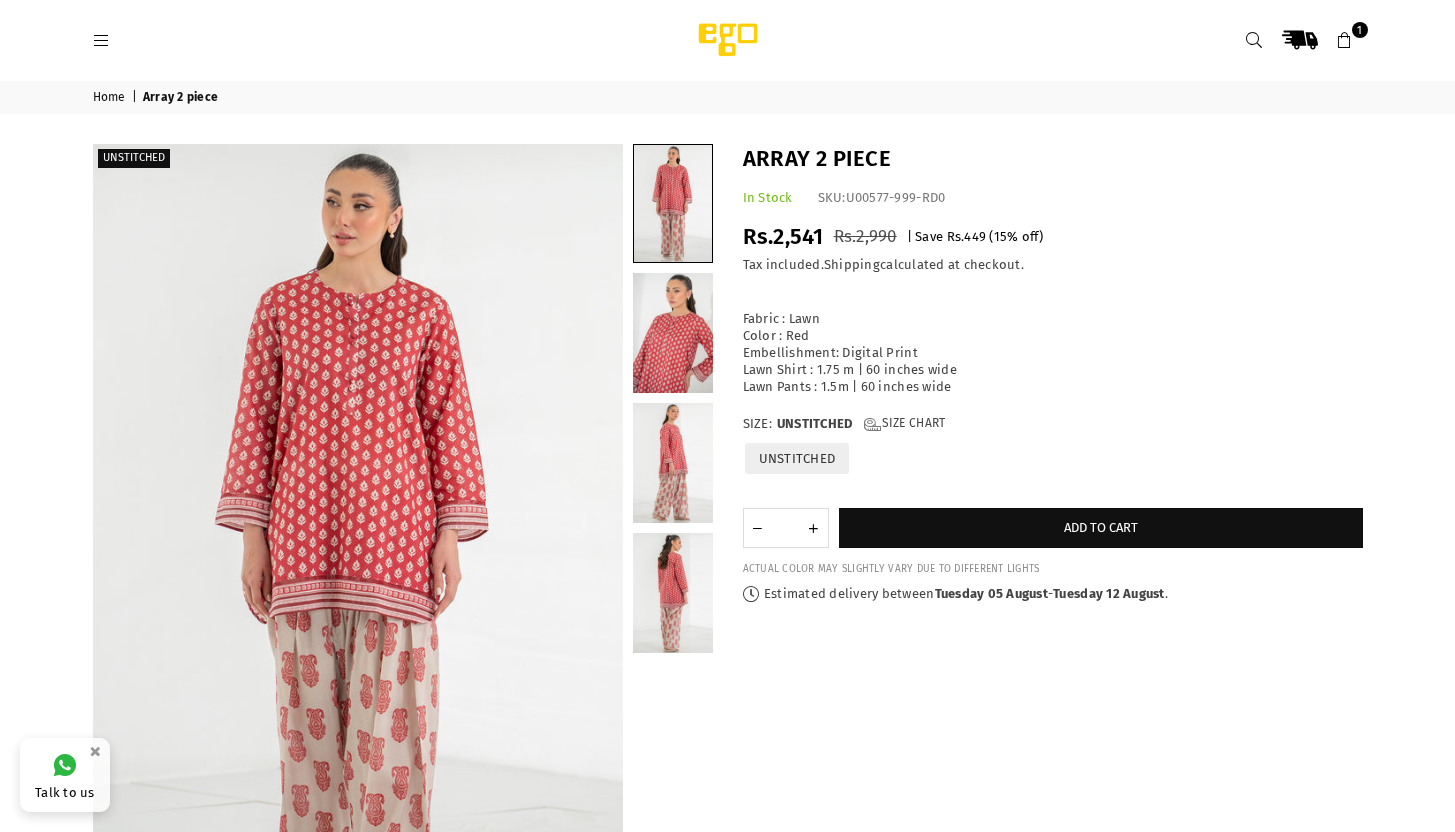 scroll, scrollTop: 0, scrollLeft: 0, axis: both 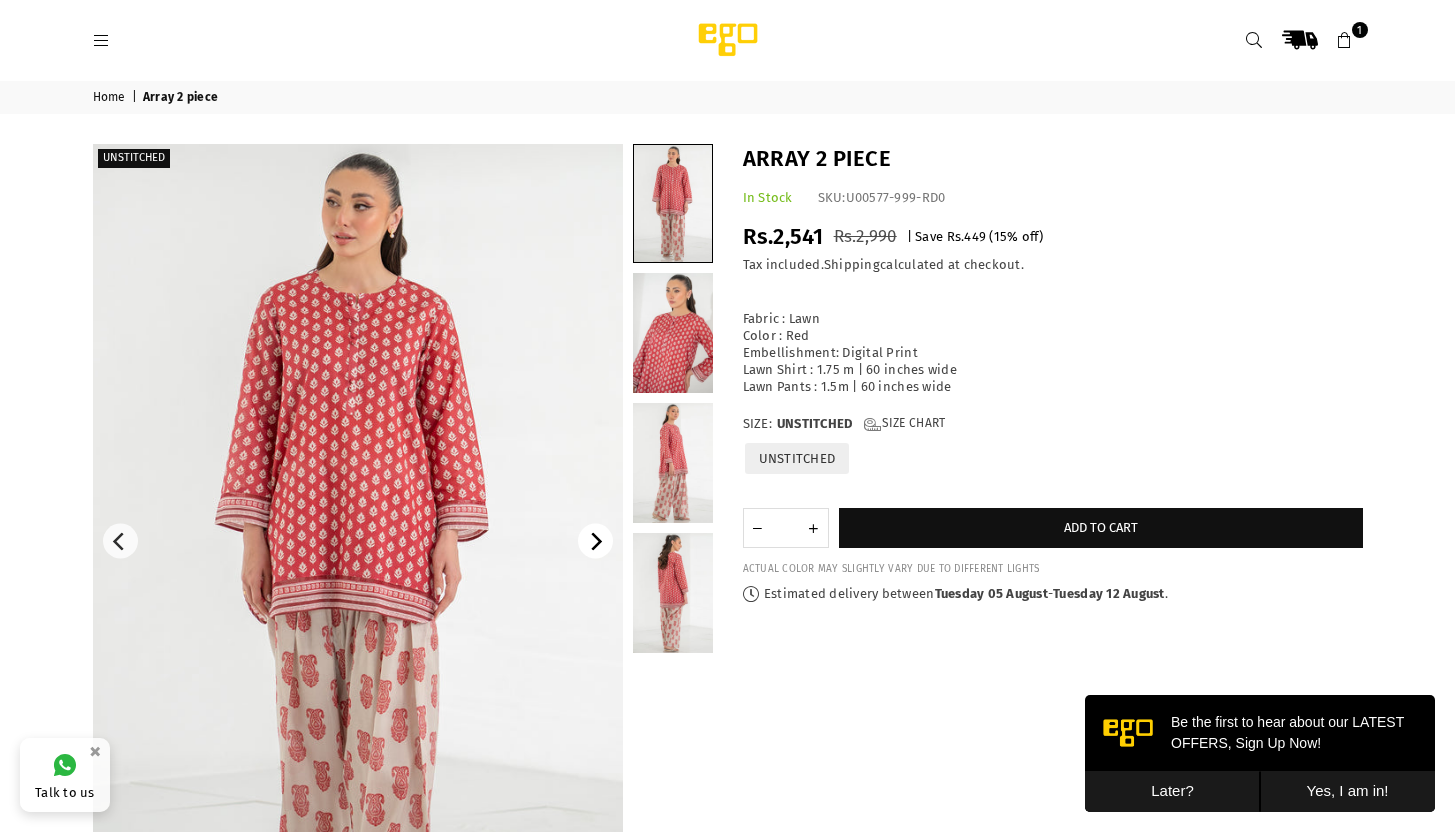 click 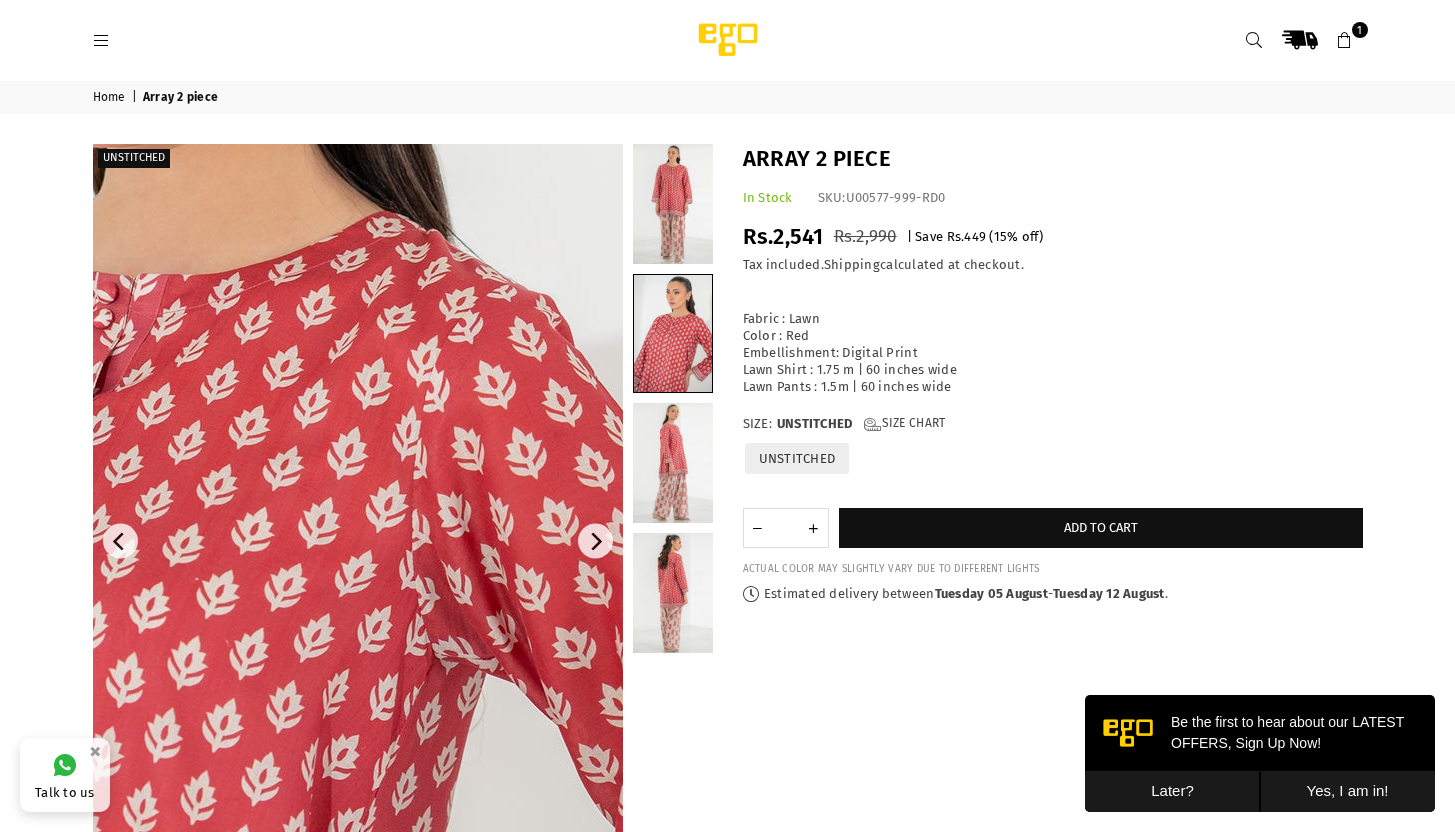 click at bounding box center (102, 524) 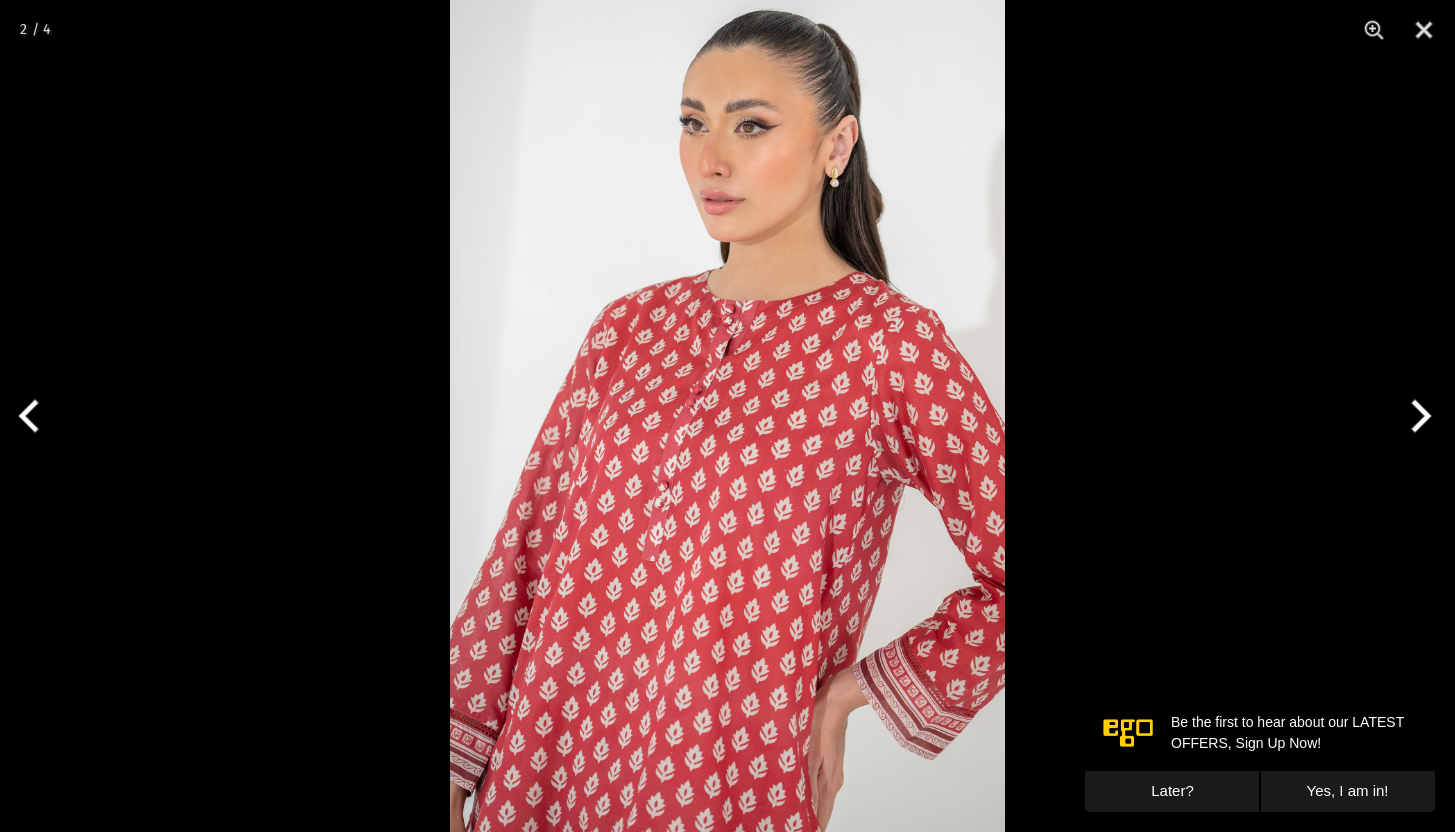 click at bounding box center (1417, 416) 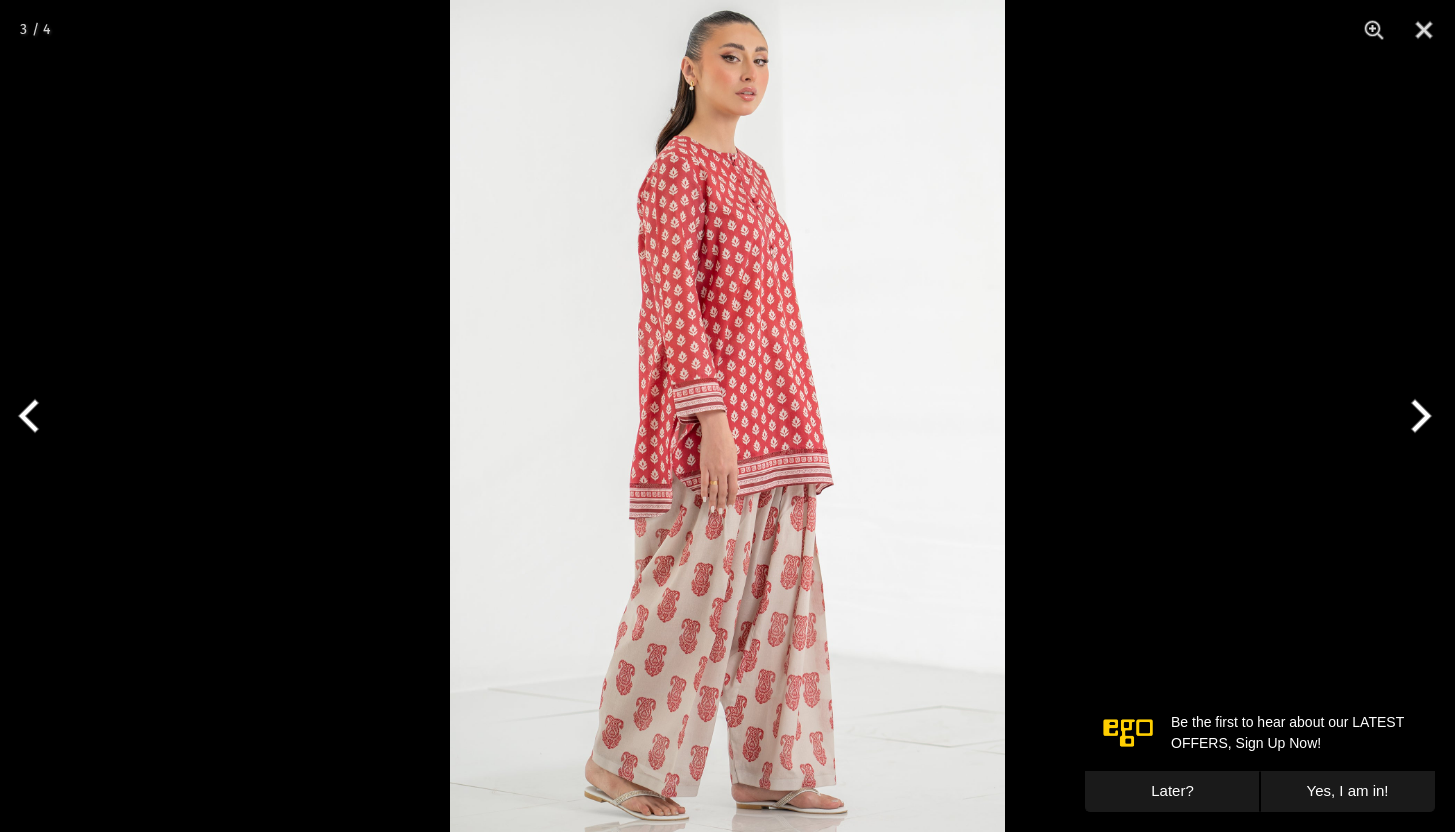 click at bounding box center [1417, 416] 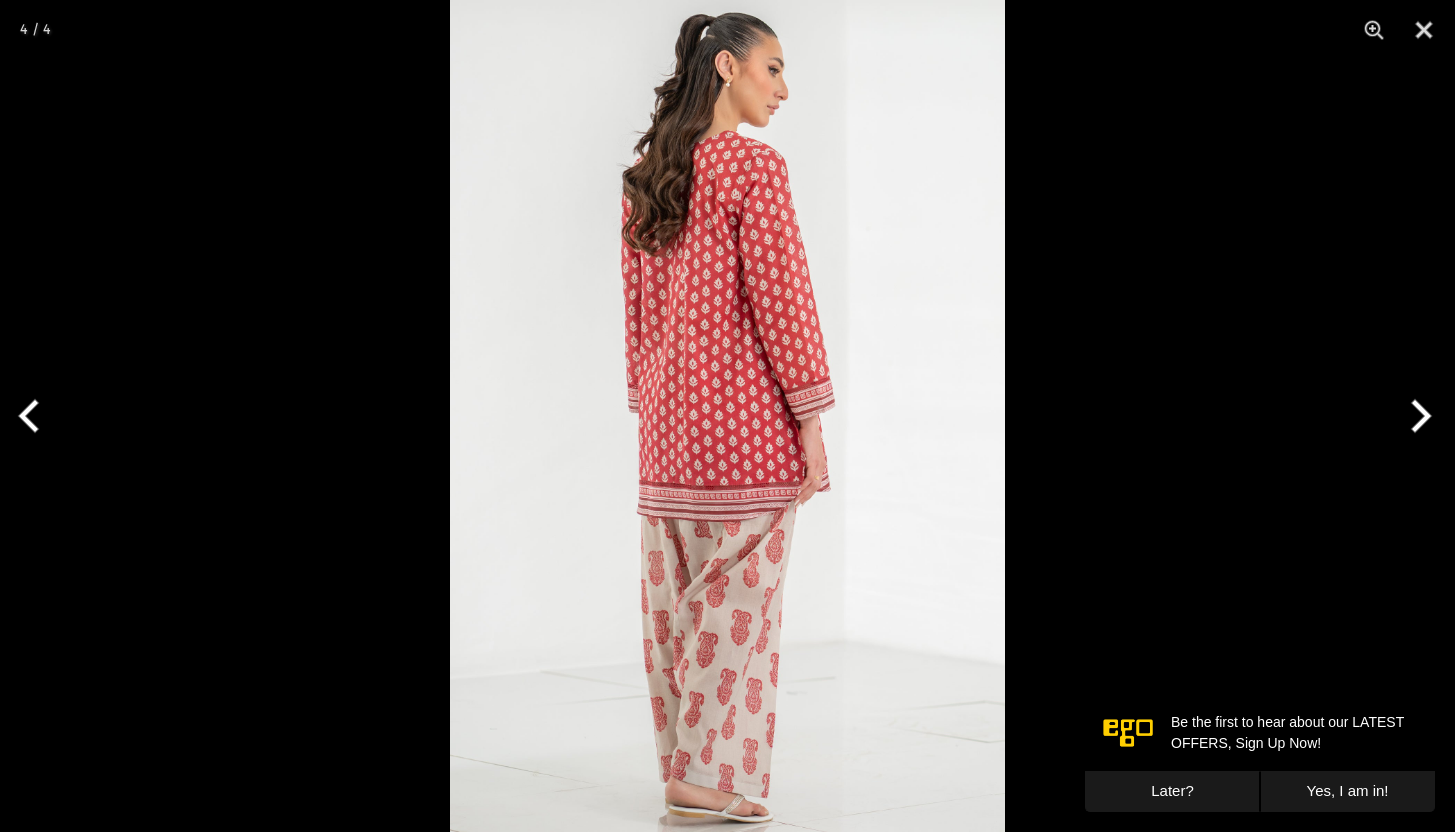 click at bounding box center (1417, 416) 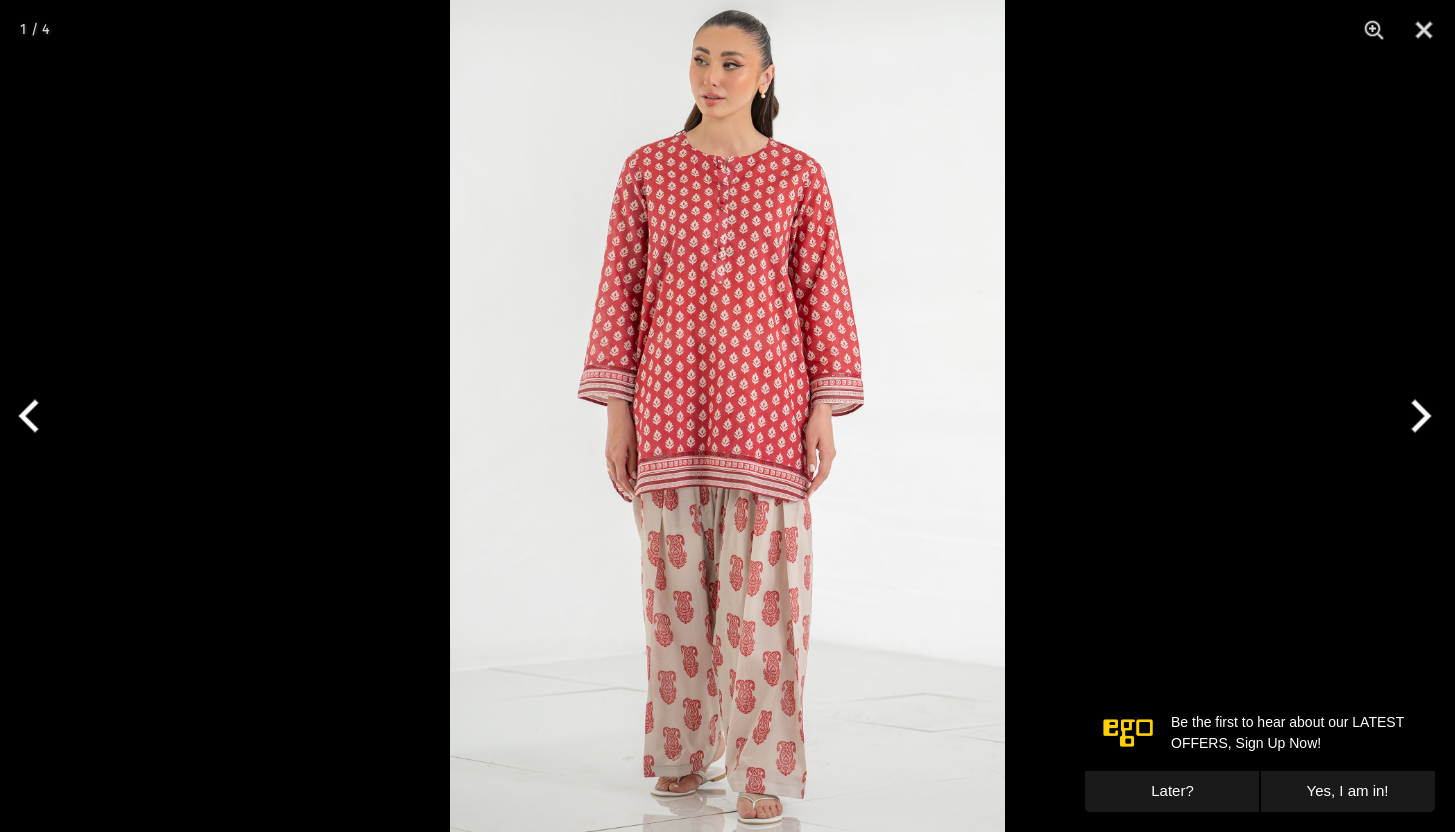 click at bounding box center [1417, 416] 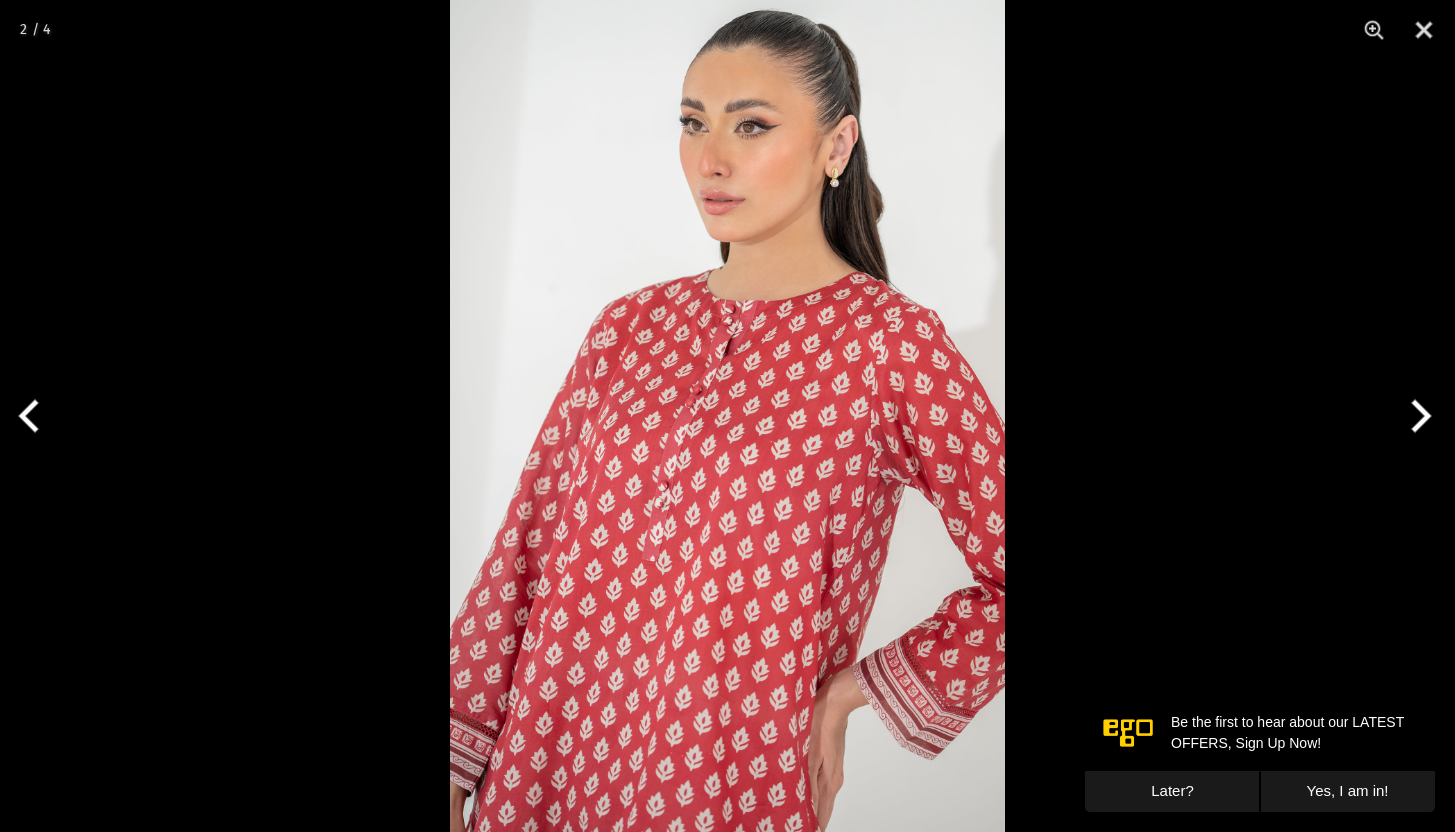 click at bounding box center [1417, 416] 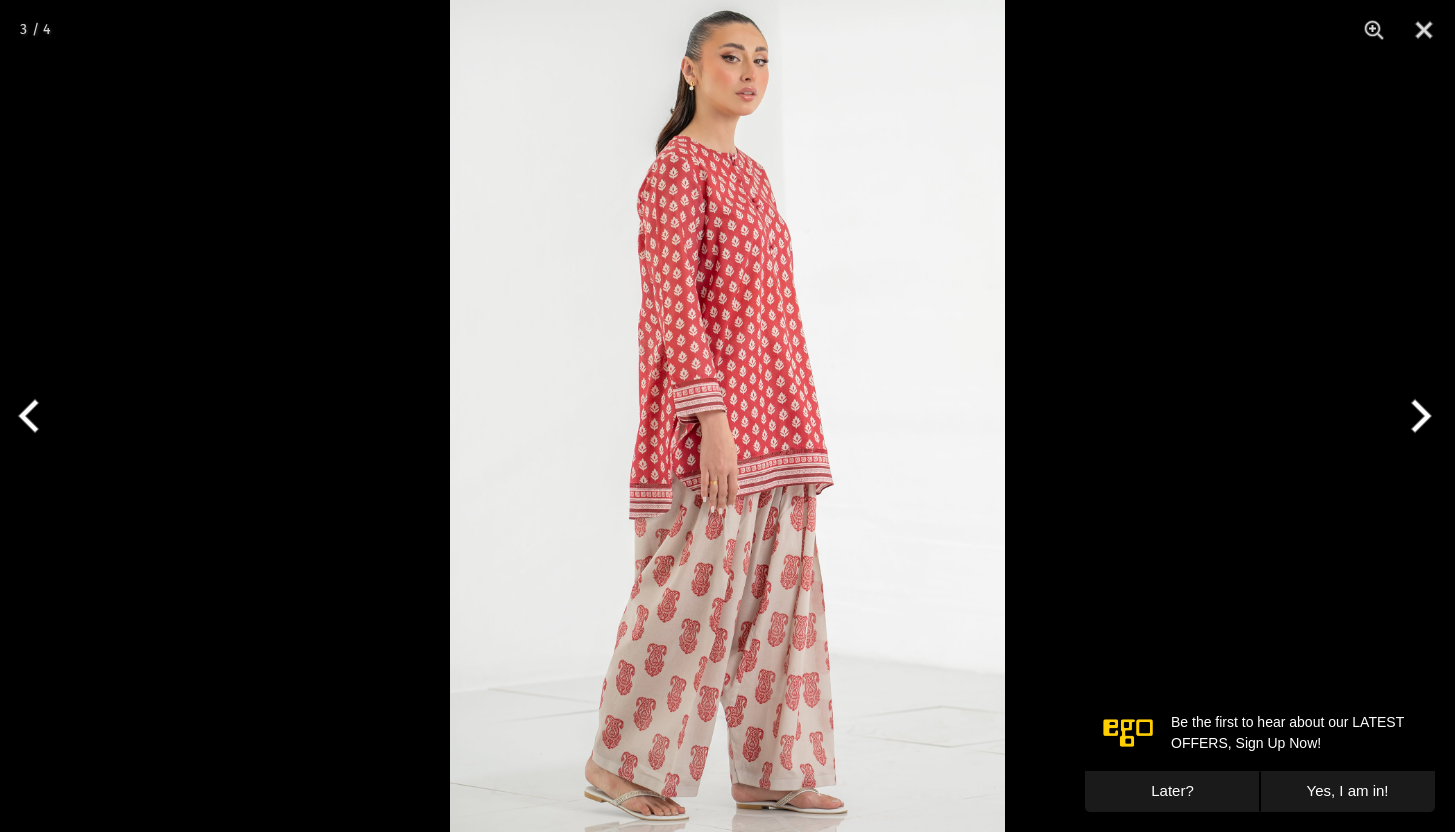 click at bounding box center (1417, 416) 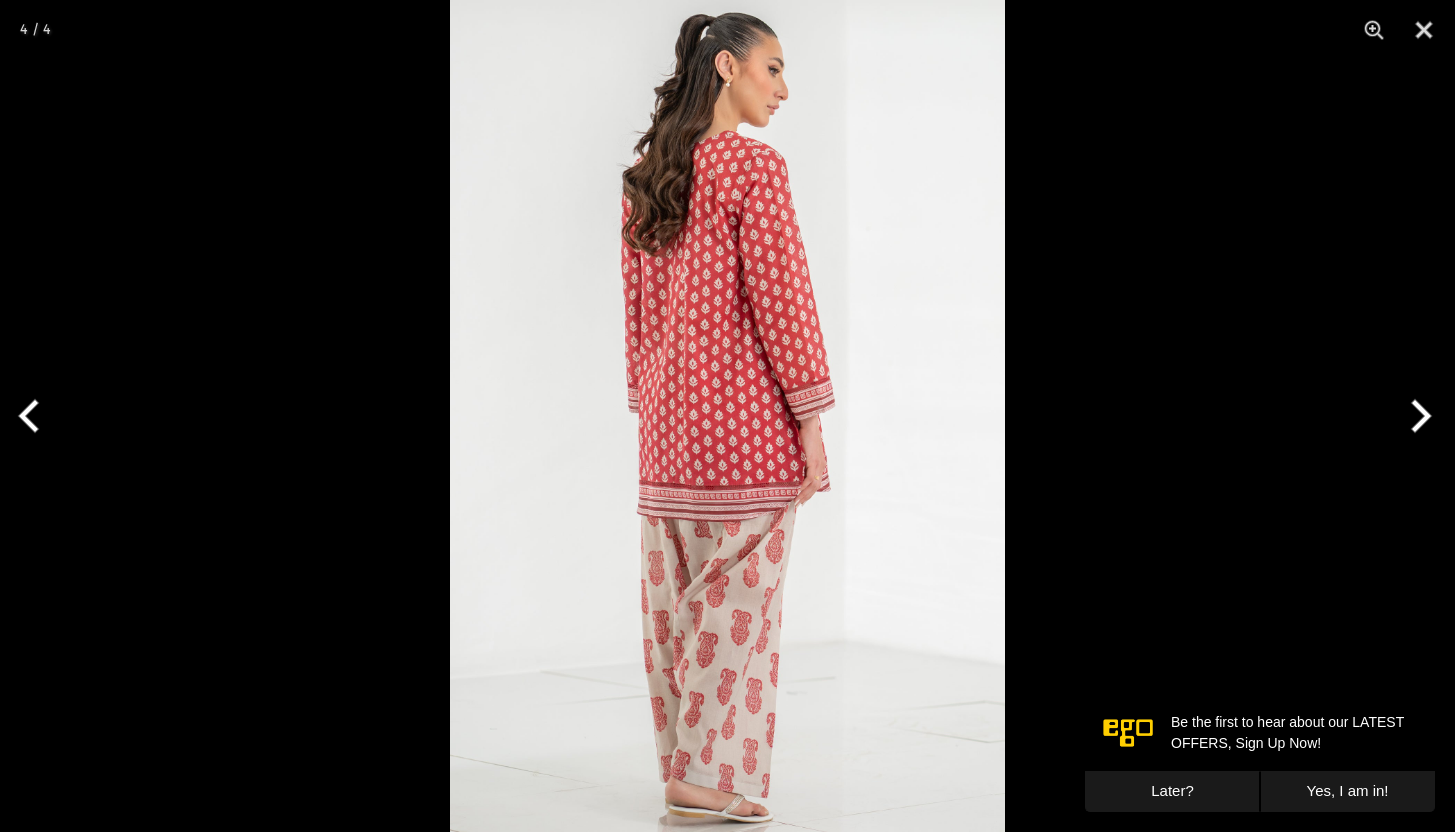 click at bounding box center (1417, 416) 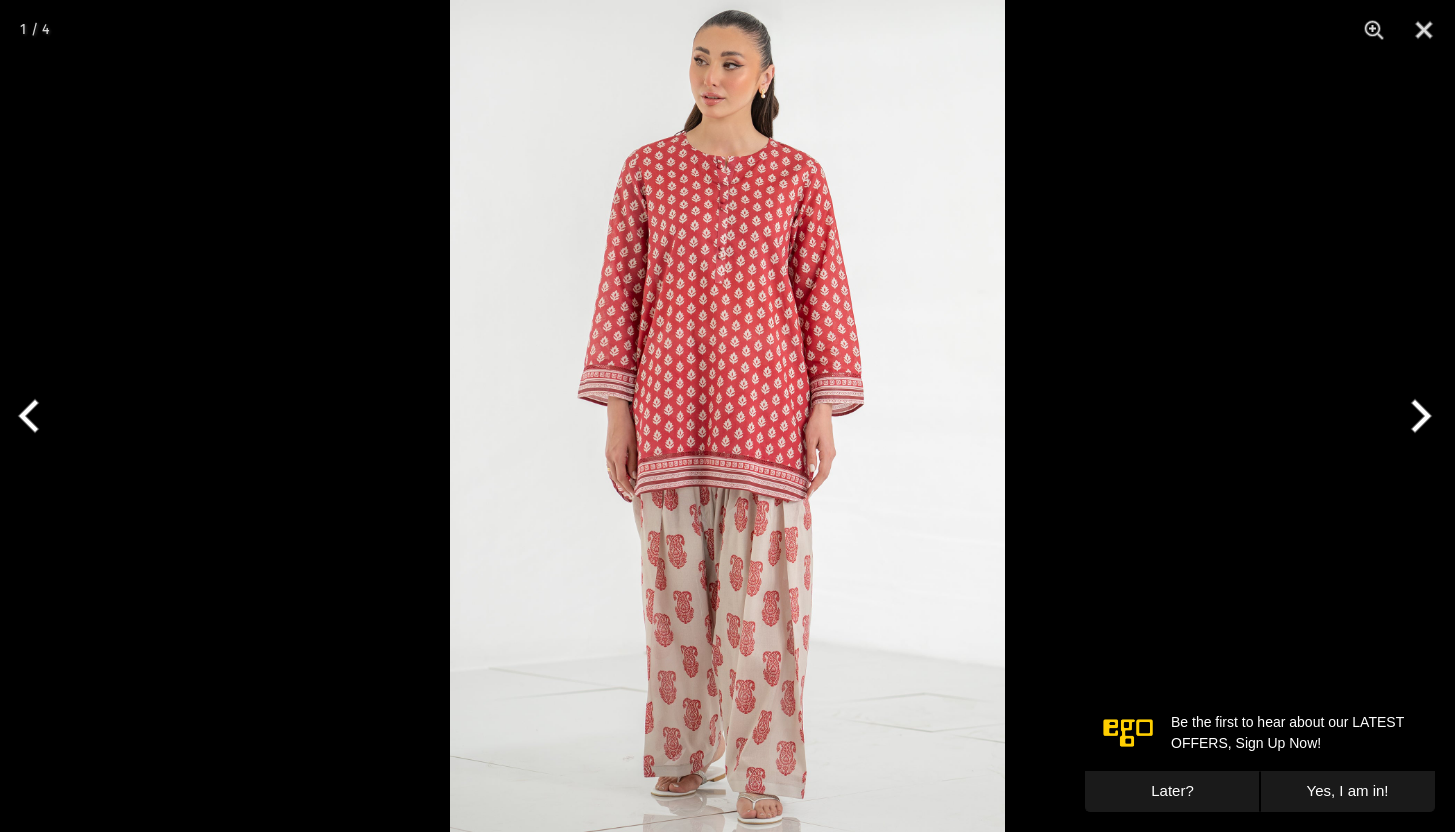 click at bounding box center (1417, 416) 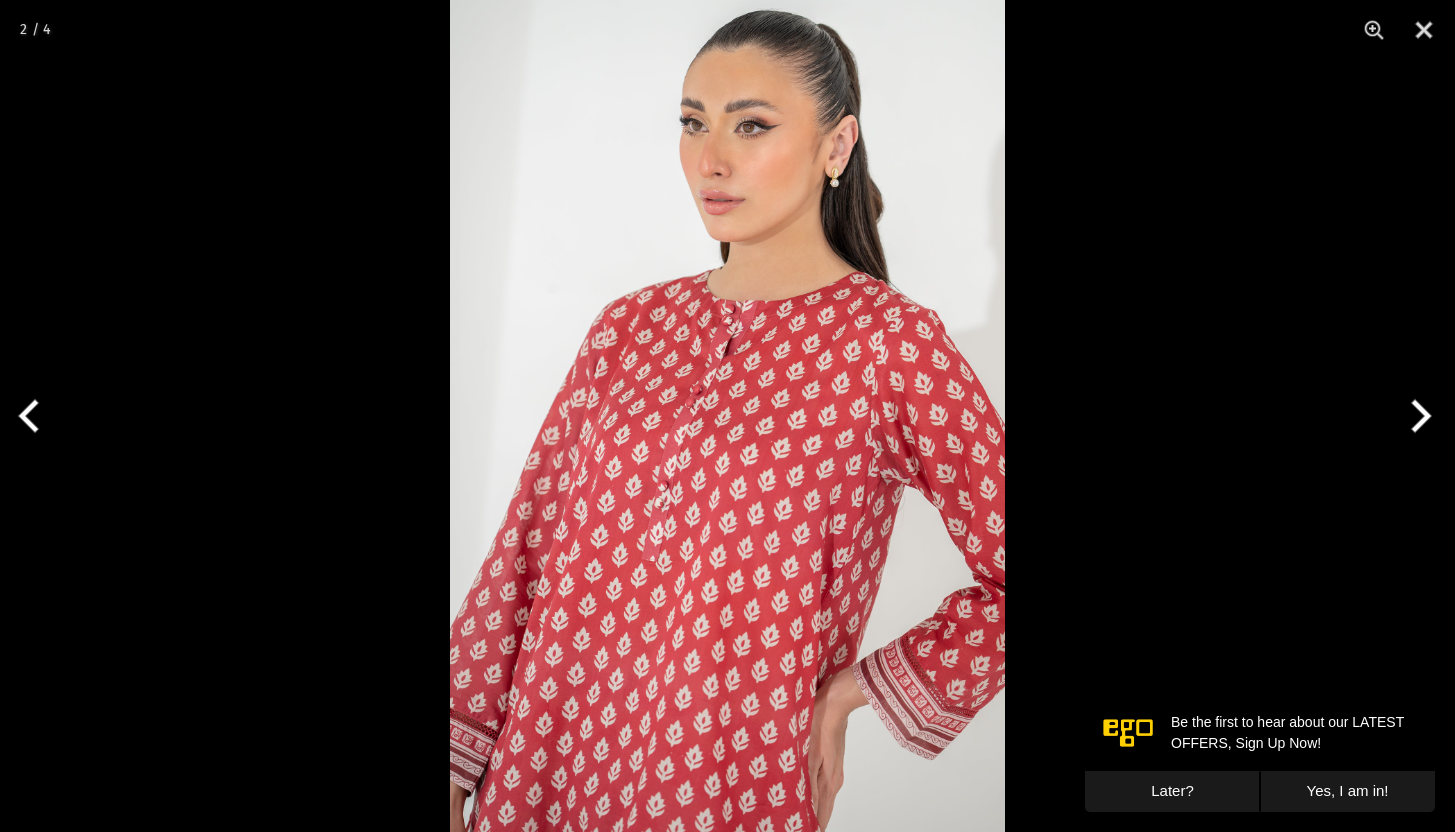 click at bounding box center [1417, 416] 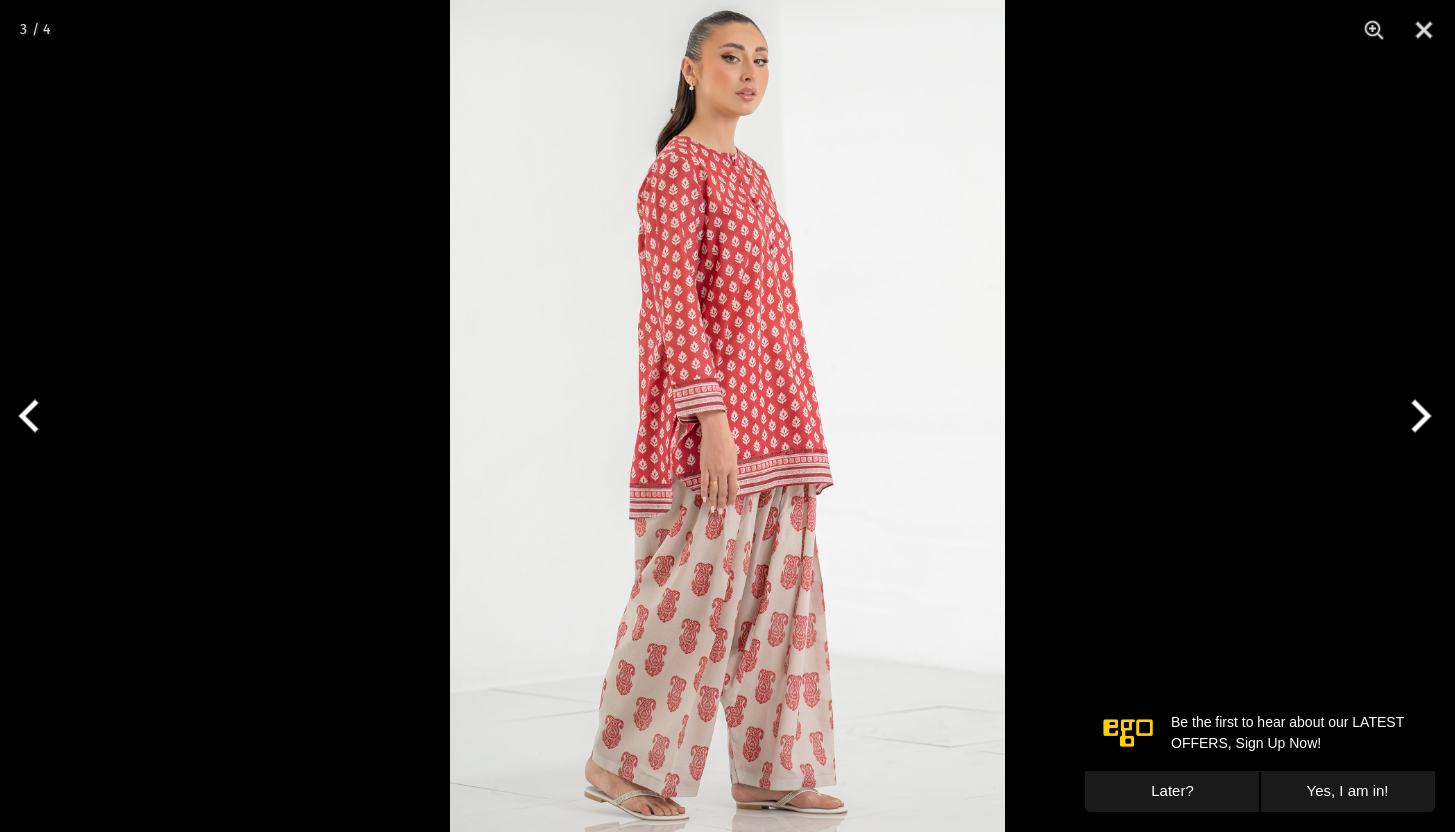 click at bounding box center (1417, 416) 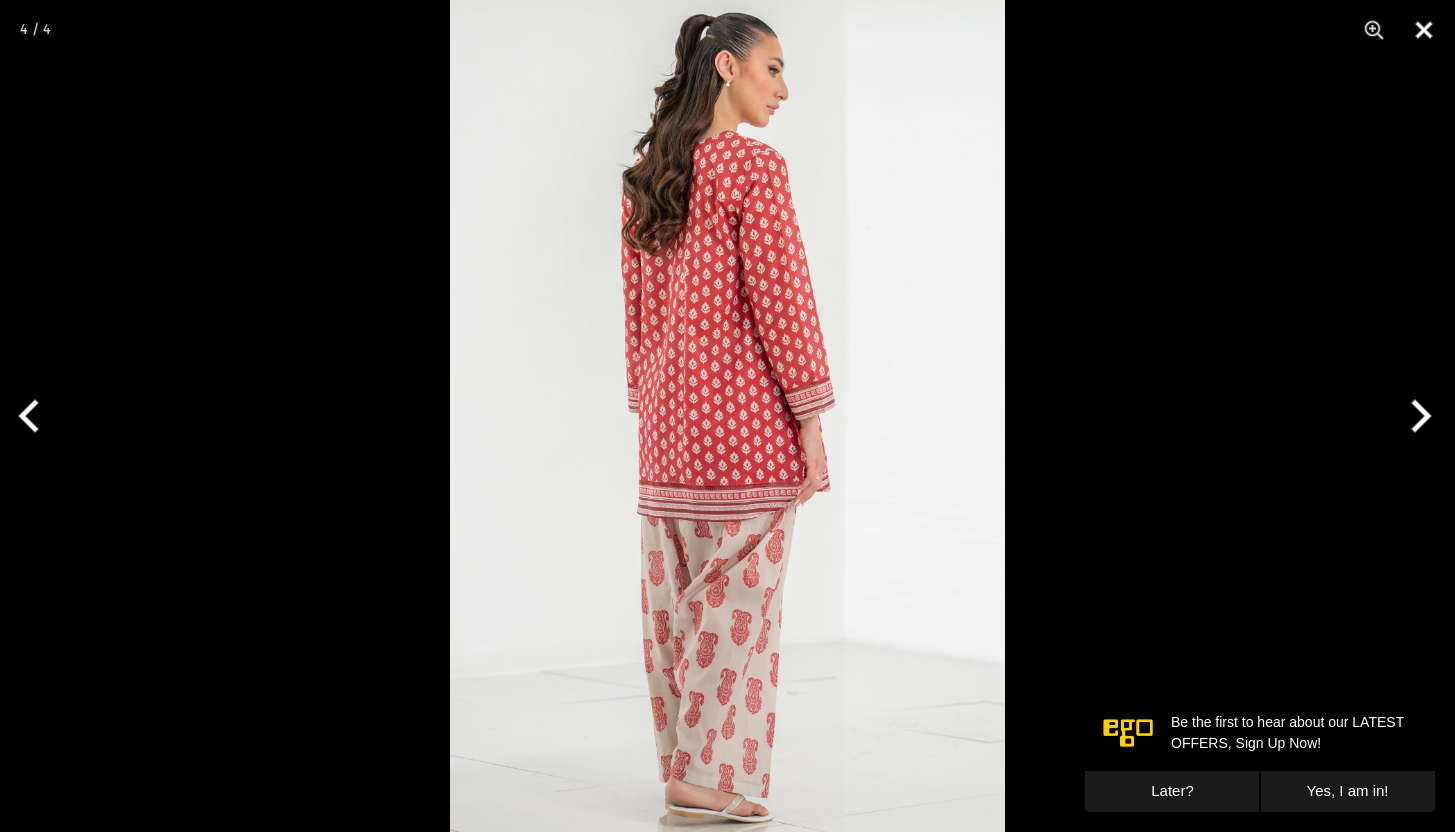 click at bounding box center (1424, 30) 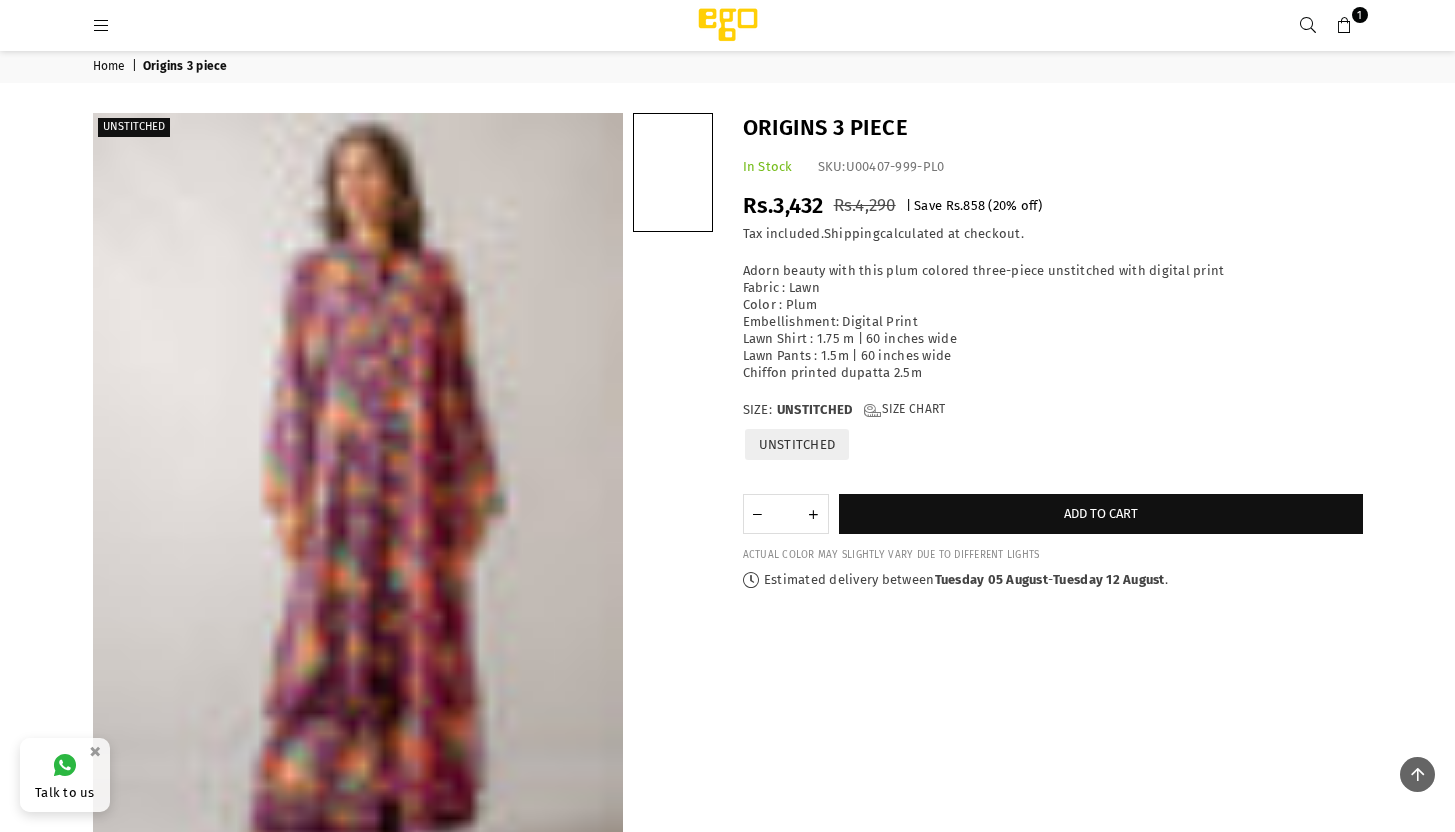 scroll, scrollTop: 2031, scrollLeft: 0, axis: vertical 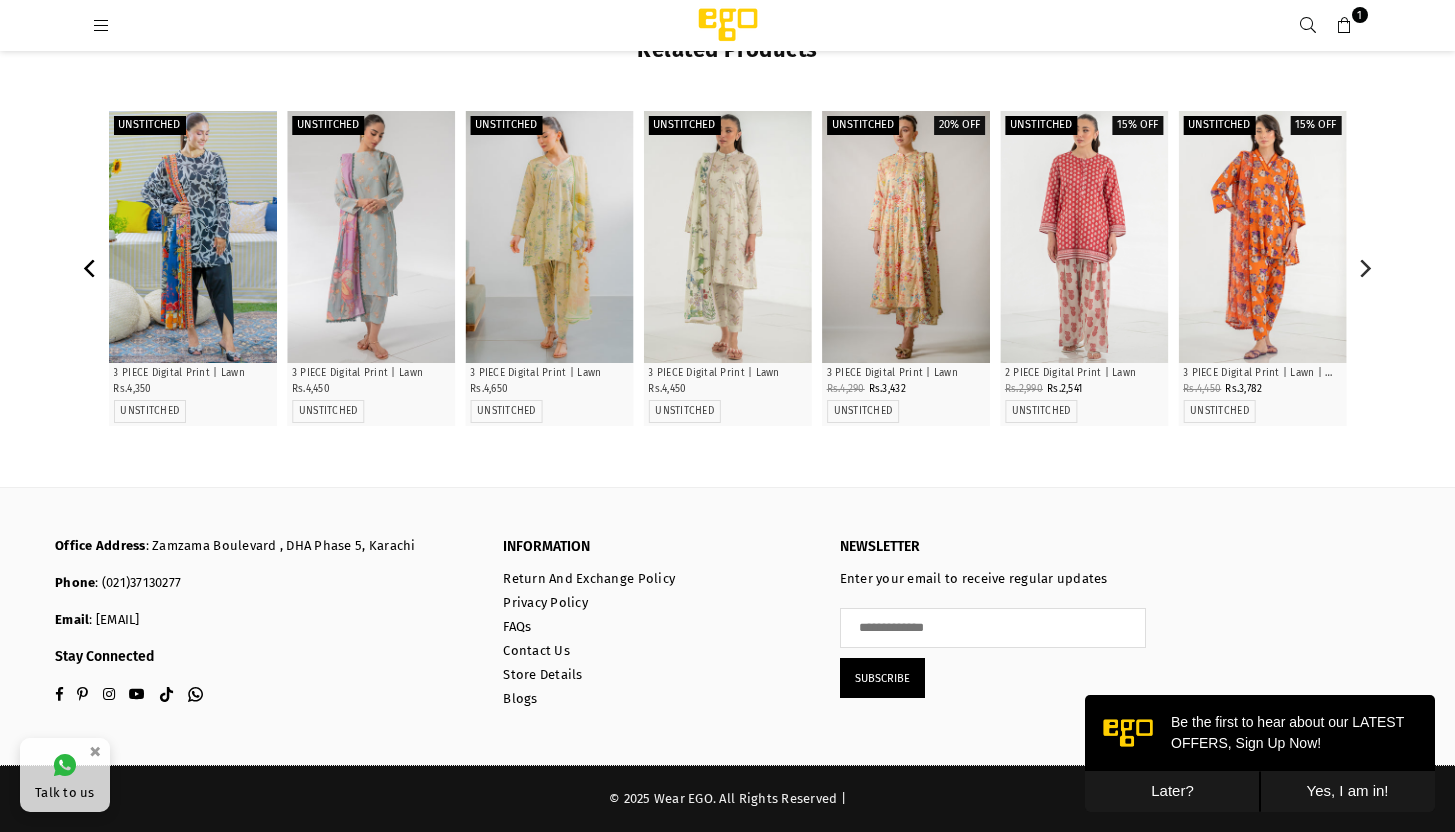 click 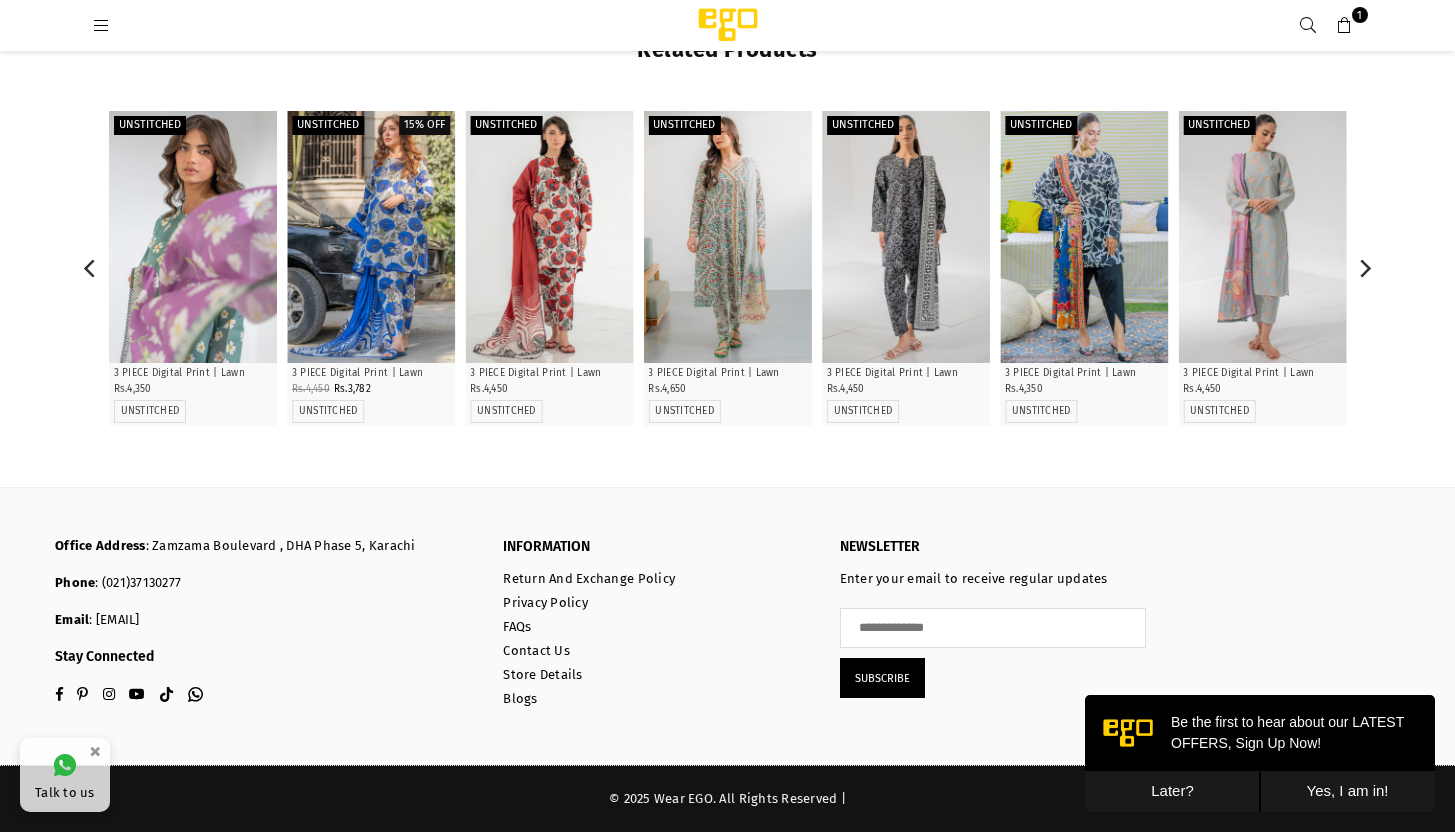click at bounding box center (193, 237) 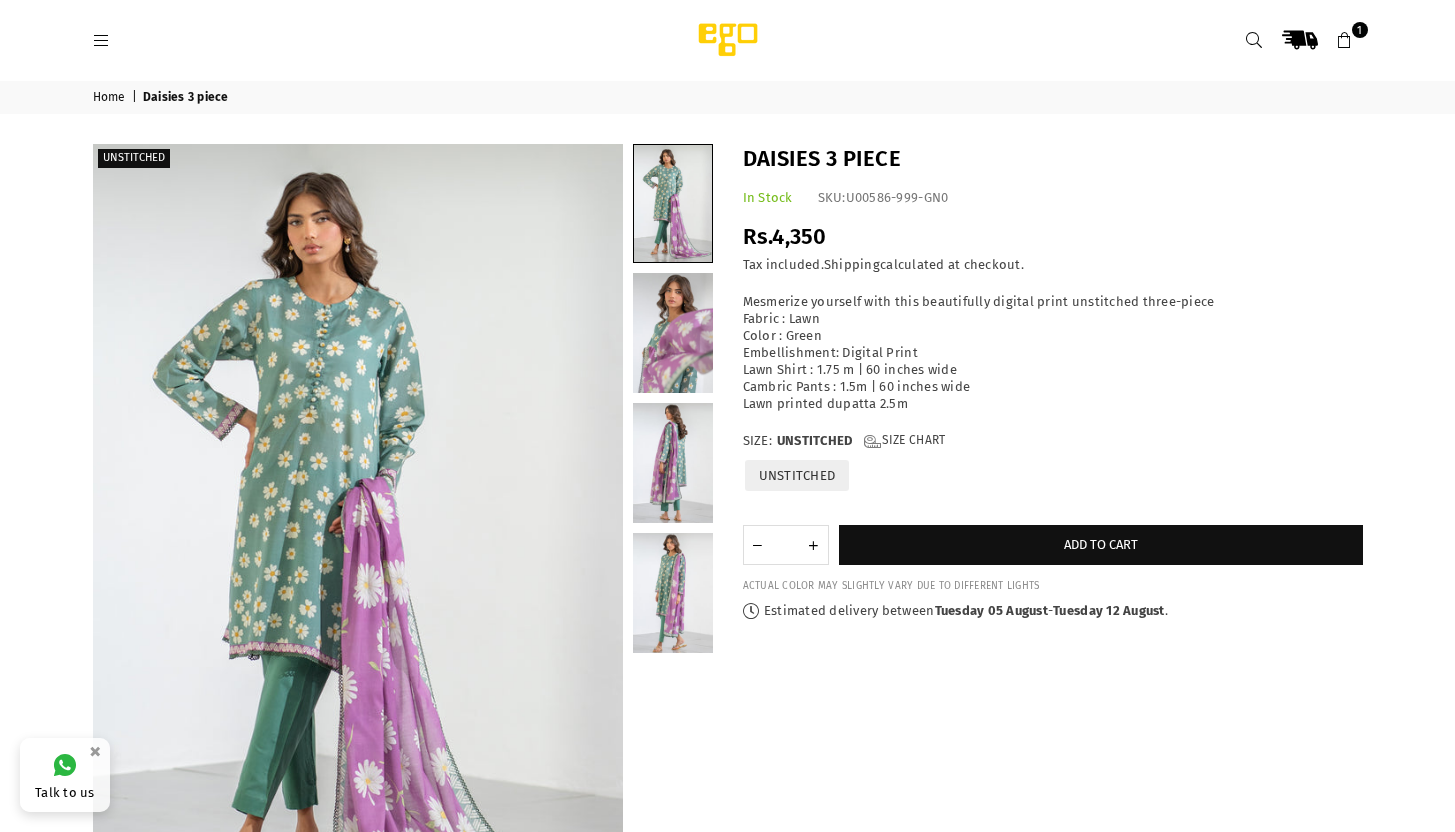 scroll, scrollTop: 0, scrollLeft: 0, axis: both 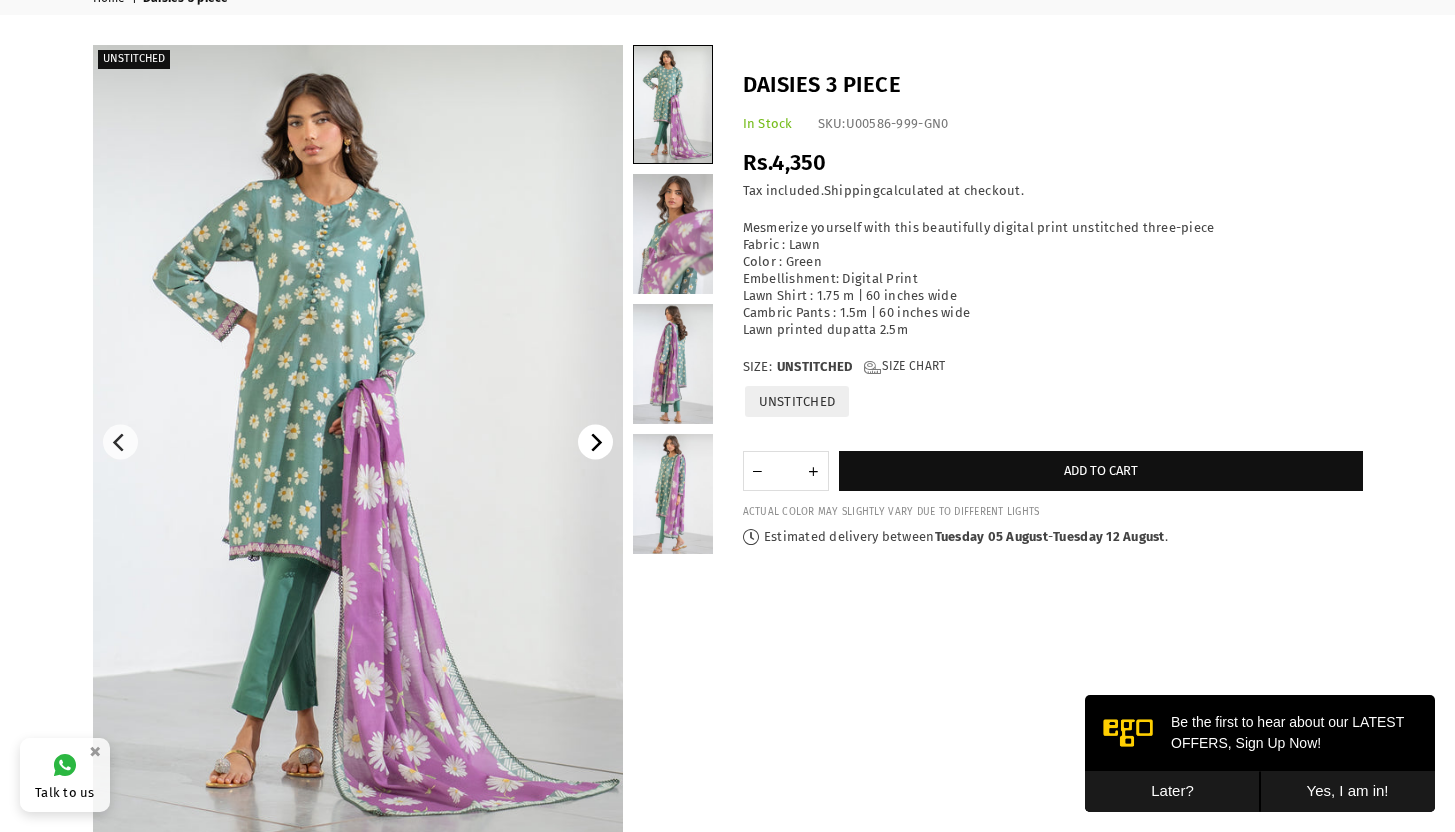 click at bounding box center (595, 442) 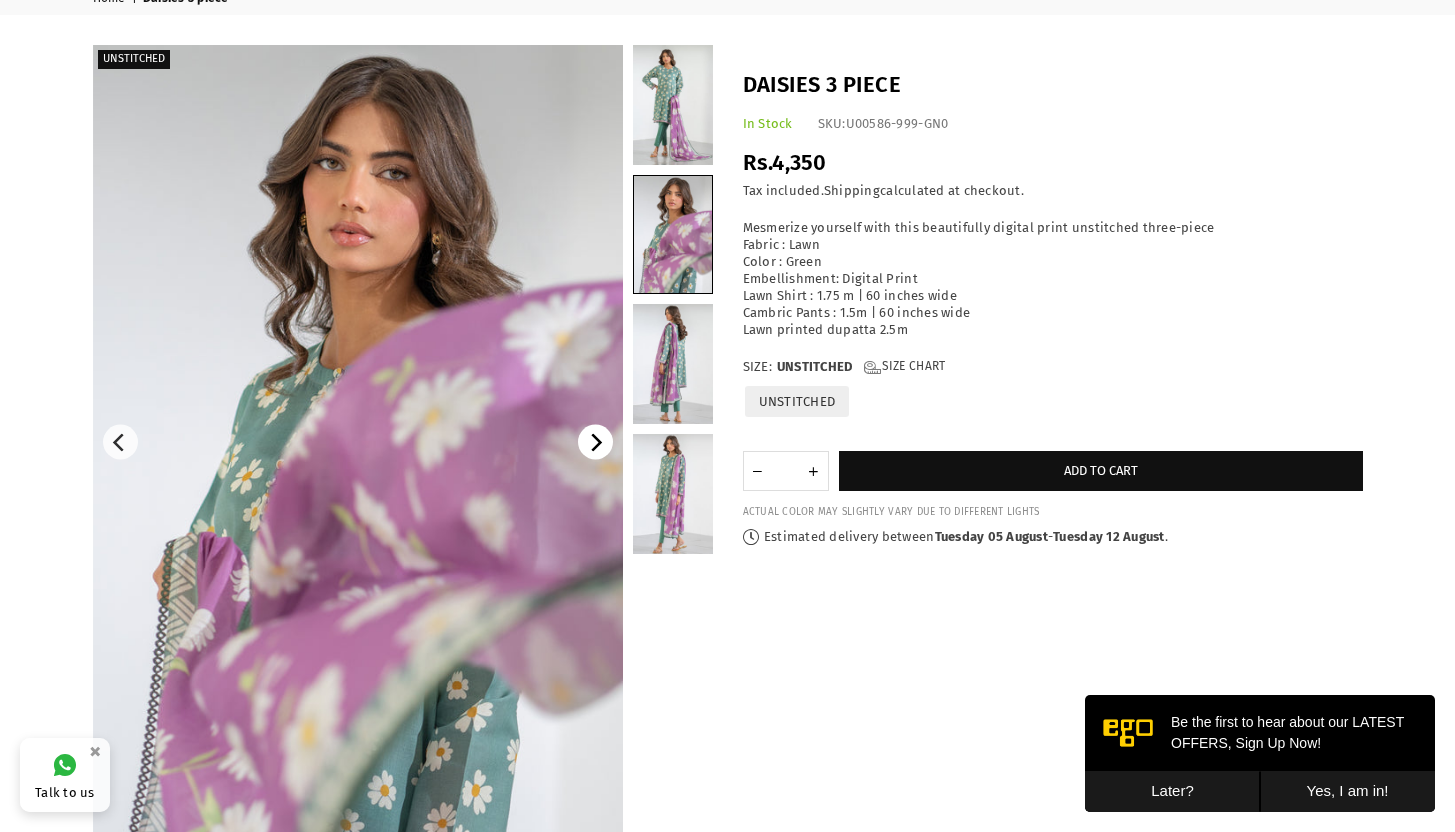 click at bounding box center [595, 442] 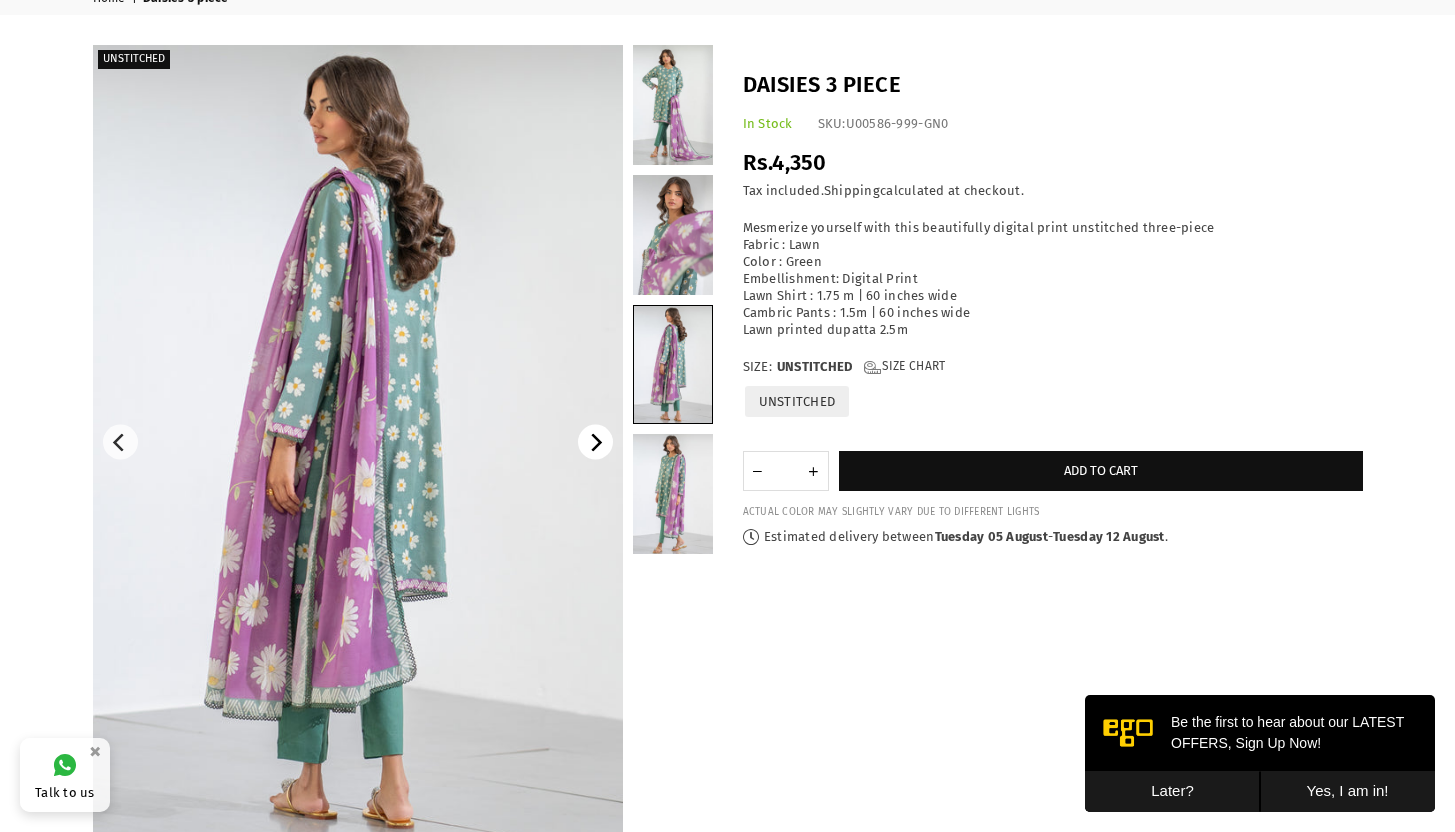 click at bounding box center [595, 442] 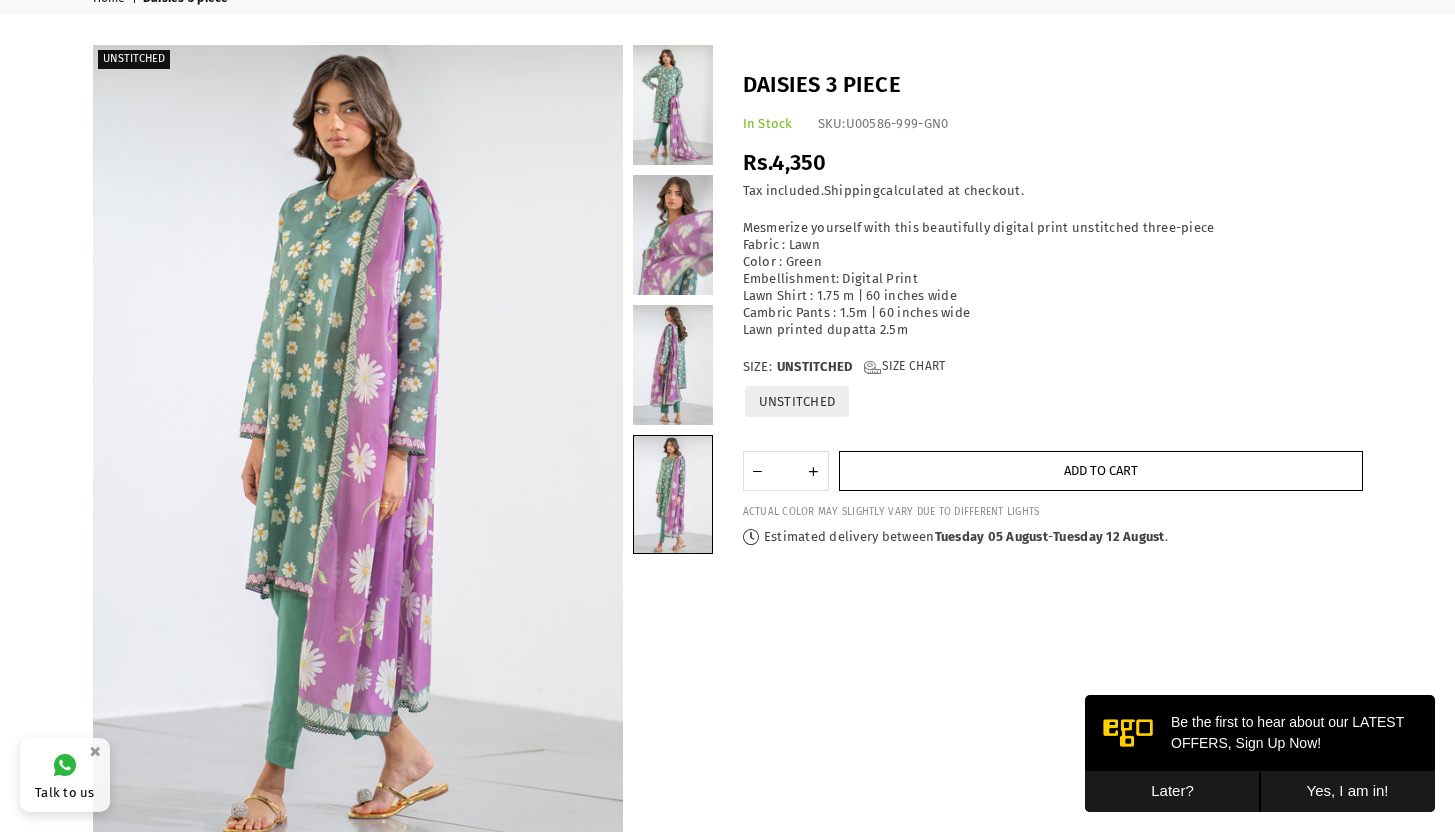 click on "Add to cart" at bounding box center (1101, 471) 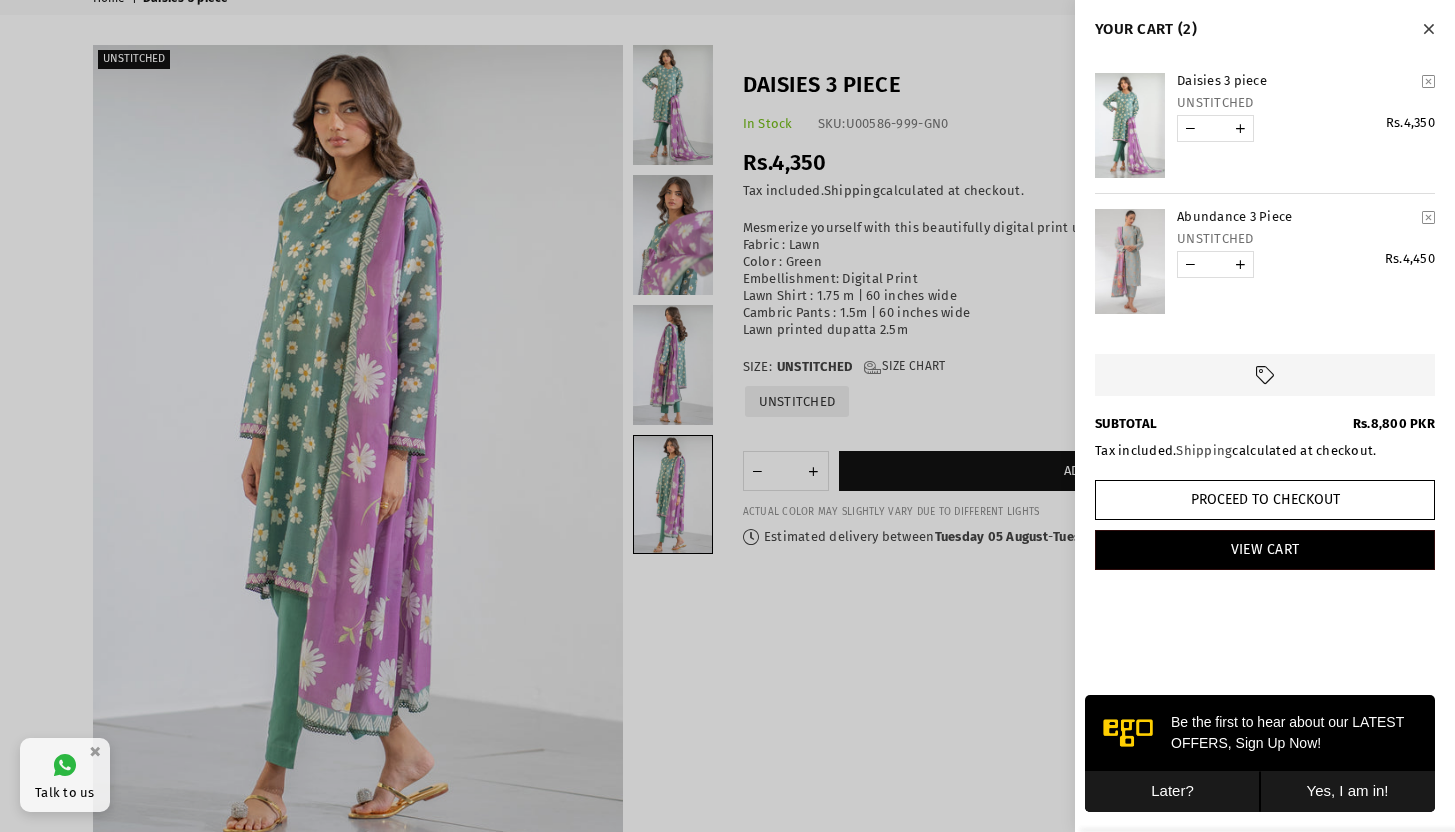 click at bounding box center (727, 416) 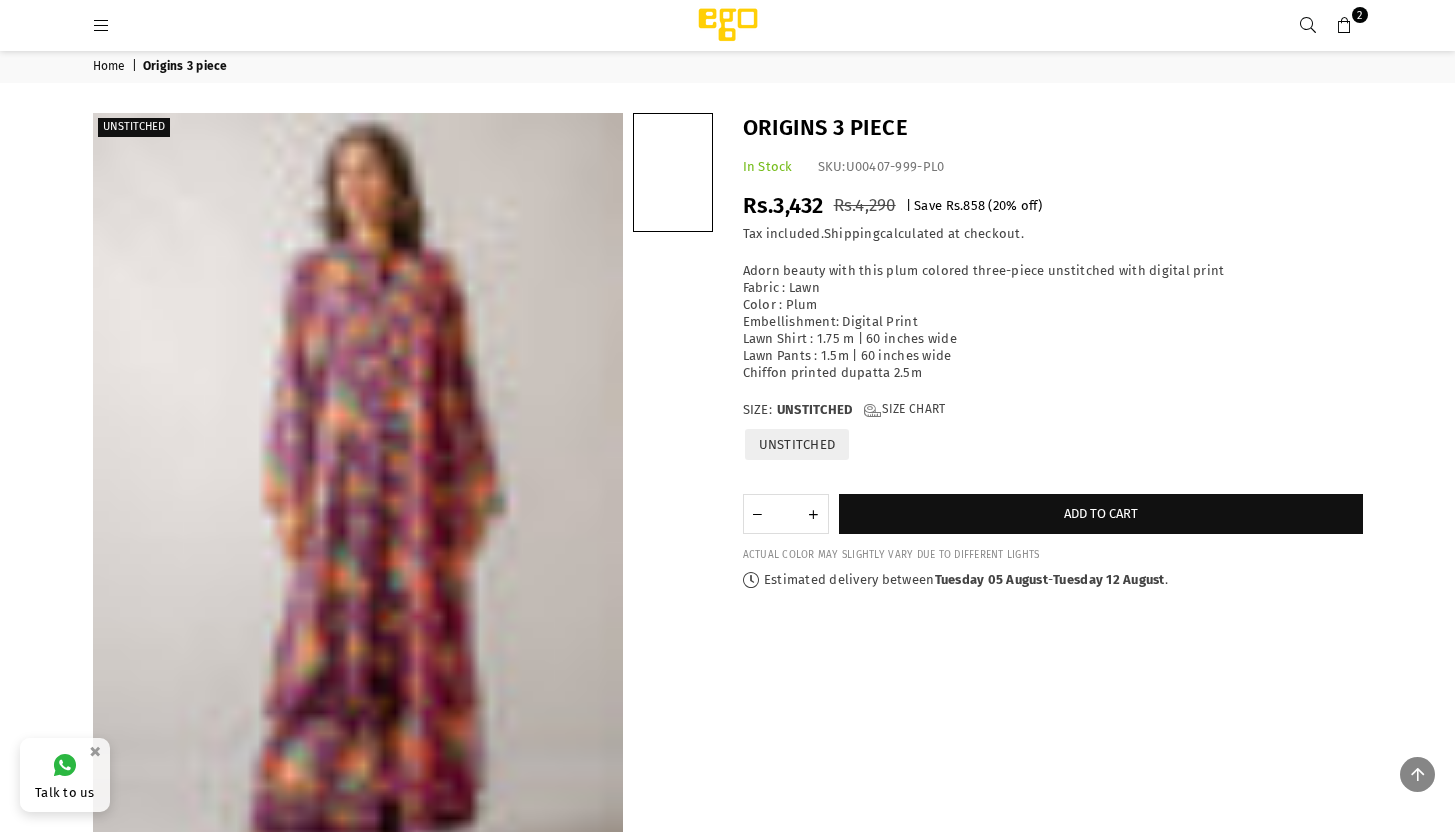 scroll, scrollTop: 2031, scrollLeft: 0, axis: vertical 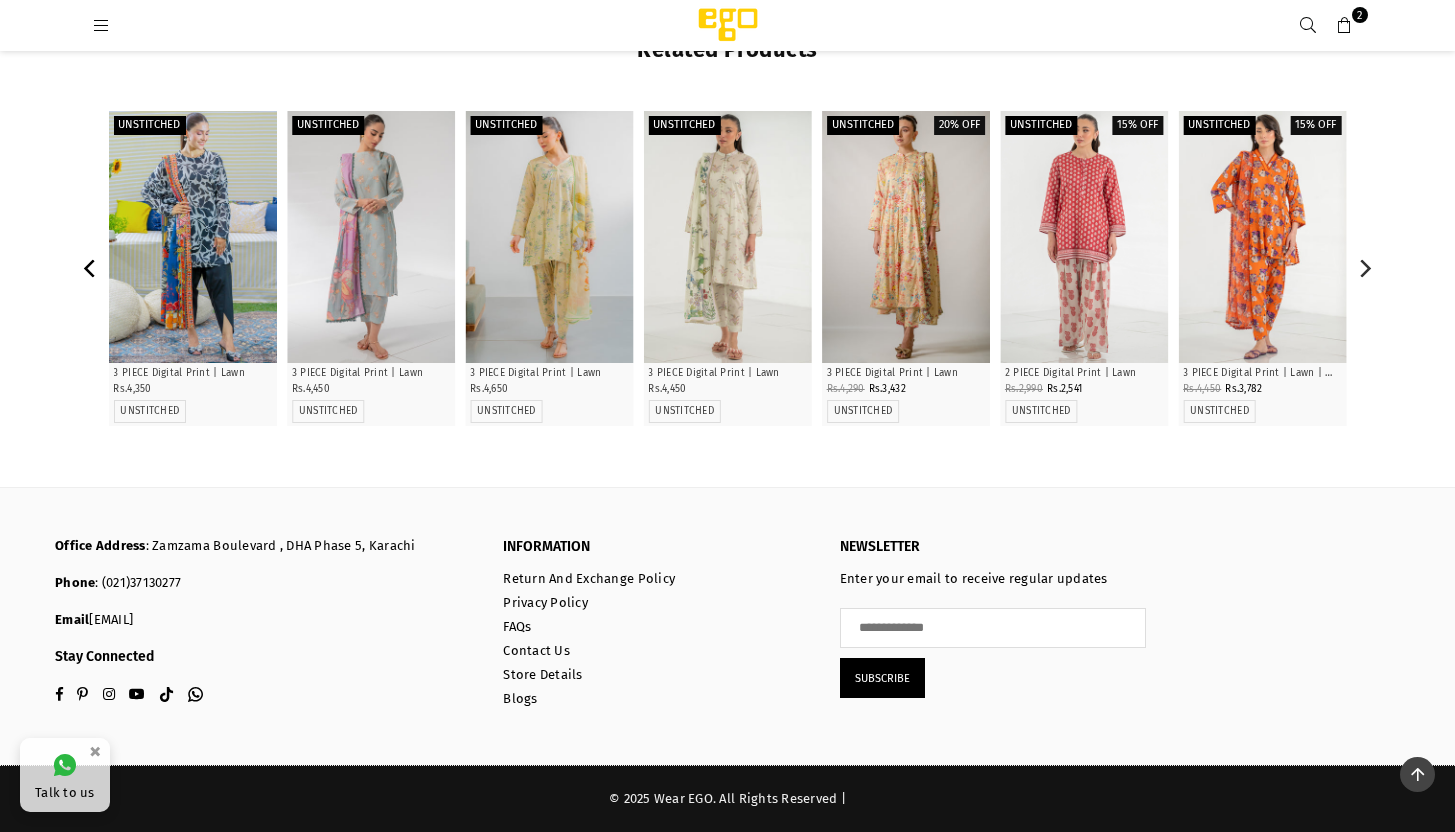 click at bounding box center (91, 268) 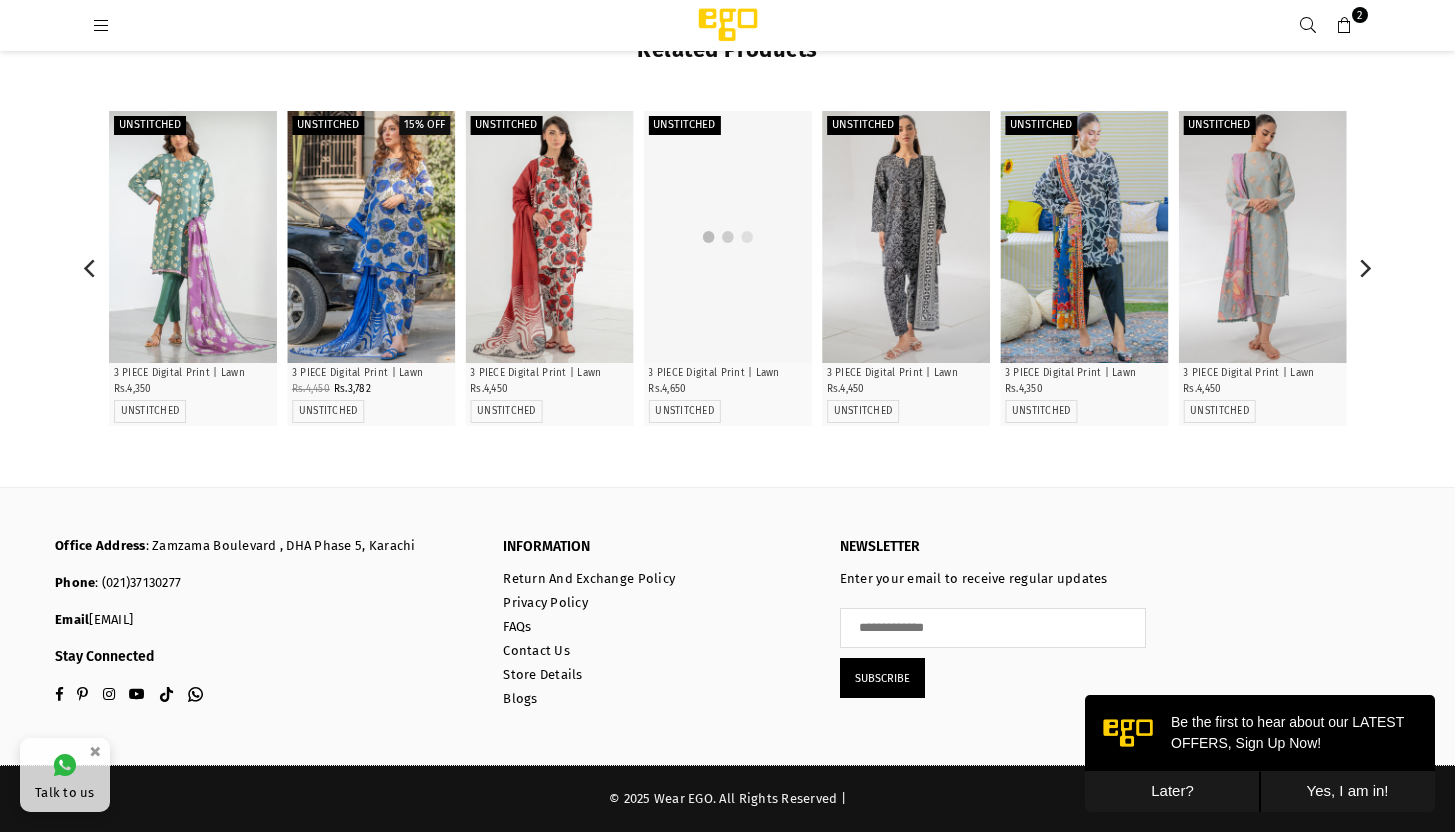 scroll, scrollTop: 0, scrollLeft: 0, axis: both 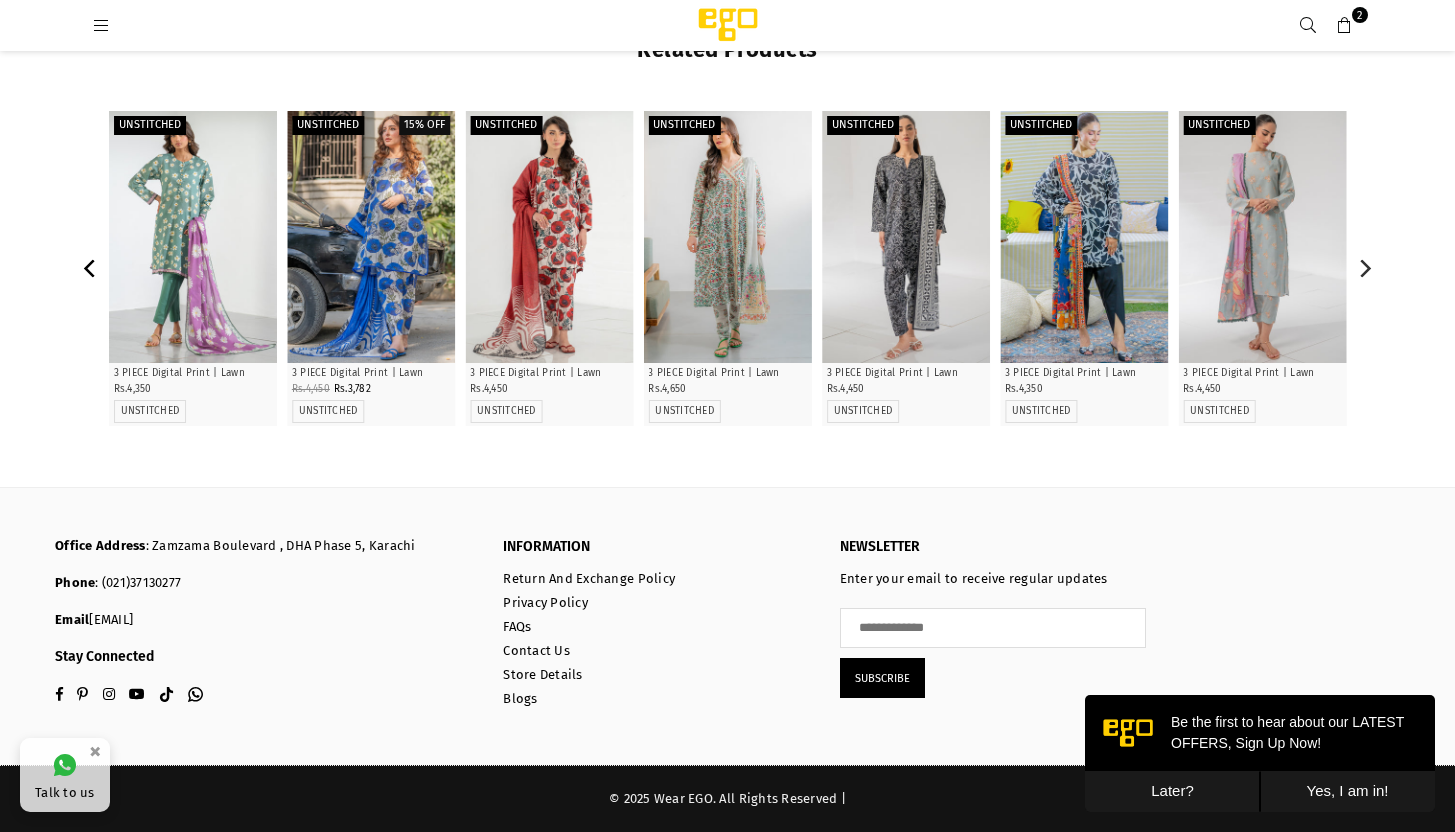 click 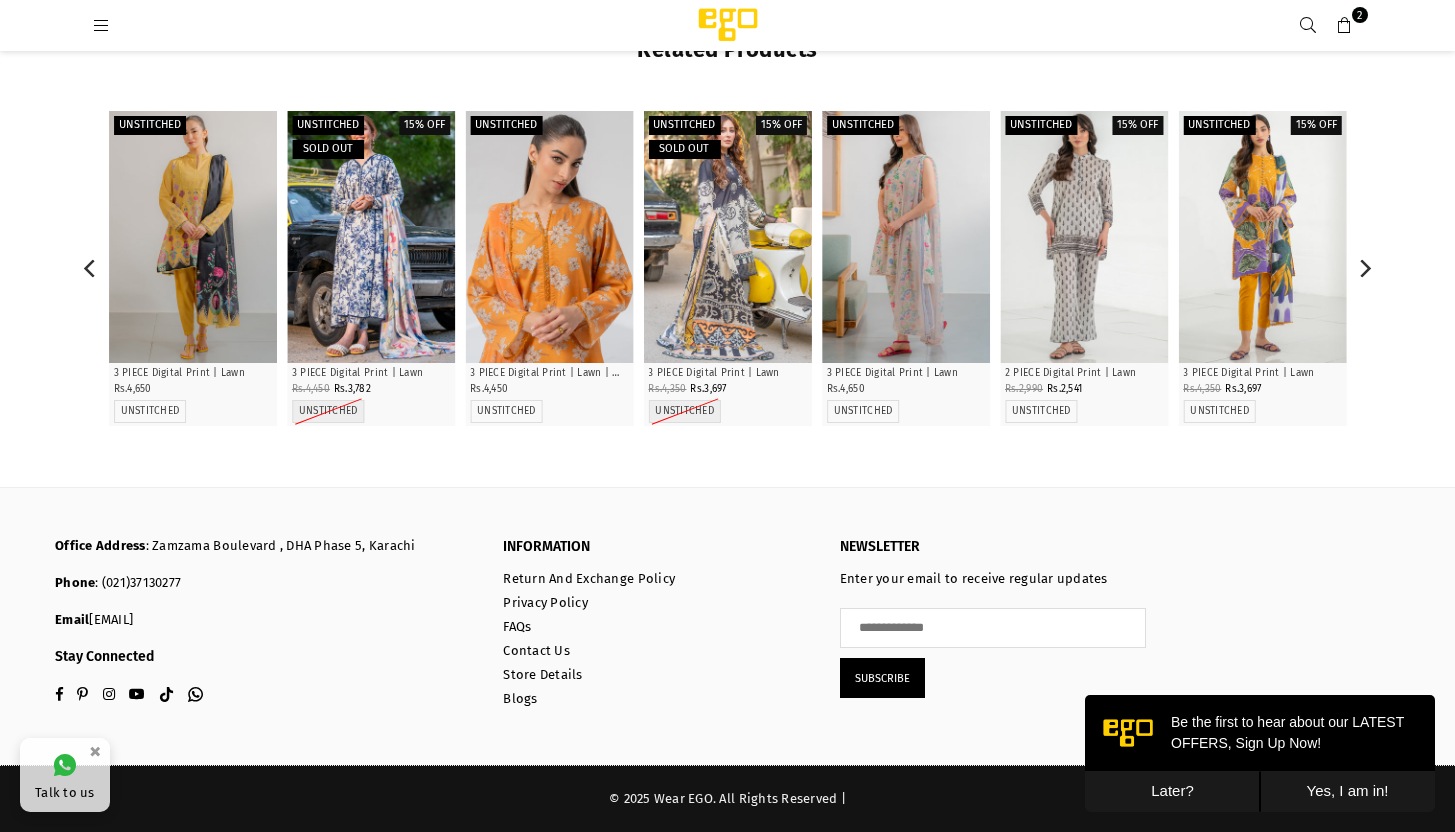 click at bounding box center [549, 237] 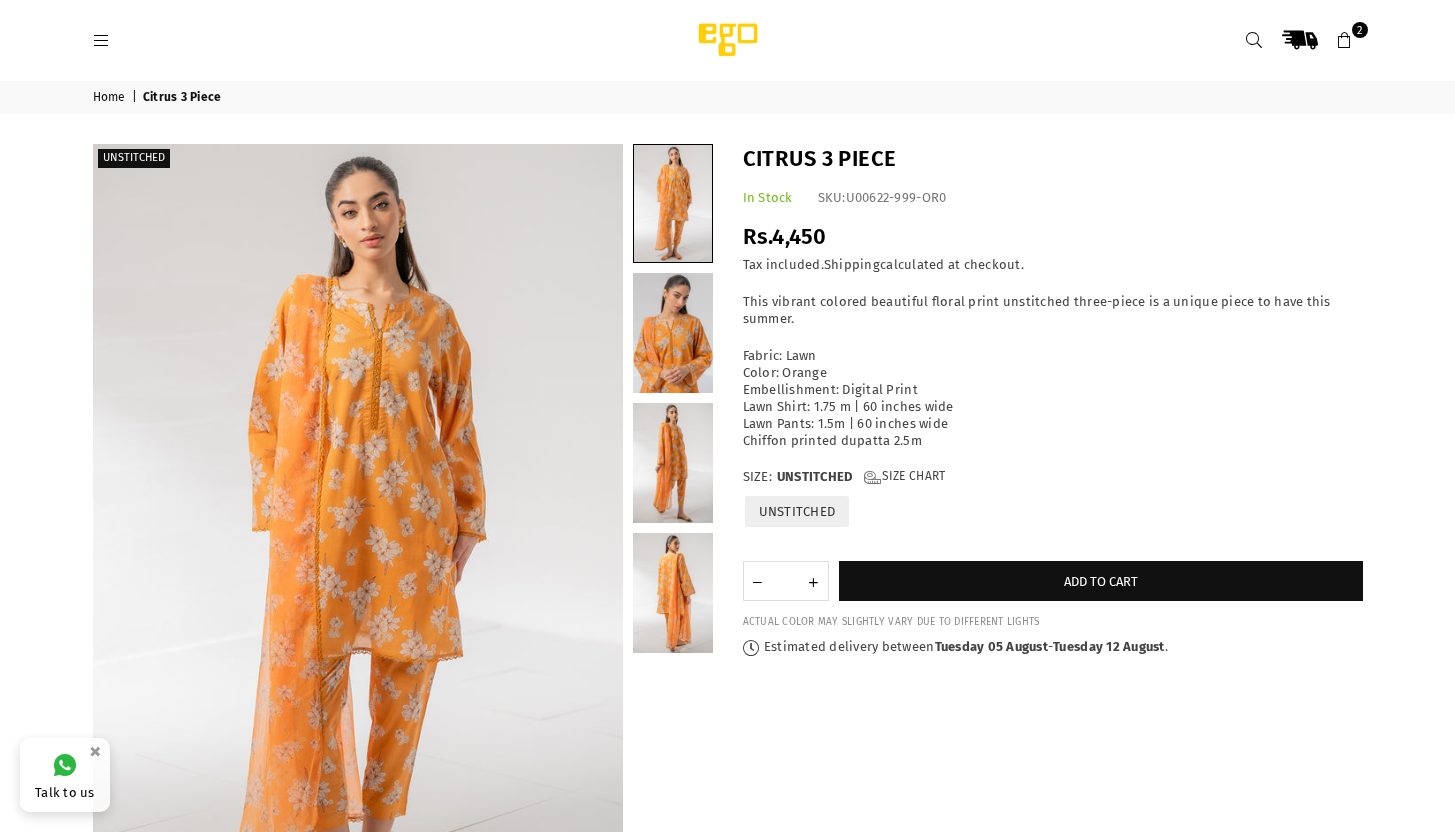 scroll, scrollTop: 0, scrollLeft: 0, axis: both 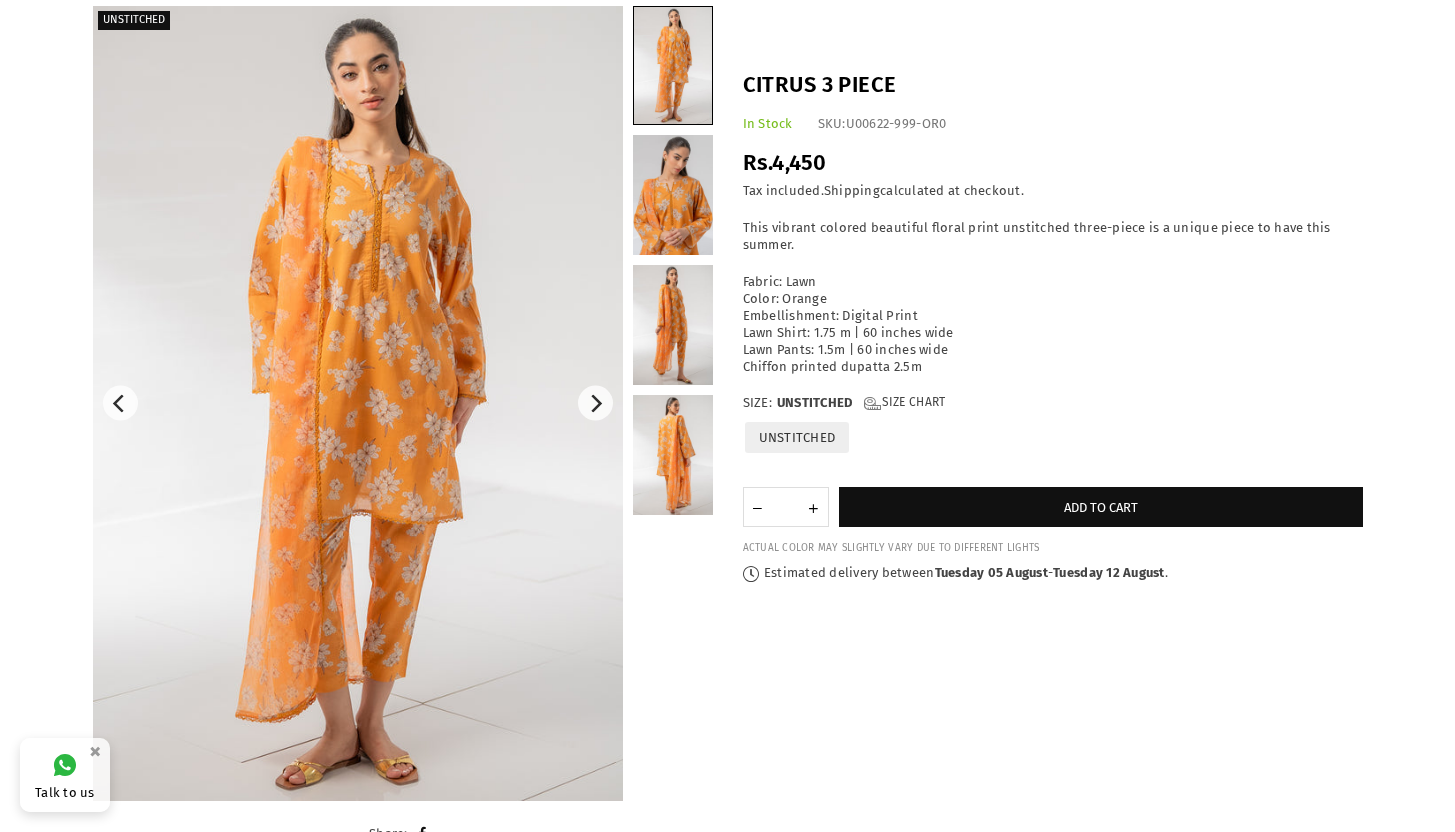 click at bounding box center [358, 403] 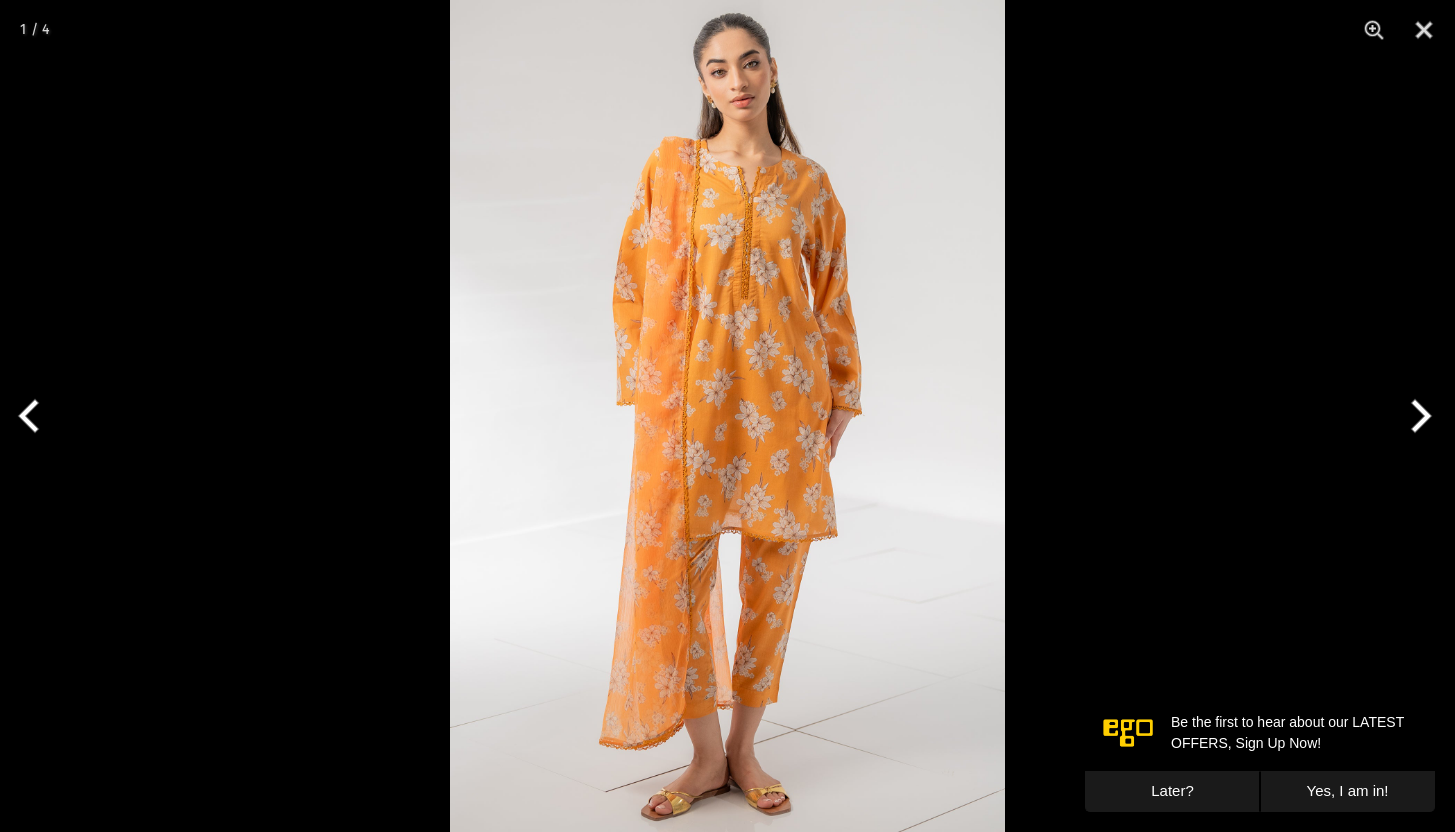 scroll, scrollTop: 0, scrollLeft: 0, axis: both 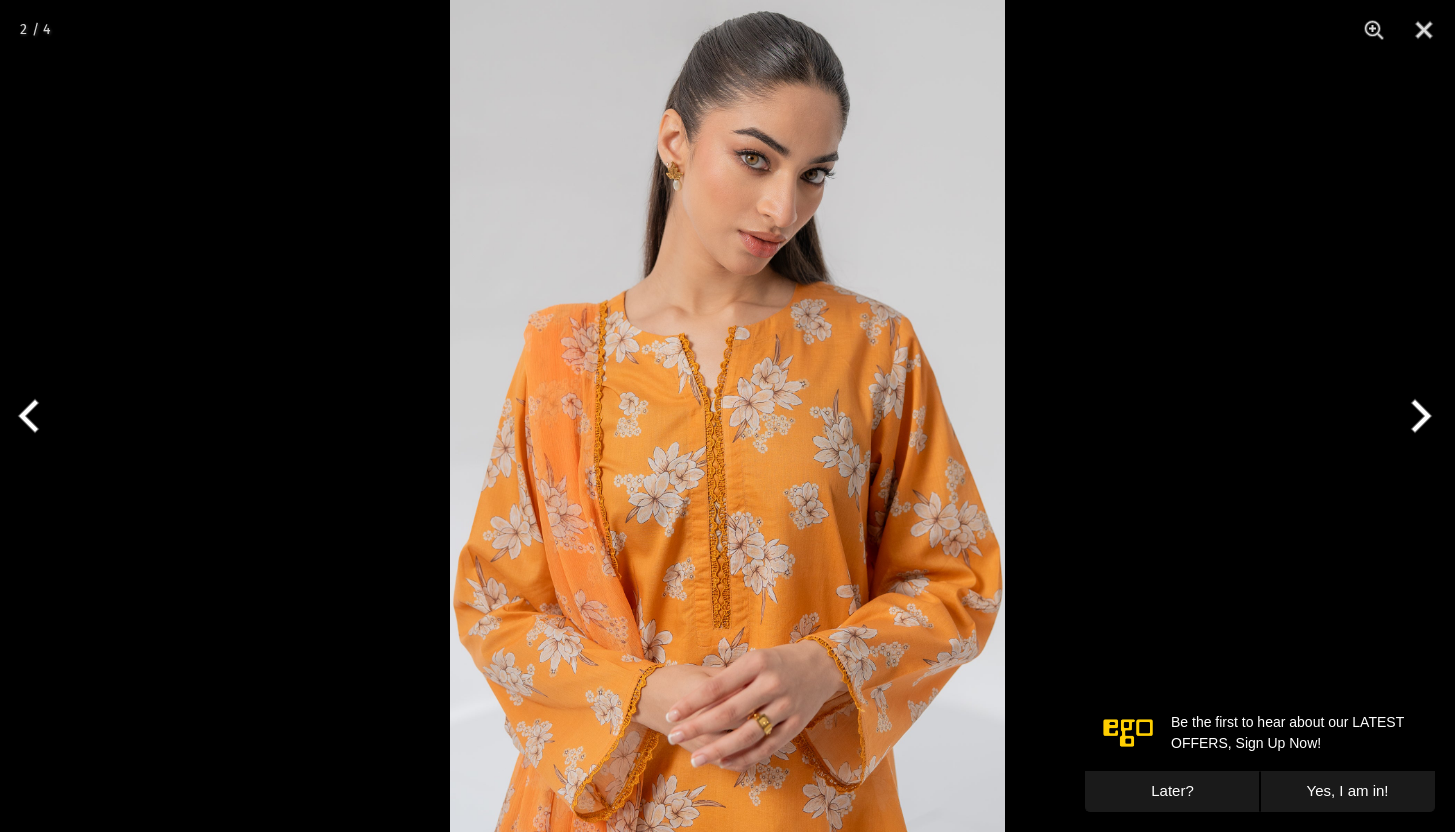 click at bounding box center [1417, 416] 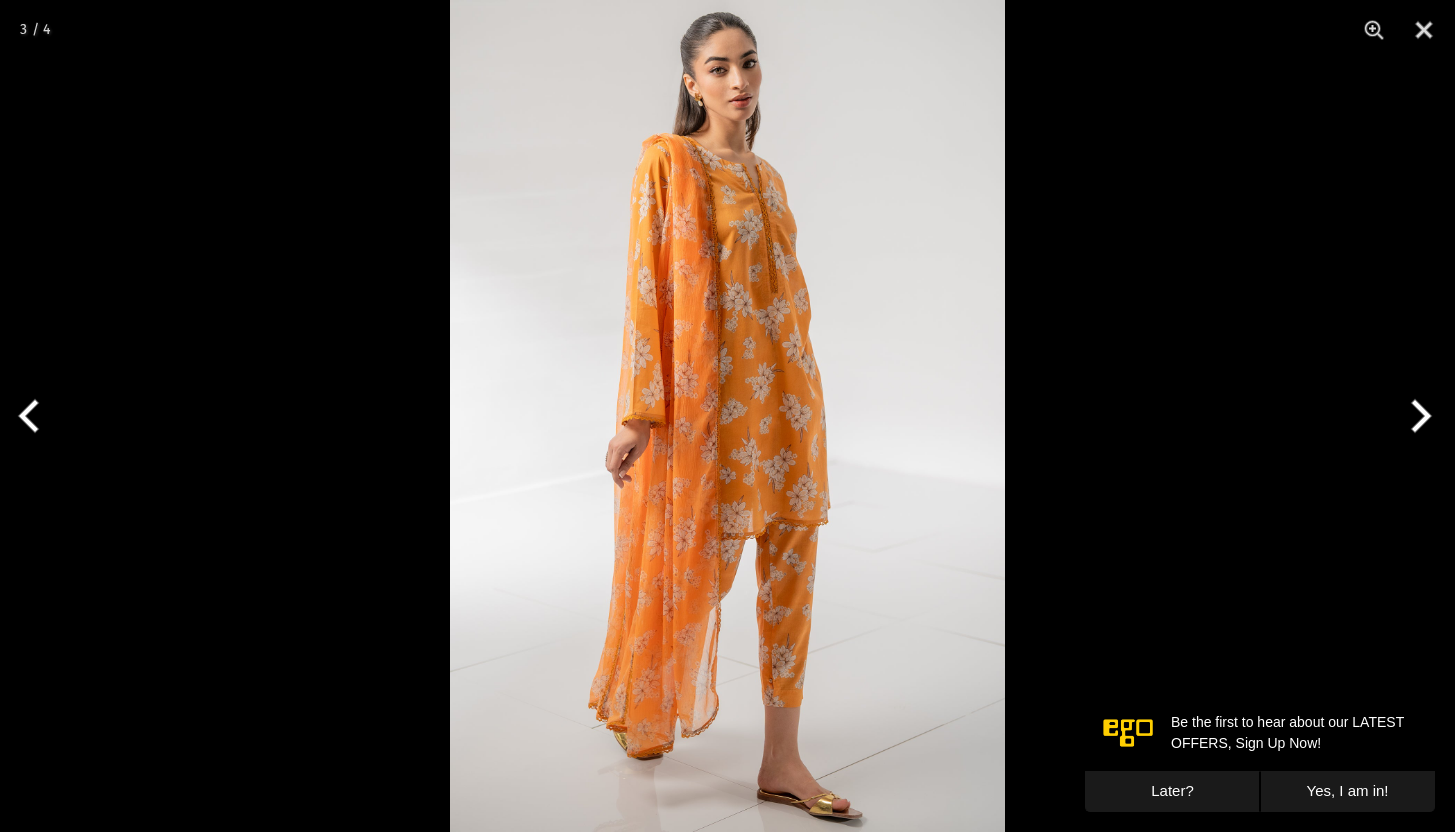 click at bounding box center (1417, 416) 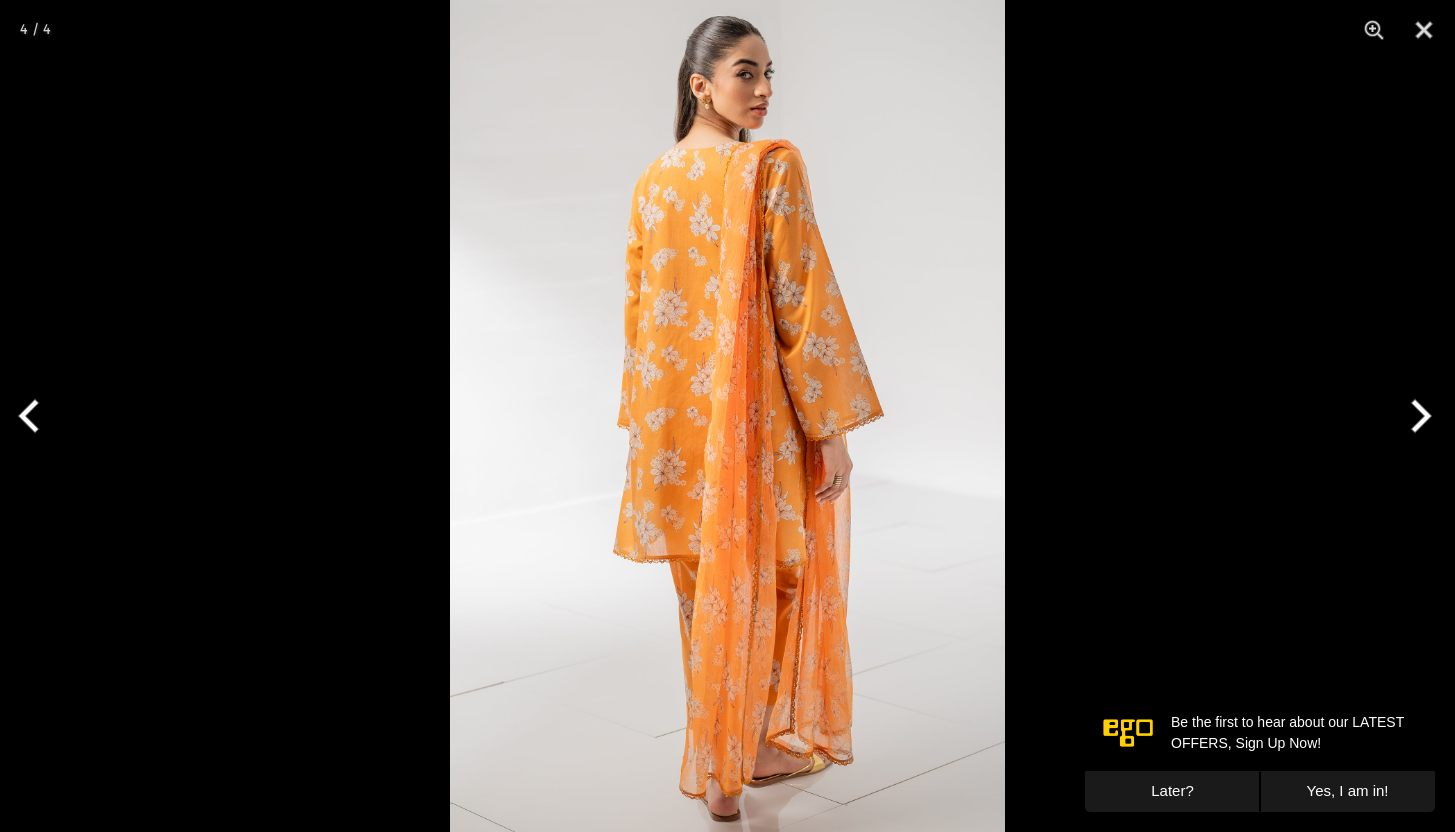 click at bounding box center (1417, 416) 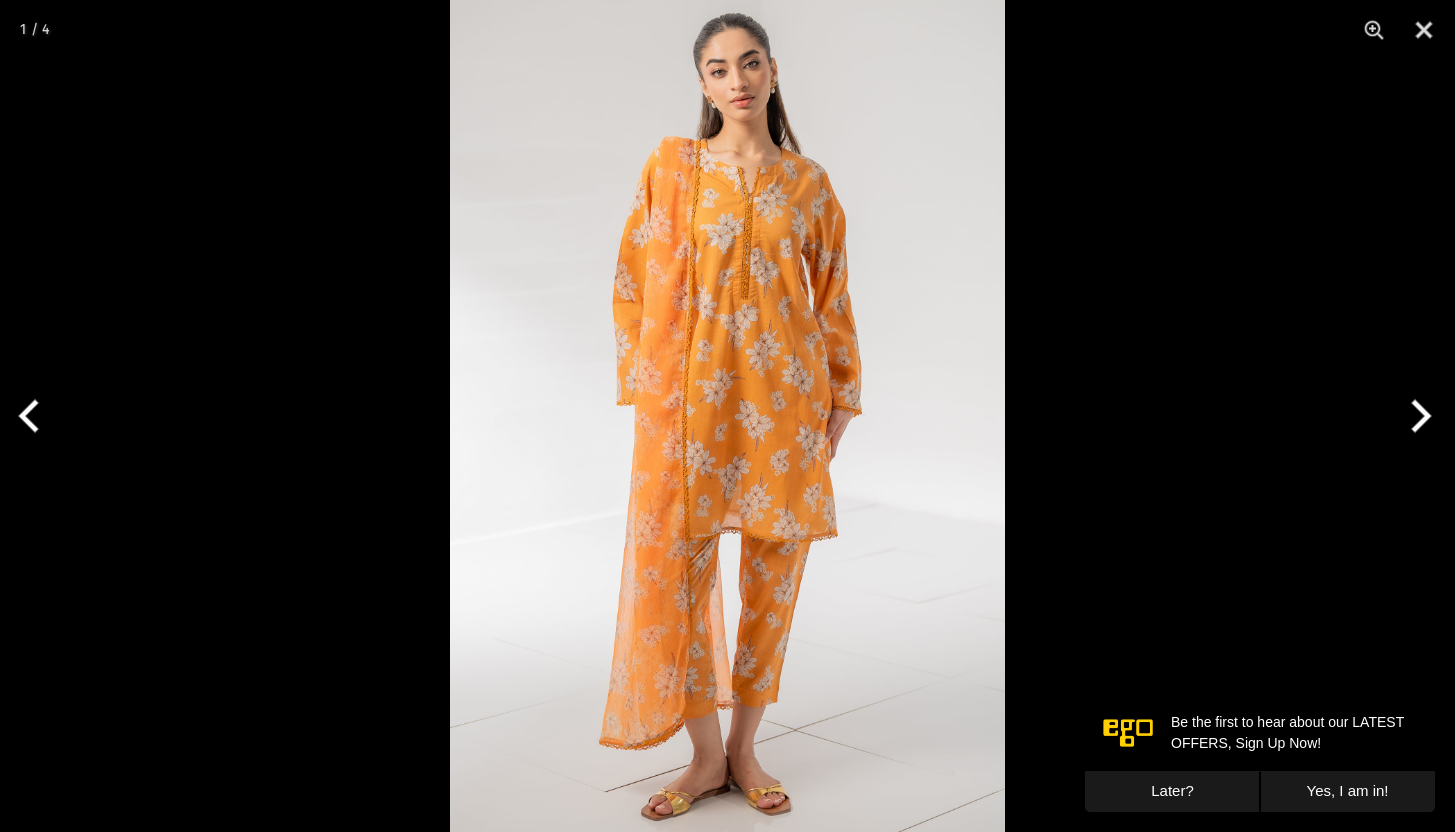 click at bounding box center (1417, 416) 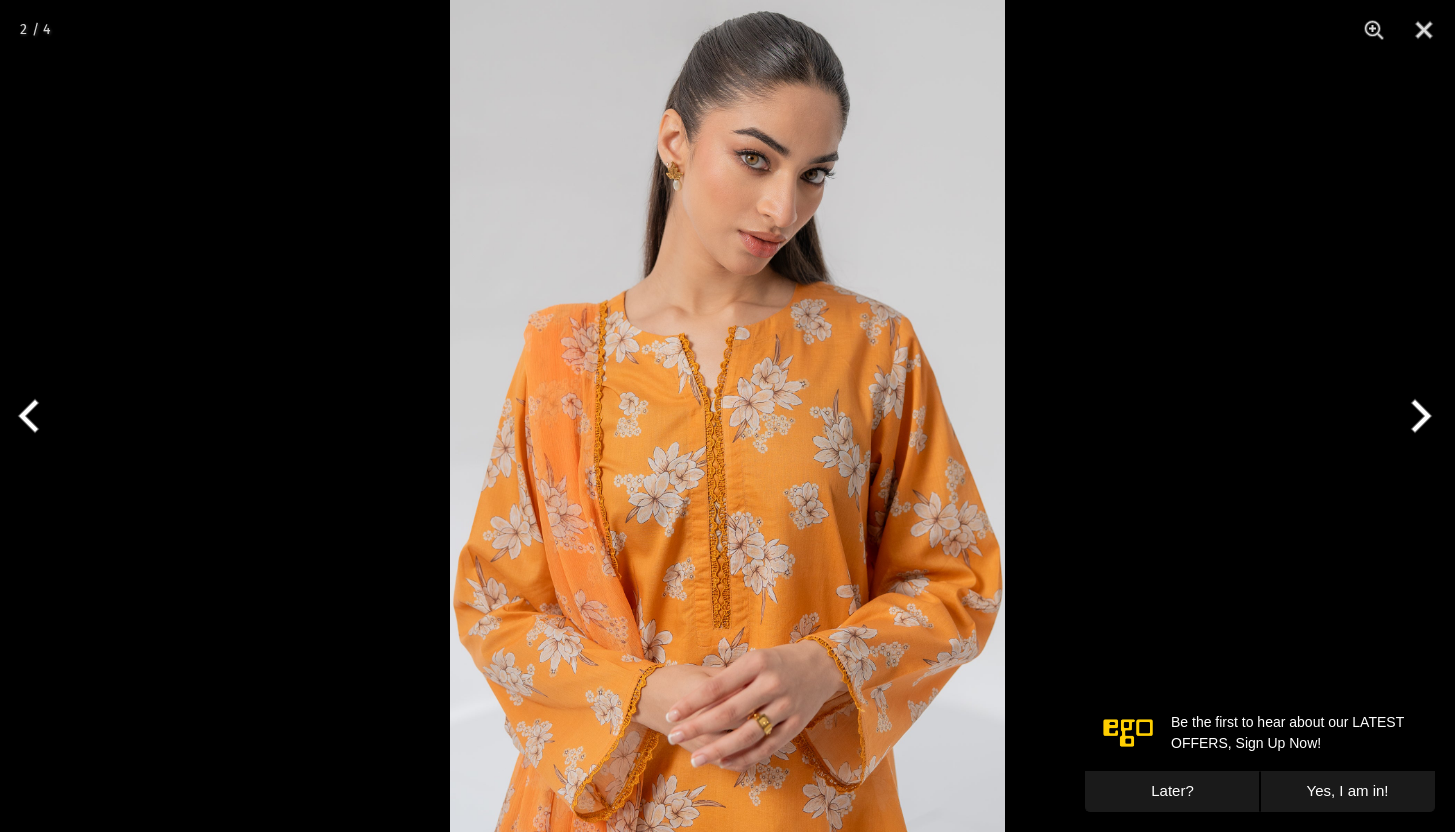 click at bounding box center (1417, 416) 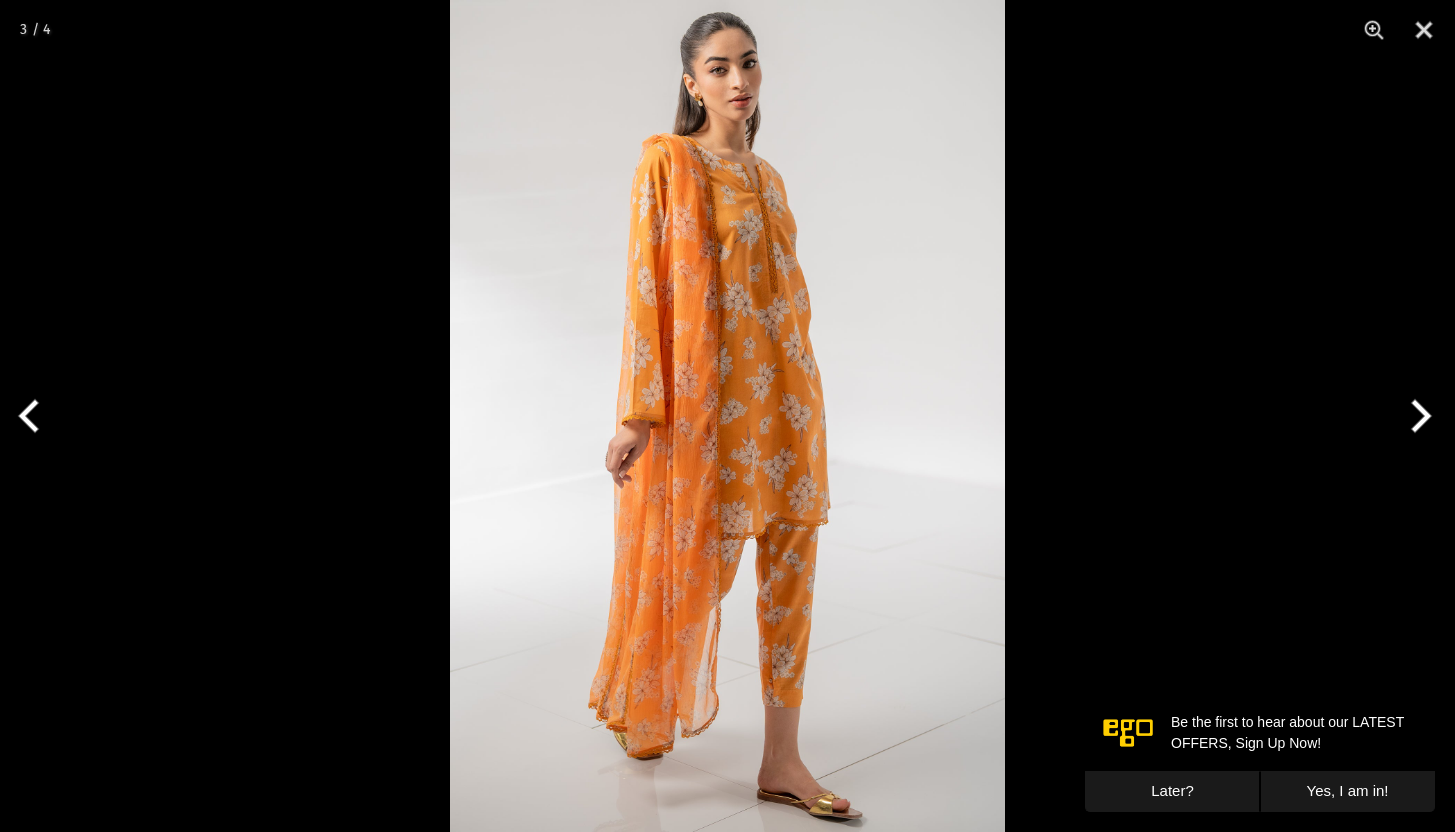 click at bounding box center (1417, 416) 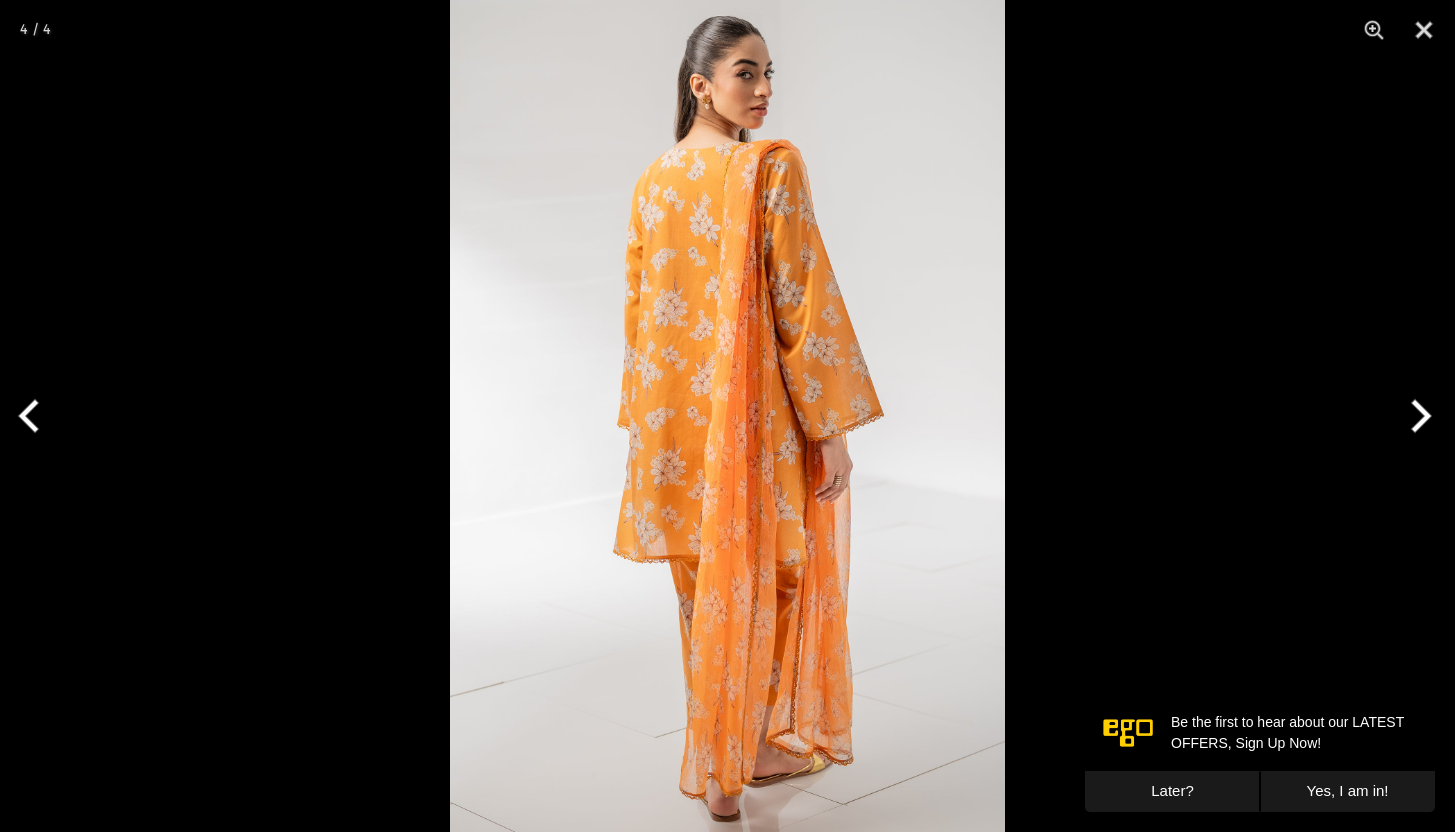 click at bounding box center [1417, 416] 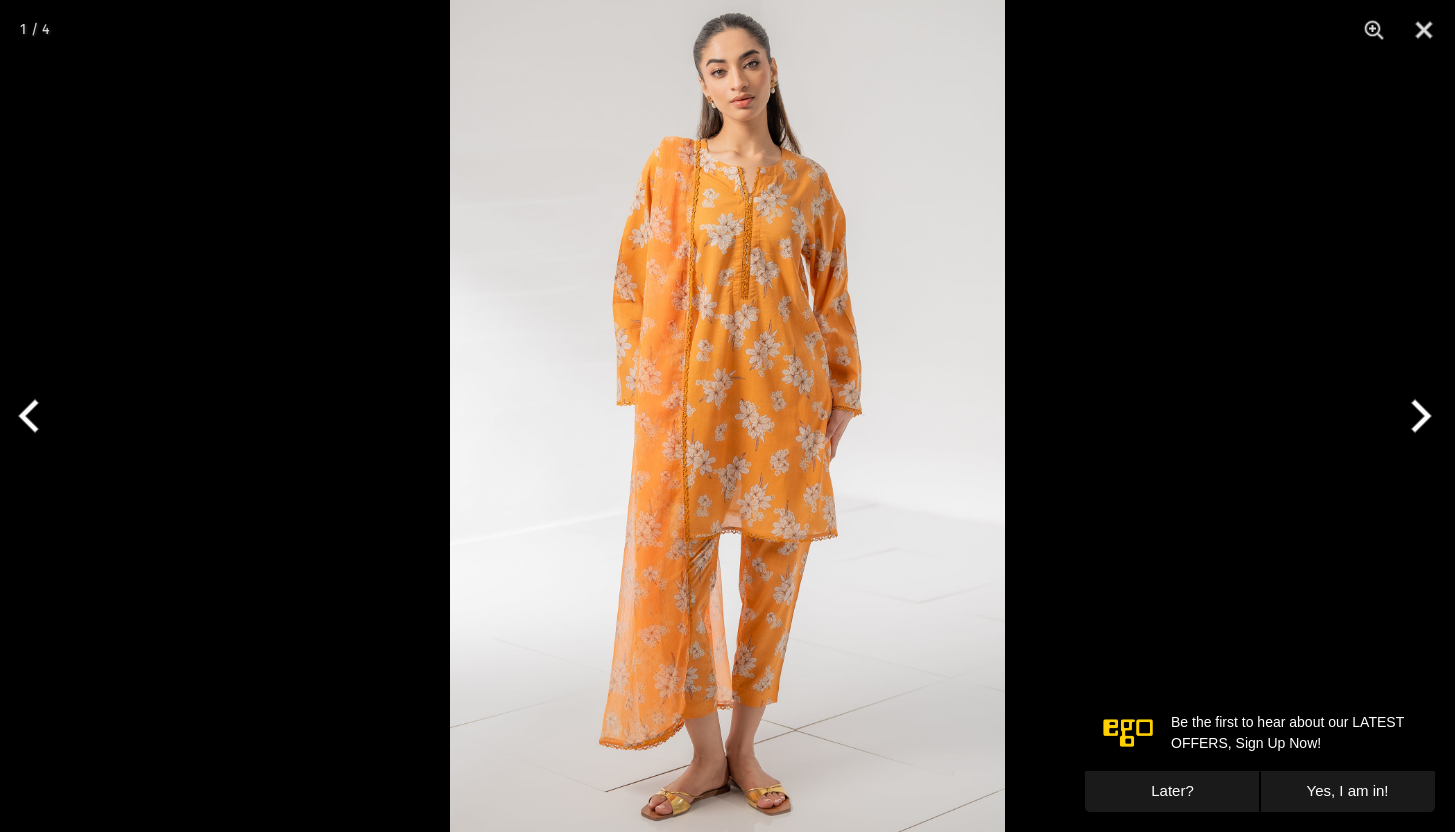 click at bounding box center [1417, 416] 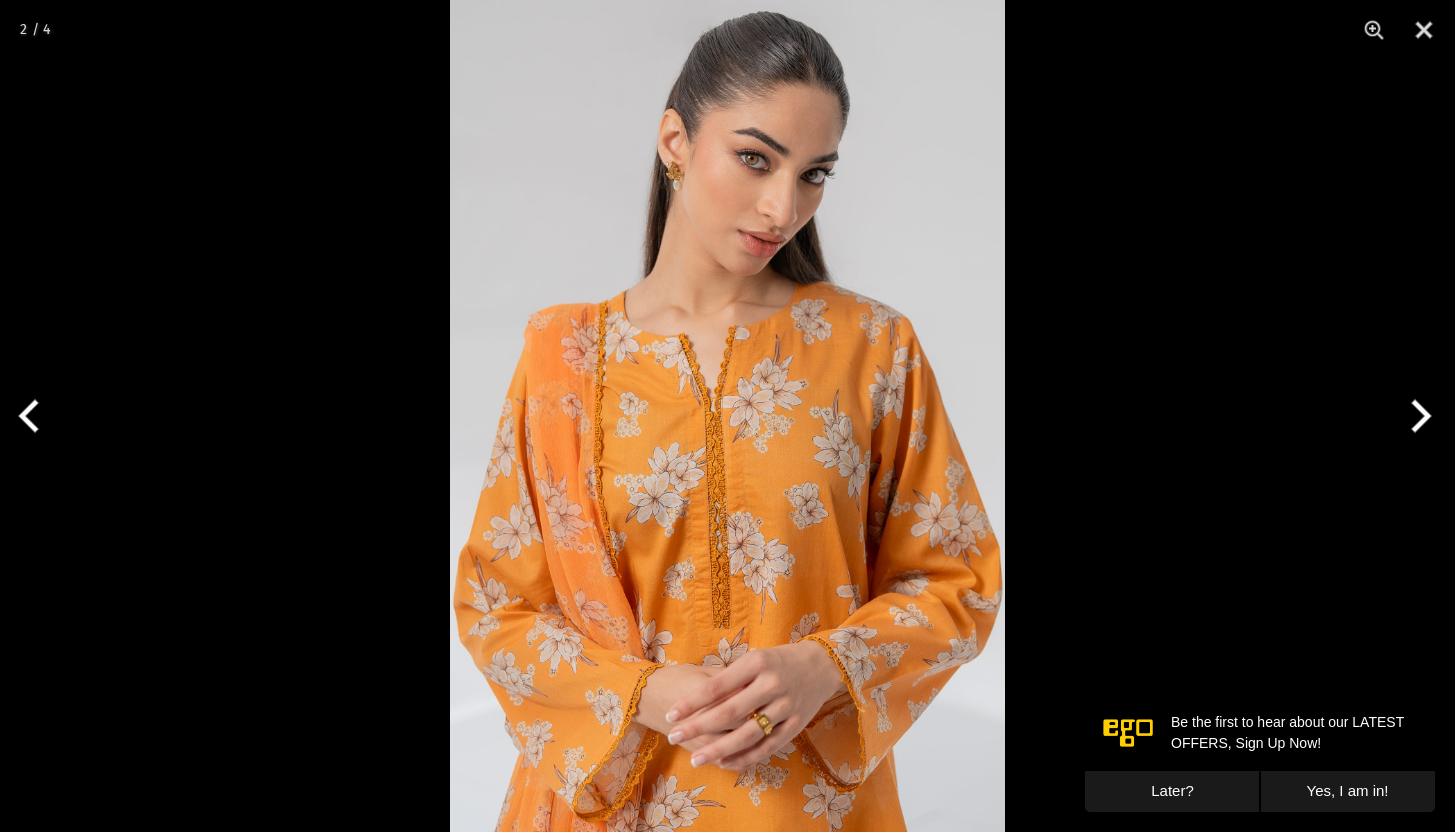click at bounding box center (1417, 416) 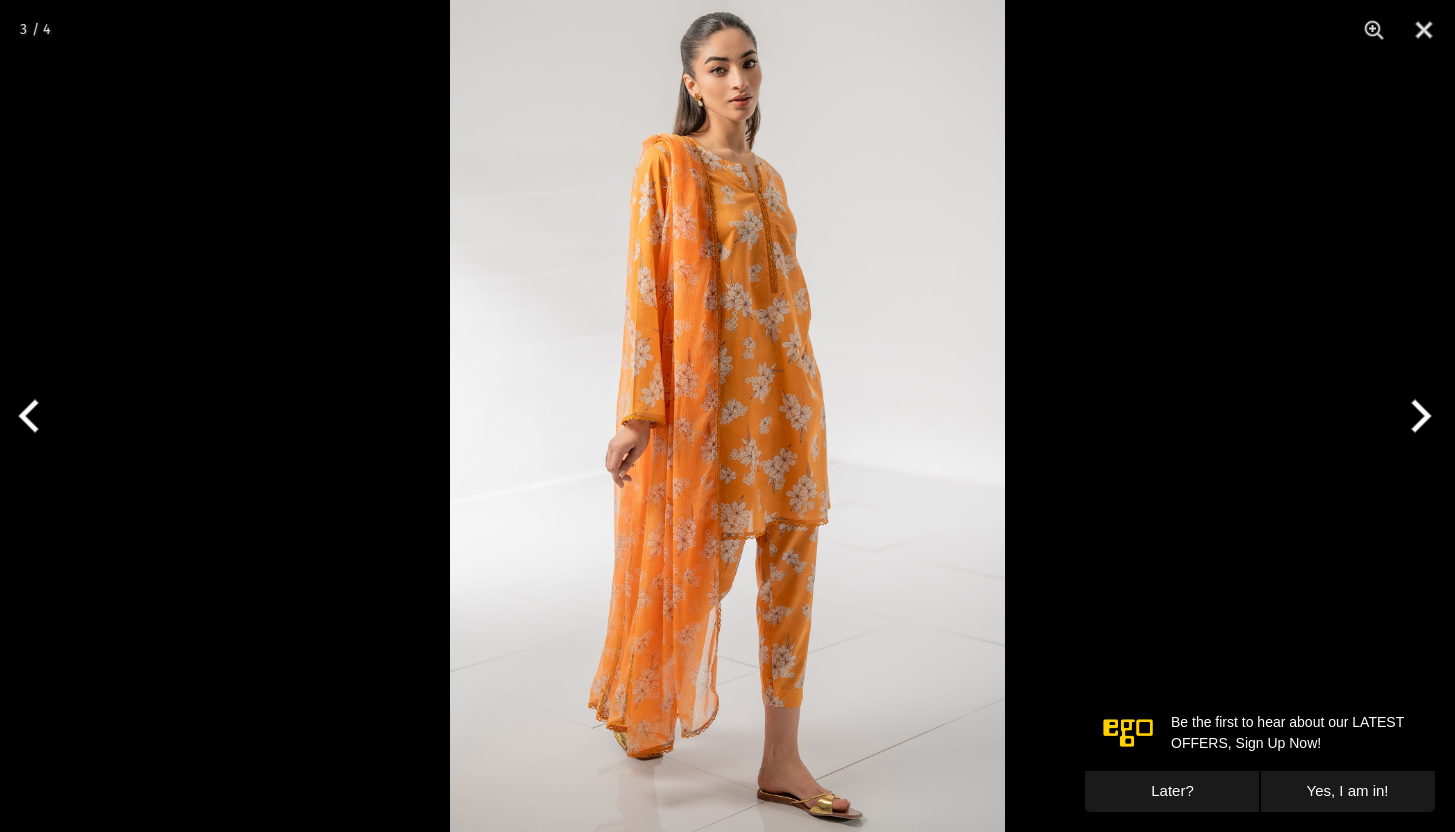 click at bounding box center [1417, 416] 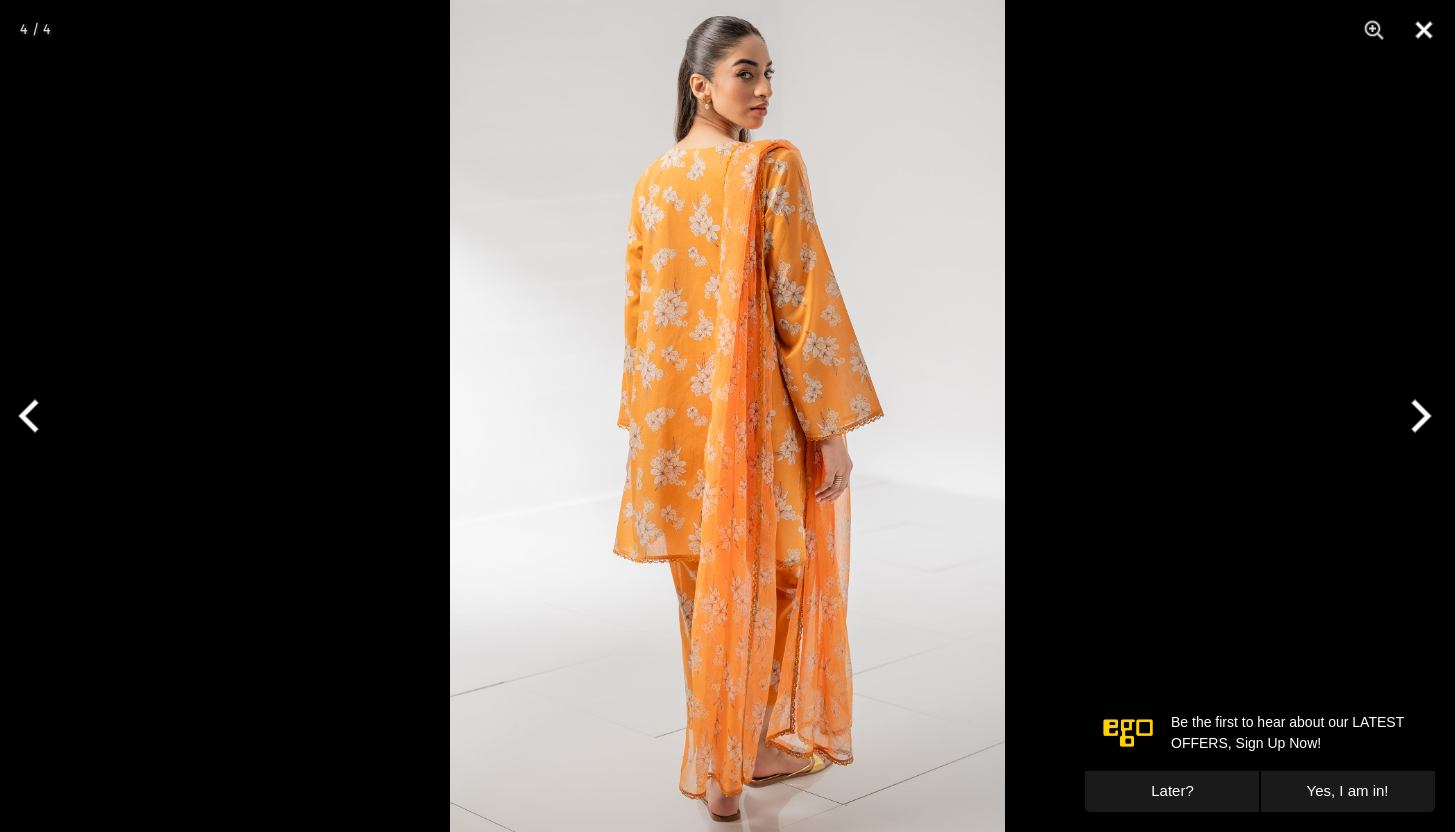 click at bounding box center (1424, 30) 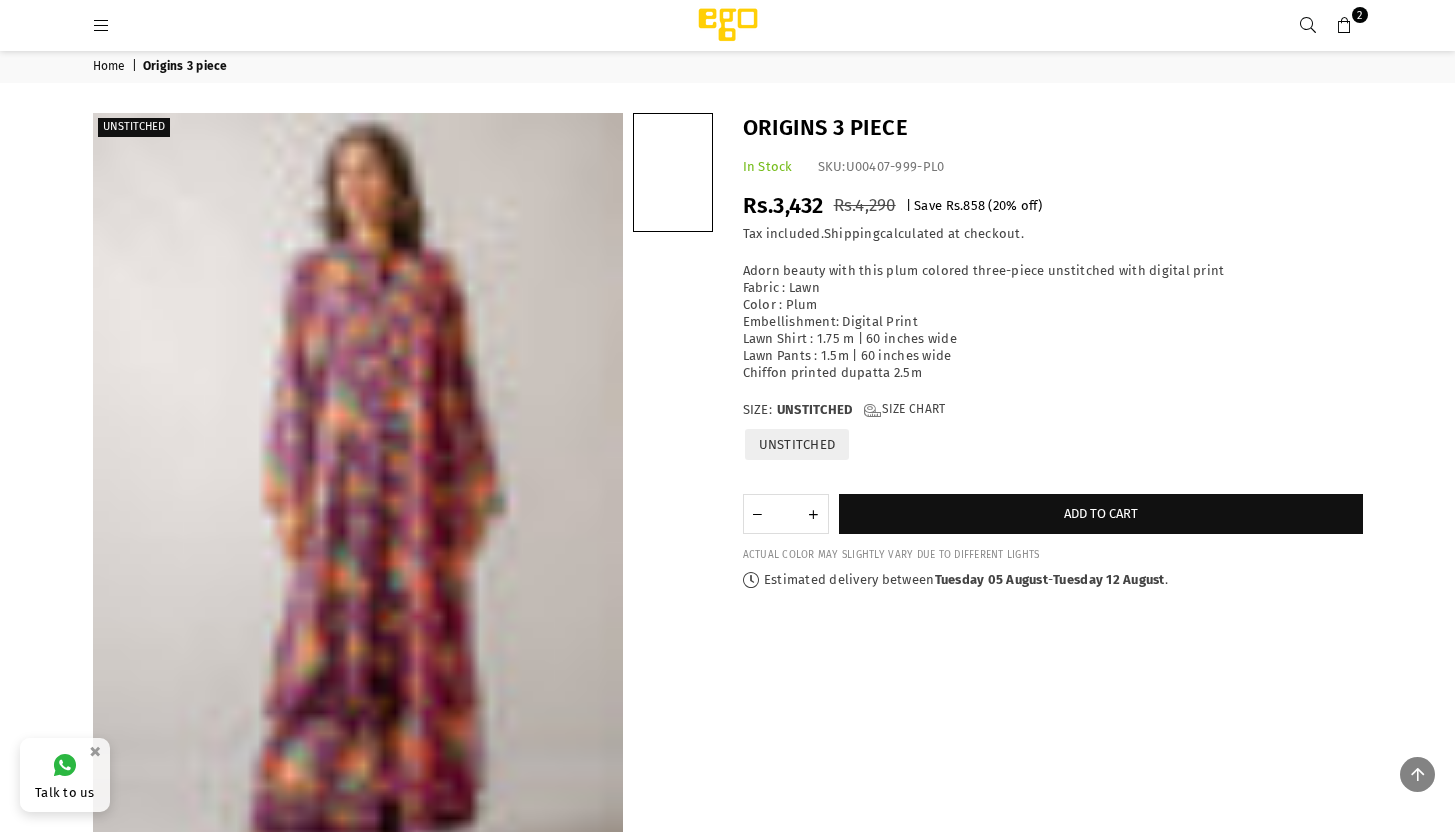 scroll, scrollTop: 2031, scrollLeft: 0, axis: vertical 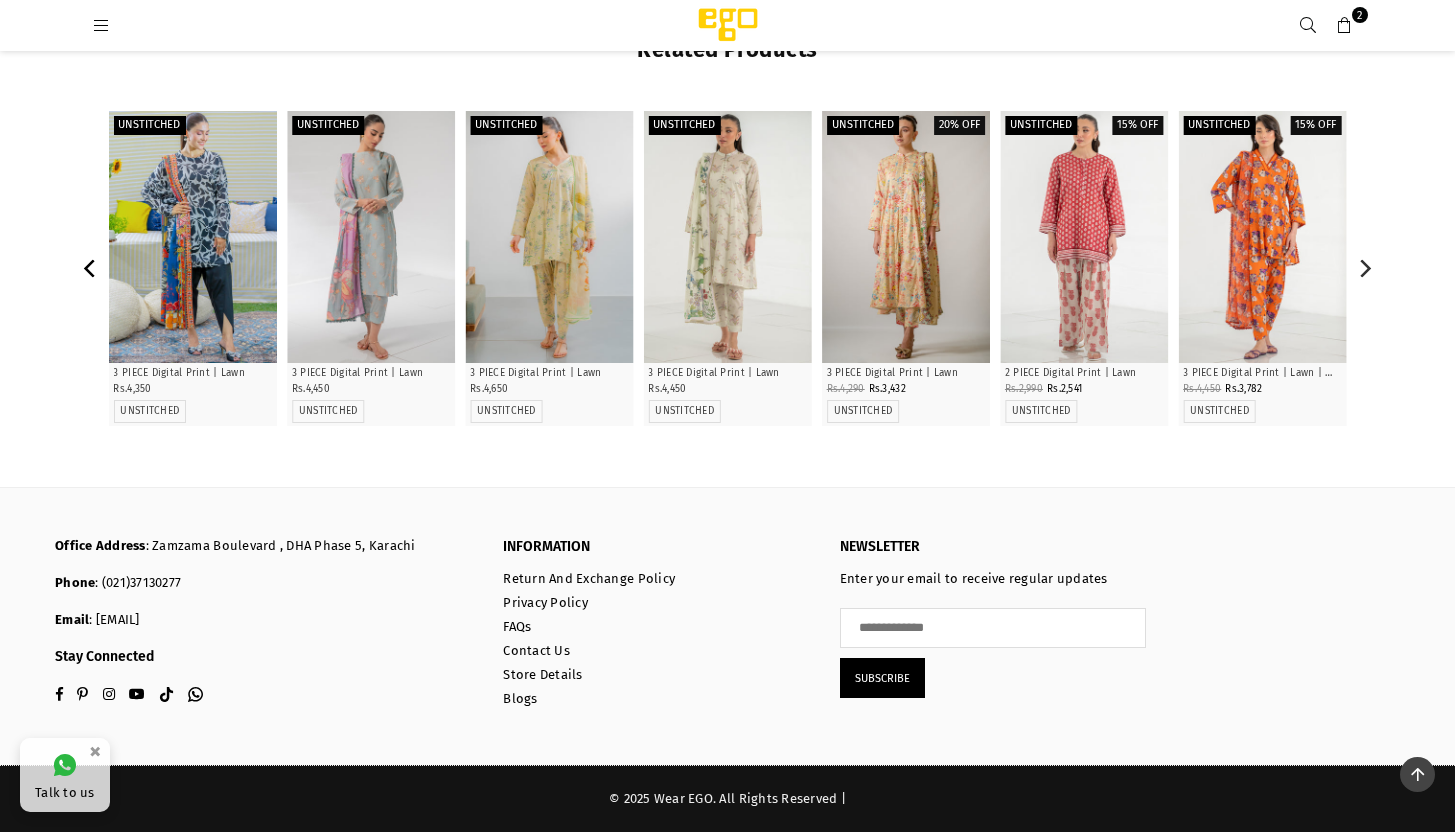 click 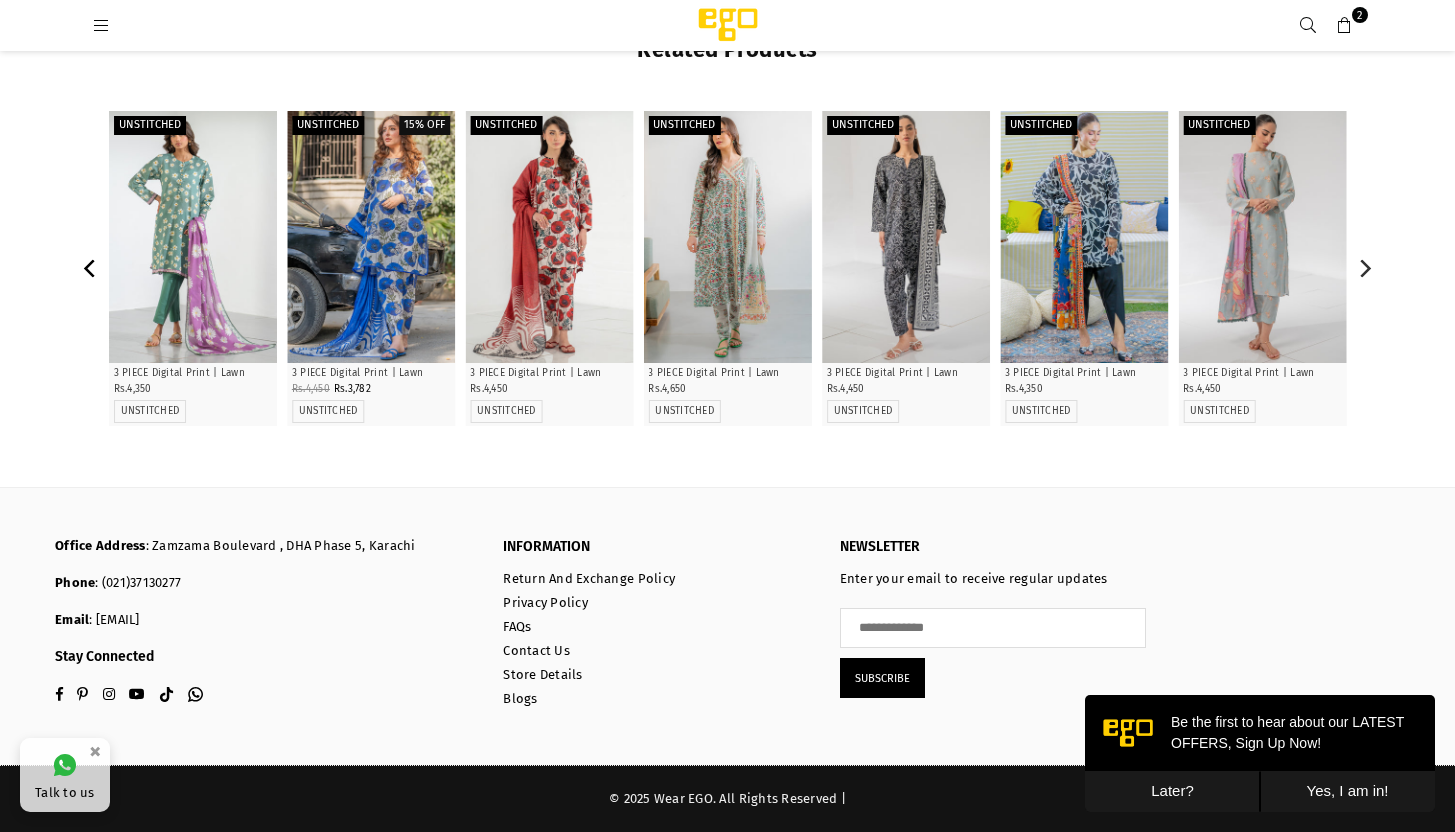 scroll, scrollTop: 0, scrollLeft: 0, axis: both 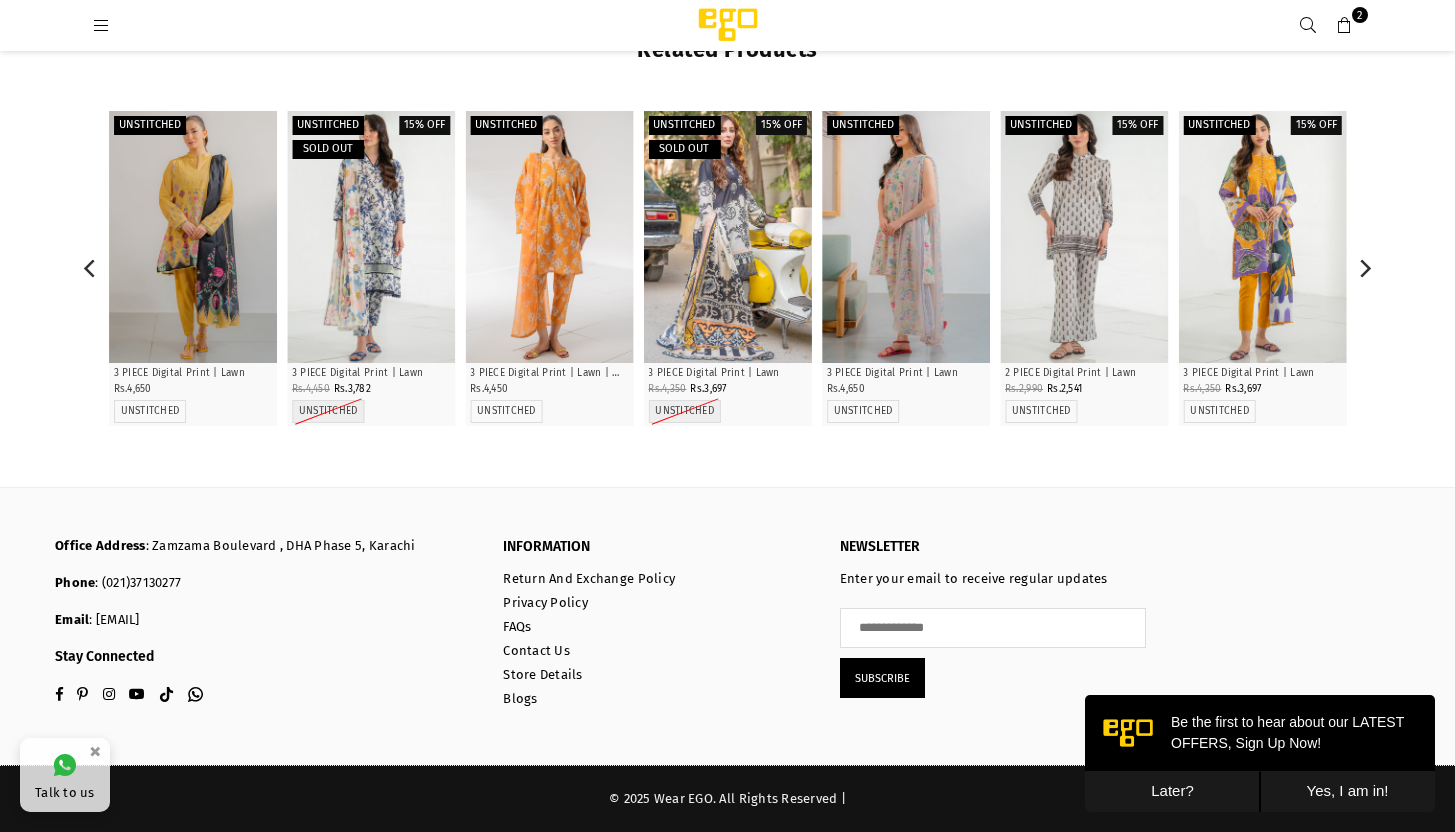 click at bounding box center (371, 237) 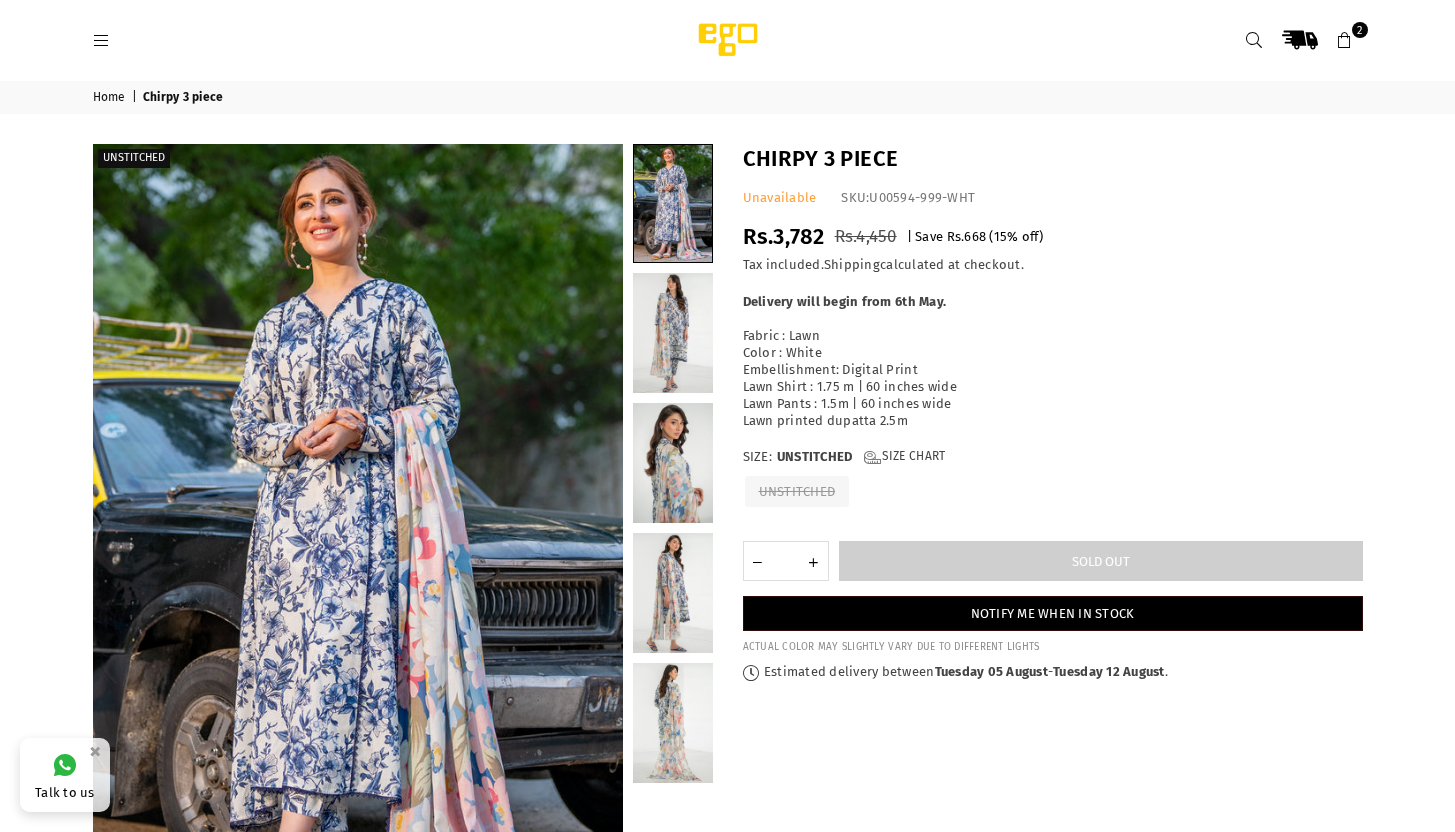 scroll, scrollTop: 0, scrollLeft: 0, axis: both 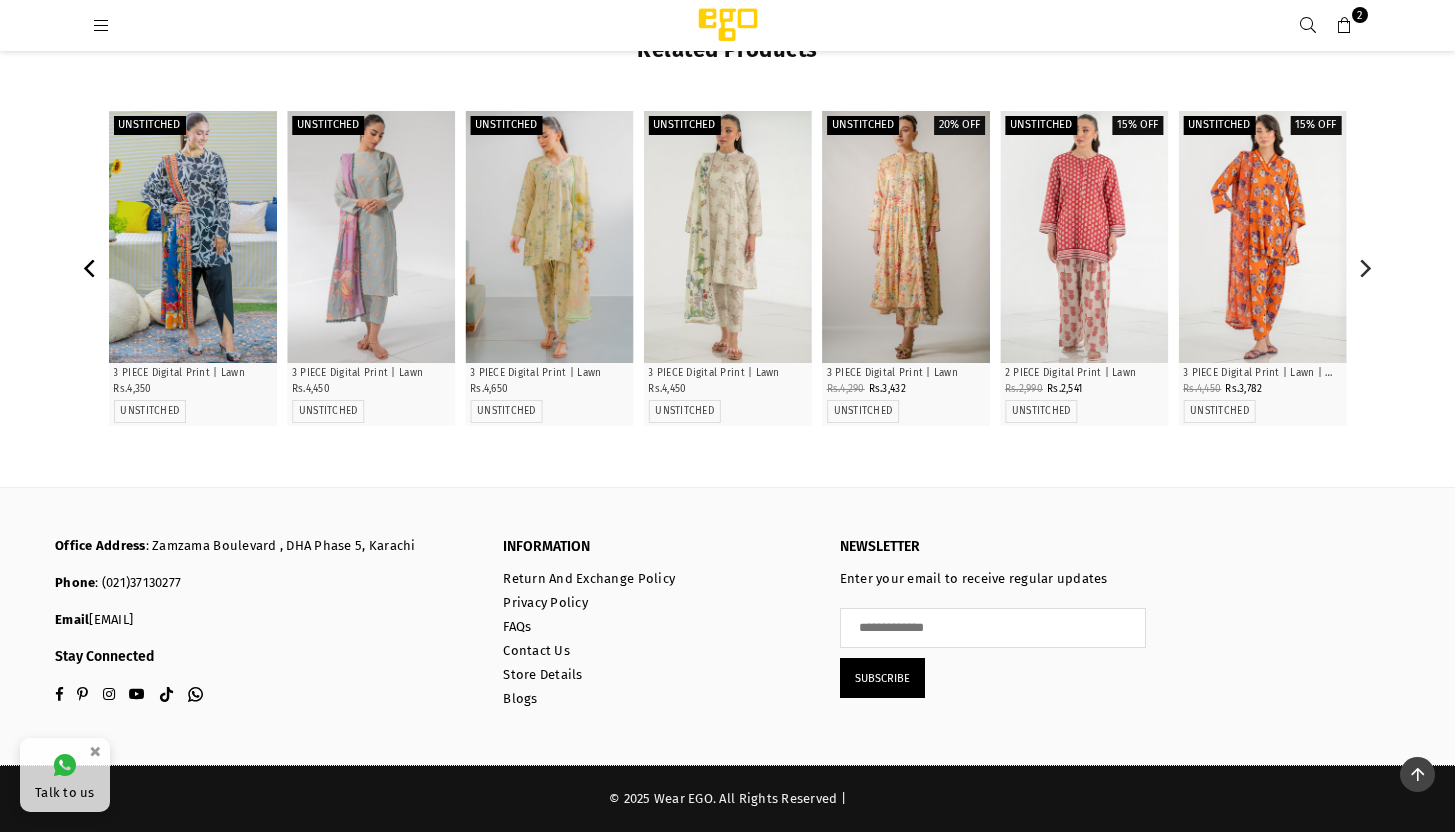 click at bounding box center [91, 268] 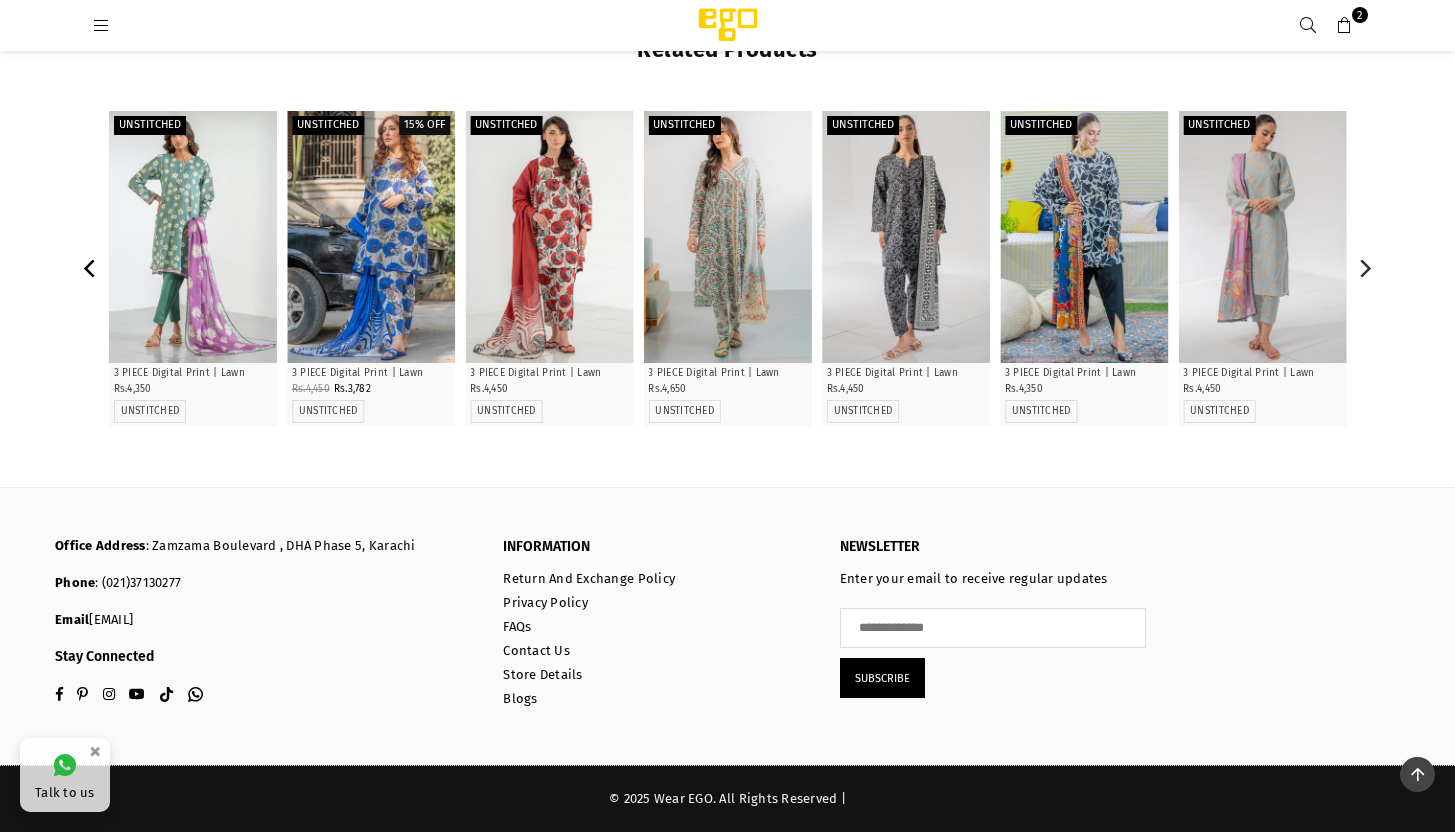 click at bounding box center [91, 268] 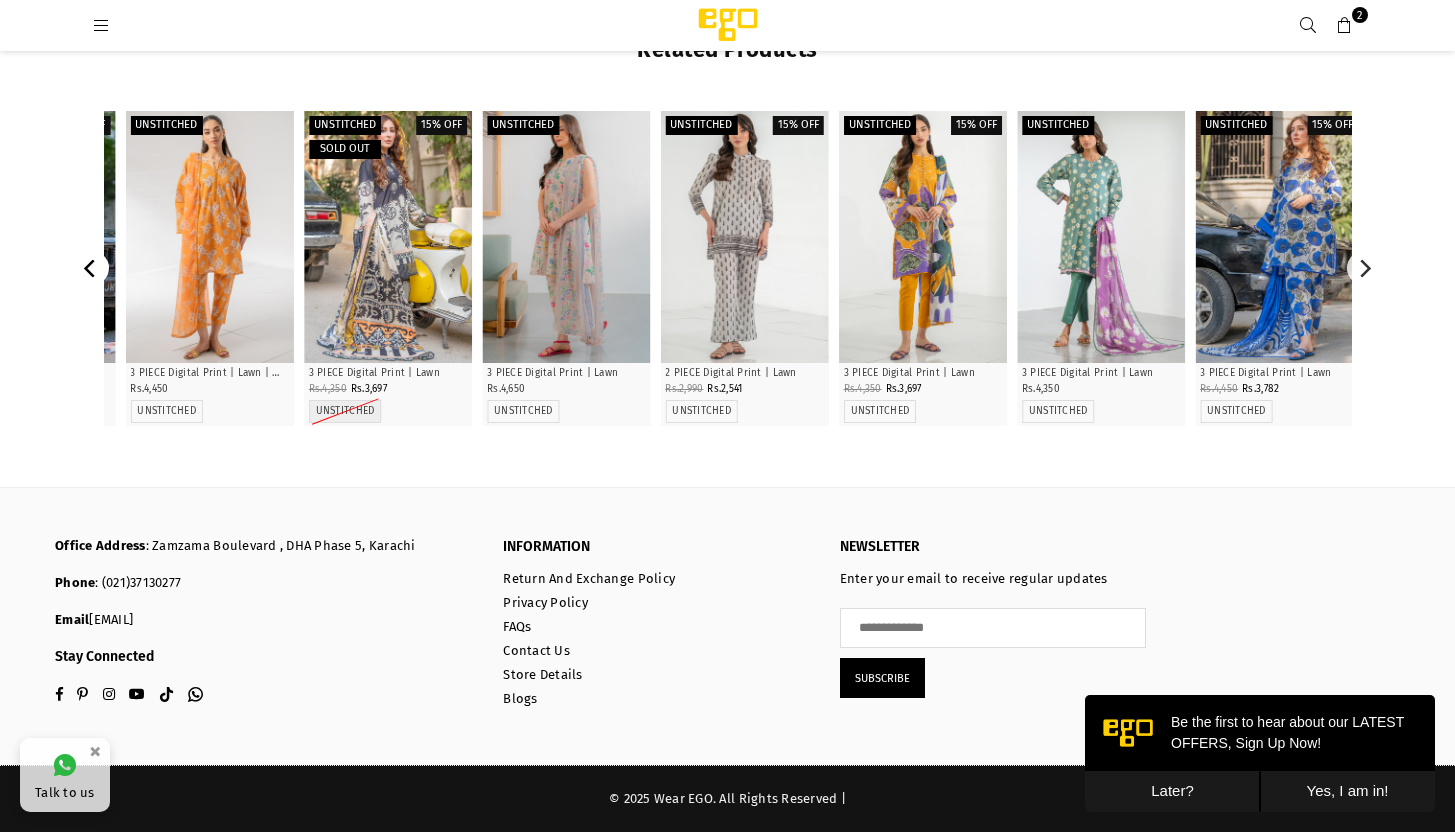 scroll, scrollTop: 0, scrollLeft: 0, axis: both 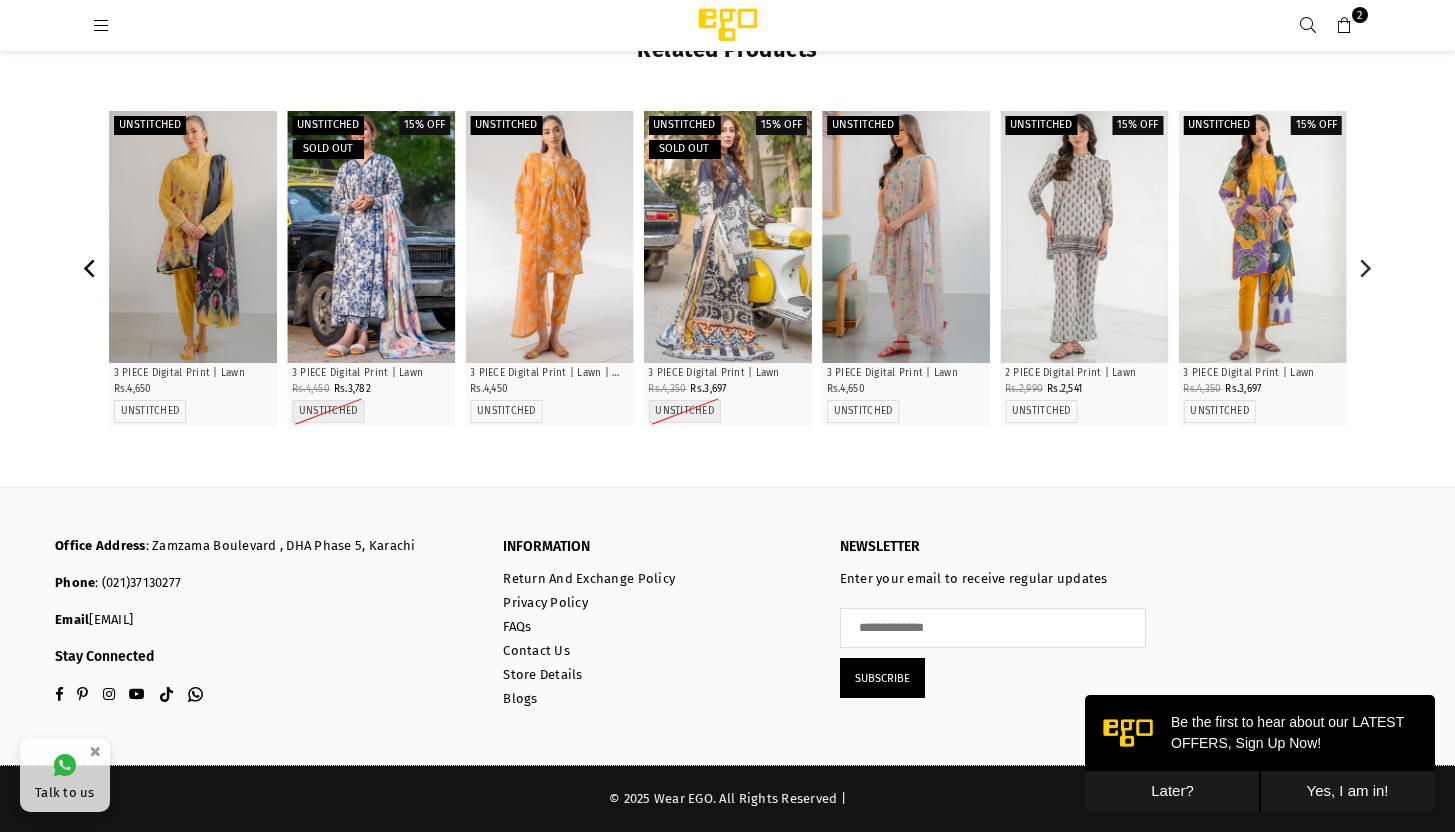 click at bounding box center [91, 268] 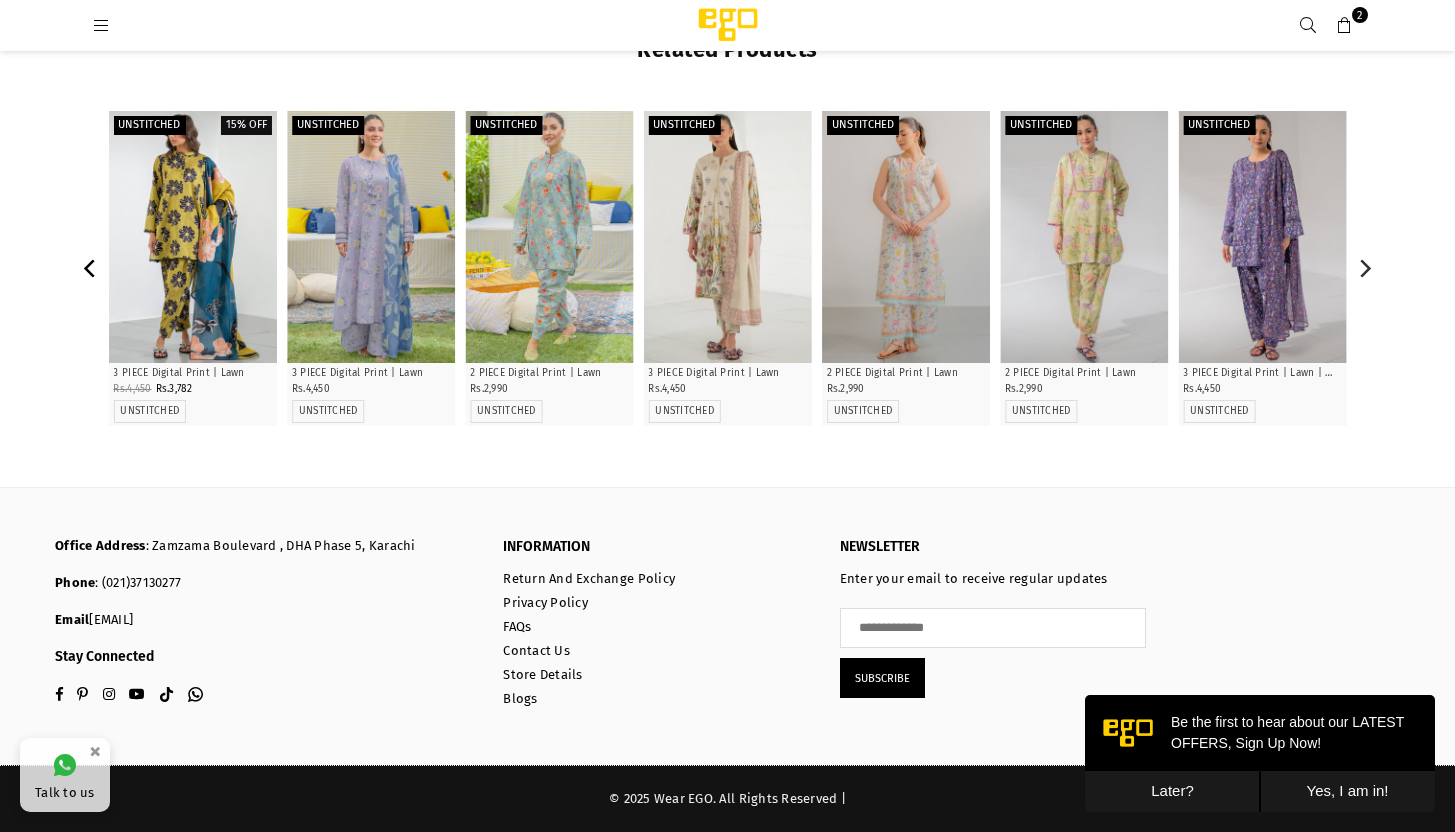 click at bounding box center (91, 268) 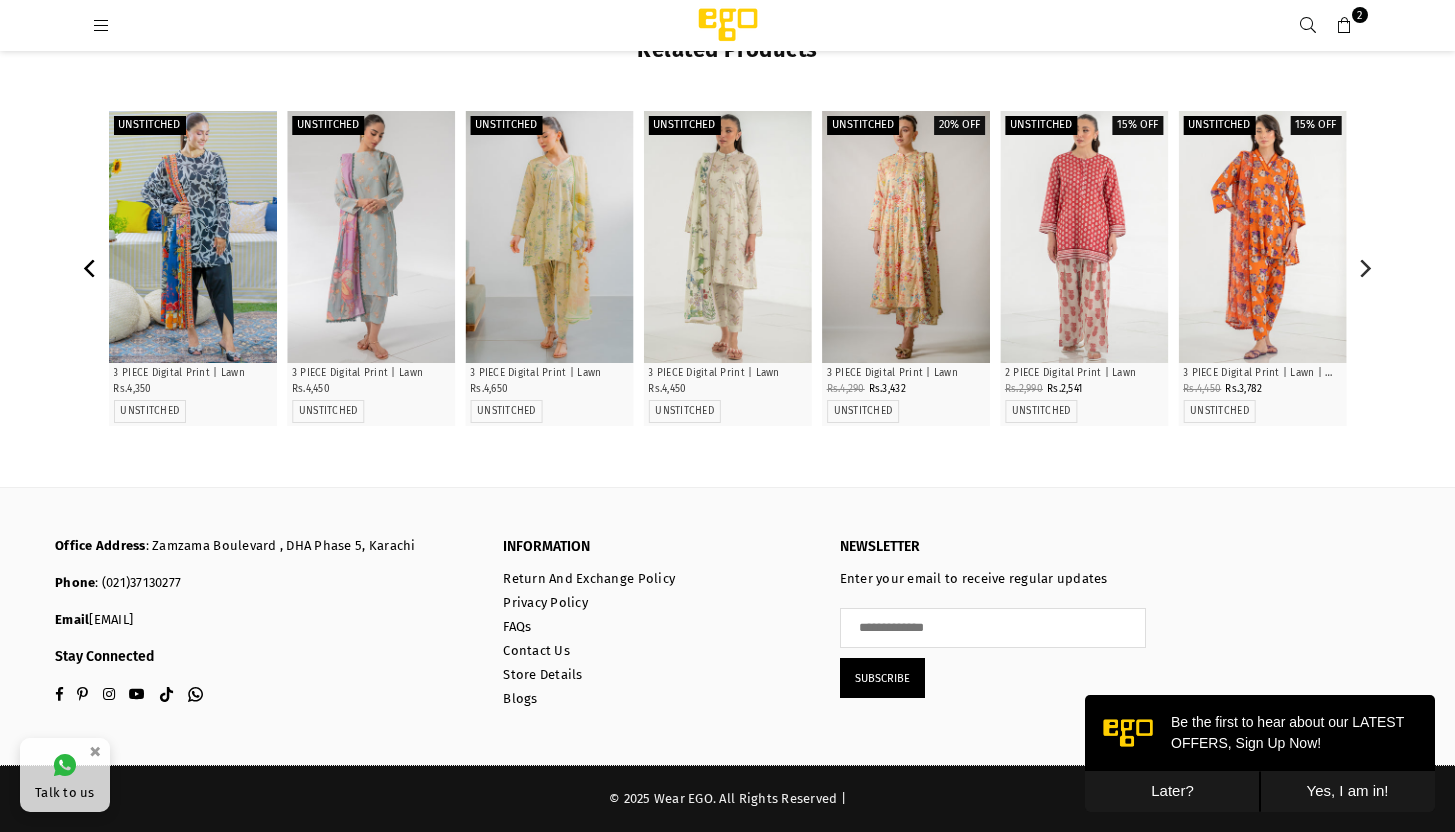 click at bounding box center [91, 268] 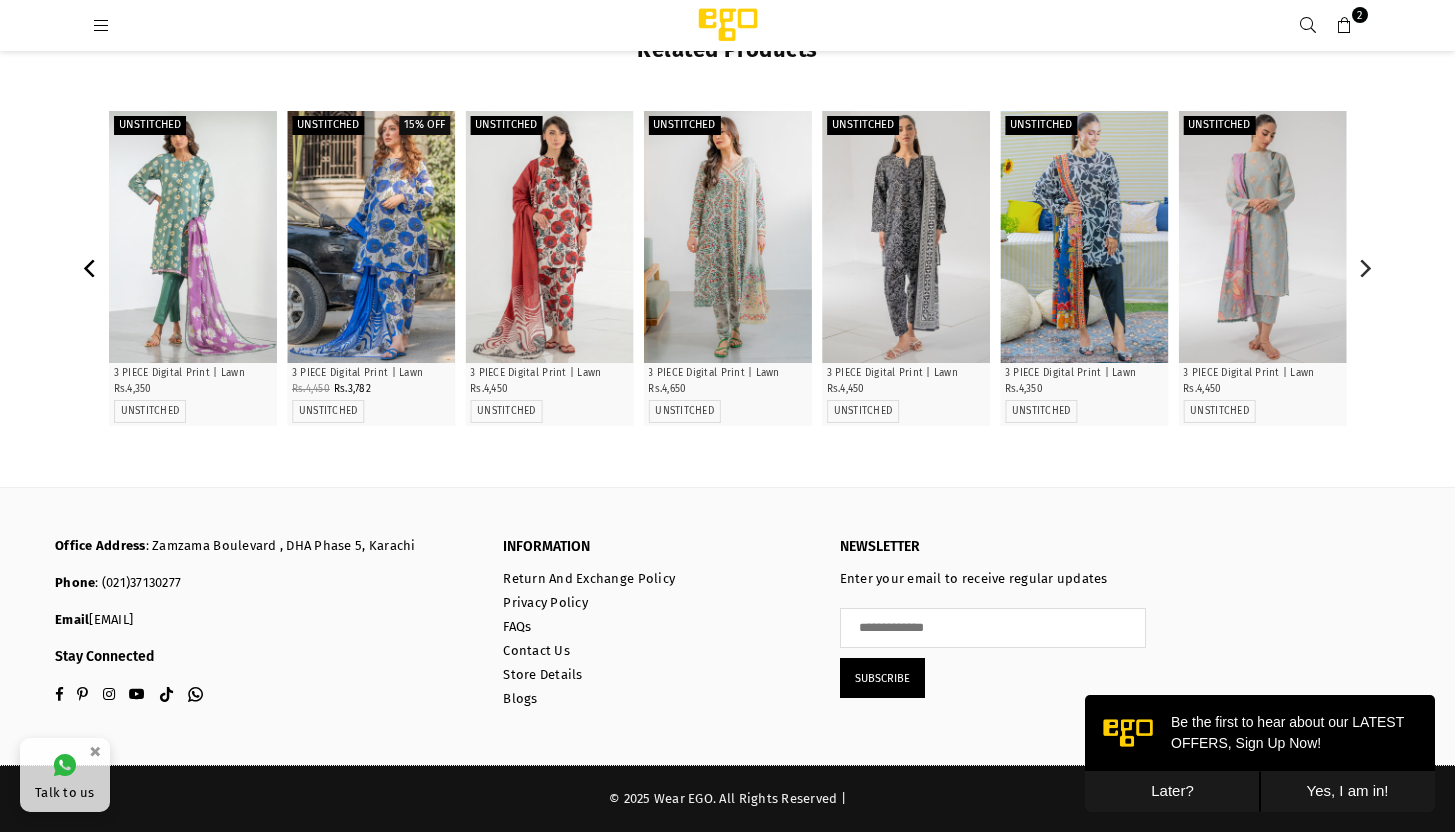 click at bounding box center (91, 268) 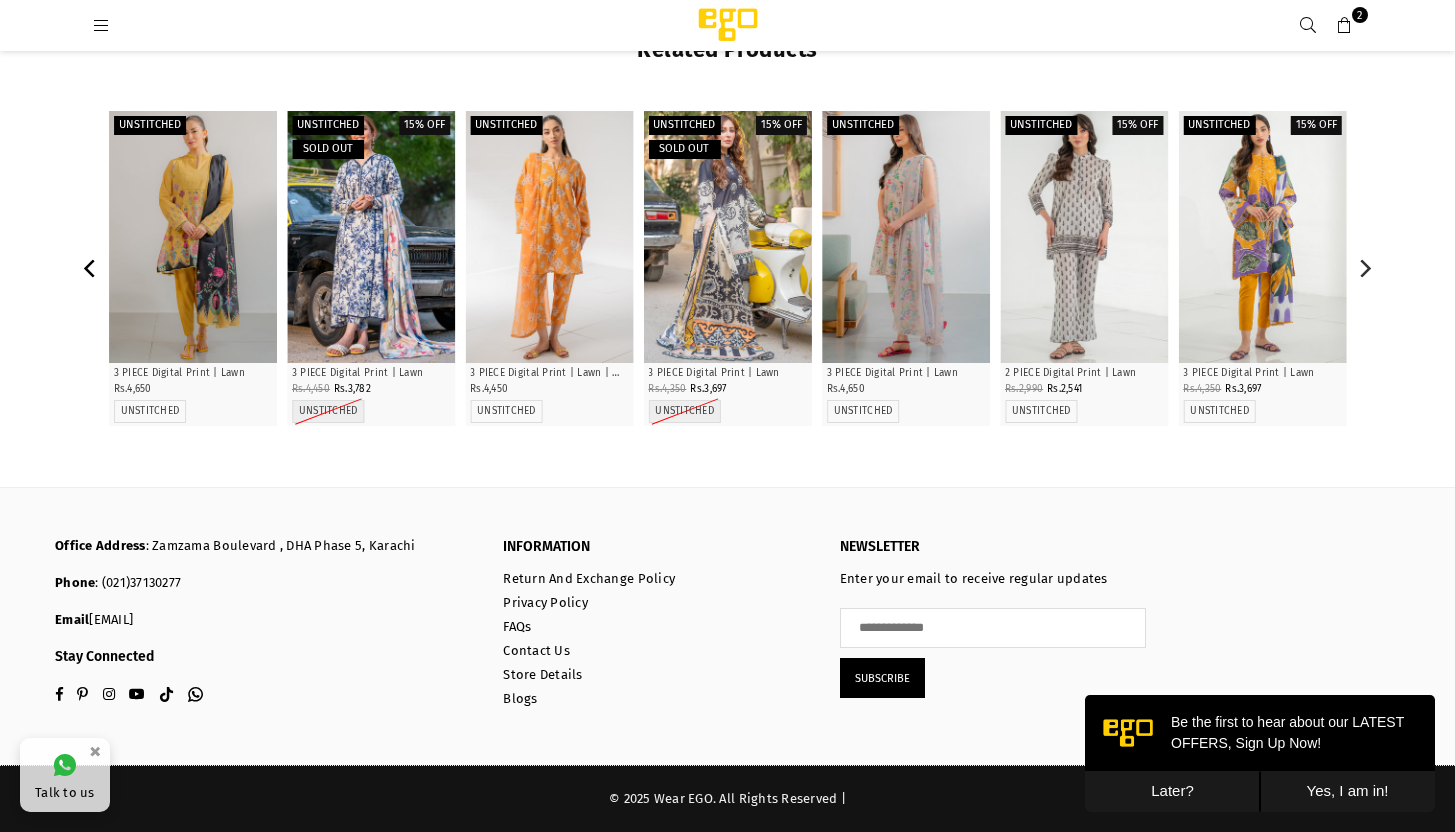 click at bounding box center (91, 268) 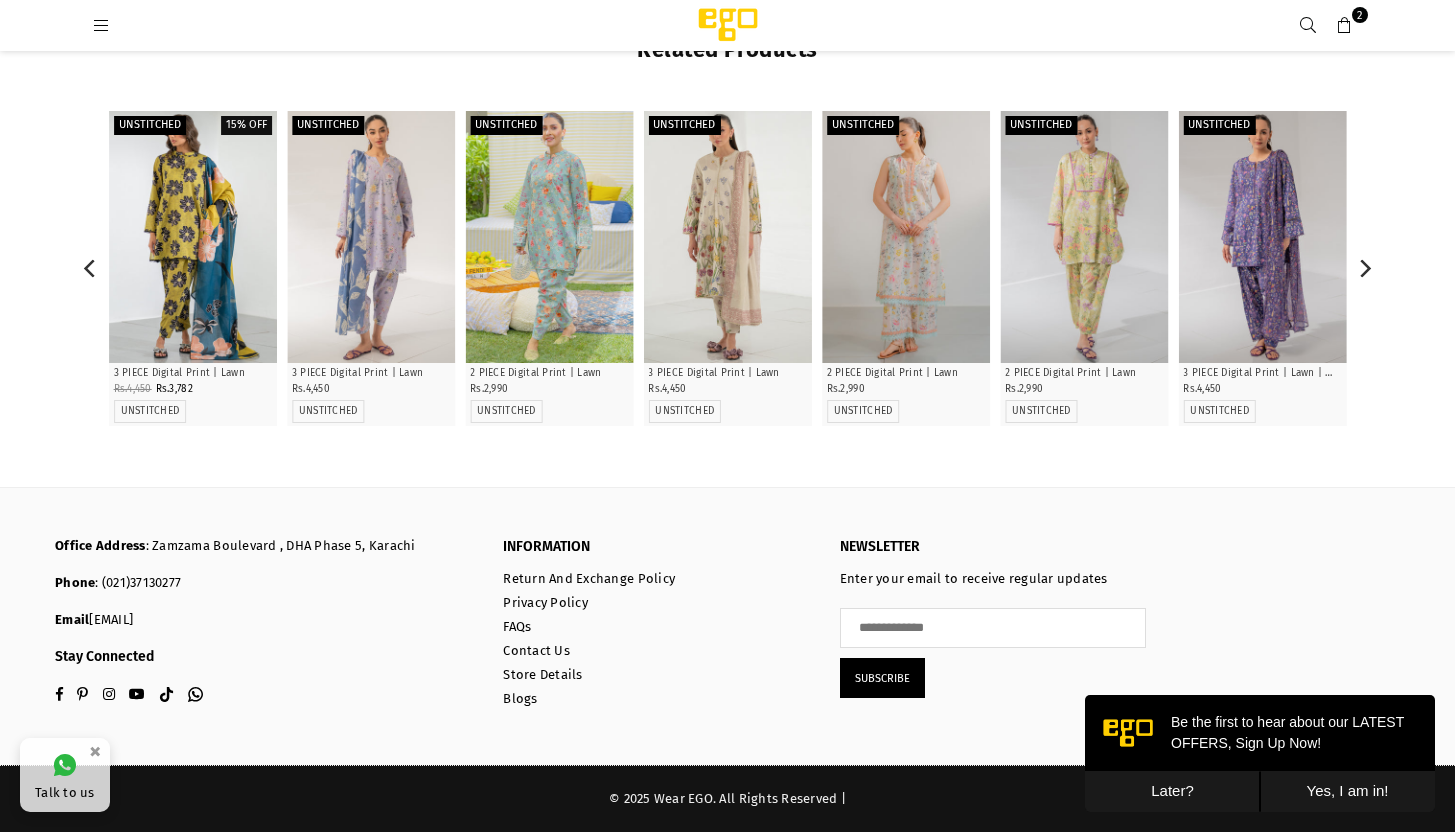 click at bounding box center (371, 237) 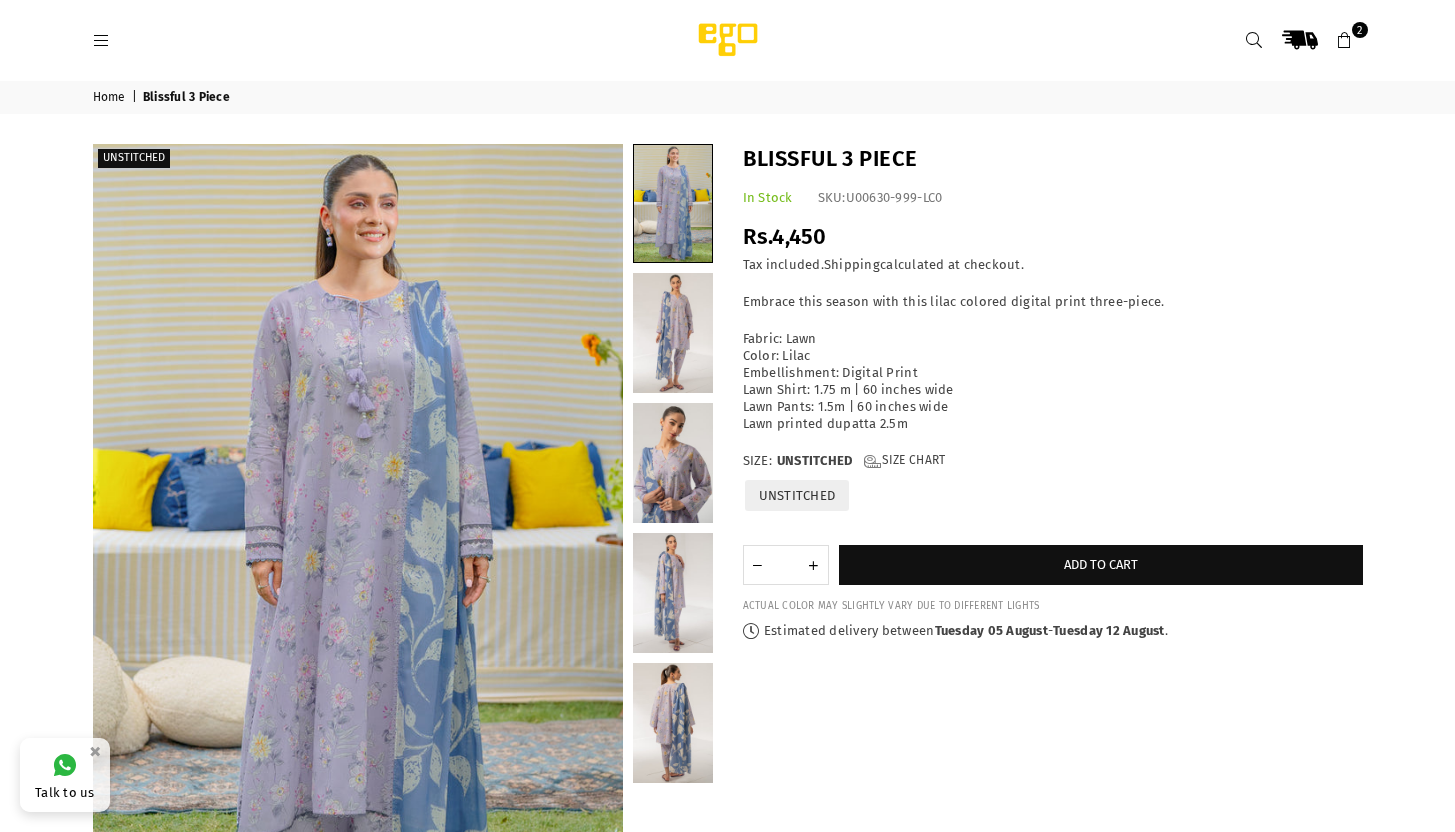 scroll, scrollTop: 0, scrollLeft: 0, axis: both 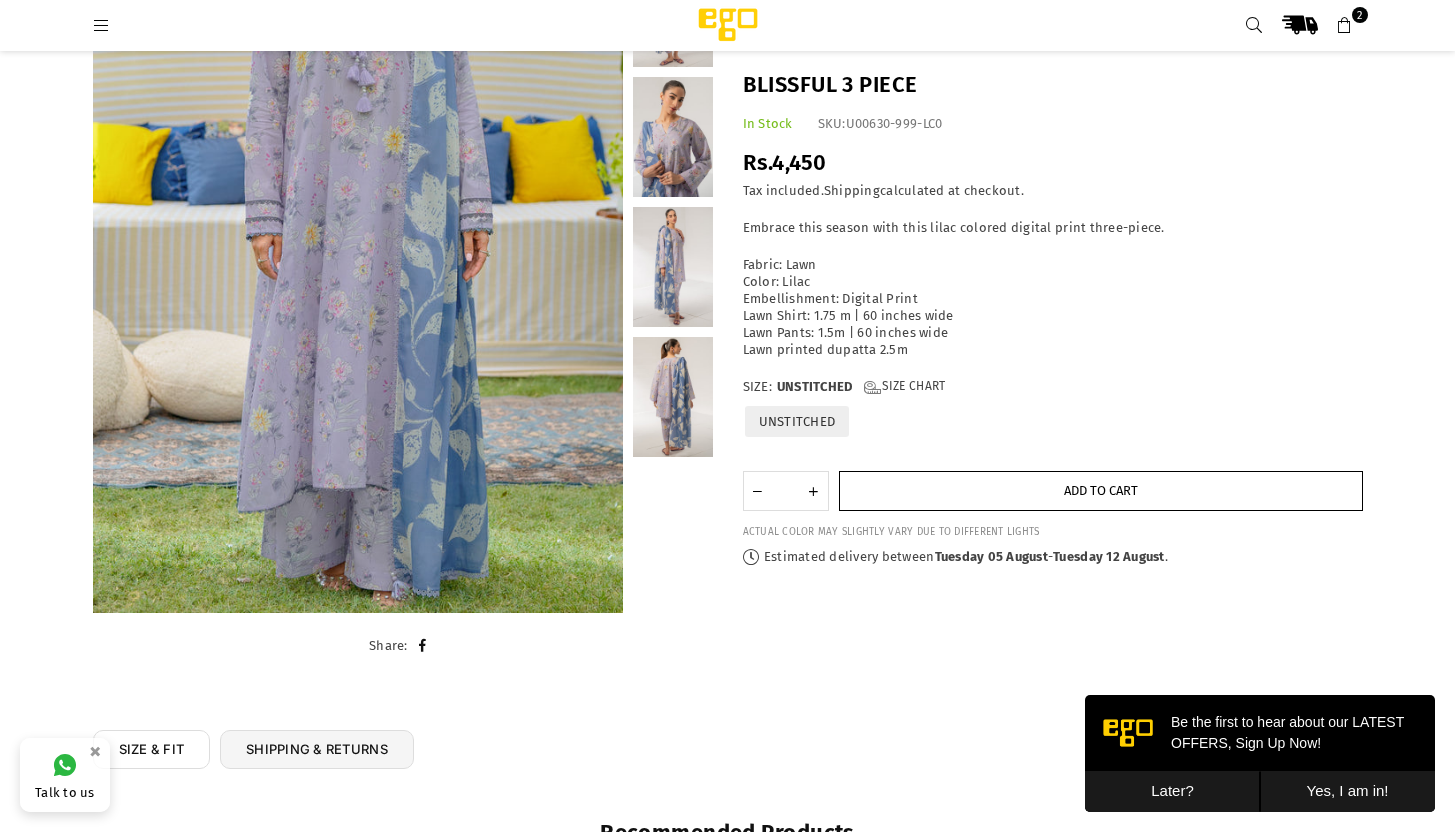 click on "Add to cart" at bounding box center (1101, 491) 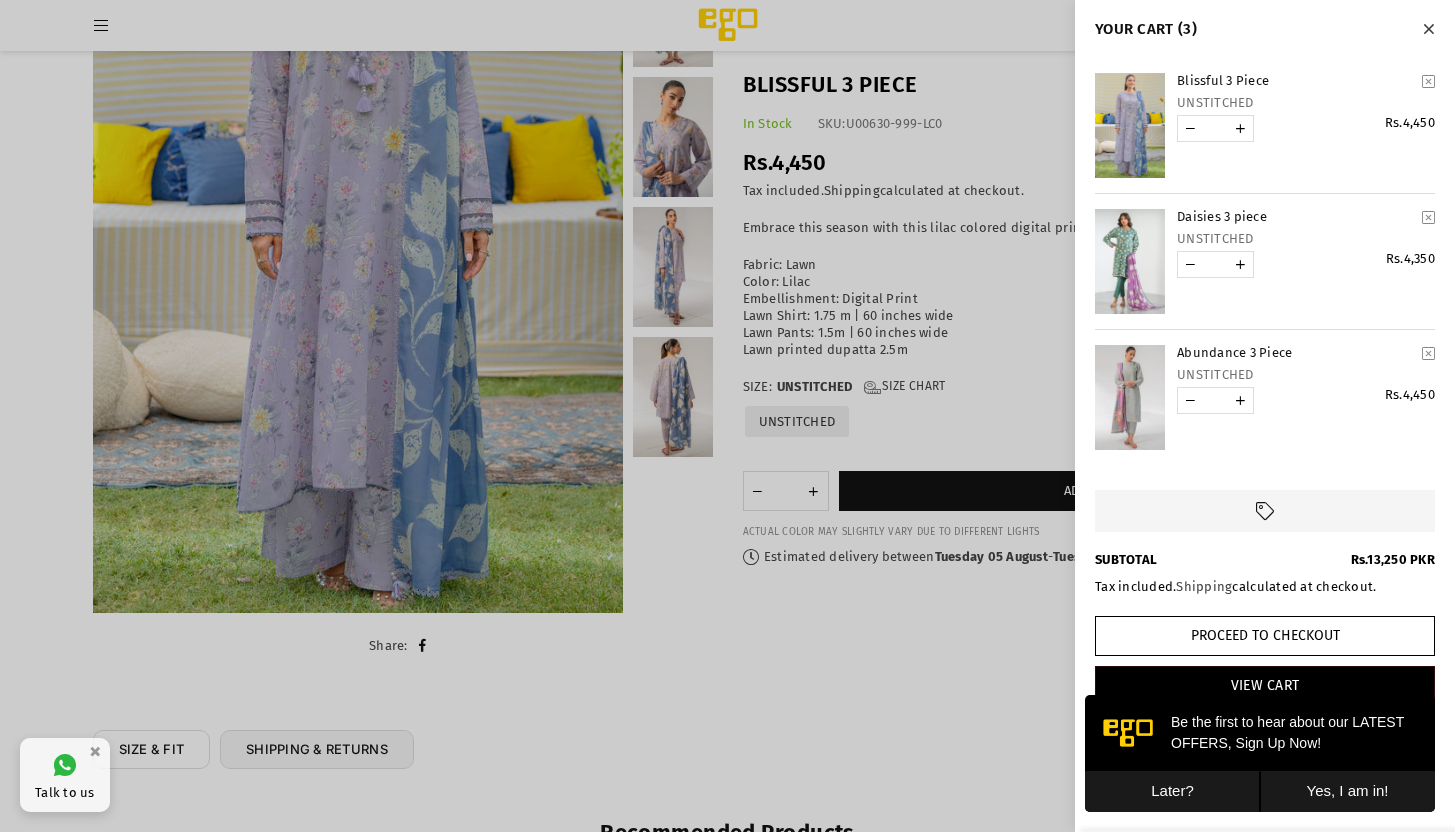 click at bounding box center [727, 416] 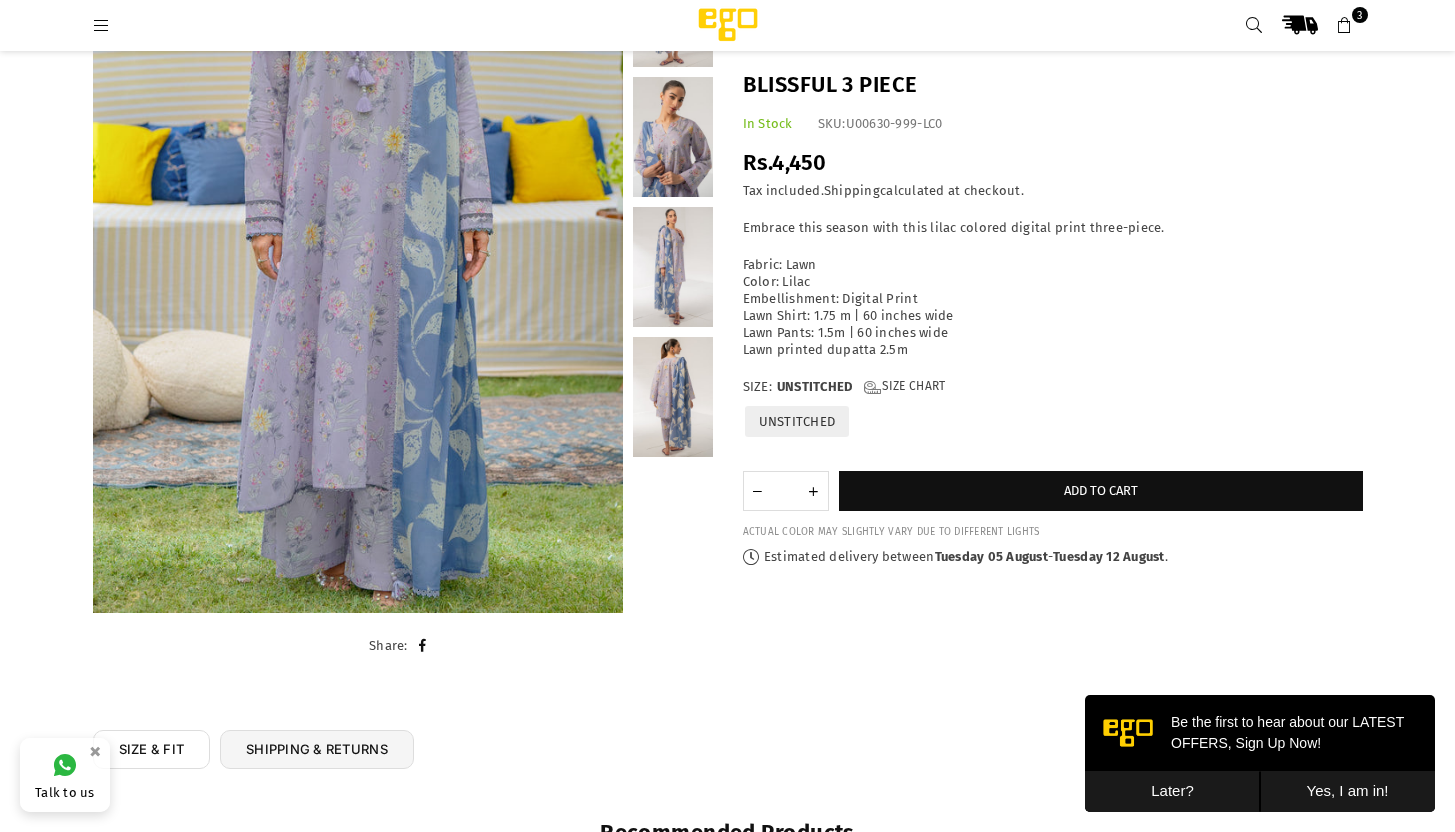 click at bounding box center (1345, 26) 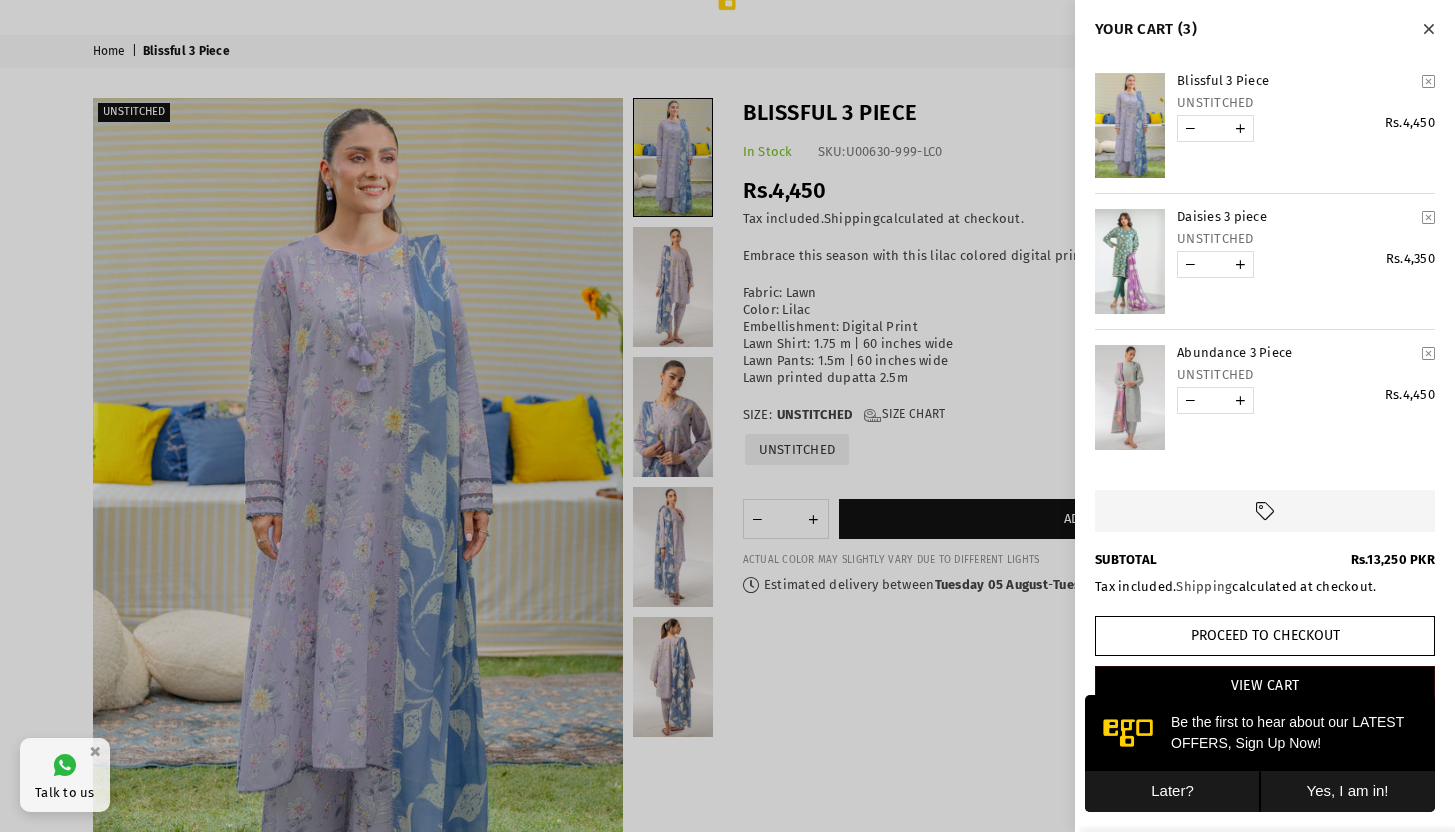 scroll, scrollTop: 0, scrollLeft: 0, axis: both 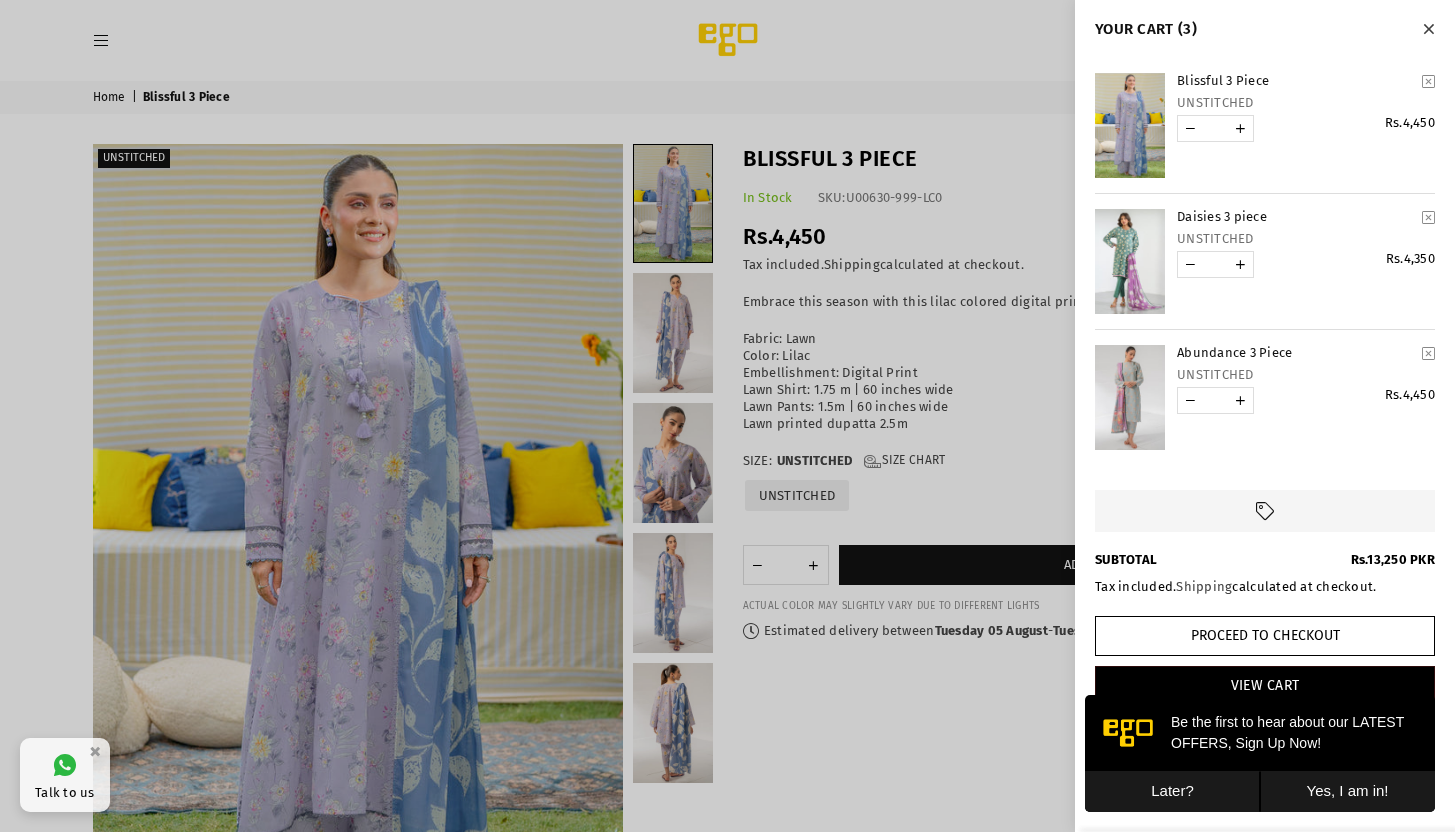 click at bounding box center [727, 416] 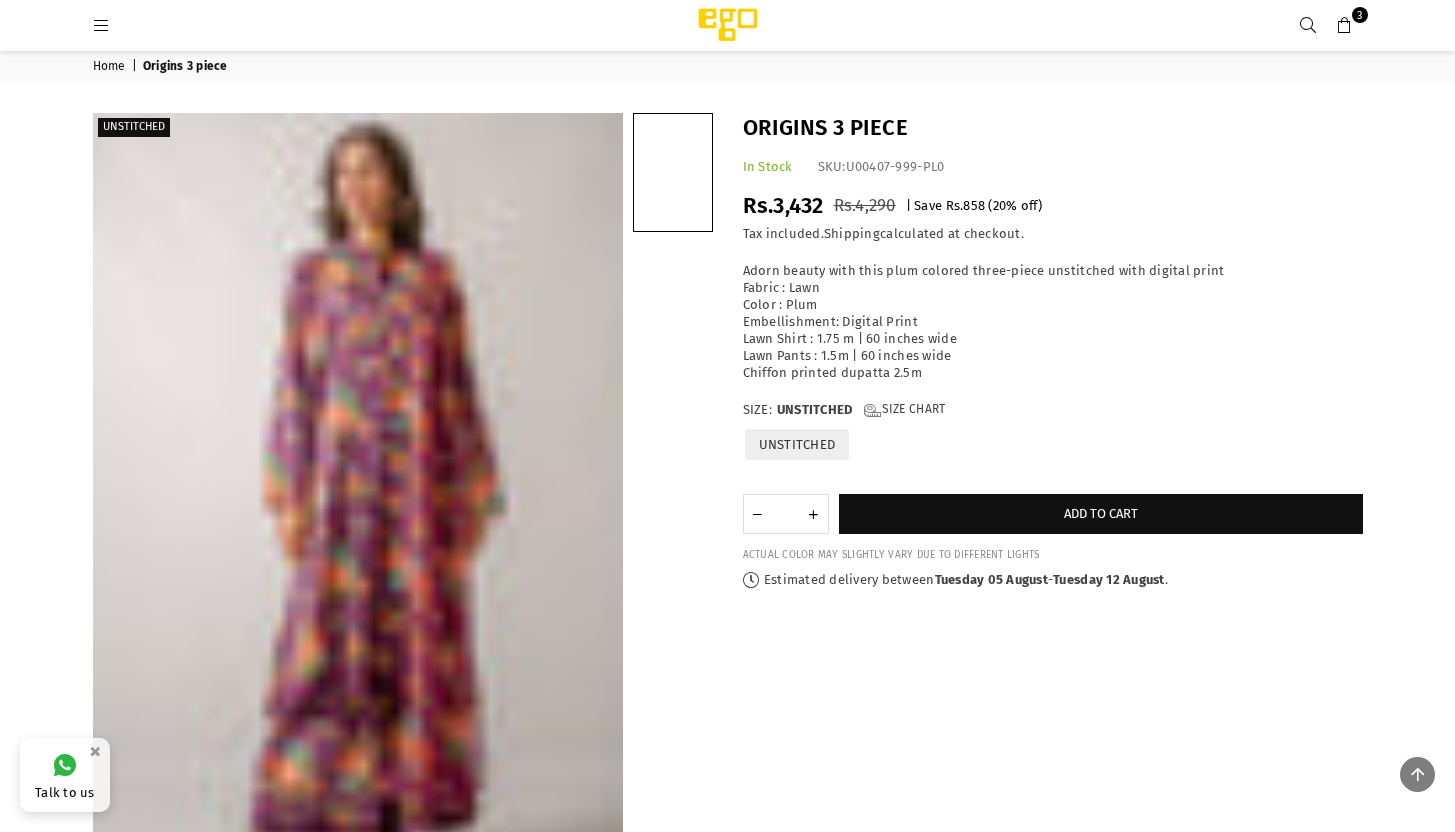 scroll, scrollTop: 2145, scrollLeft: 0, axis: vertical 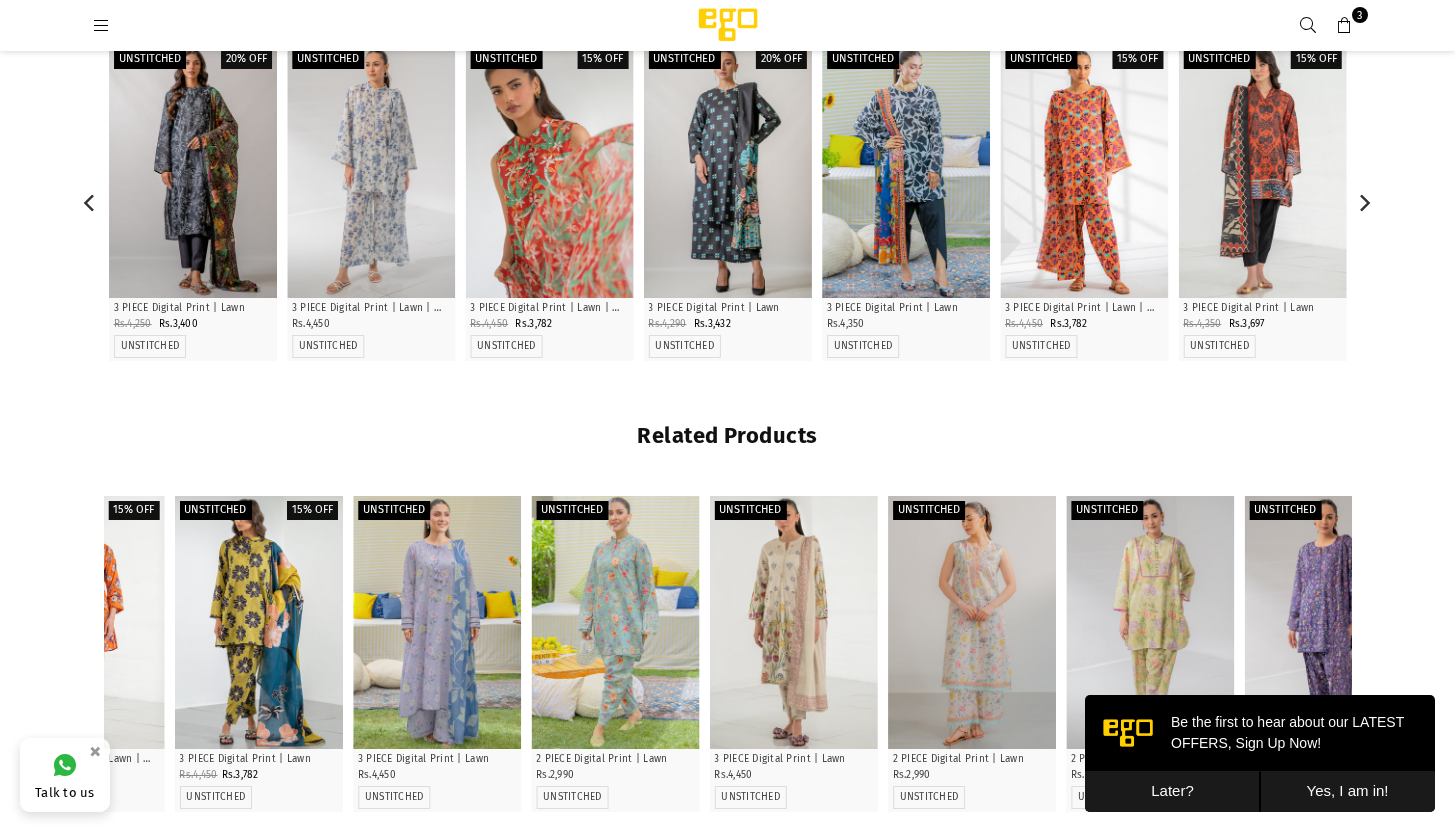 click at bounding box center (549, 171) 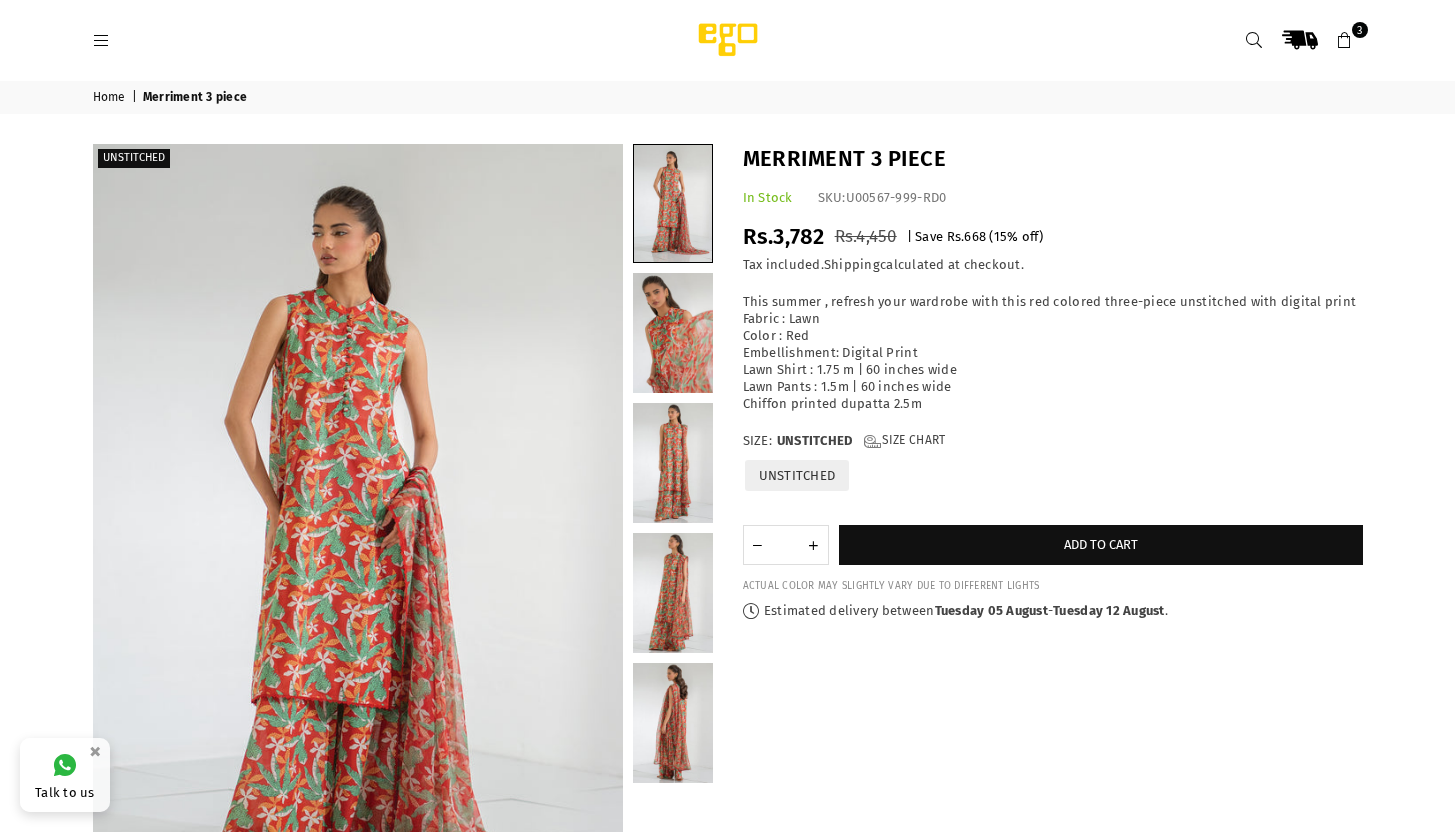 scroll, scrollTop: 0, scrollLeft: 0, axis: both 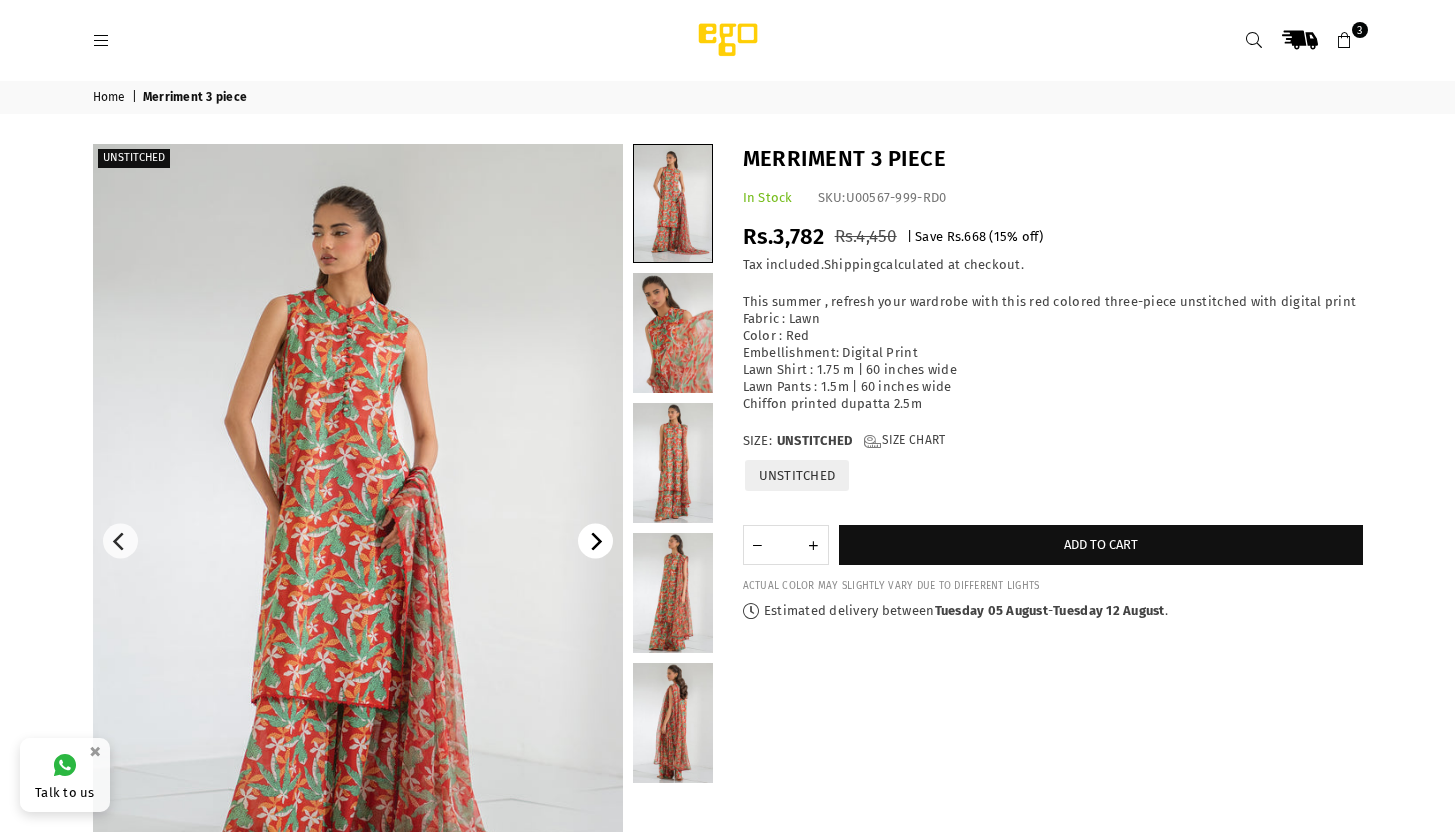 click 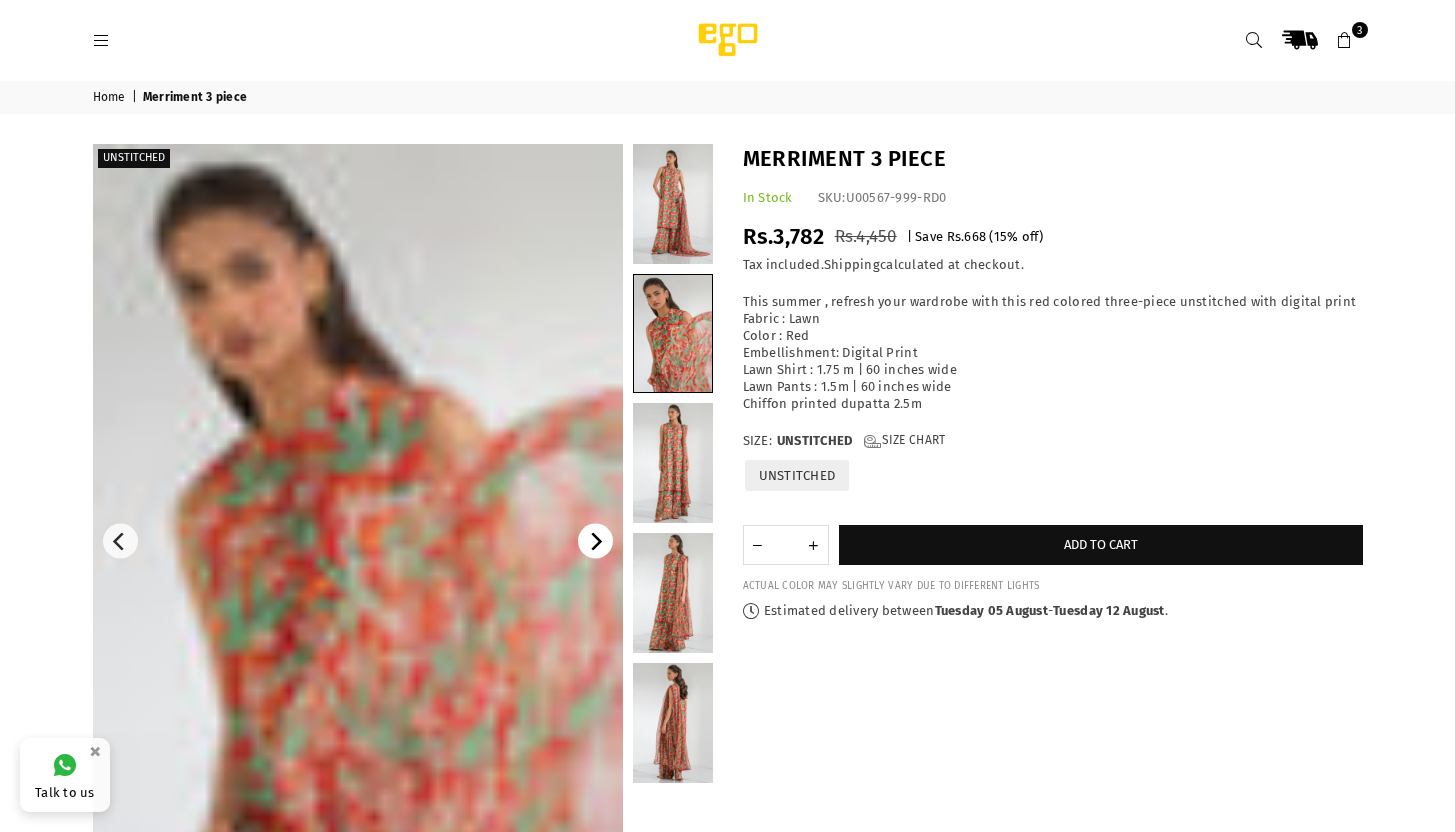 click 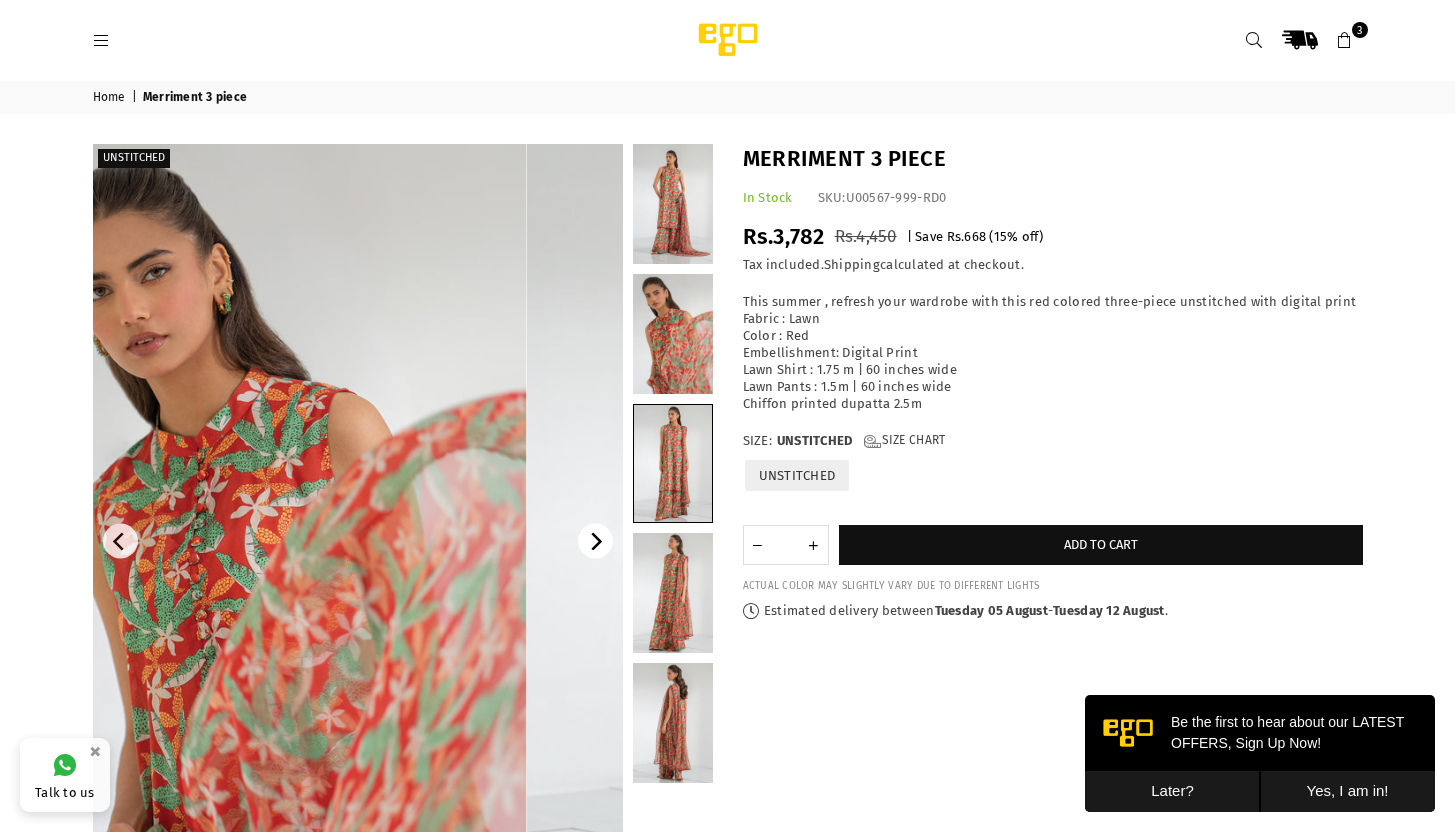 scroll, scrollTop: 0, scrollLeft: 0, axis: both 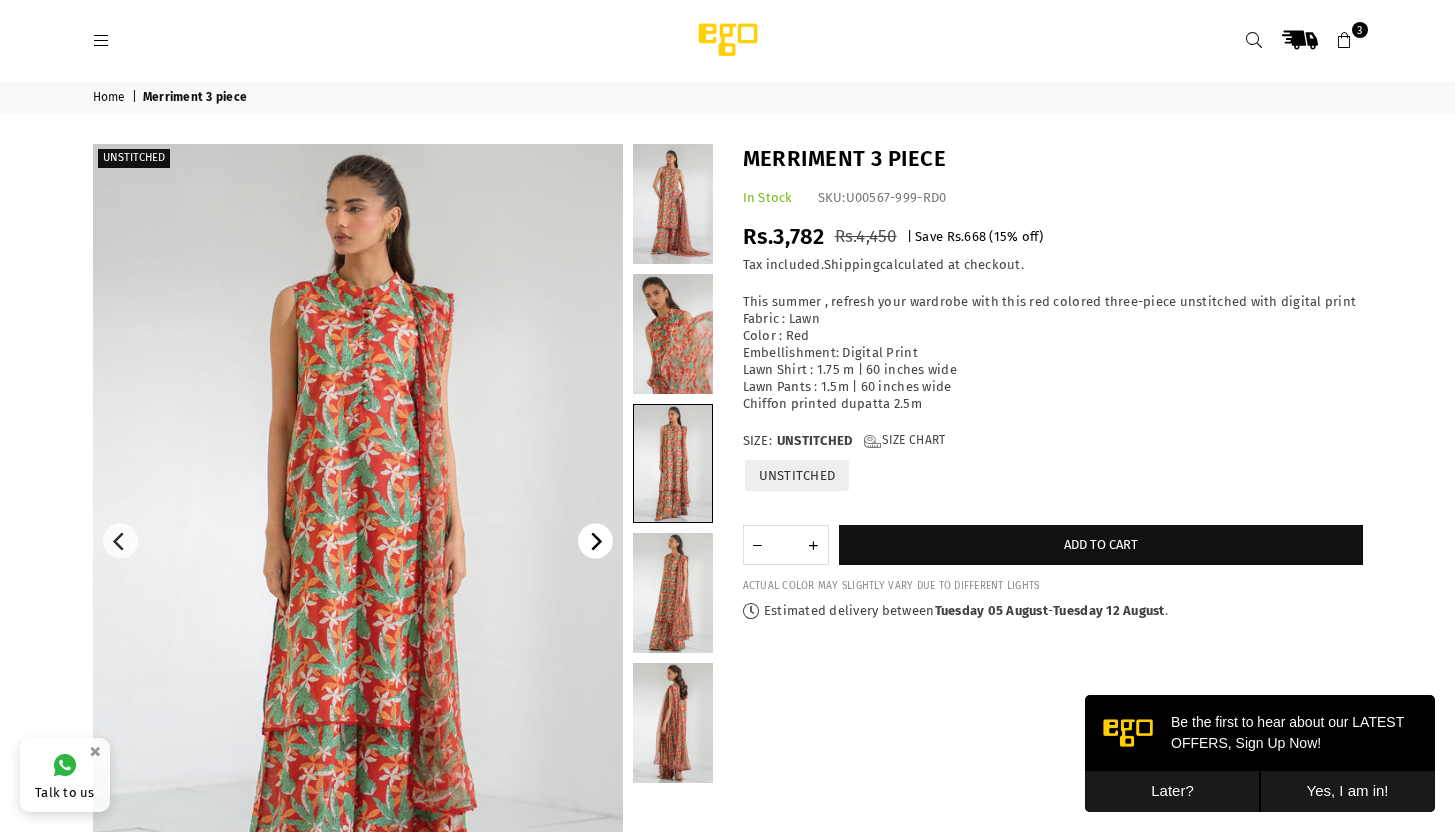click 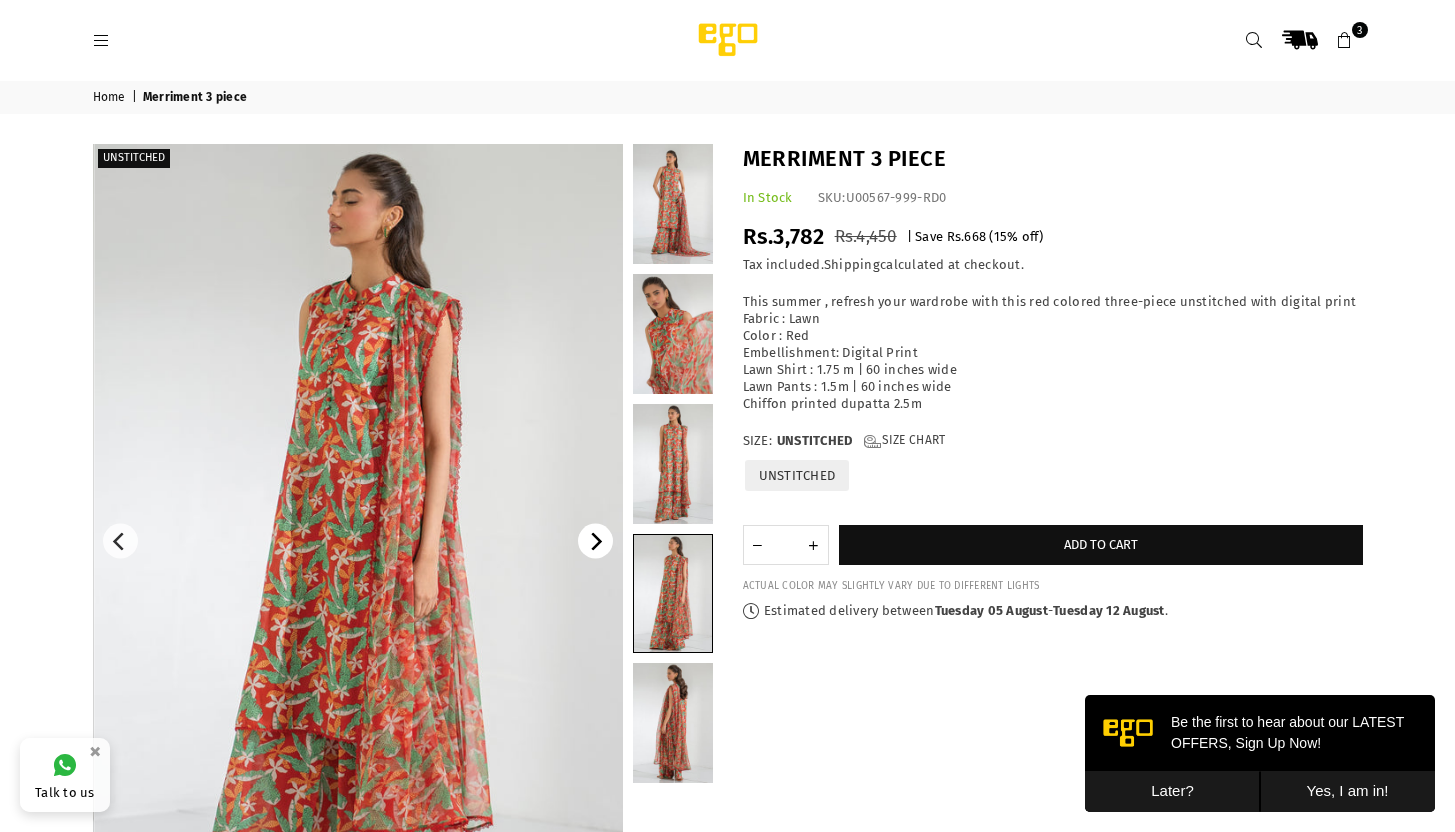 click 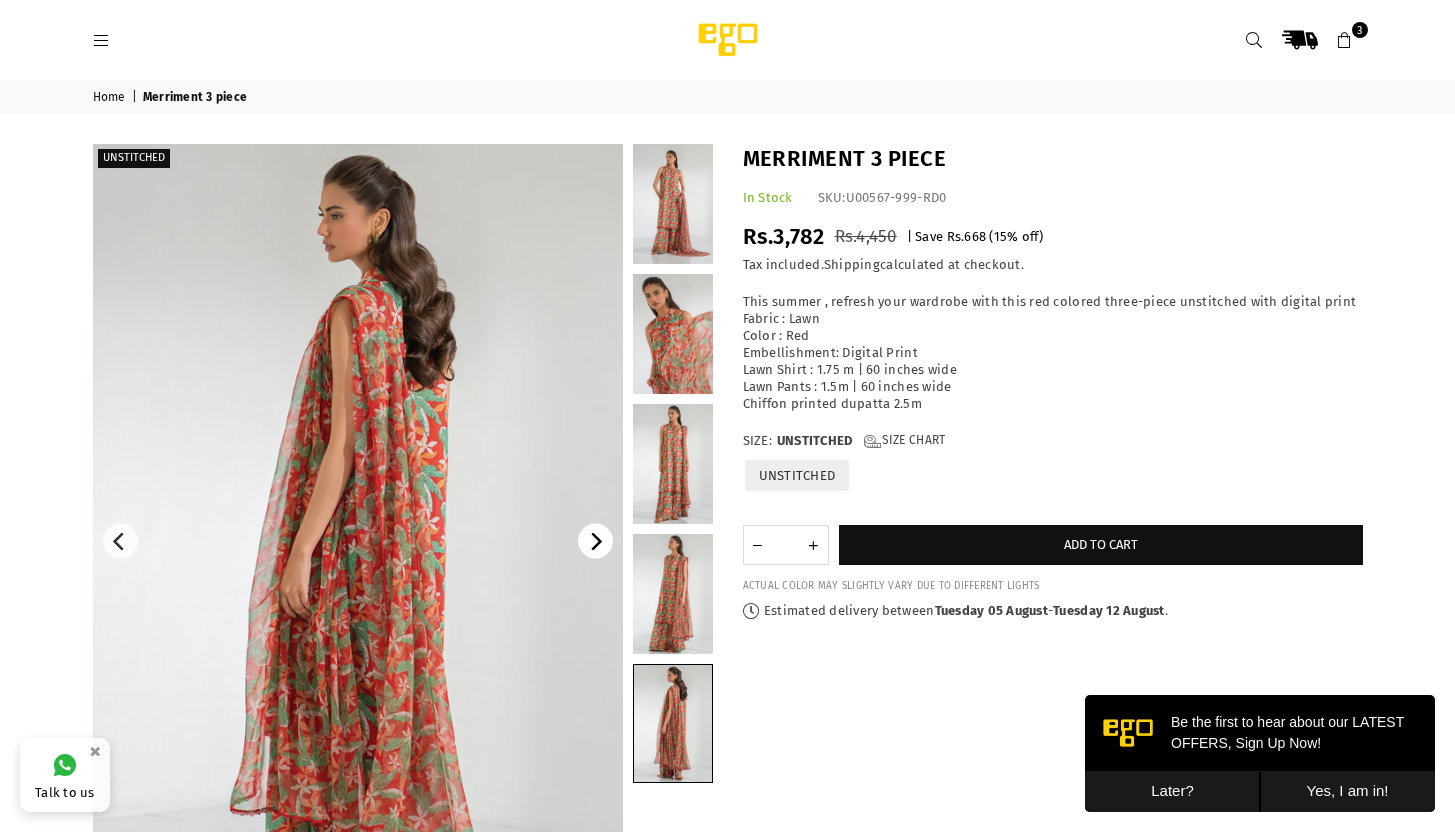 click 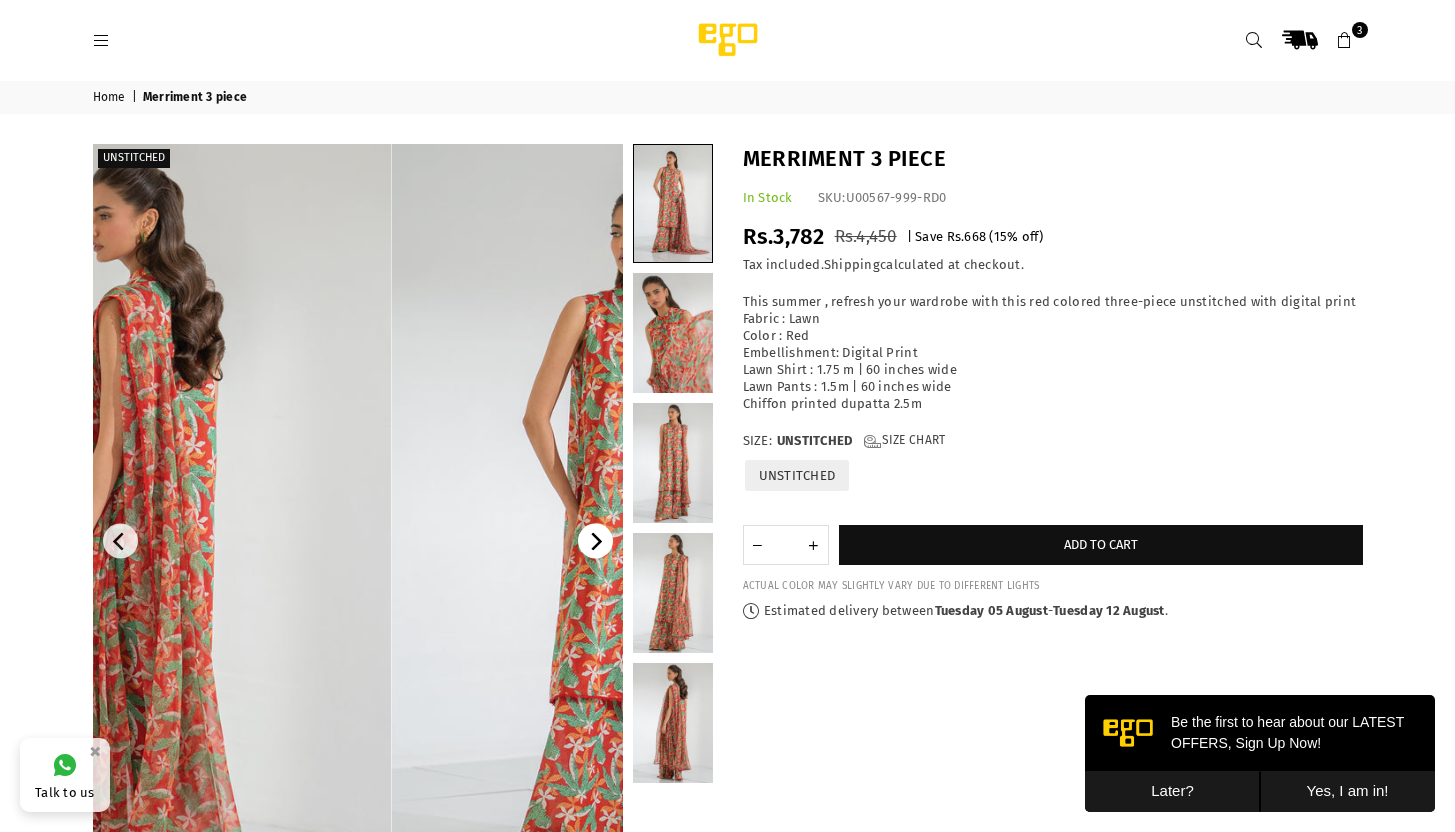click 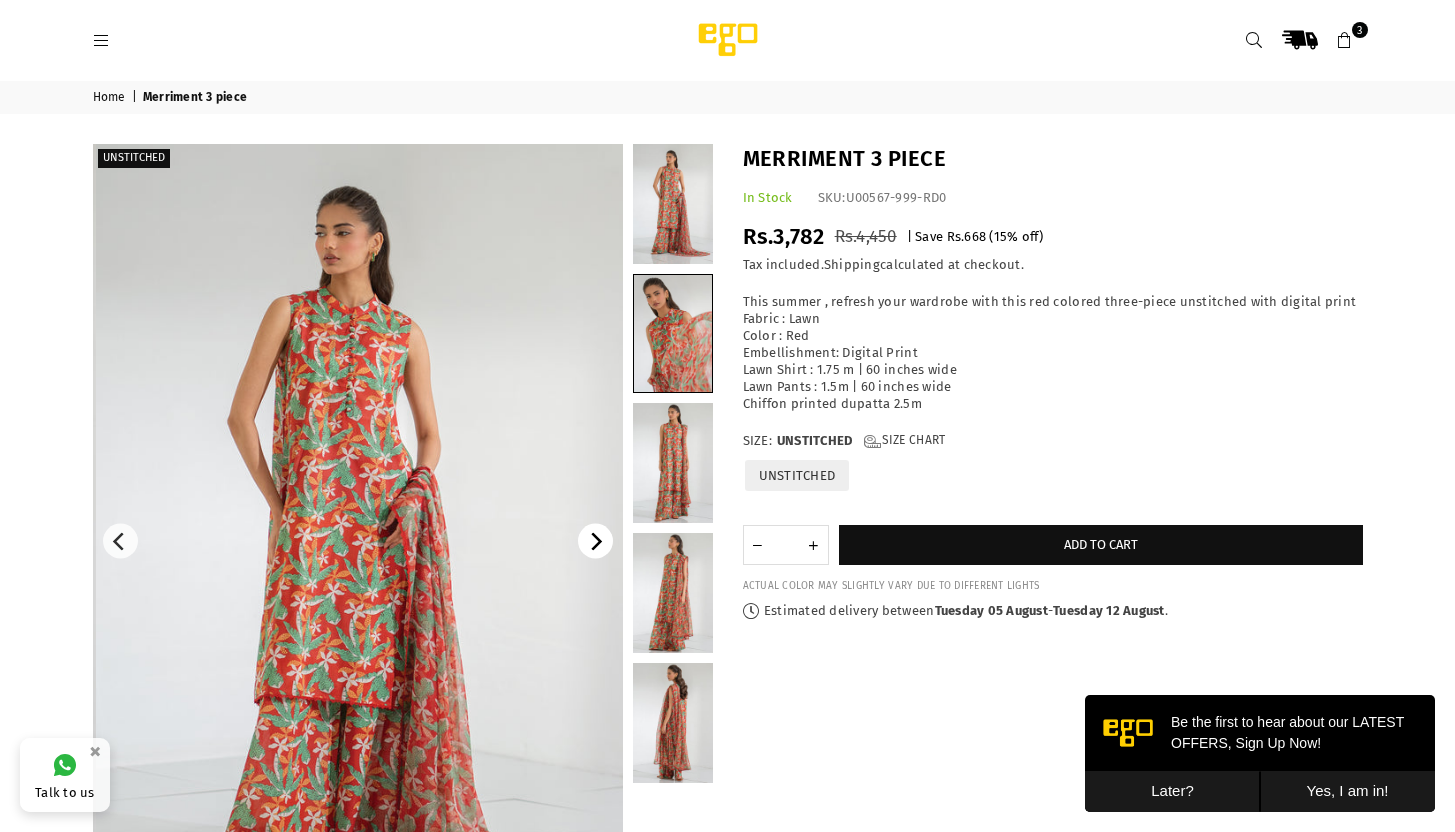 click 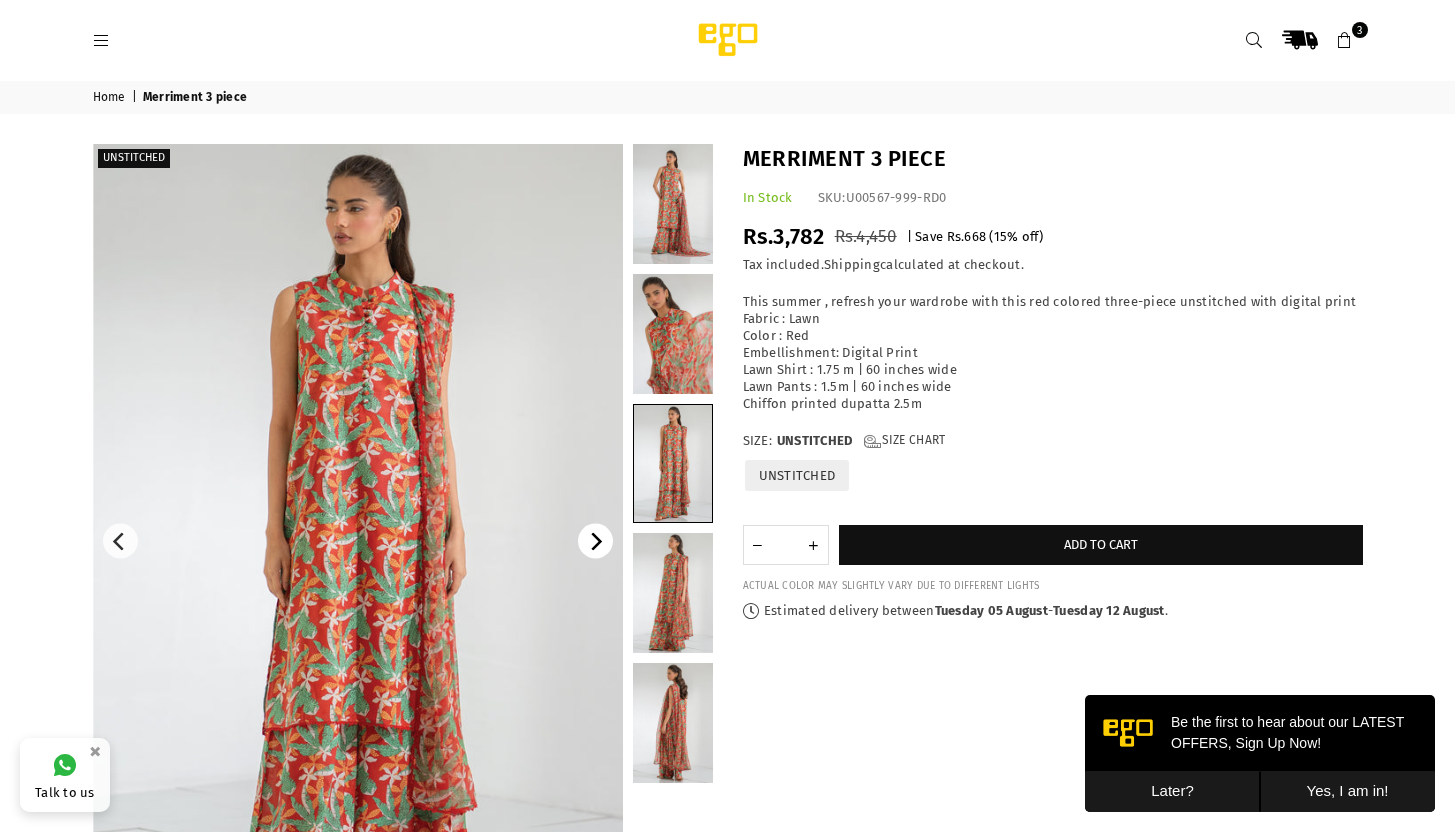 click 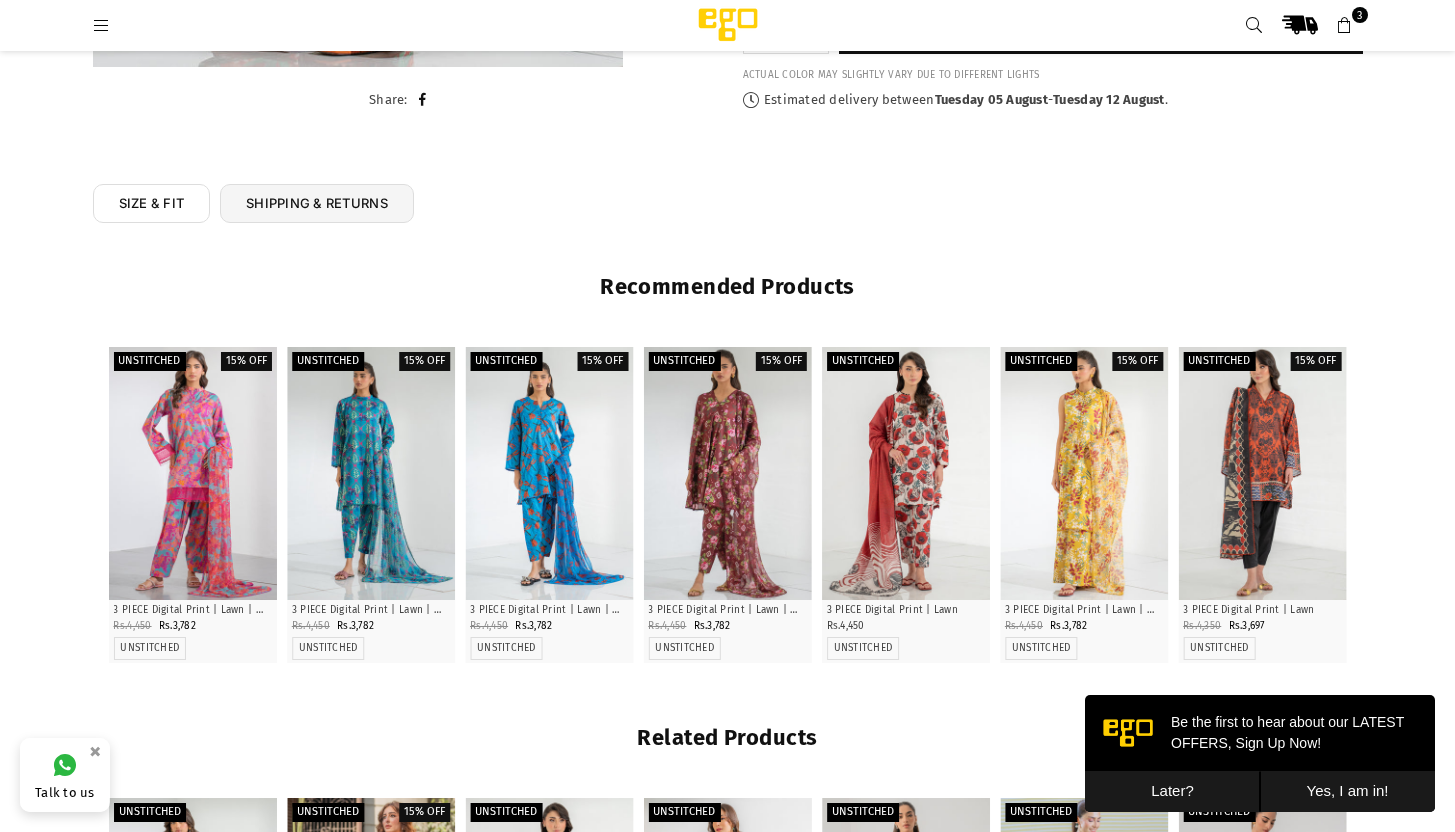 scroll, scrollTop: 842, scrollLeft: 0, axis: vertical 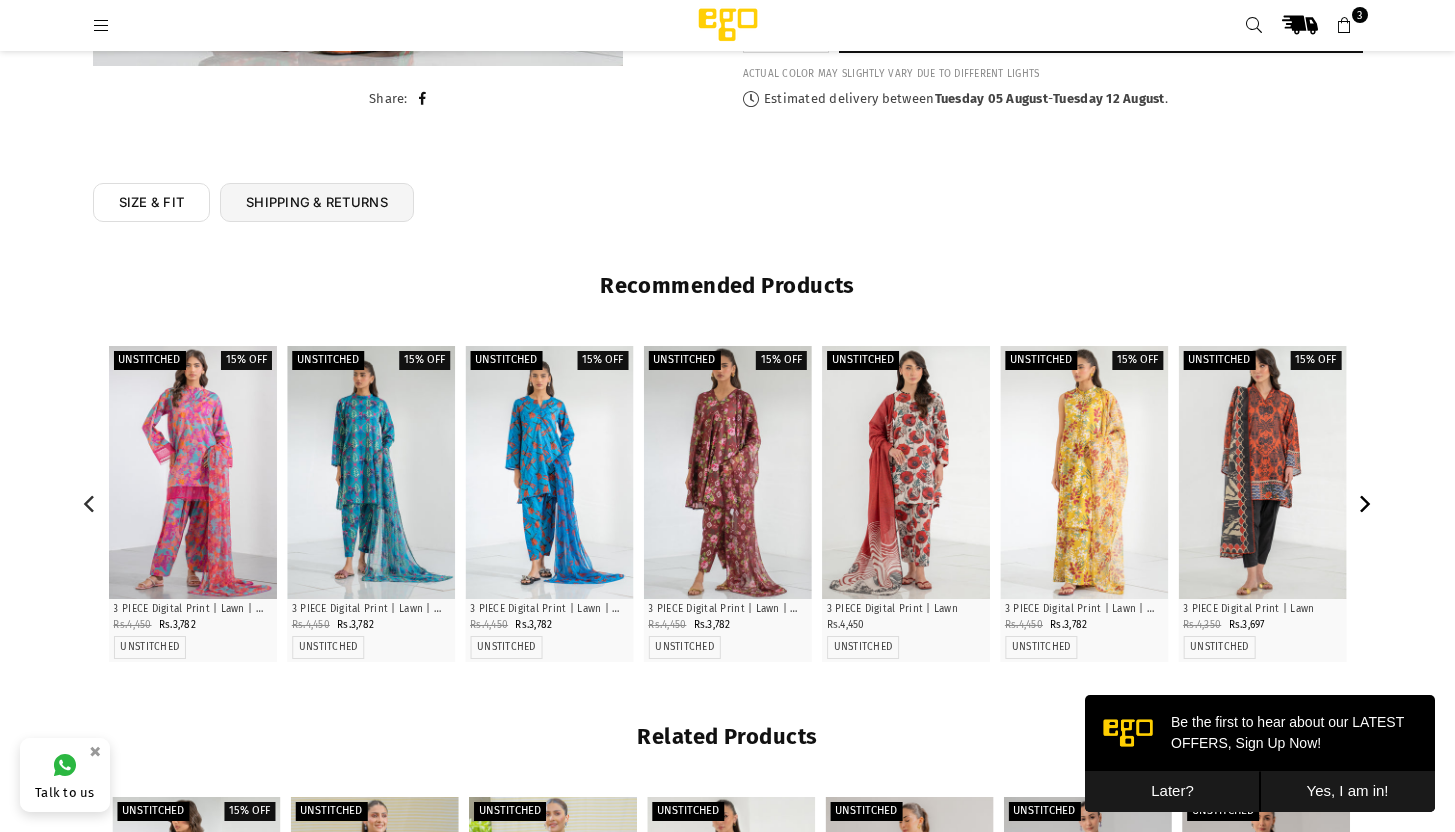 click 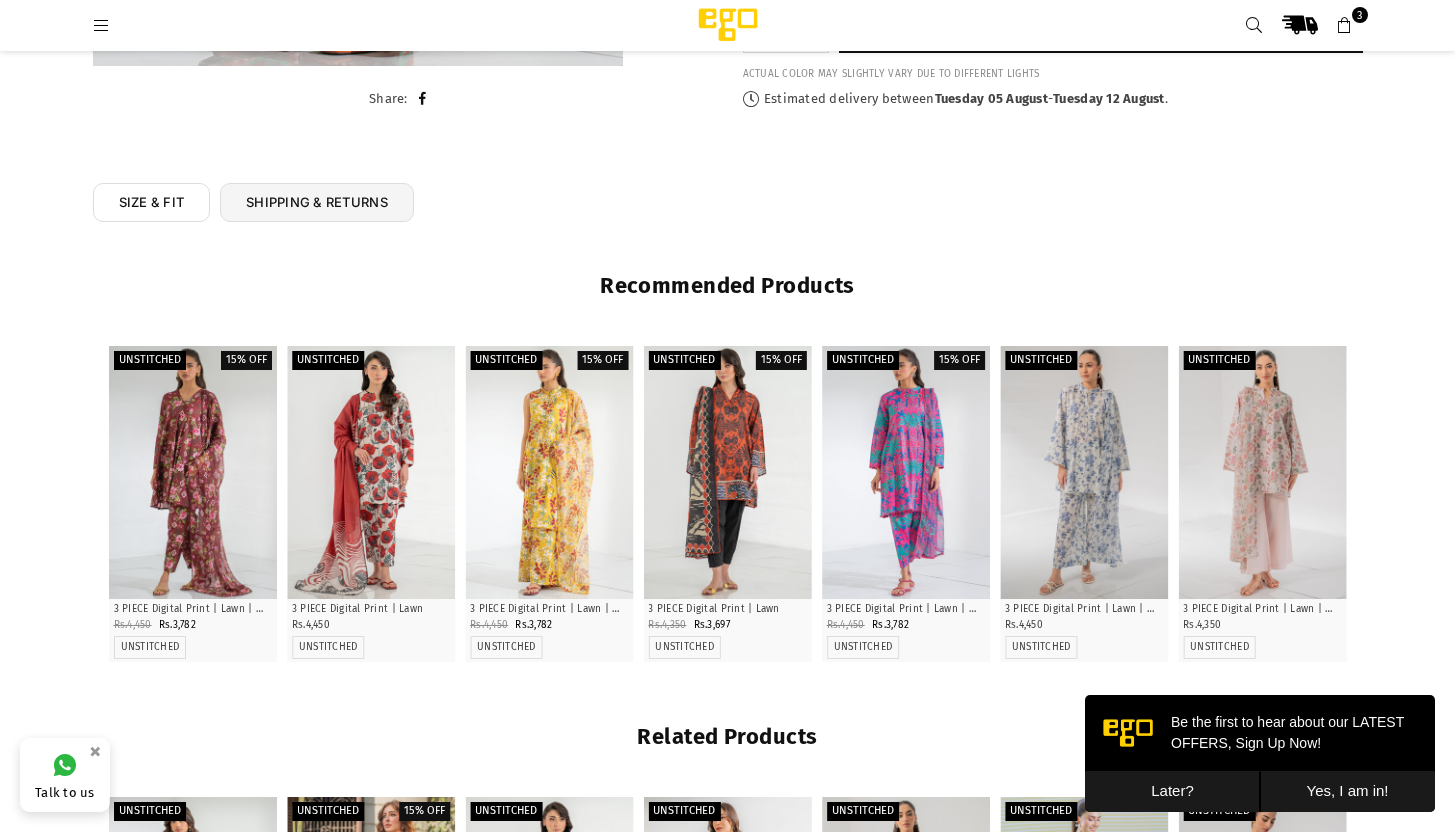 scroll, scrollTop: 843, scrollLeft: 0, axis: vertical 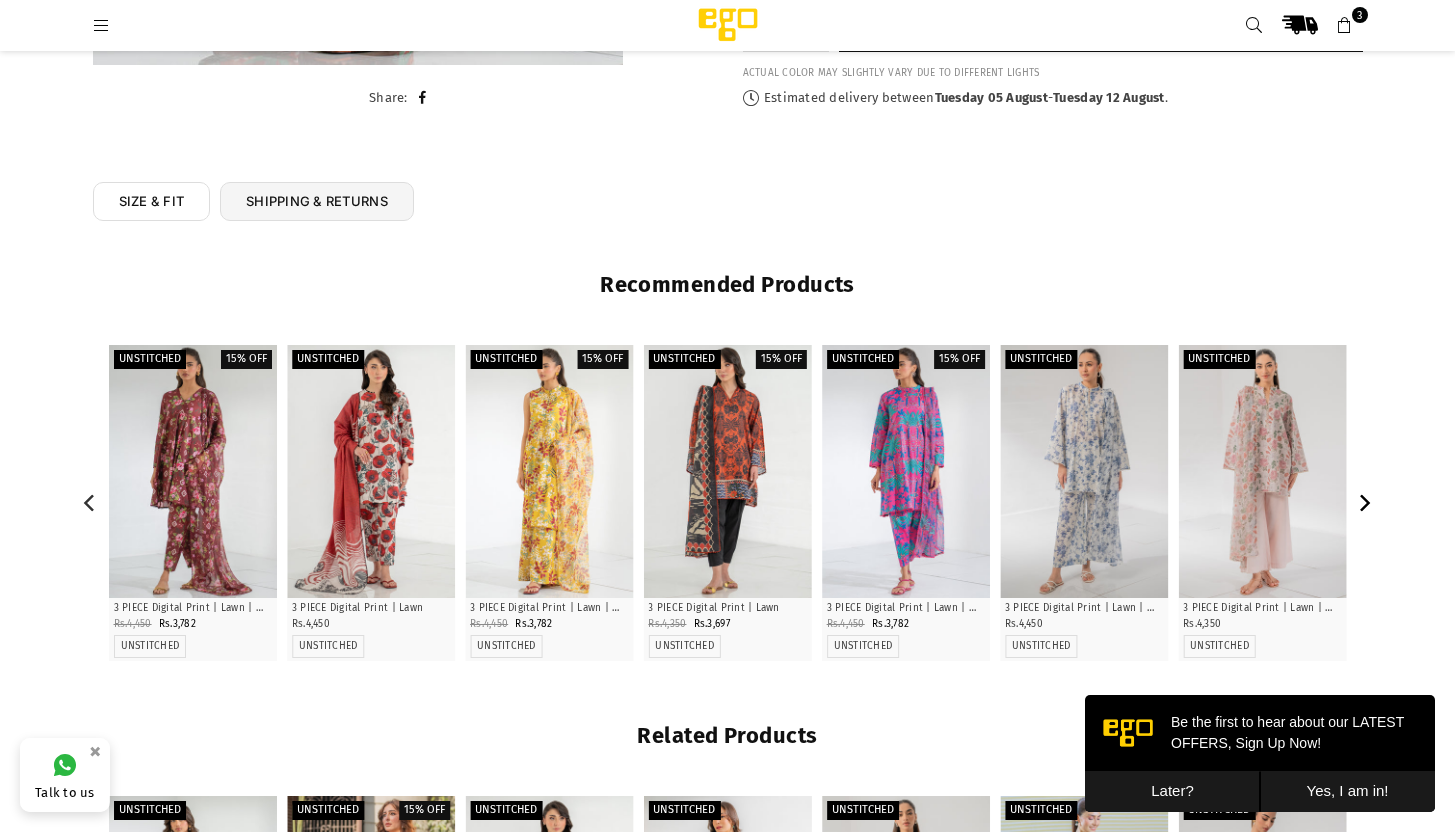 click at bounding box center [1364, 502] 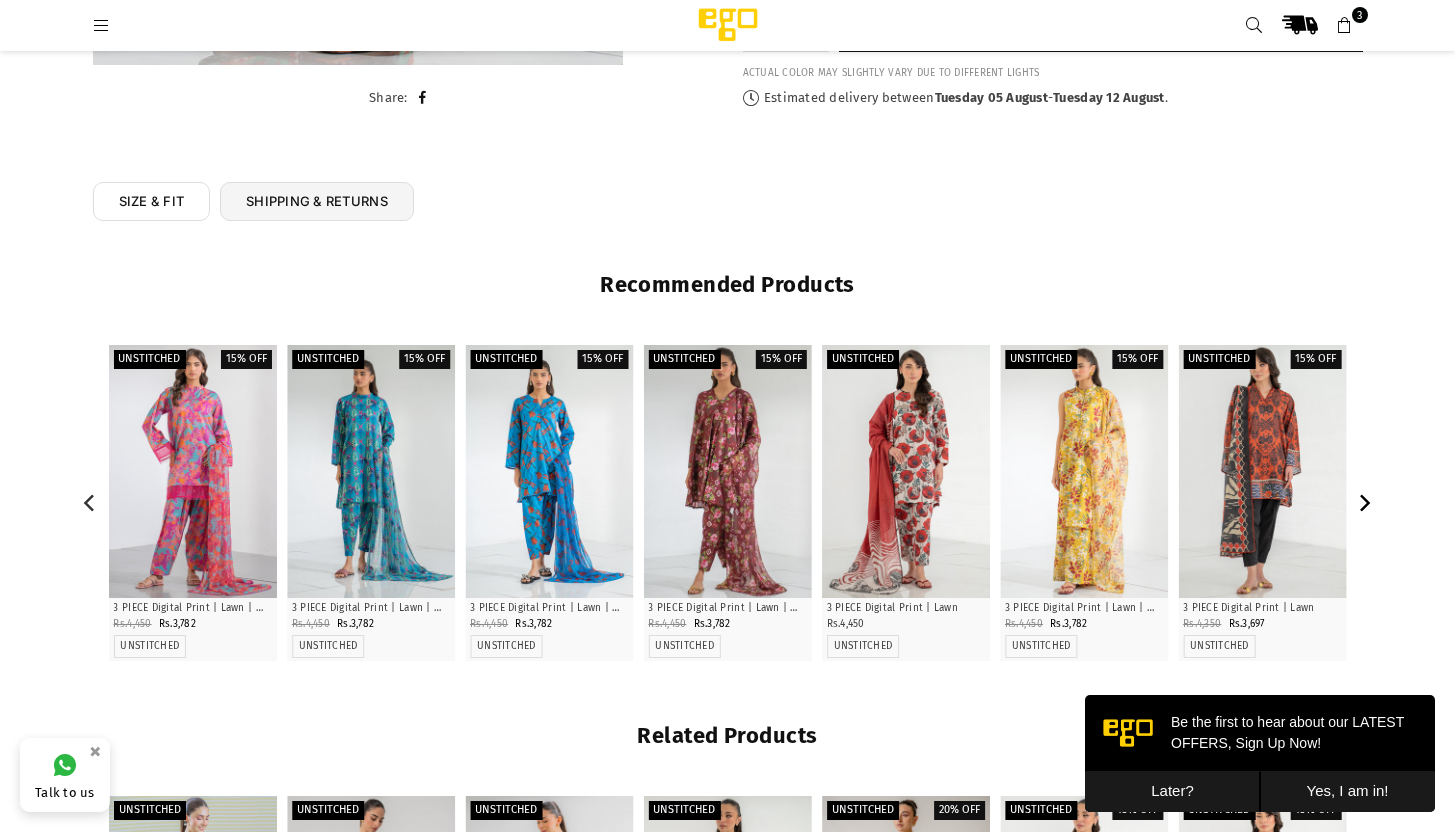 click at bounding box center (1364, 502) 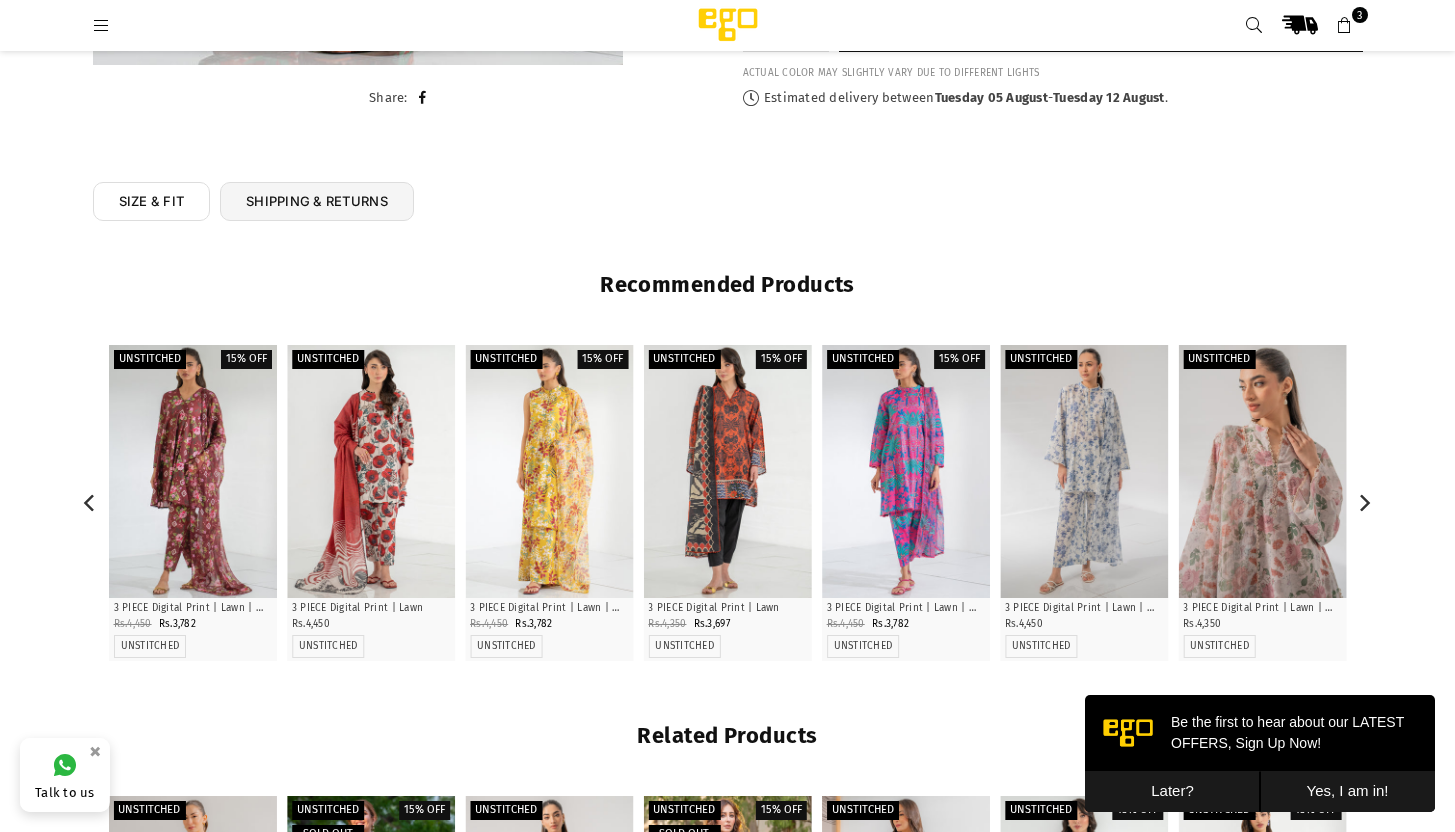 click at bounding box center (1262, 471) 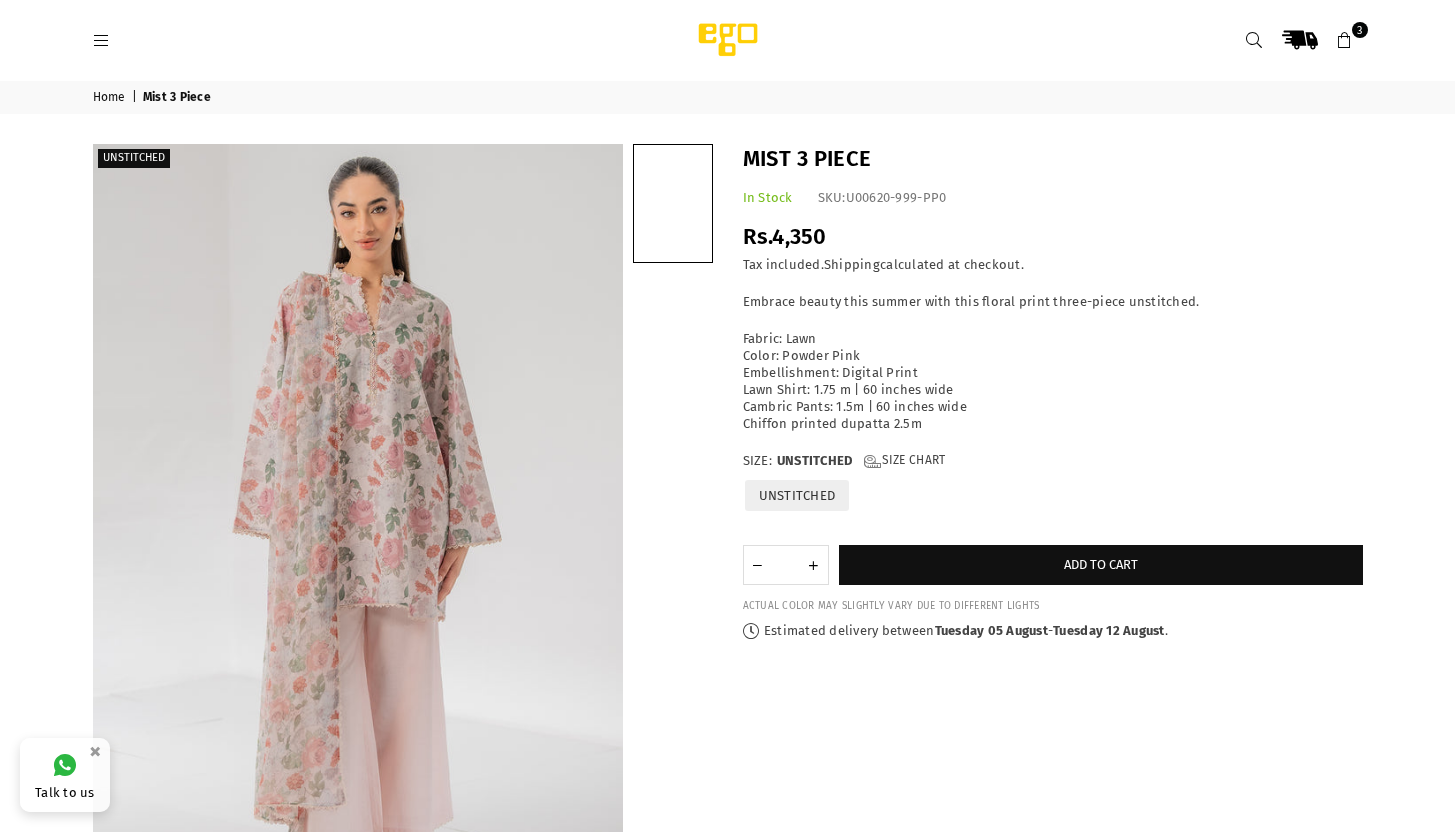 scroll, scrollTop: 0, scrollLeft: 0, axis: both 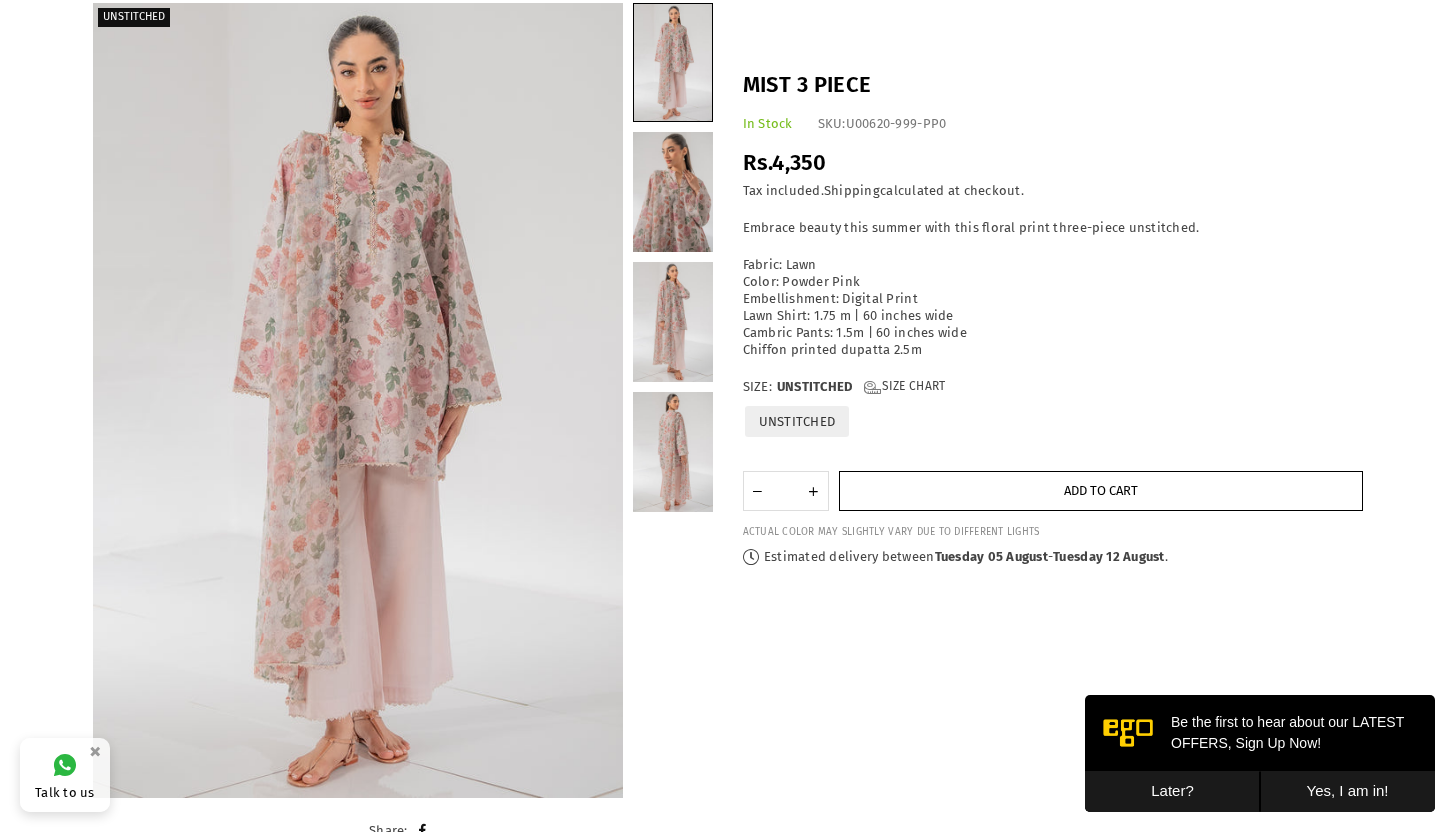 click on "Add to cart" at bounding box center (1101, 491) 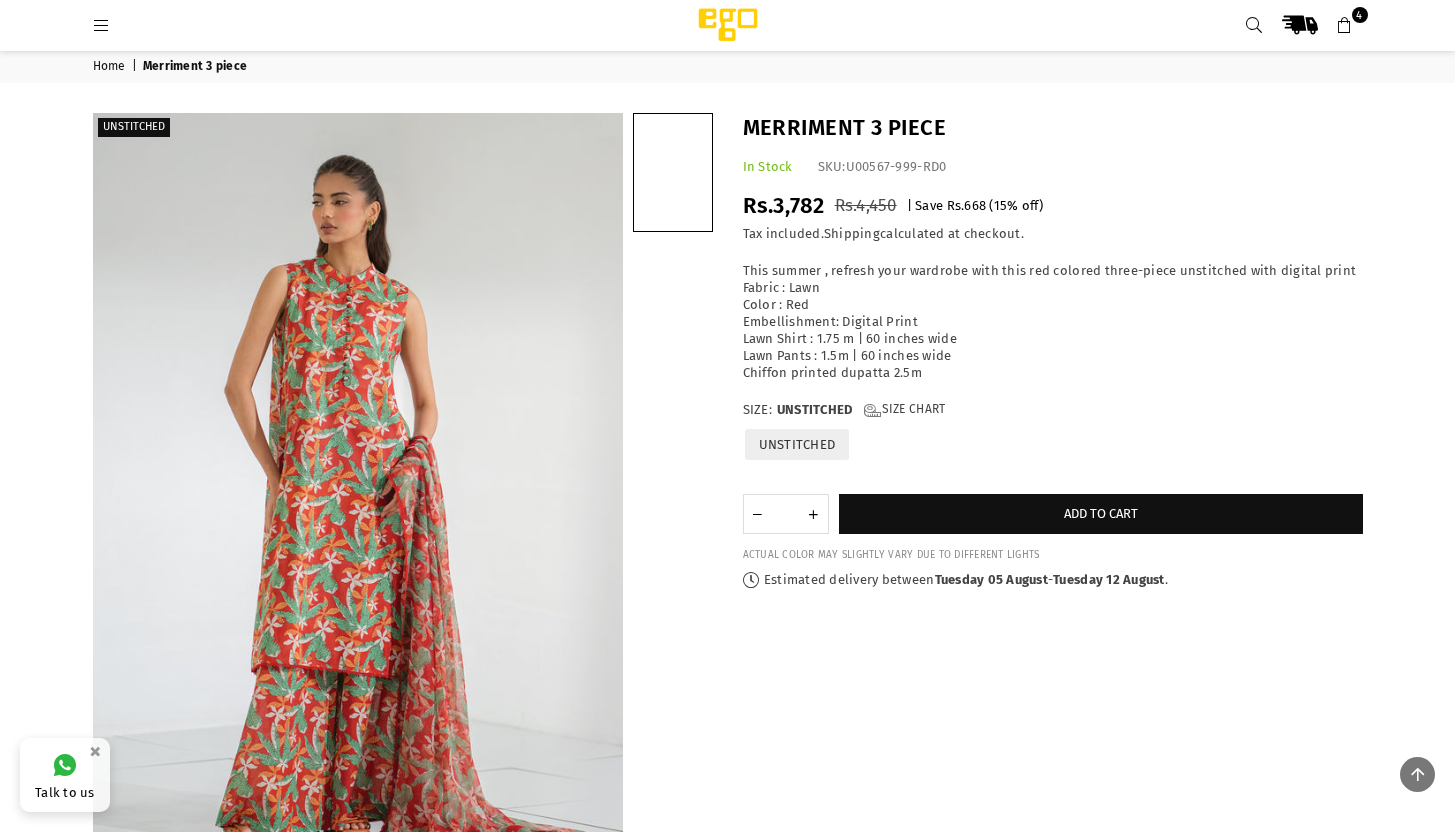 scroll, scrollTop: 924, scrollLeft: 0, axis: vertical 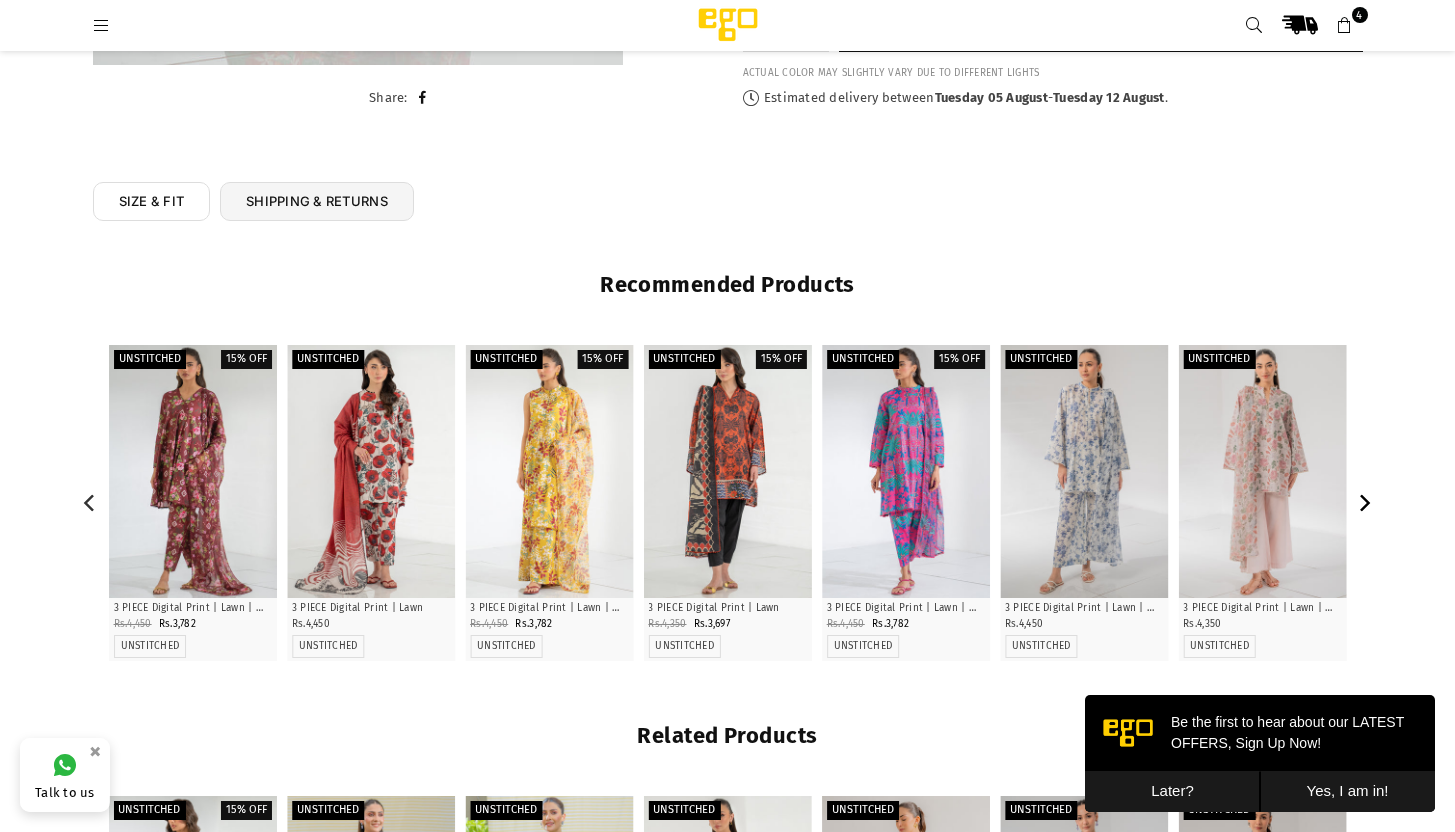 click at bounding box center (1364, 502) 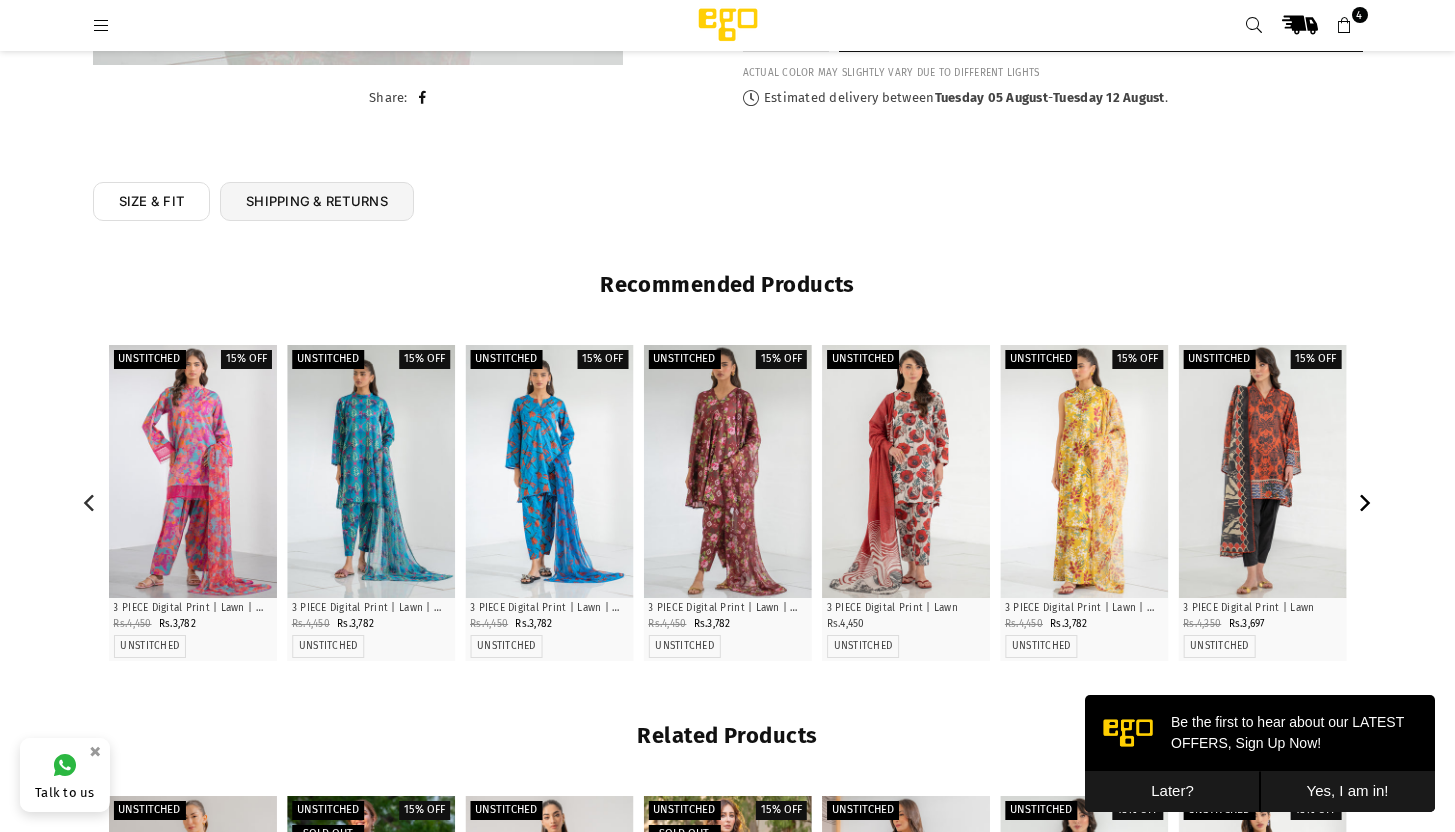 click at bounding box center (1364, 502) 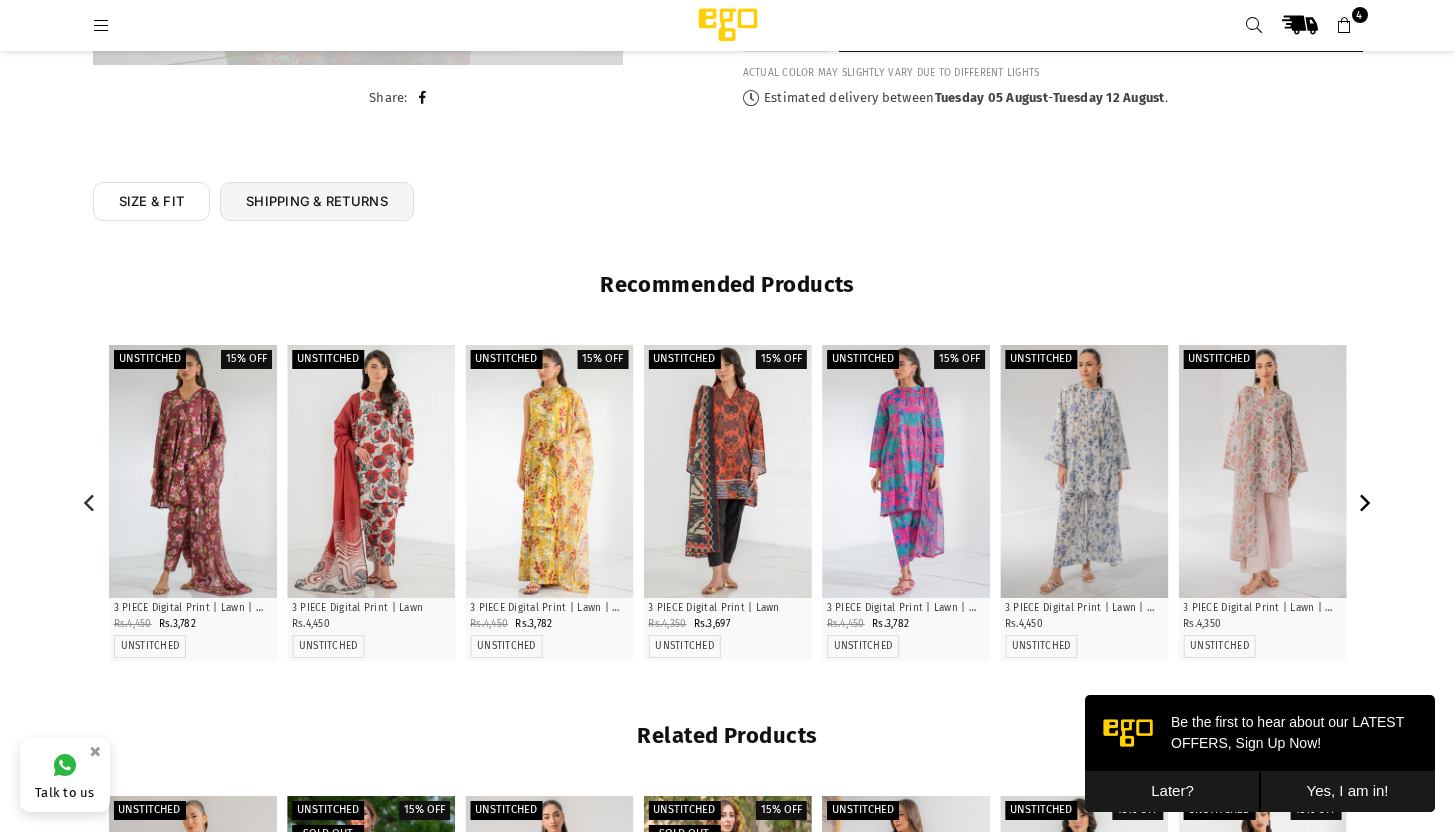 click at bounding box center [1364, 502] 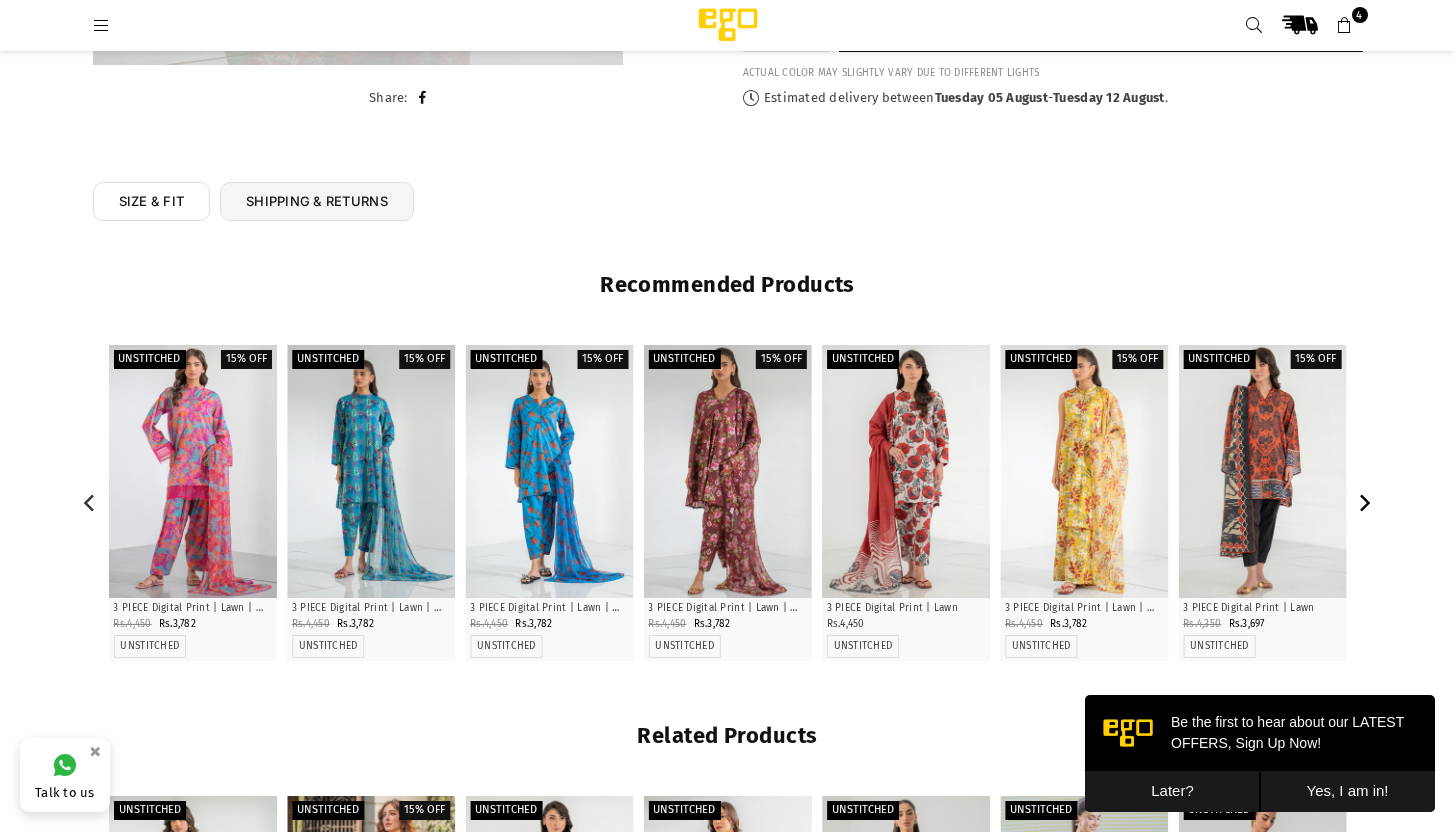 click at bounding box center [1364, 502] 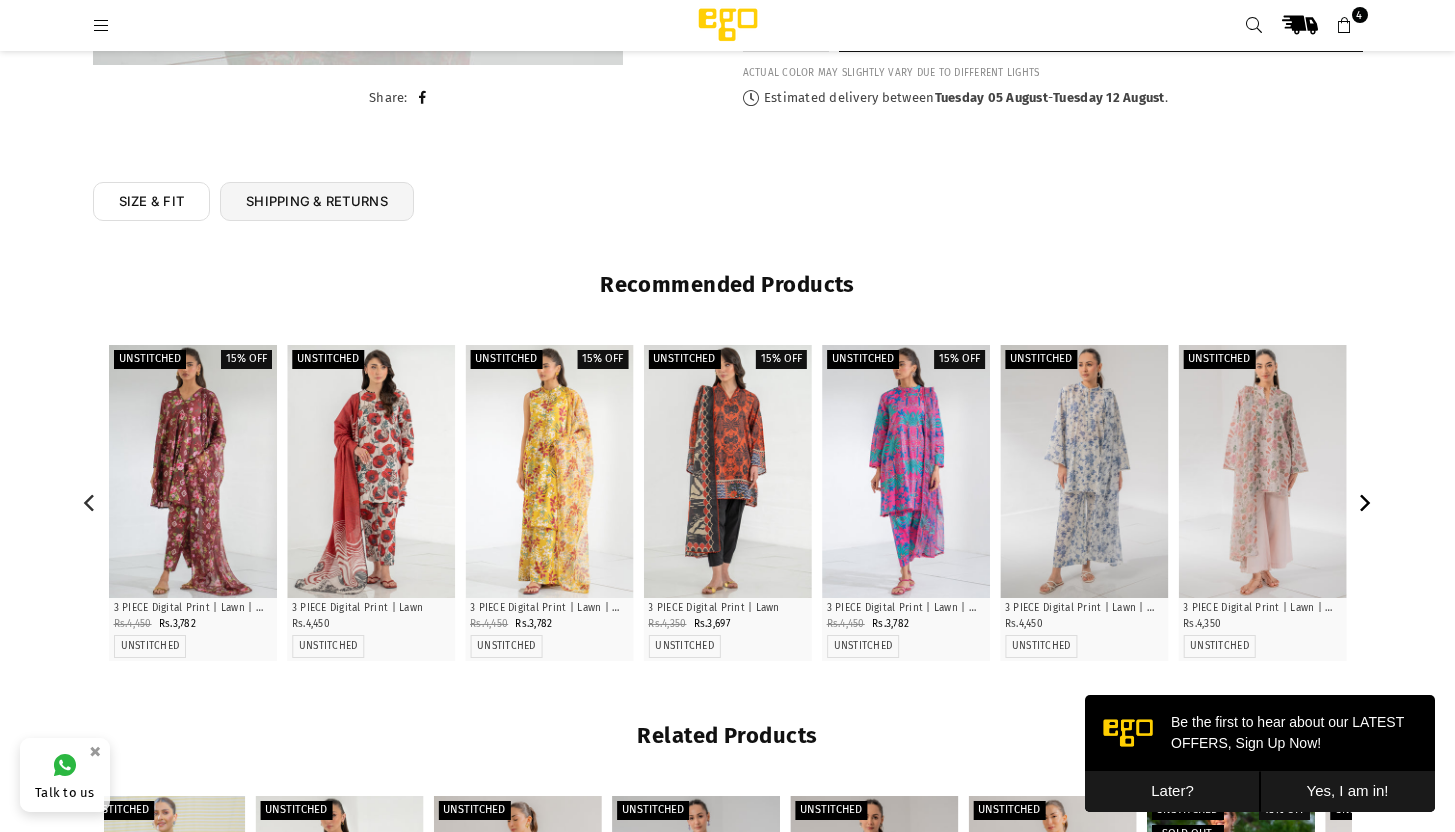 click 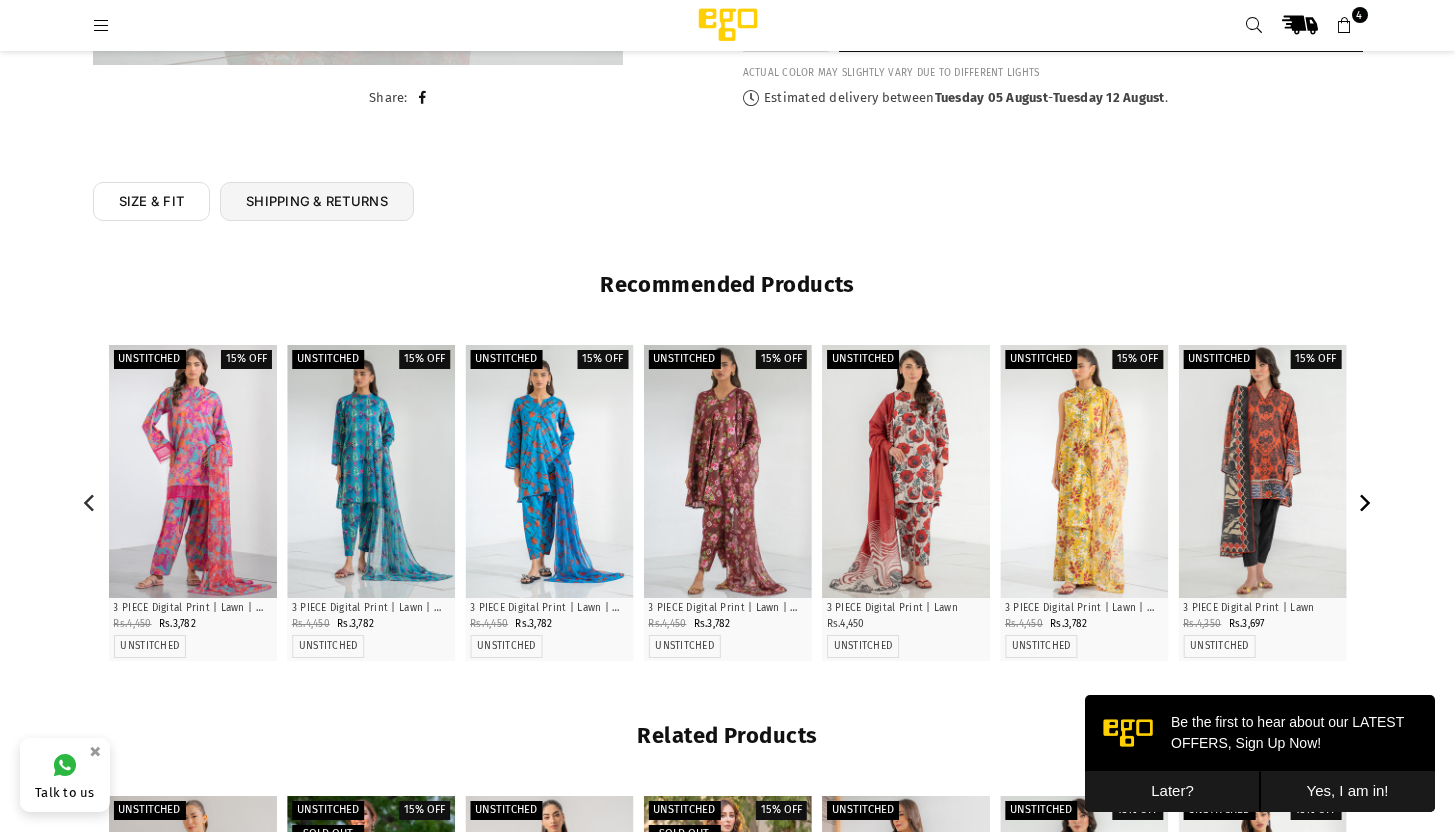 click 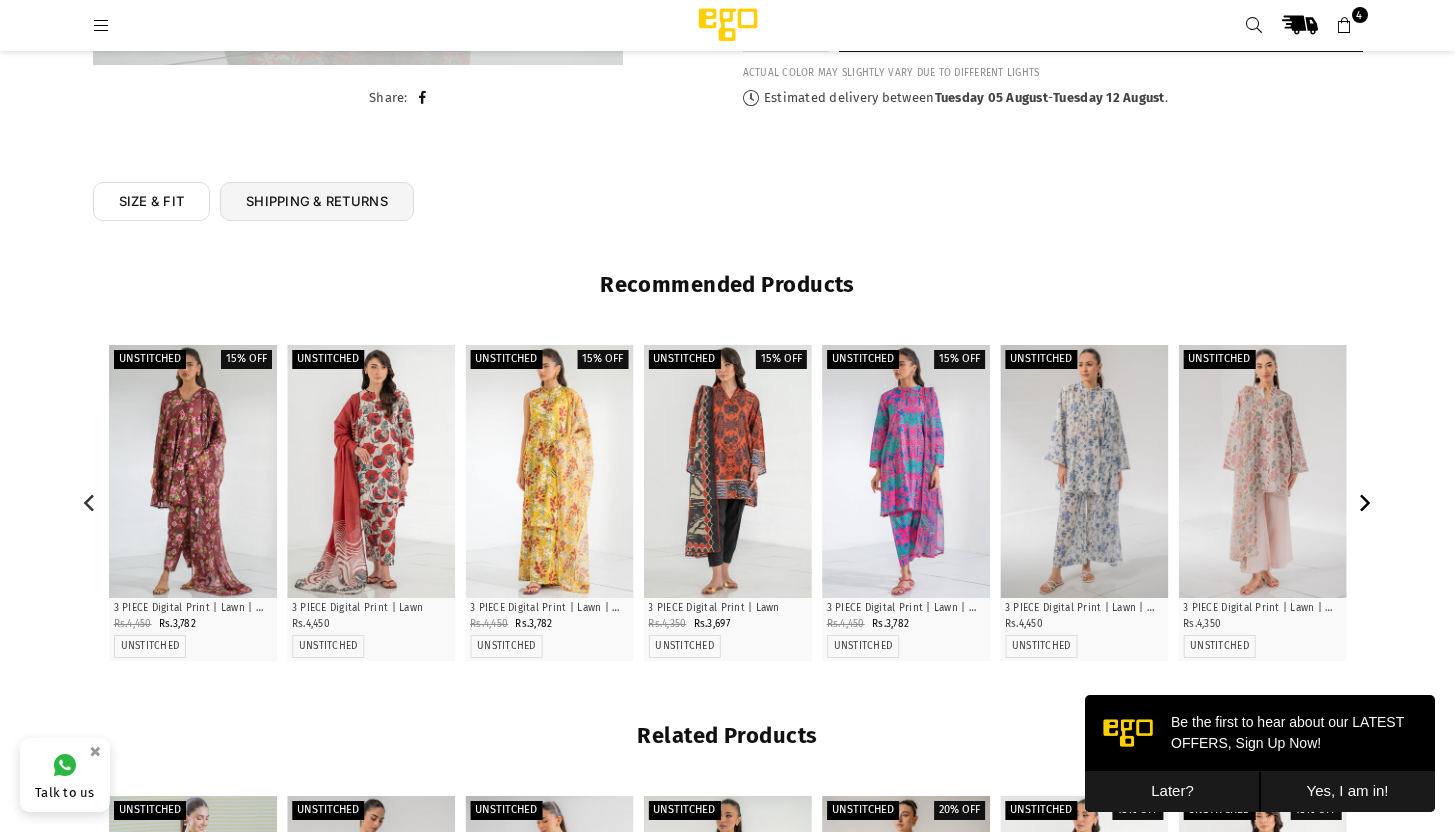 click 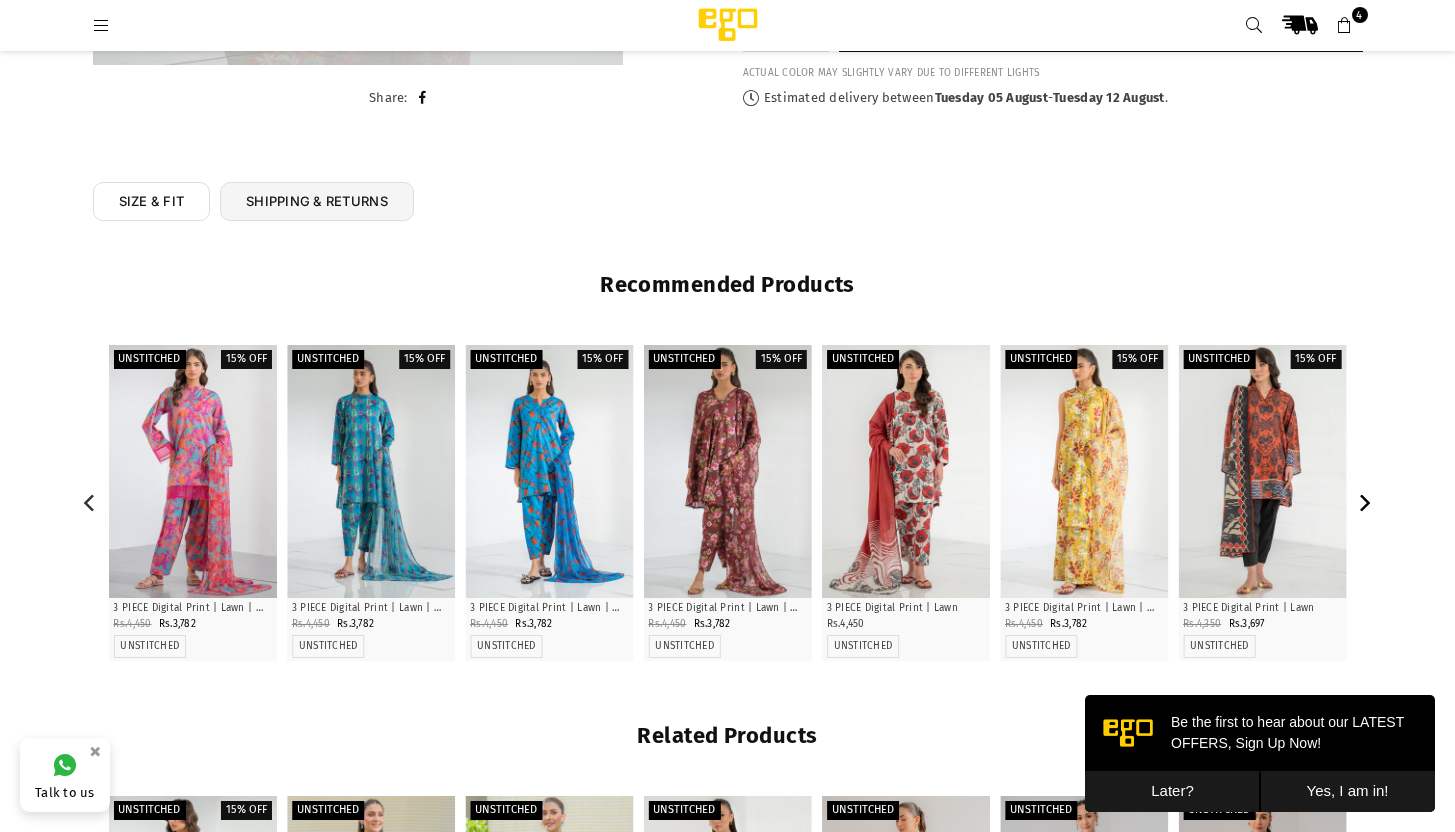 click 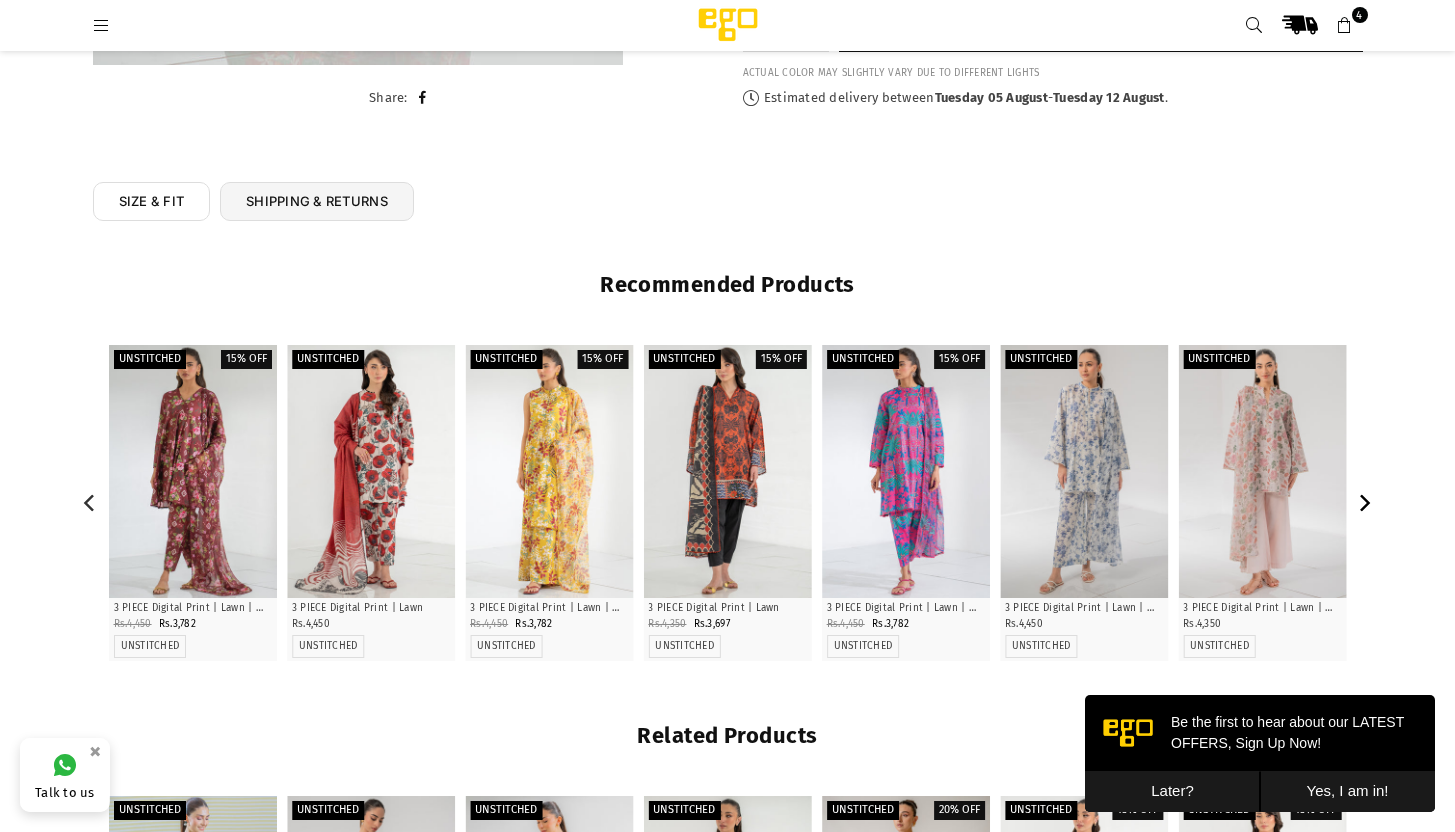 click 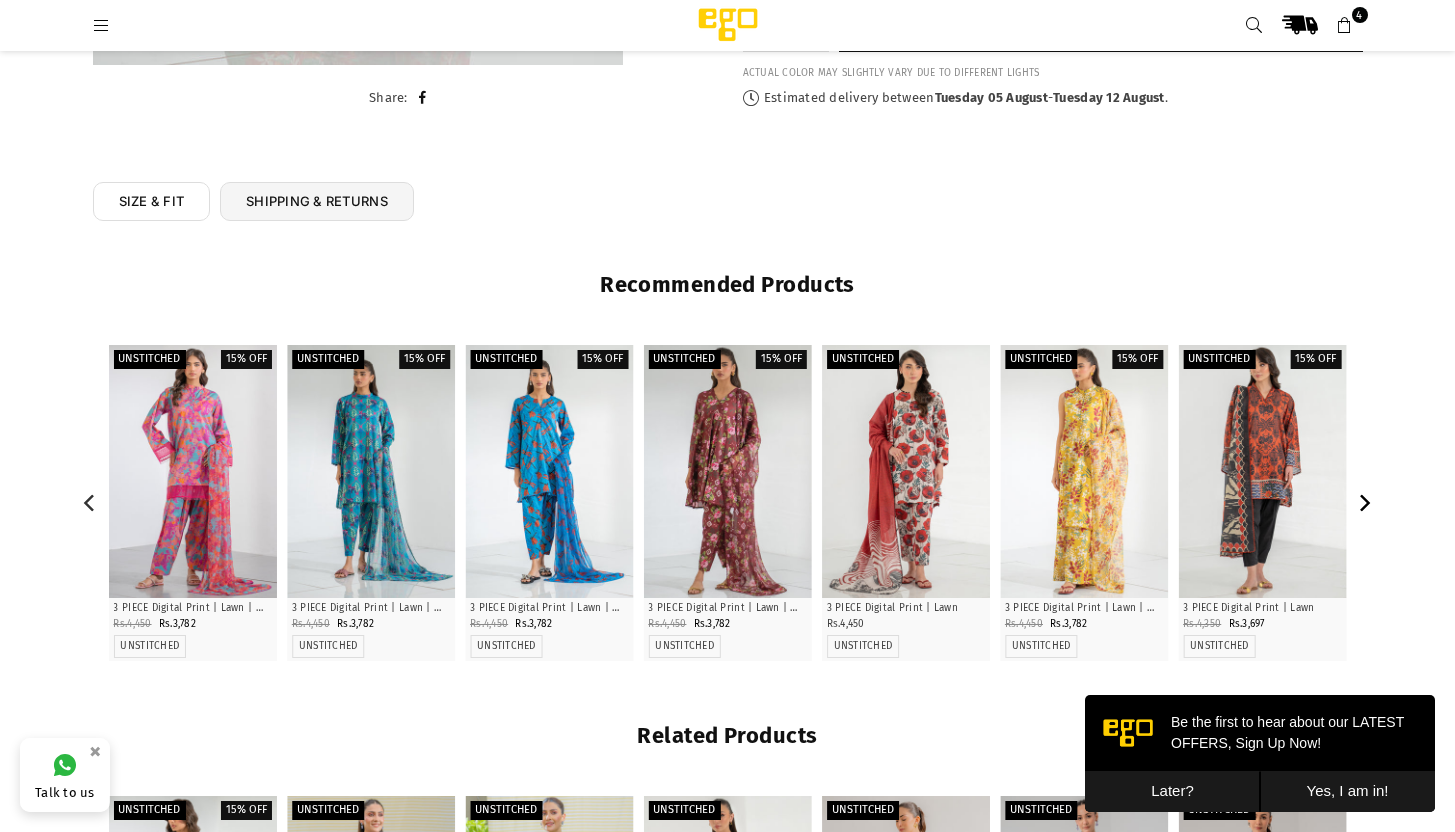 click 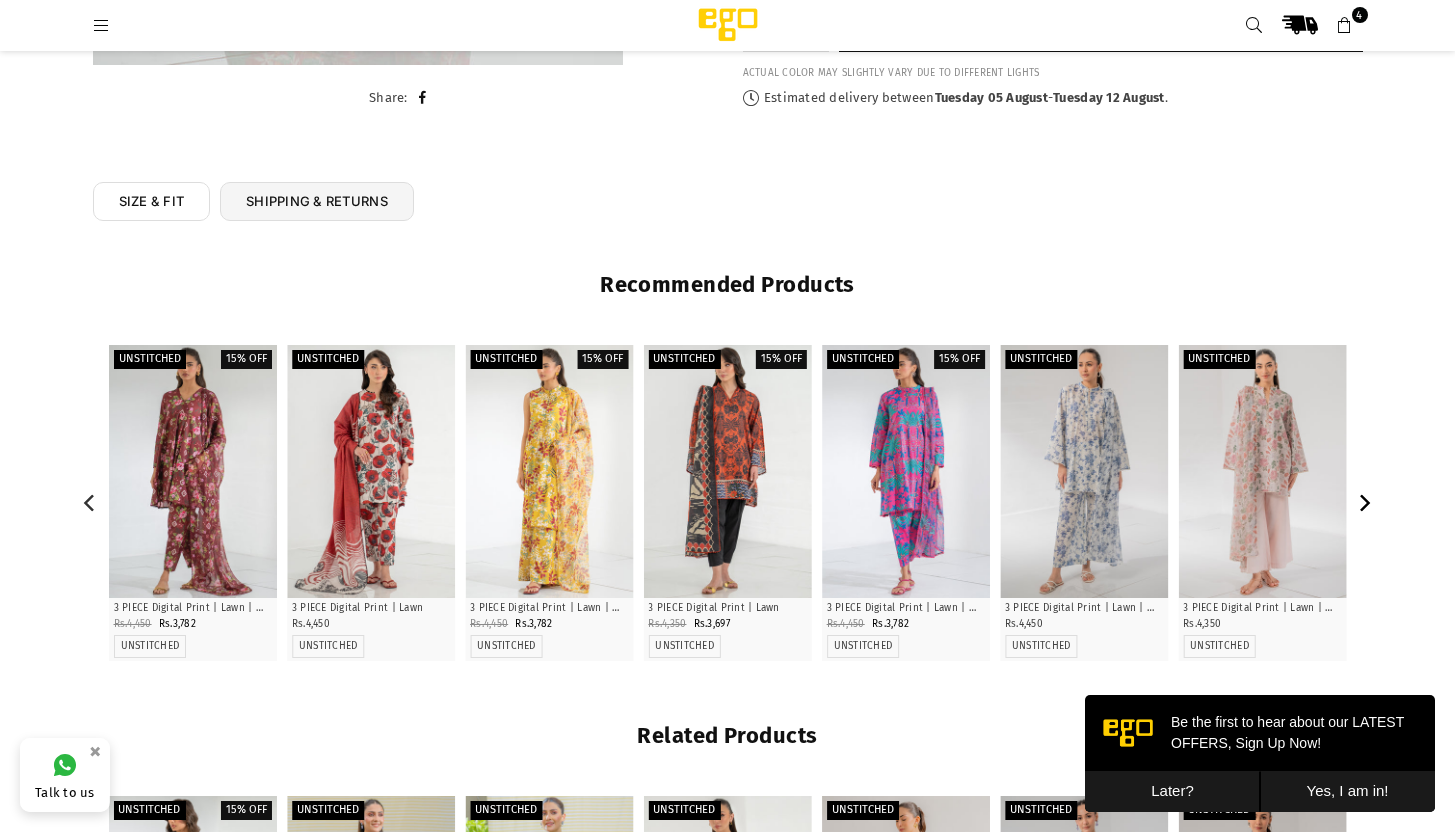 click 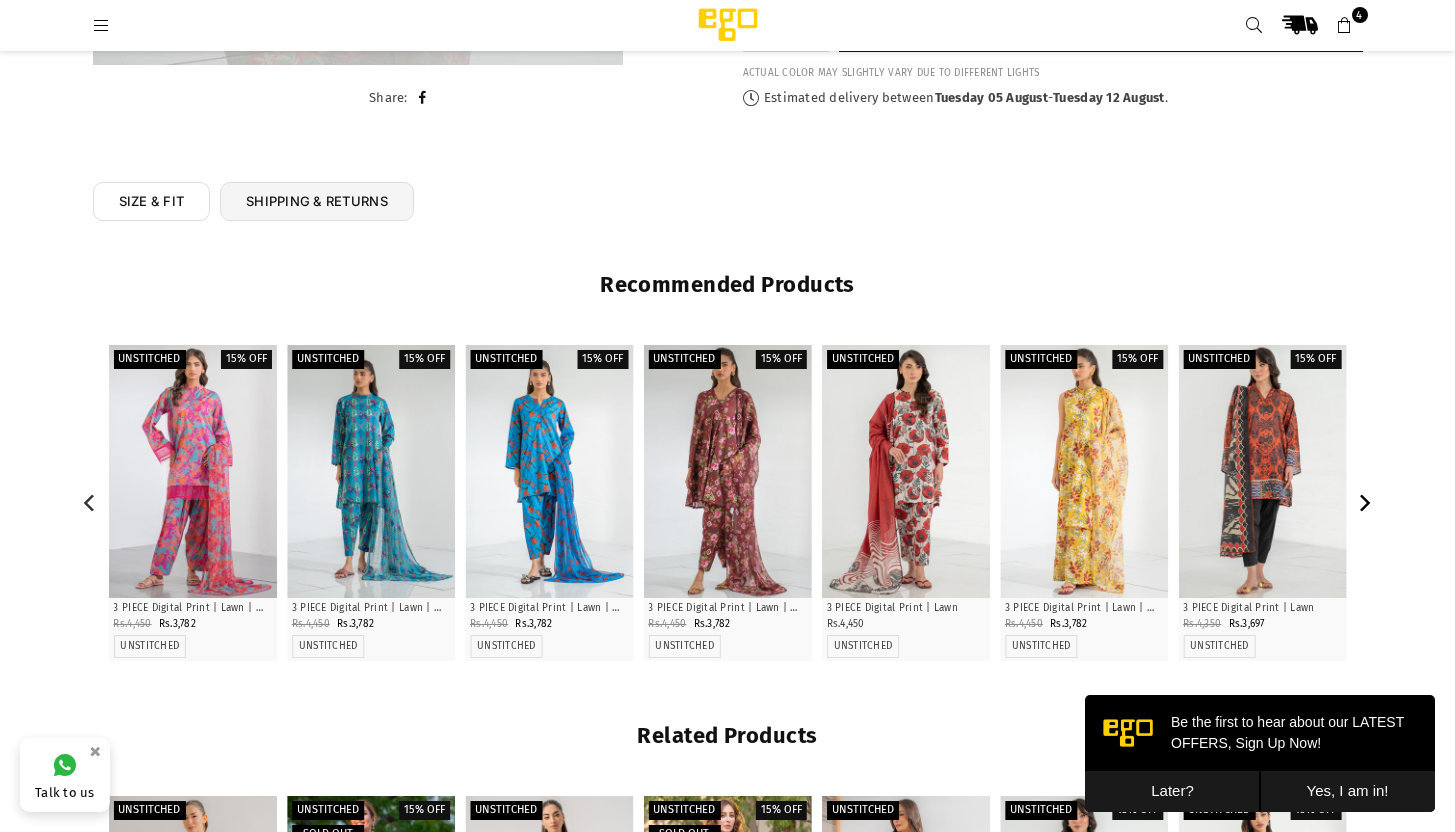 click 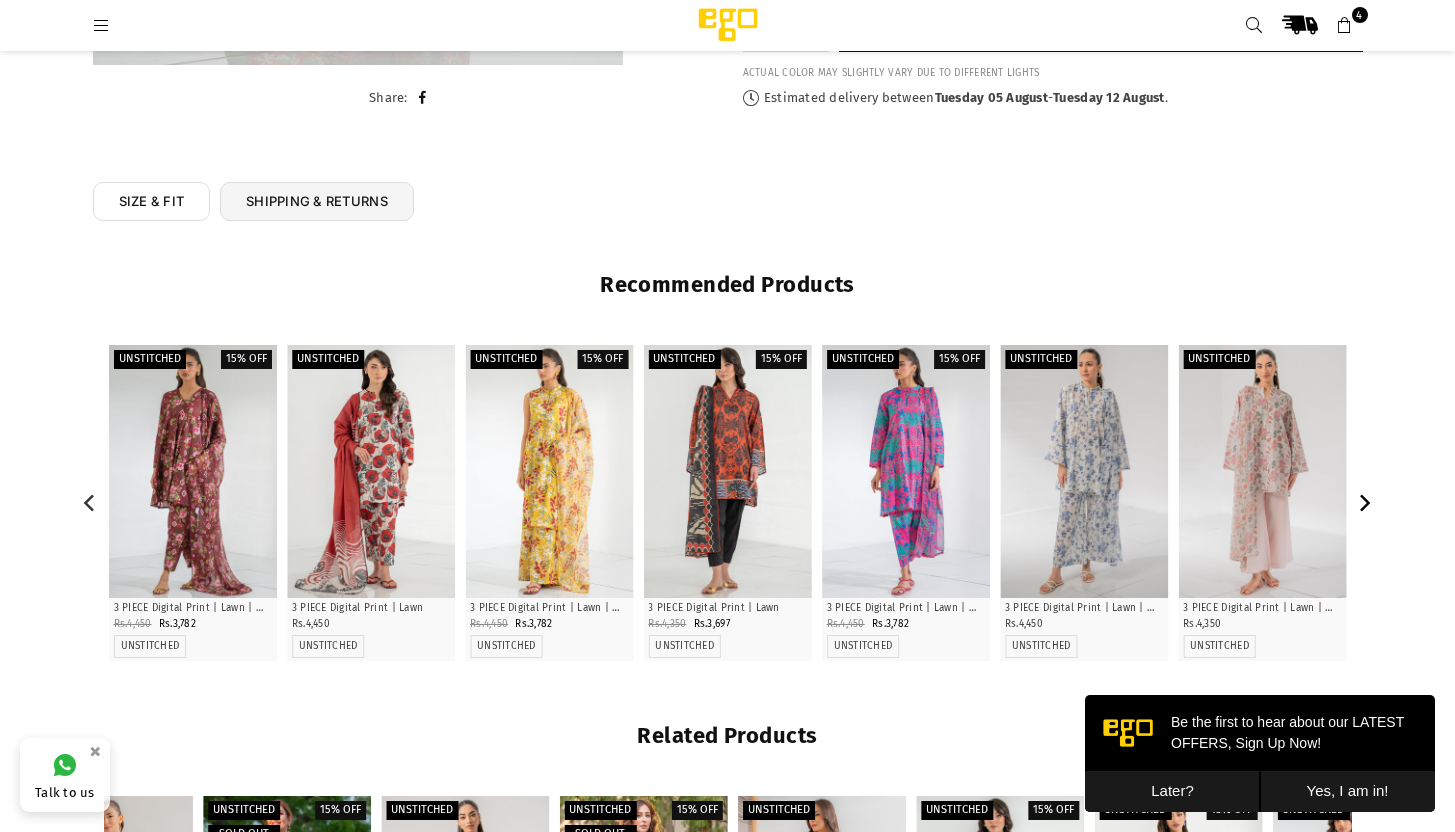 click 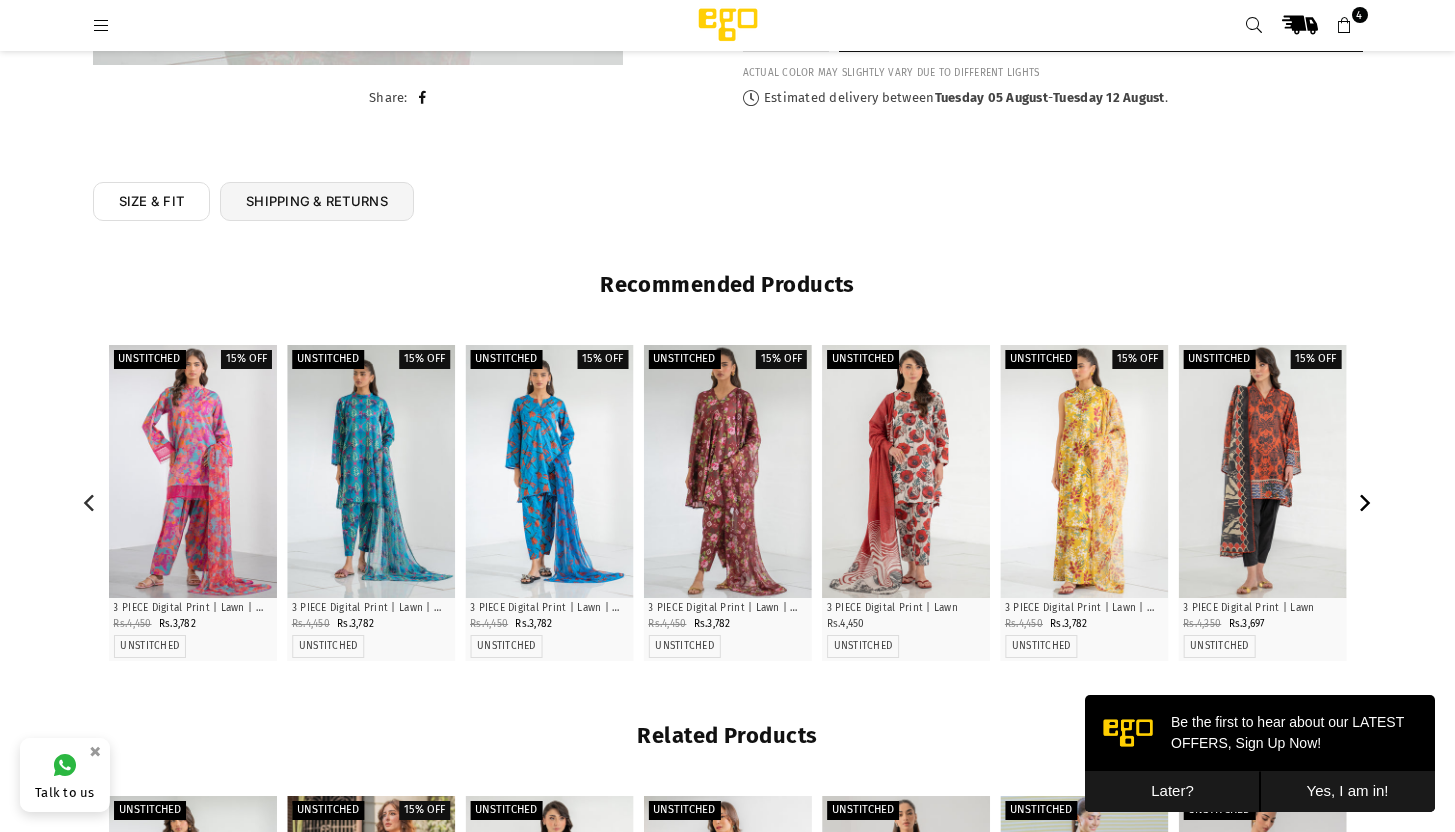 click 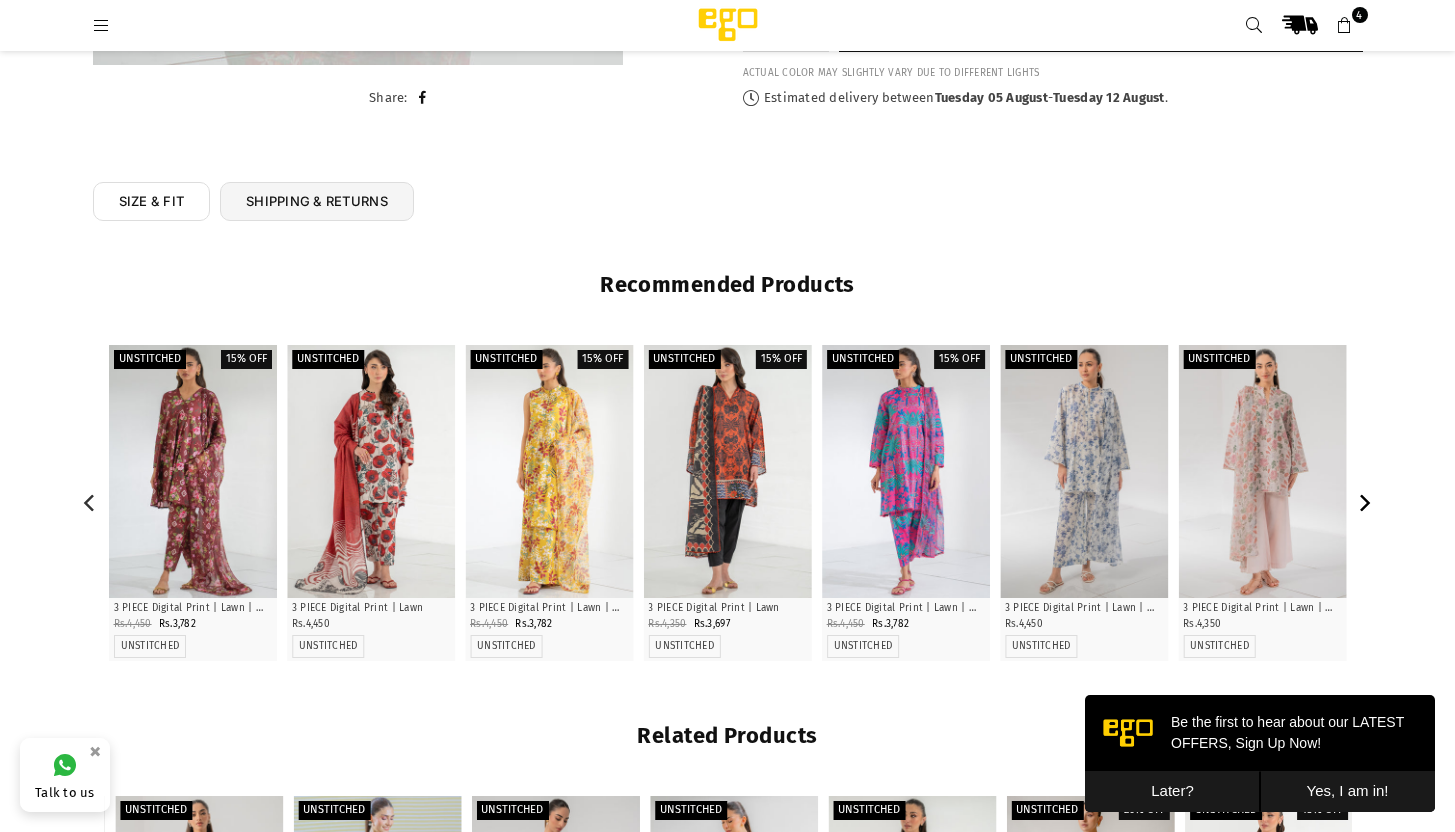 click 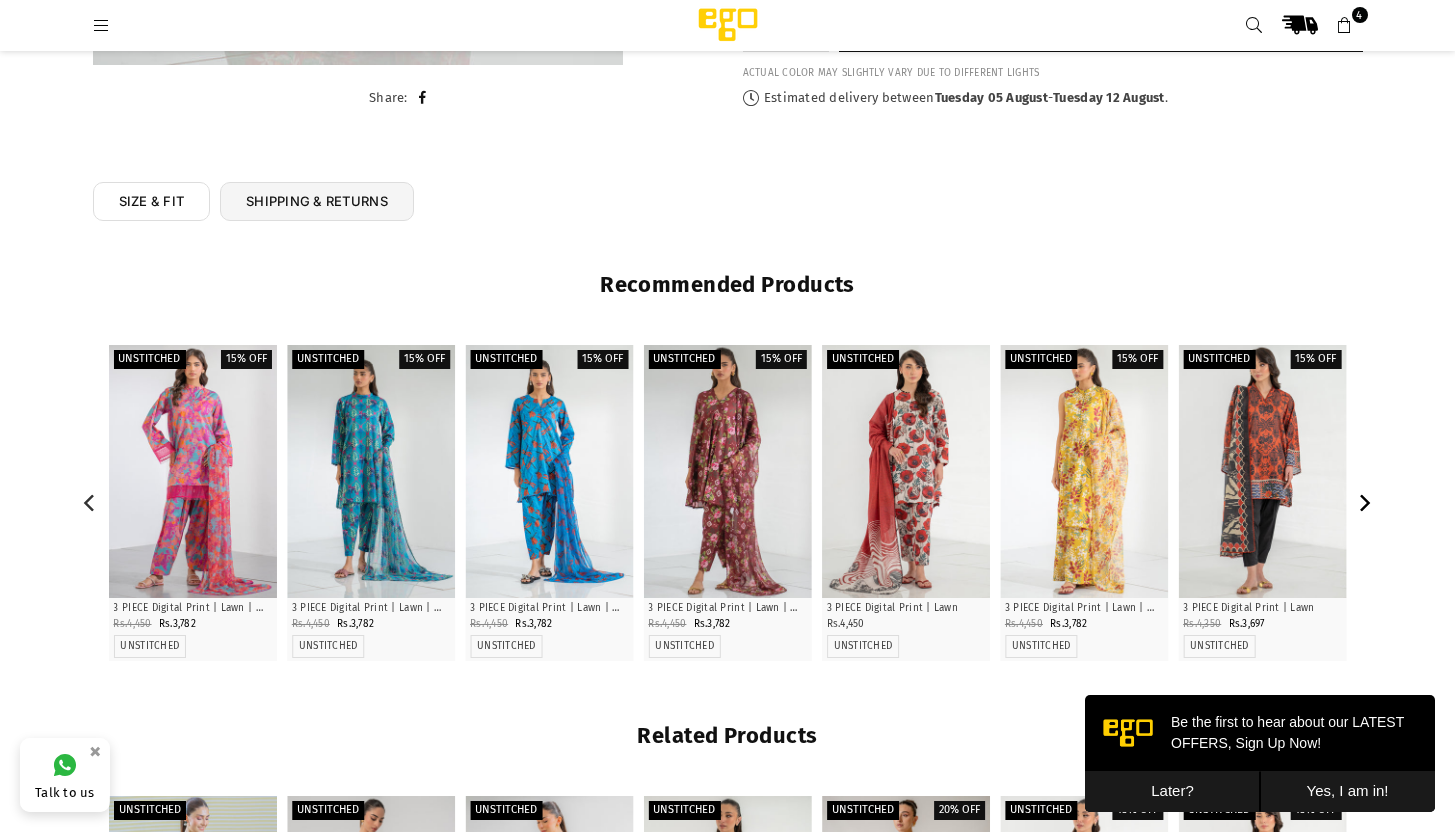 click 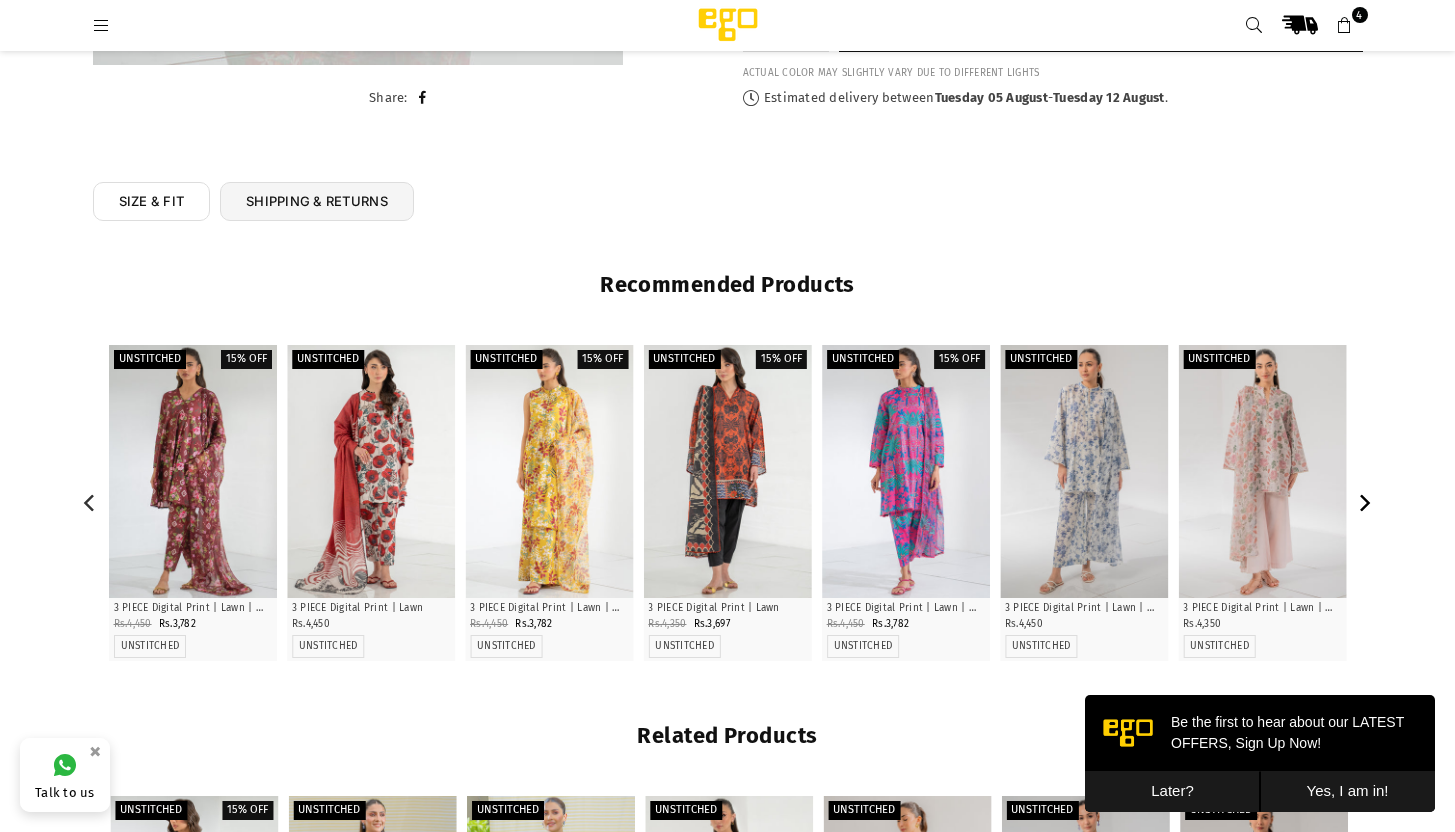 click 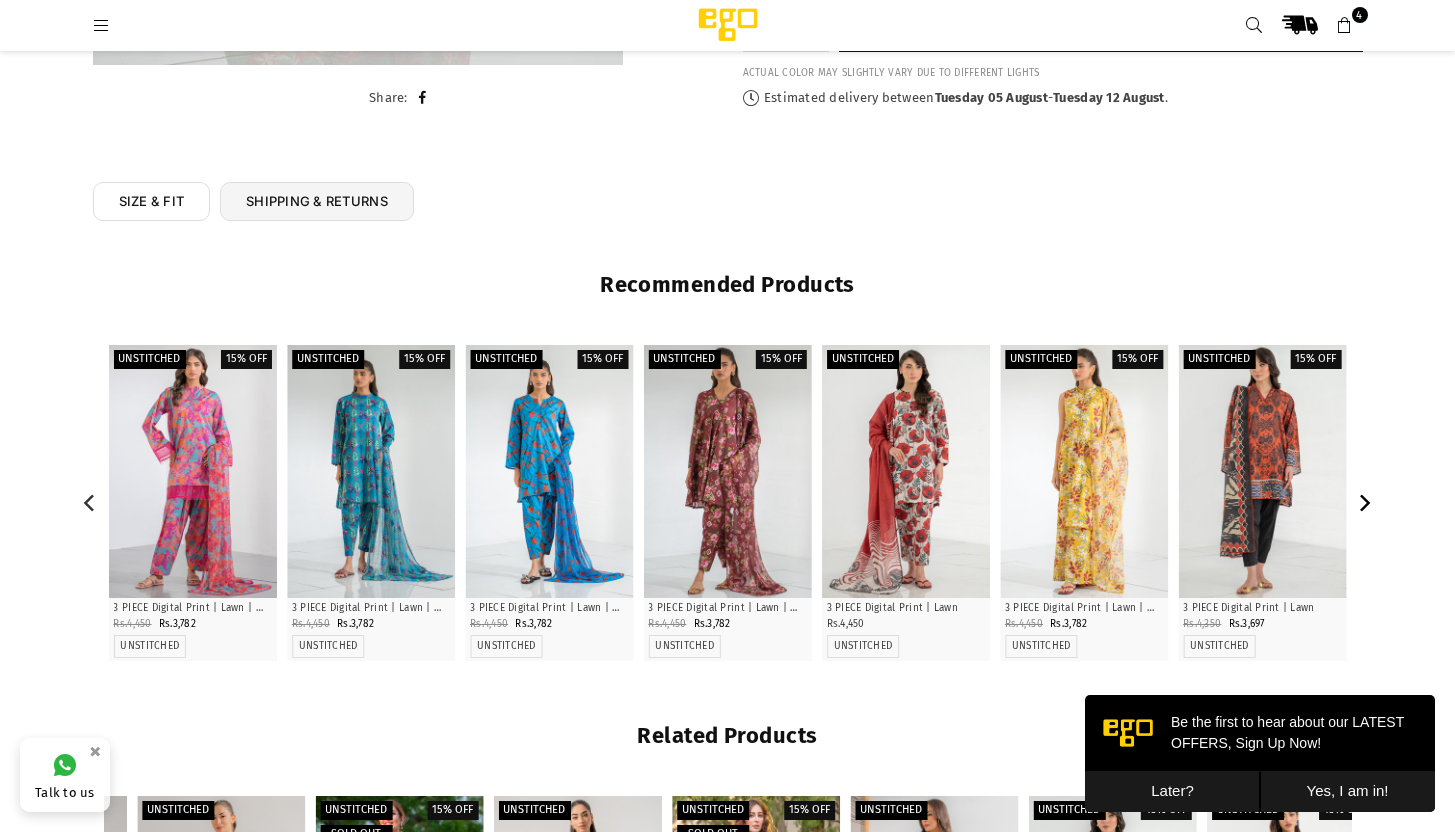 click 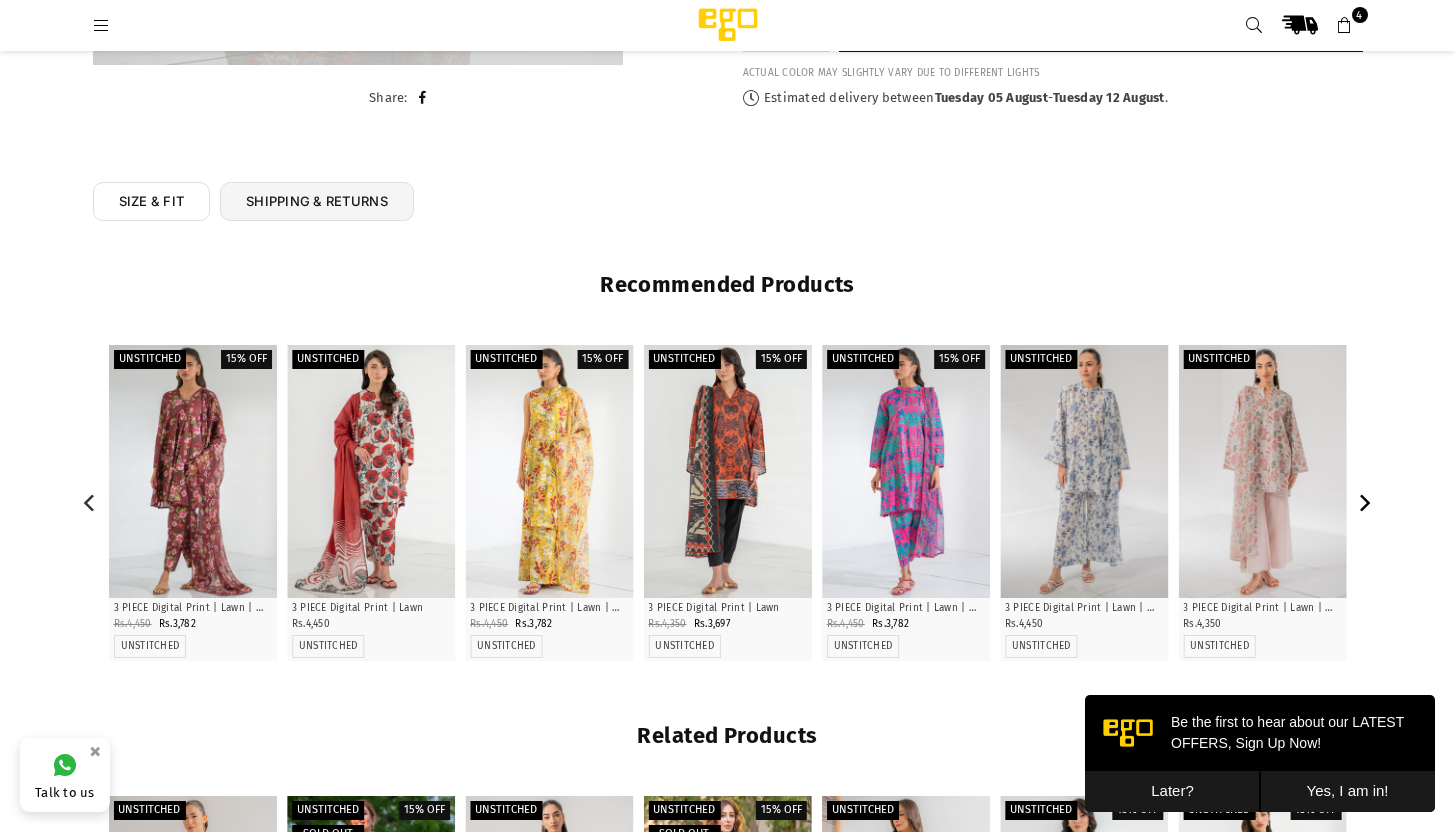 click 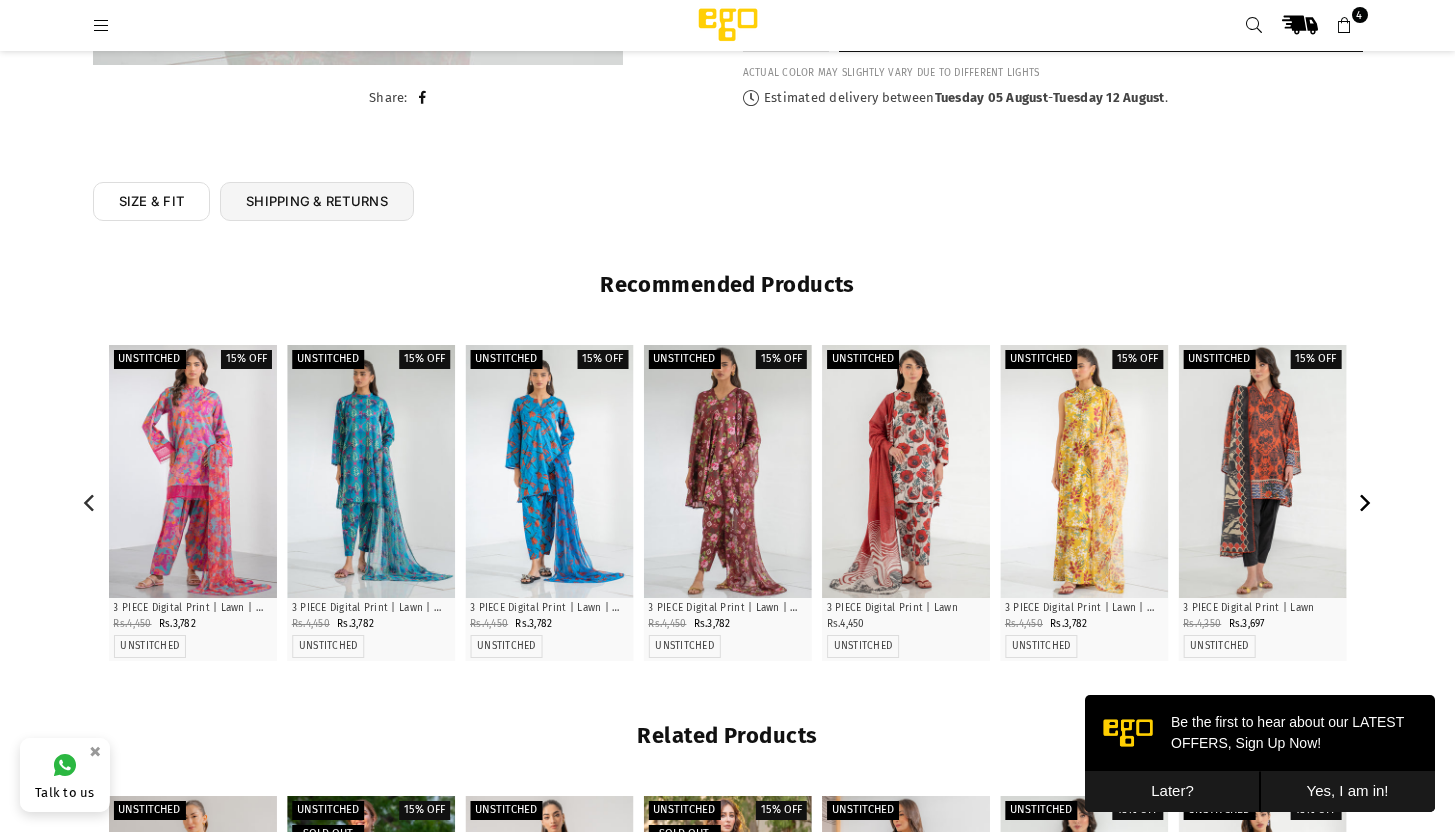 click 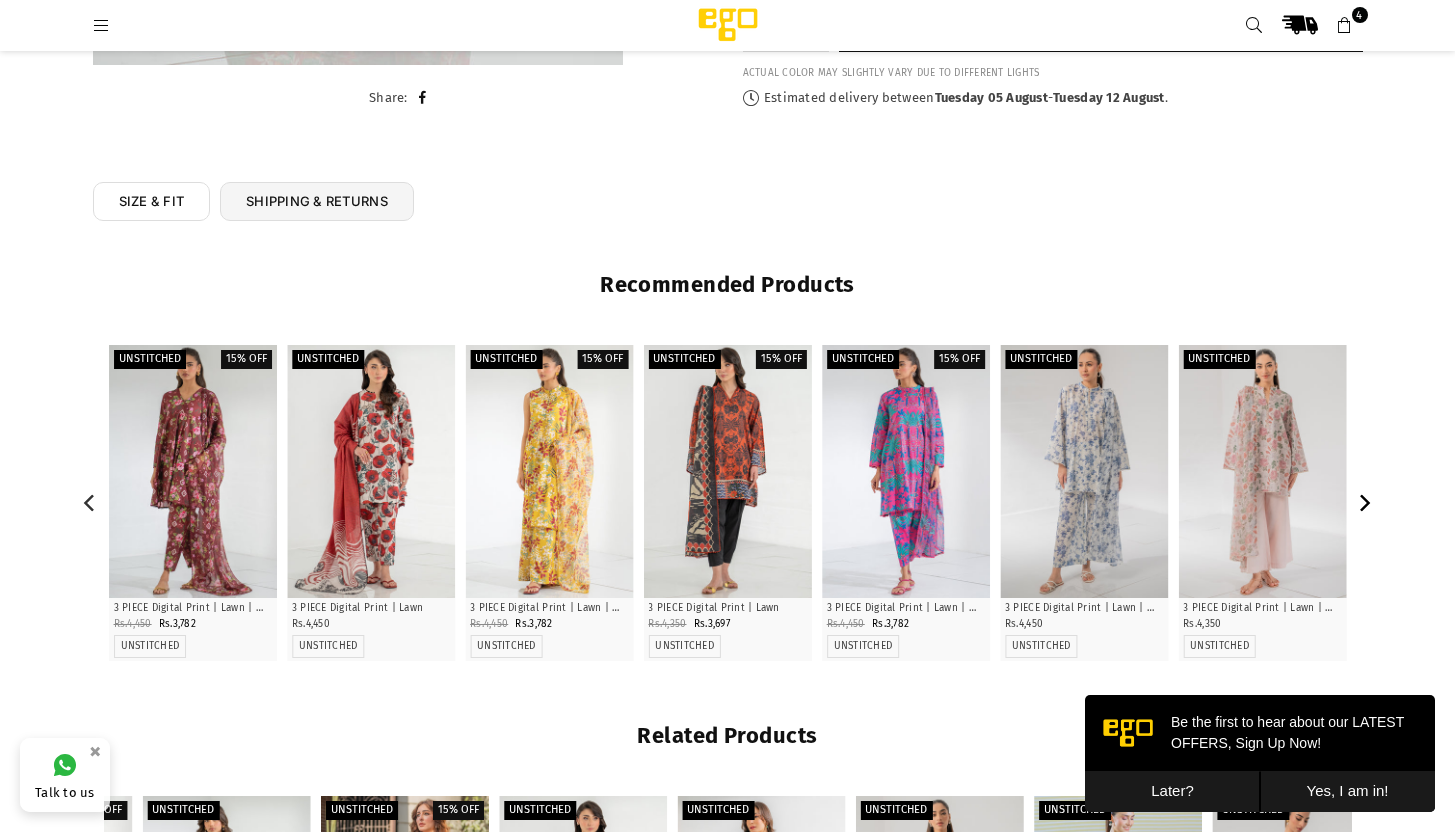click 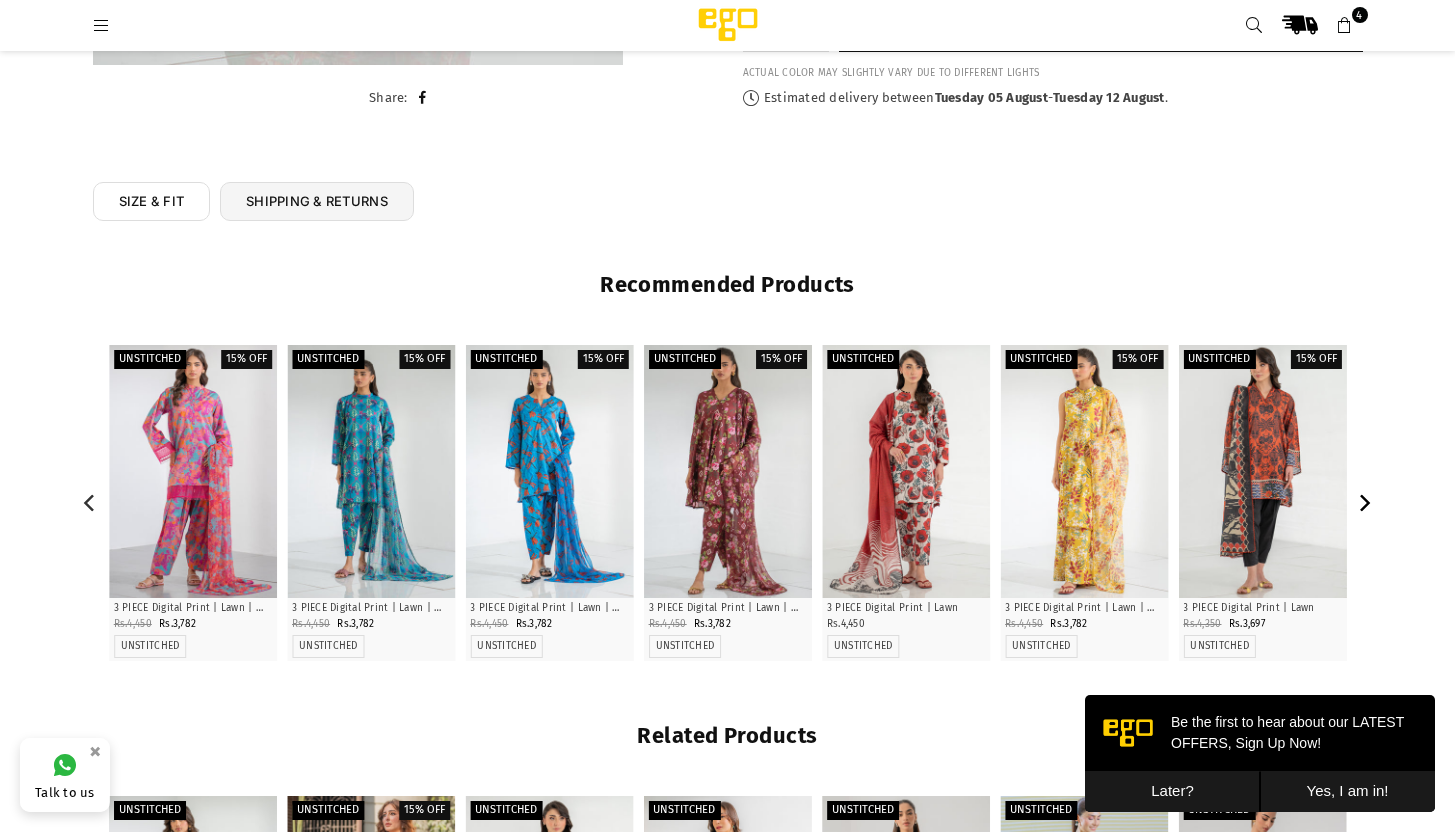 click 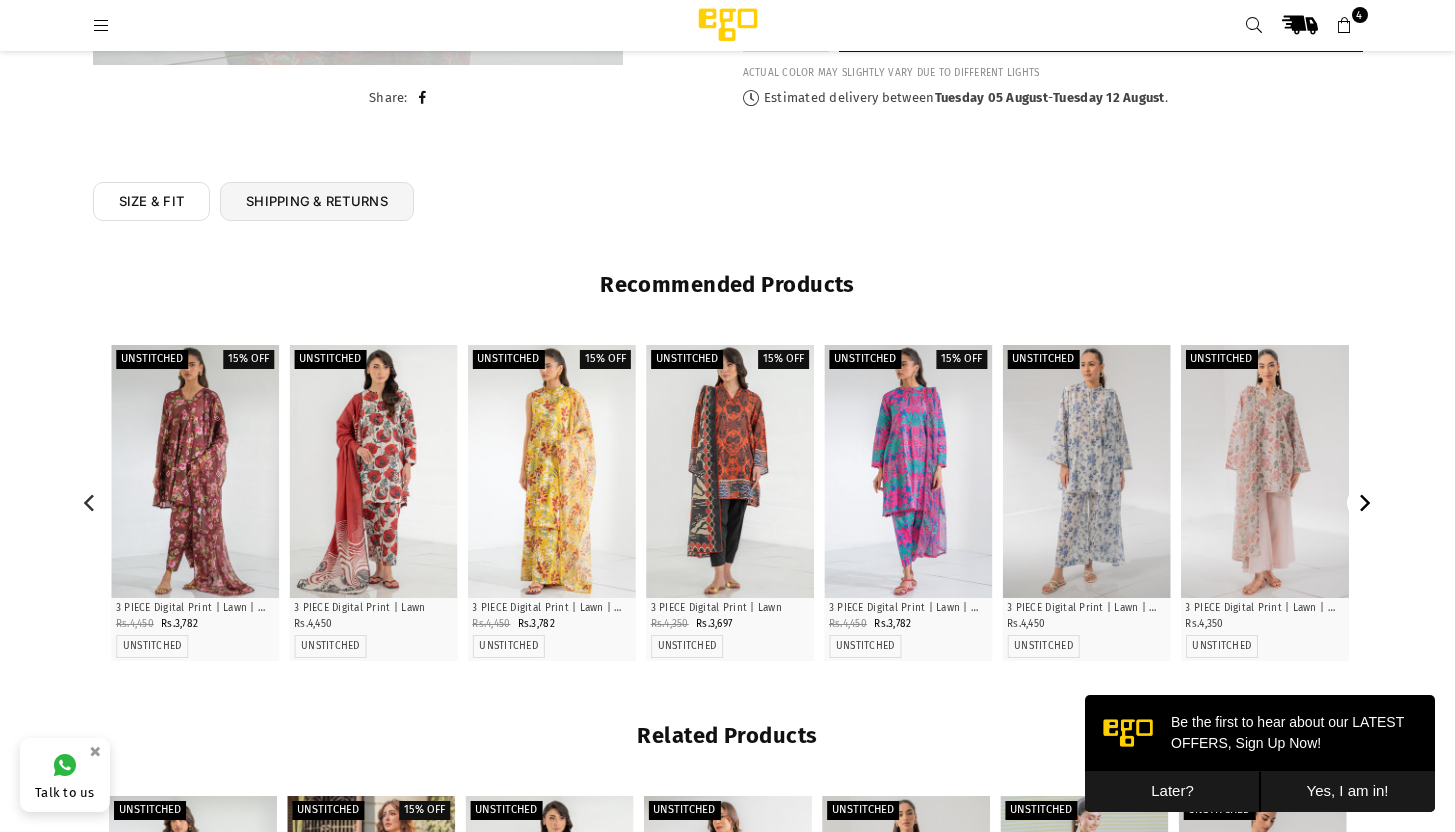 click 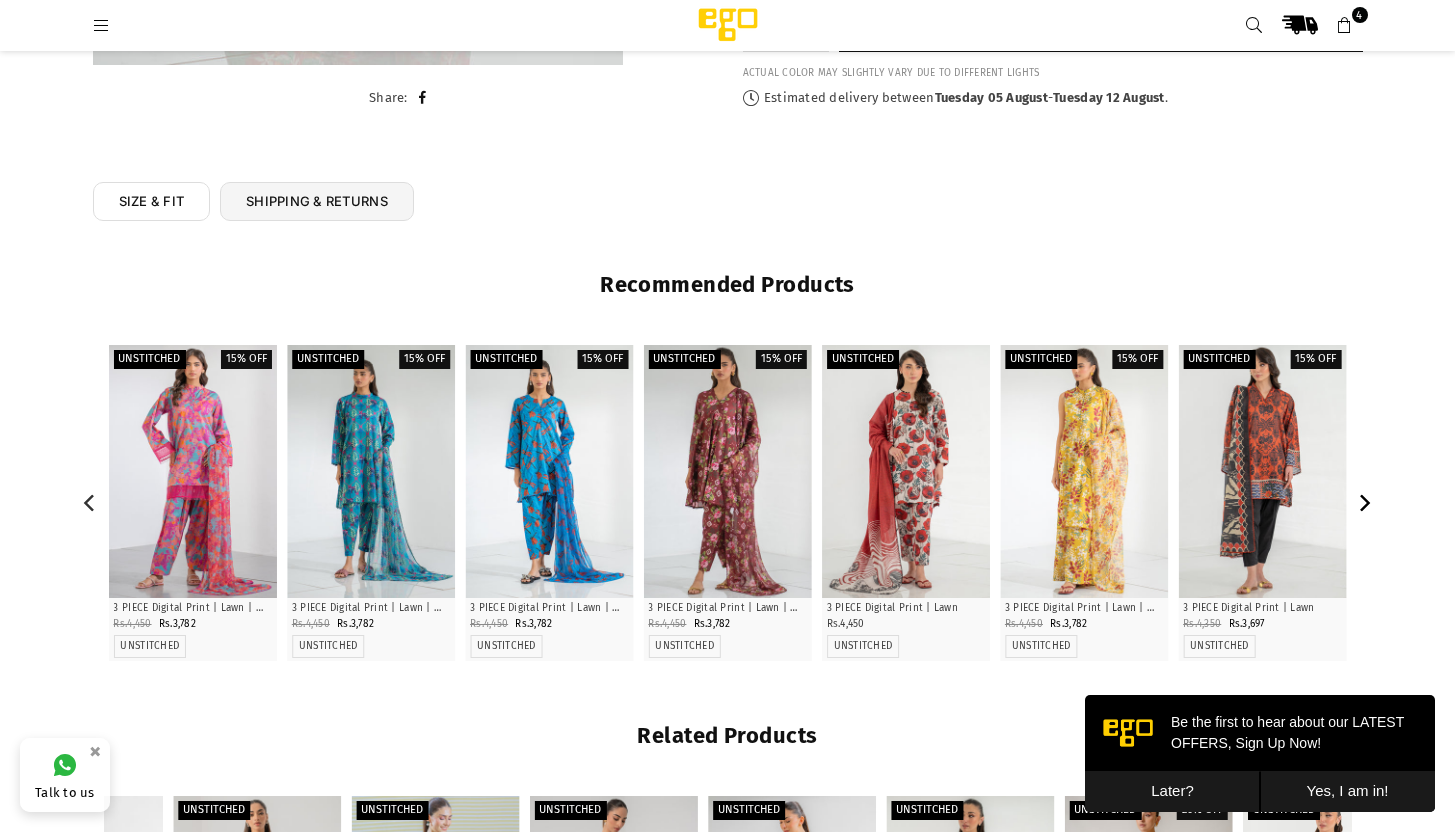 click 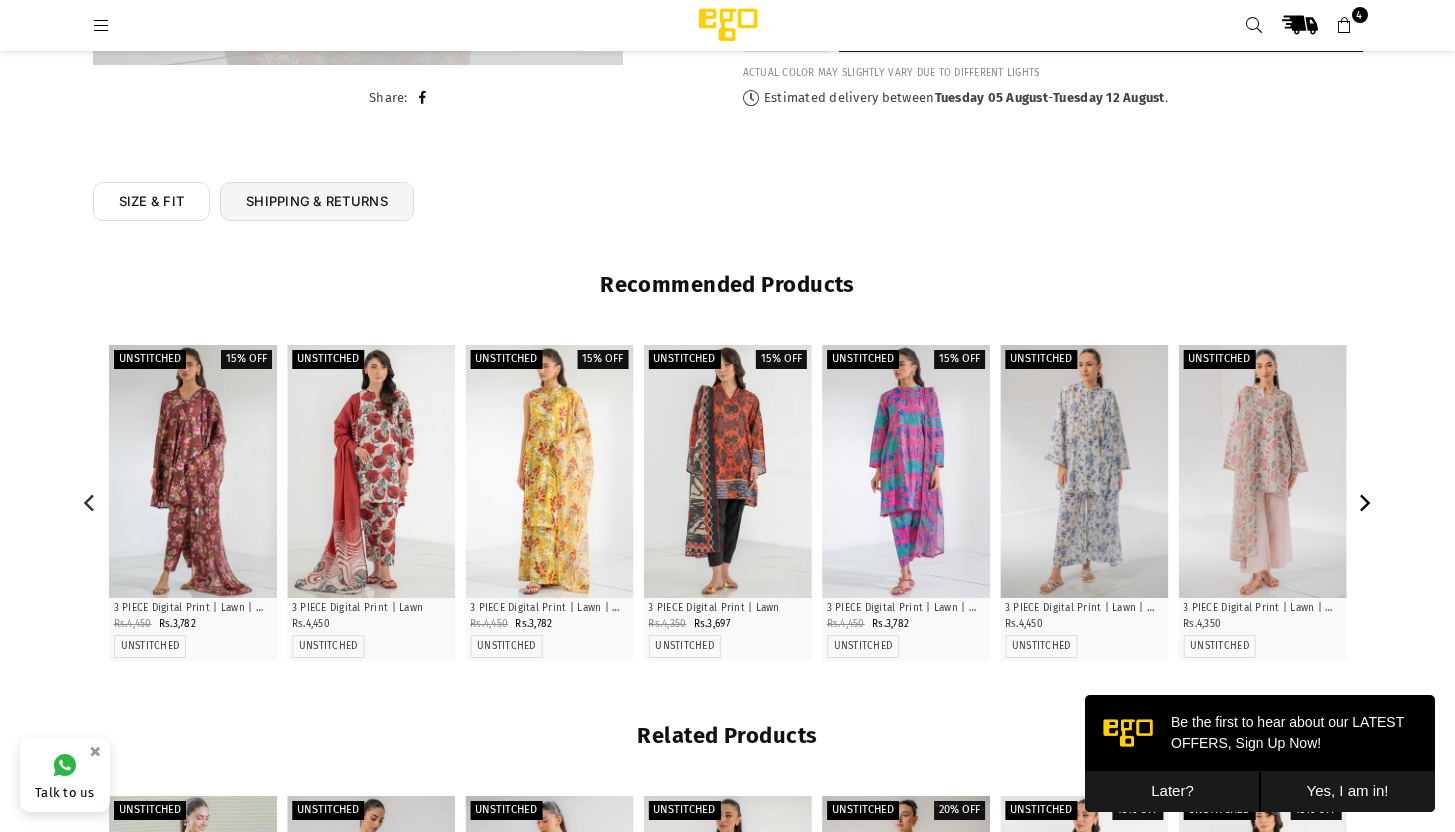 click 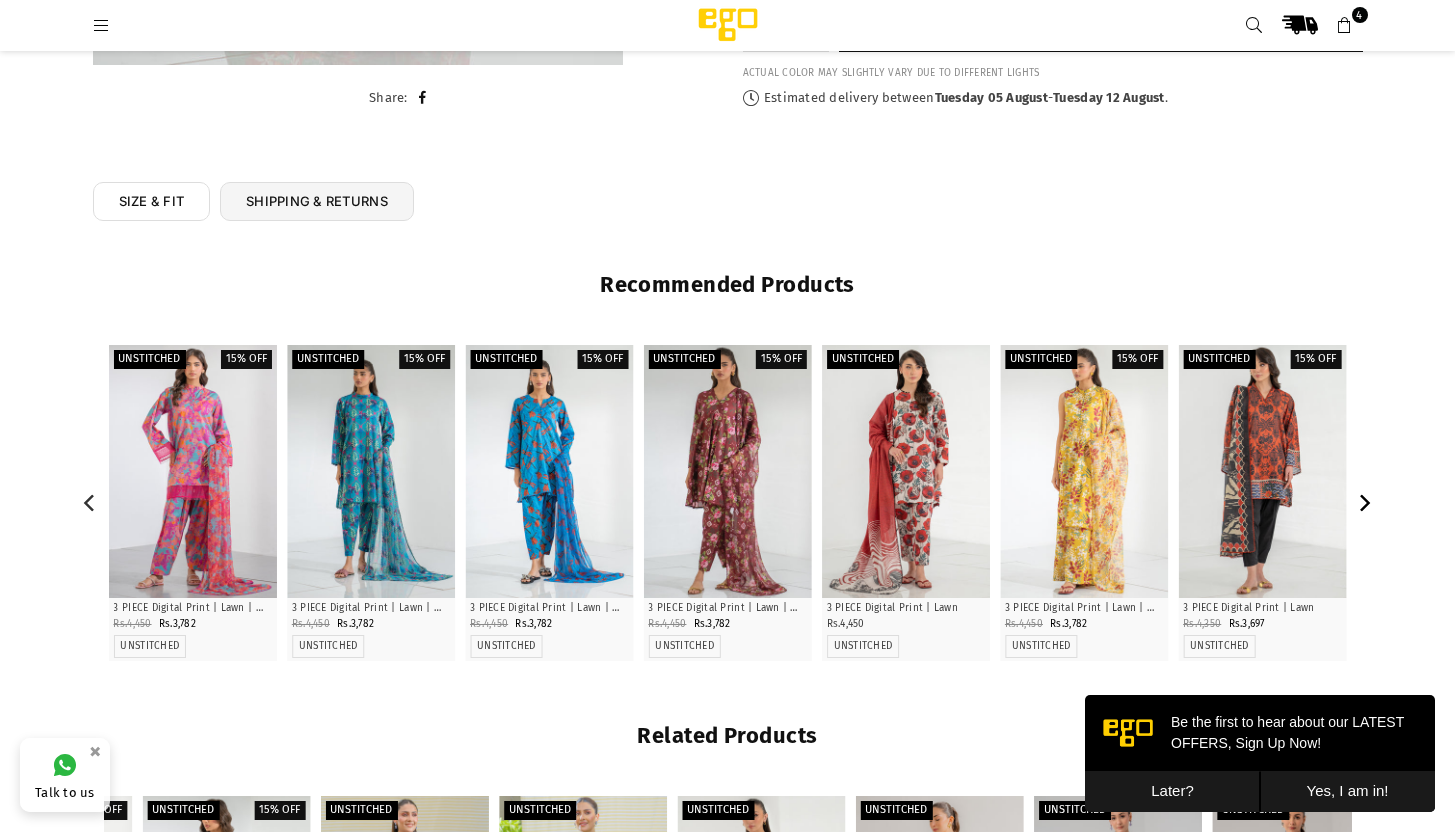 click 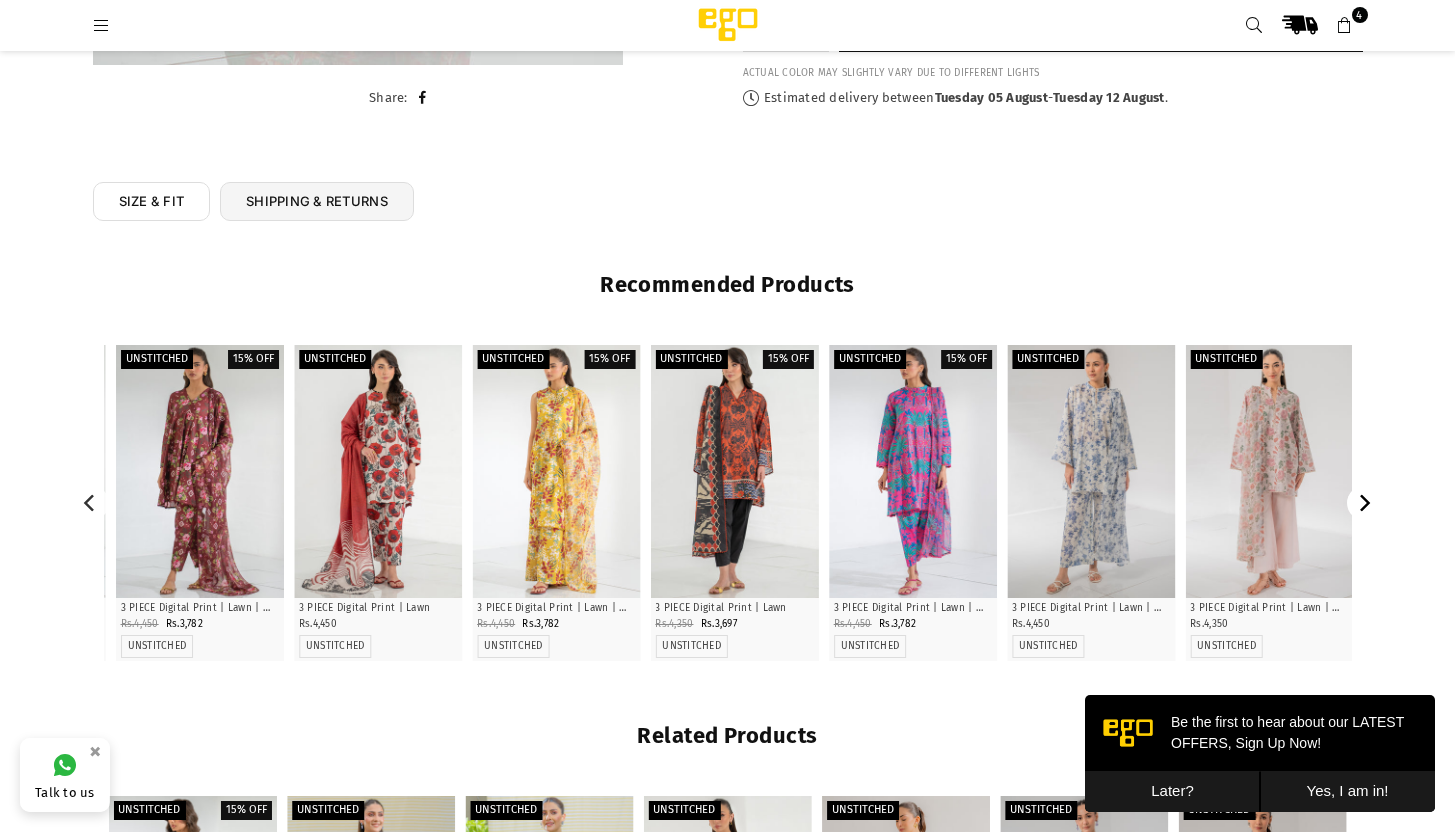click 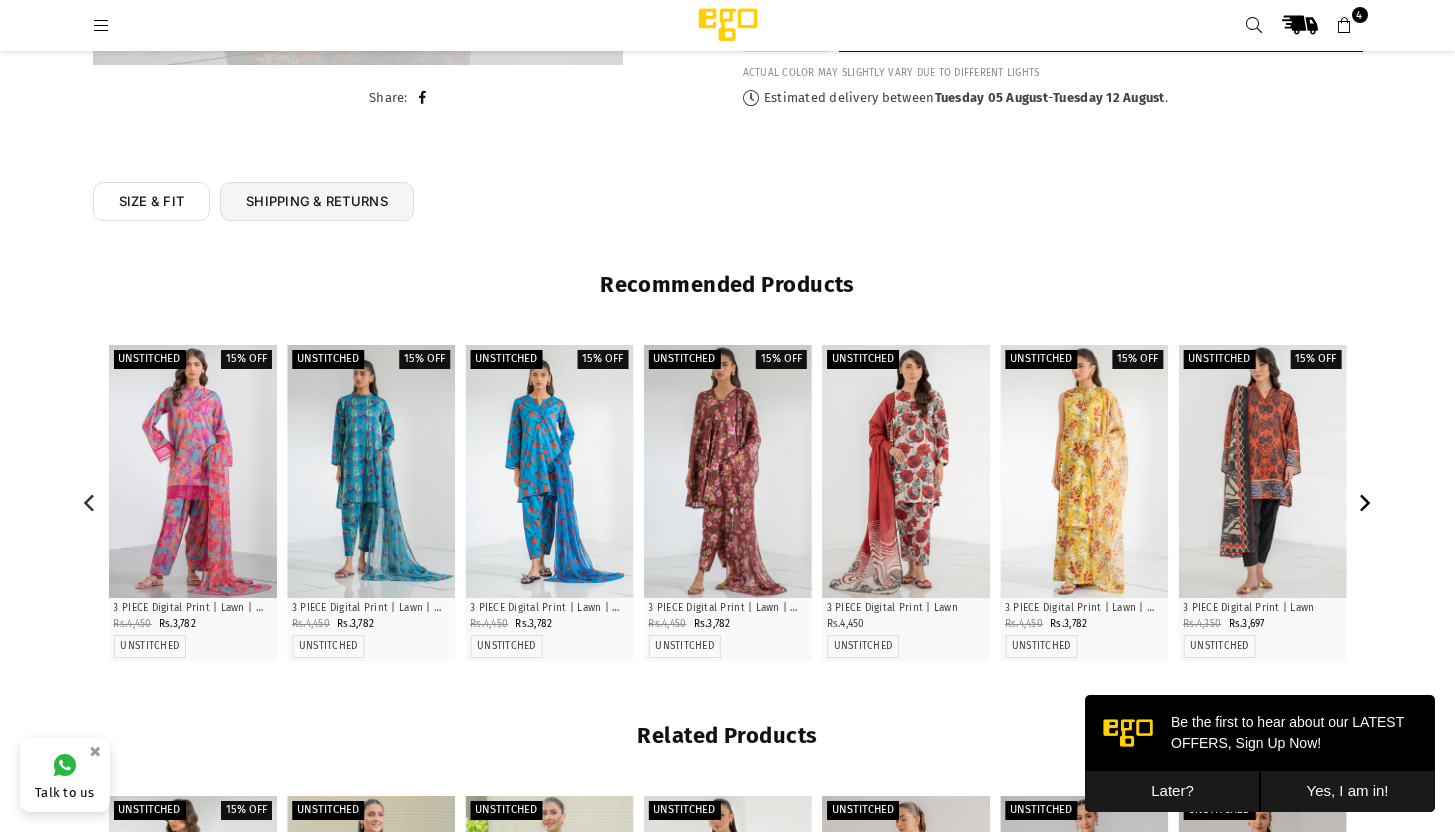 click 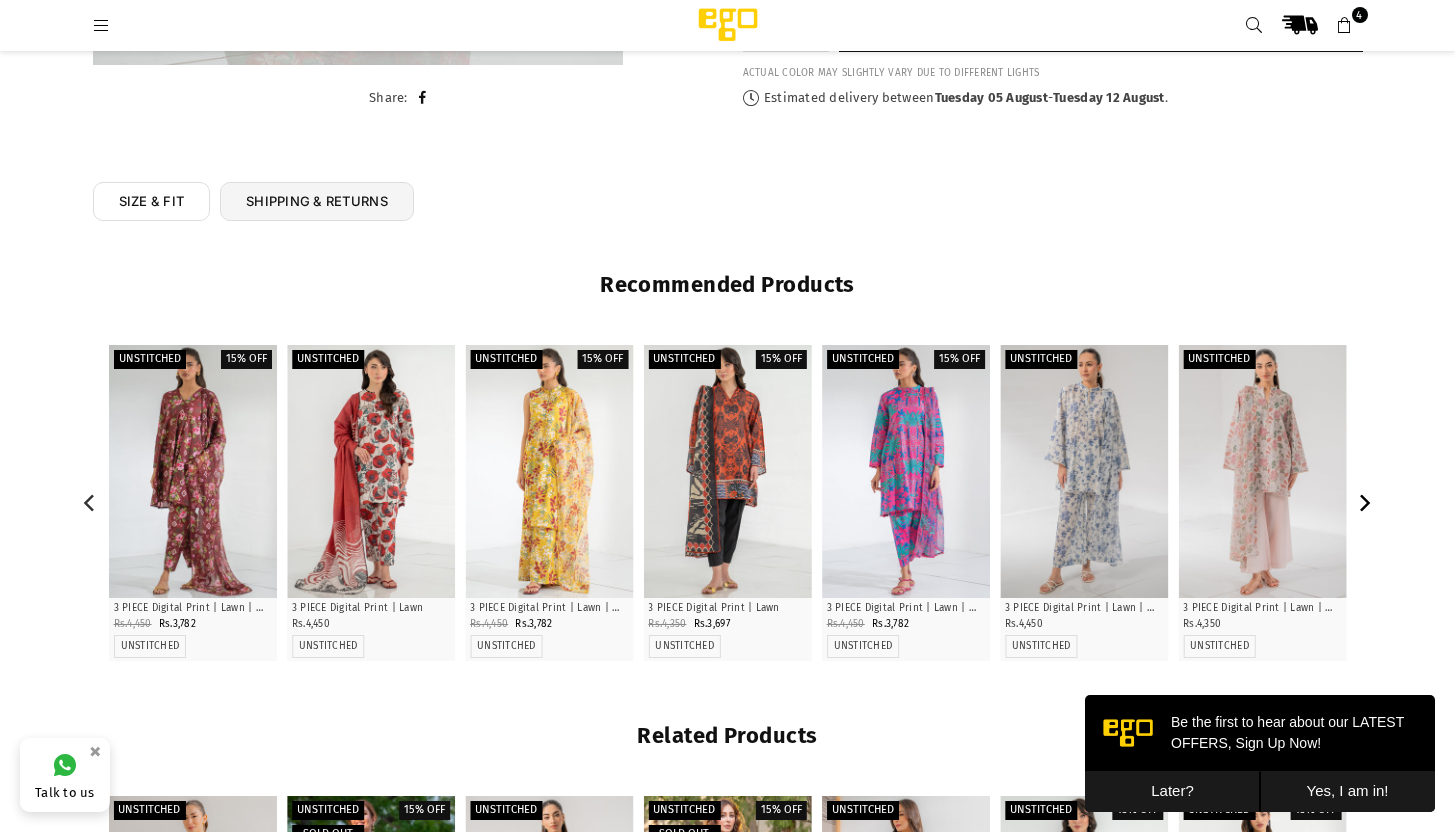 click 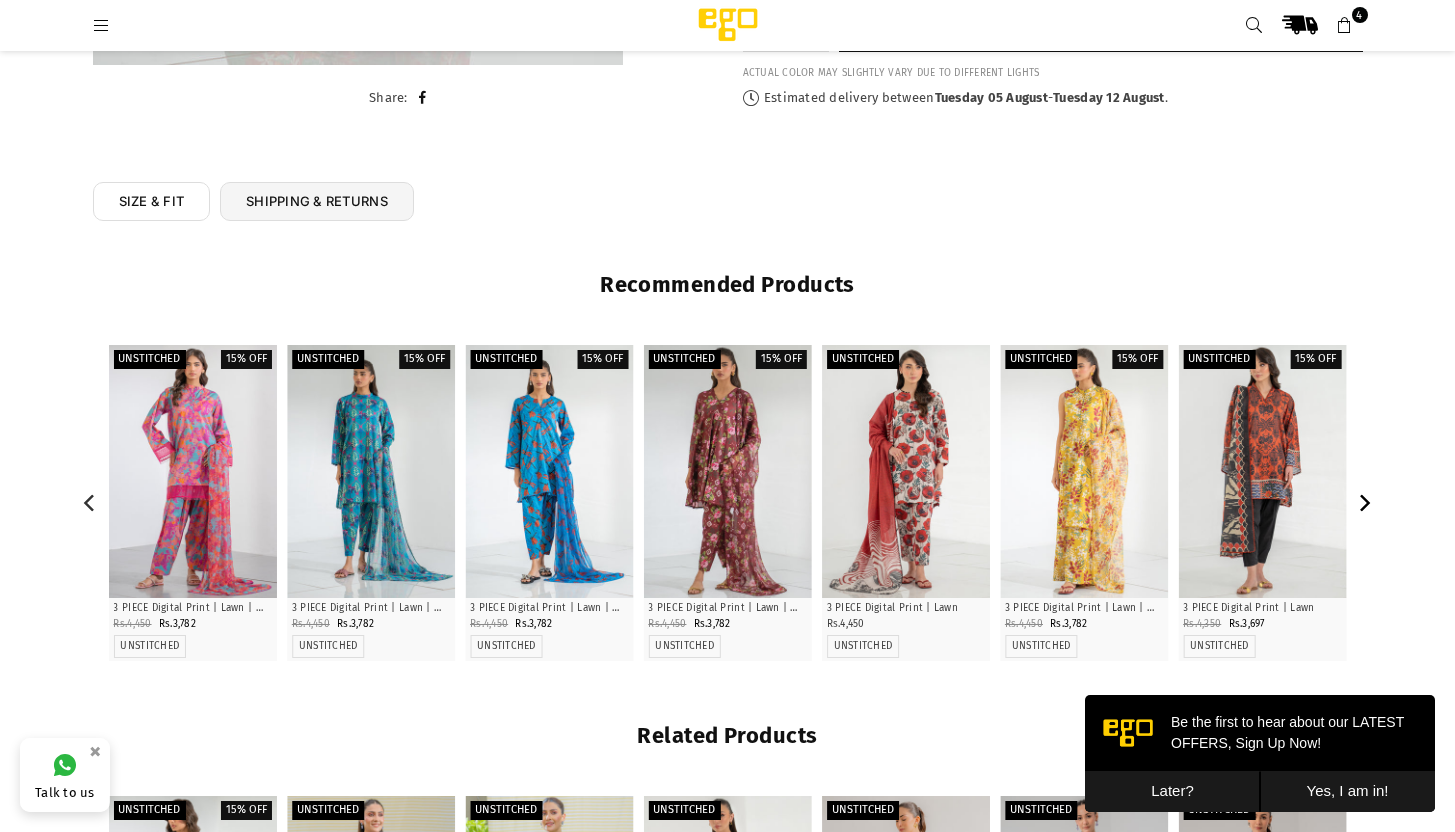 click 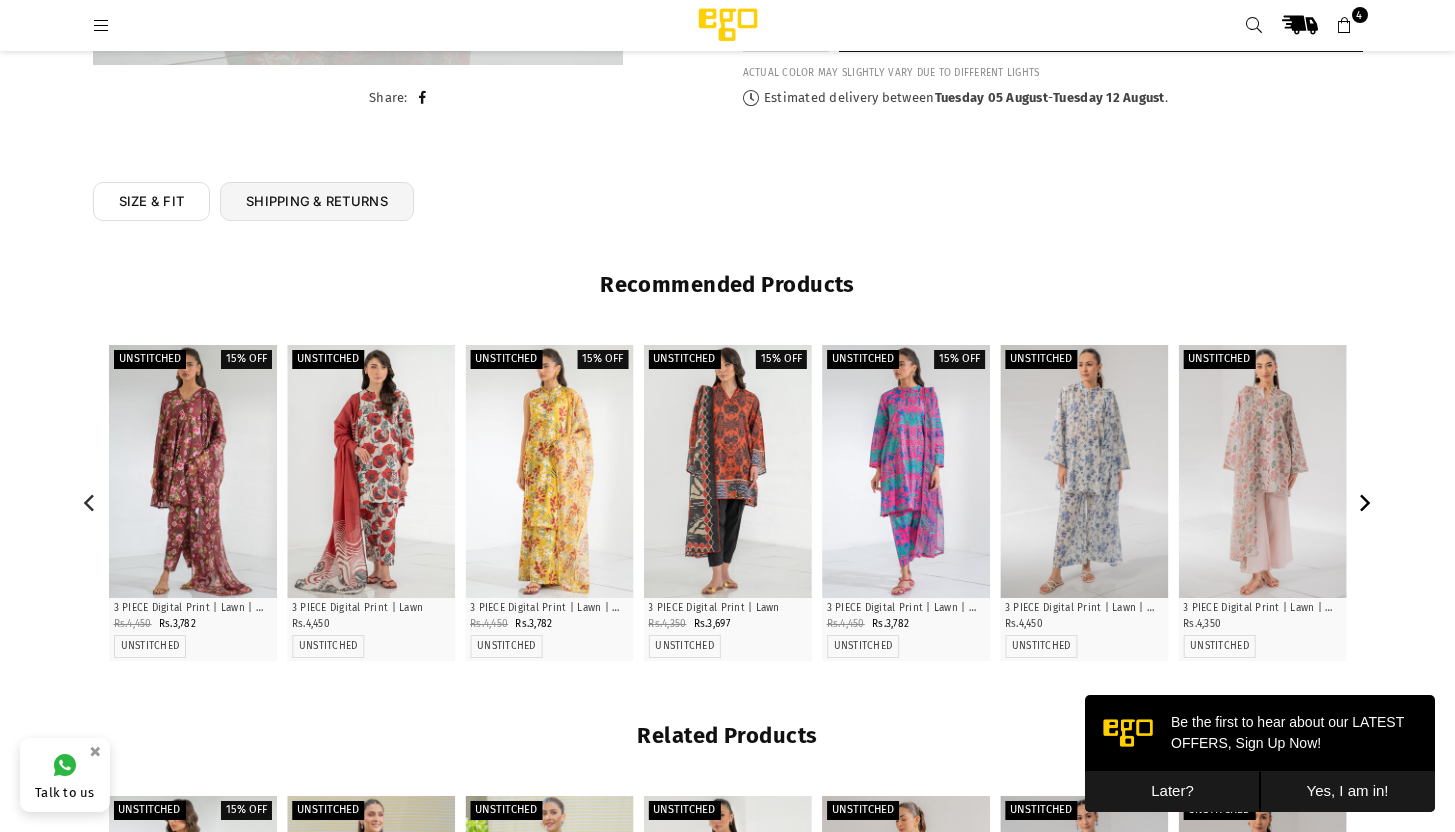click 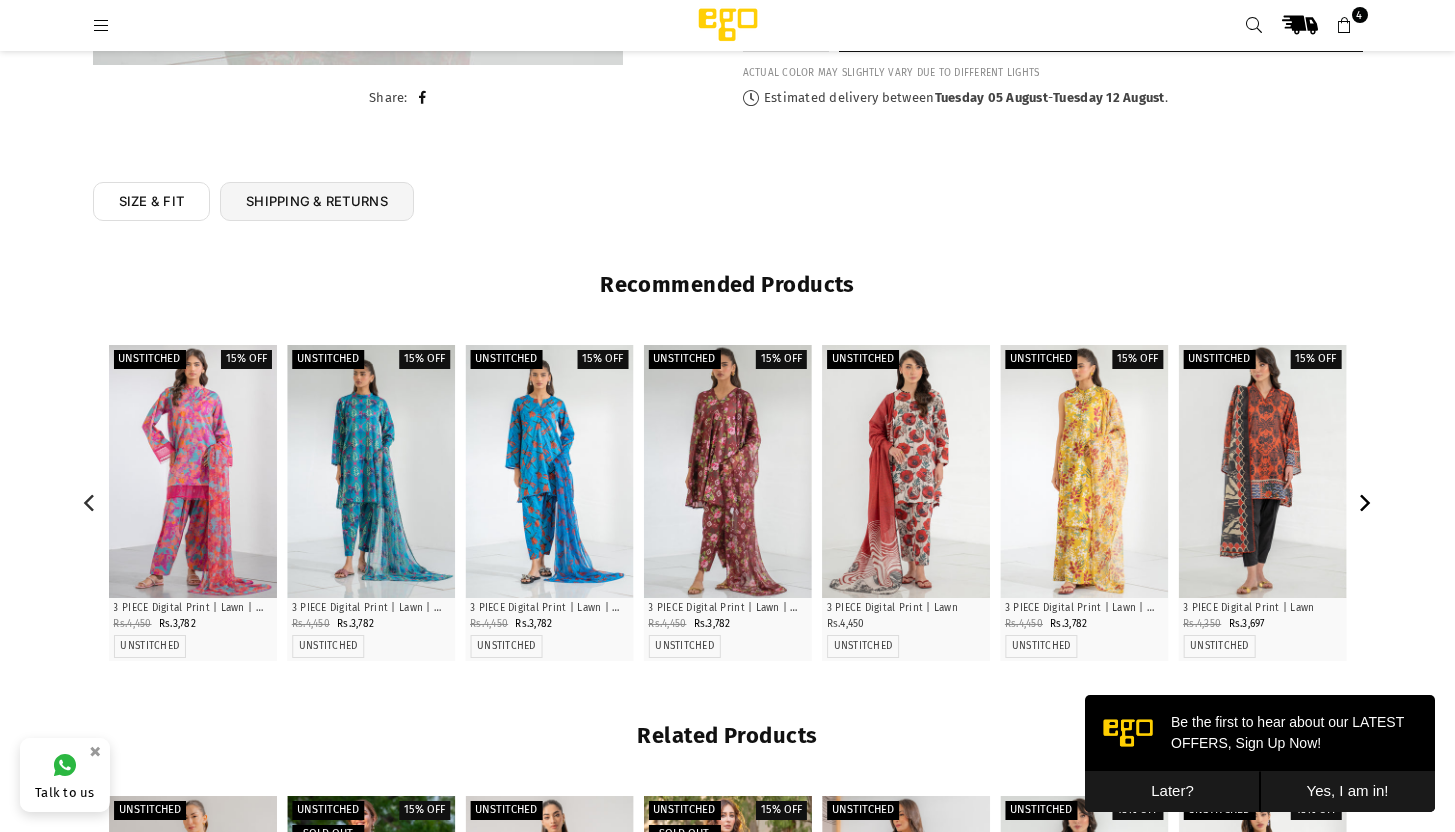 click 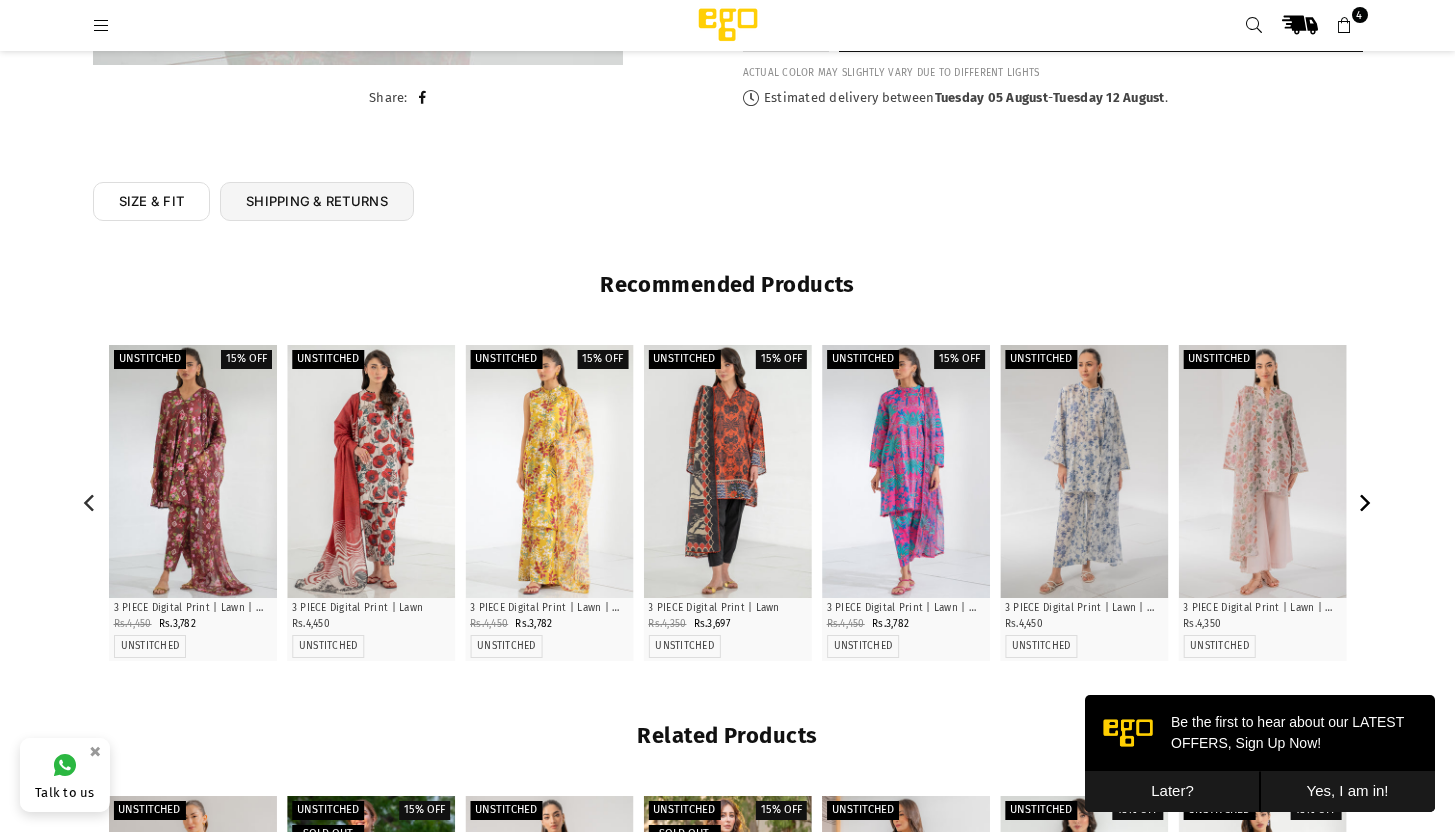 click 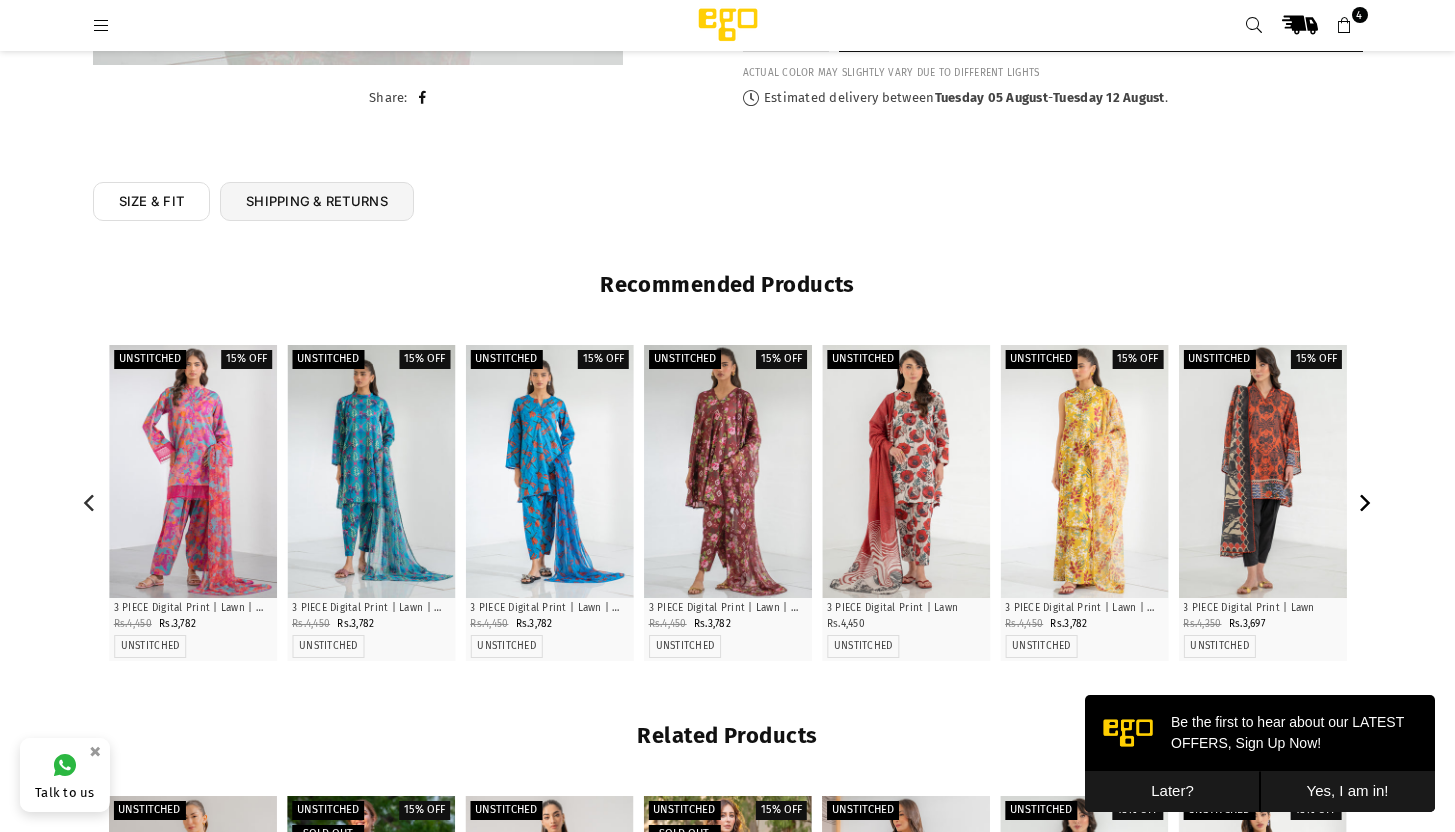 click 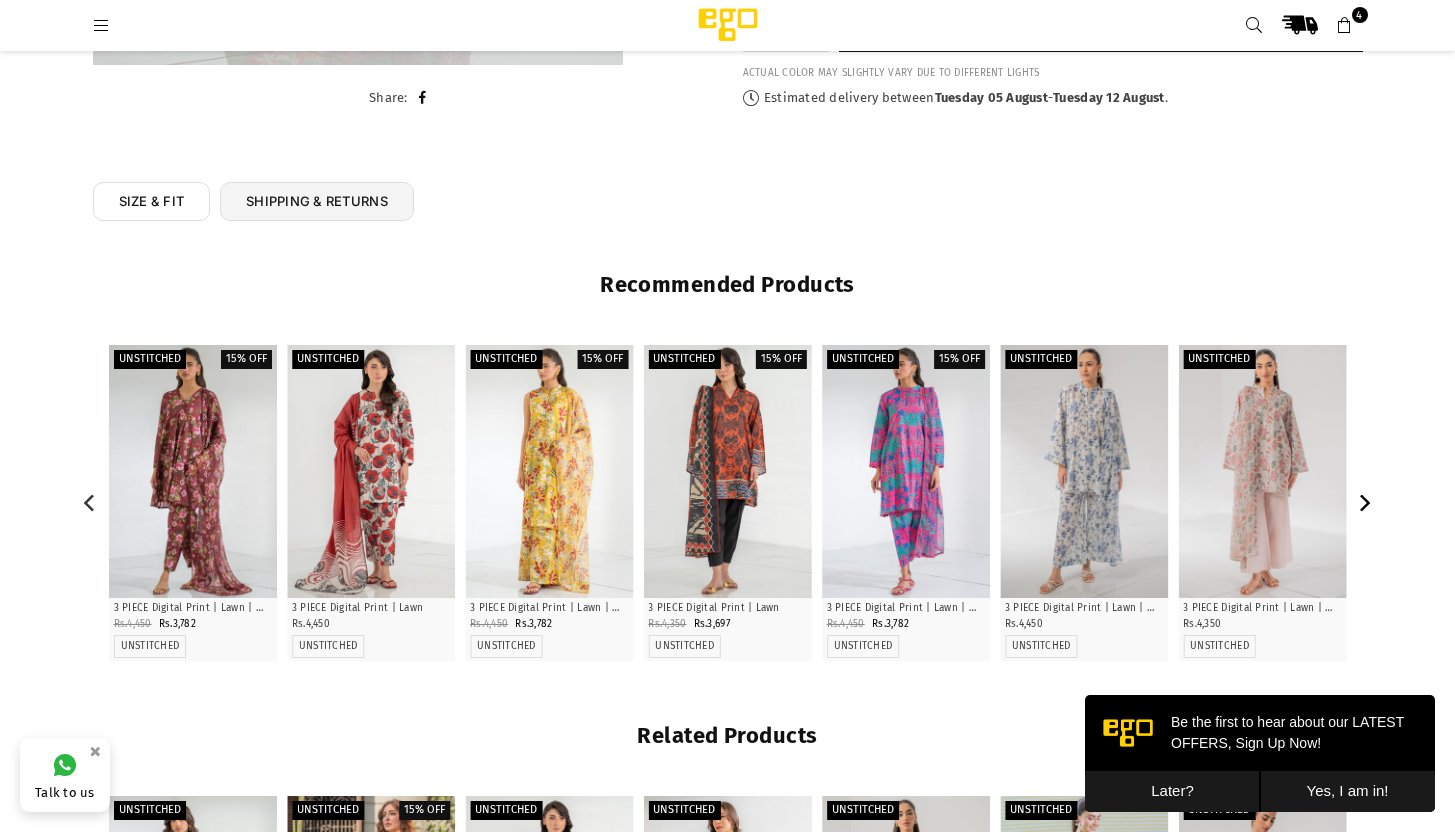 click 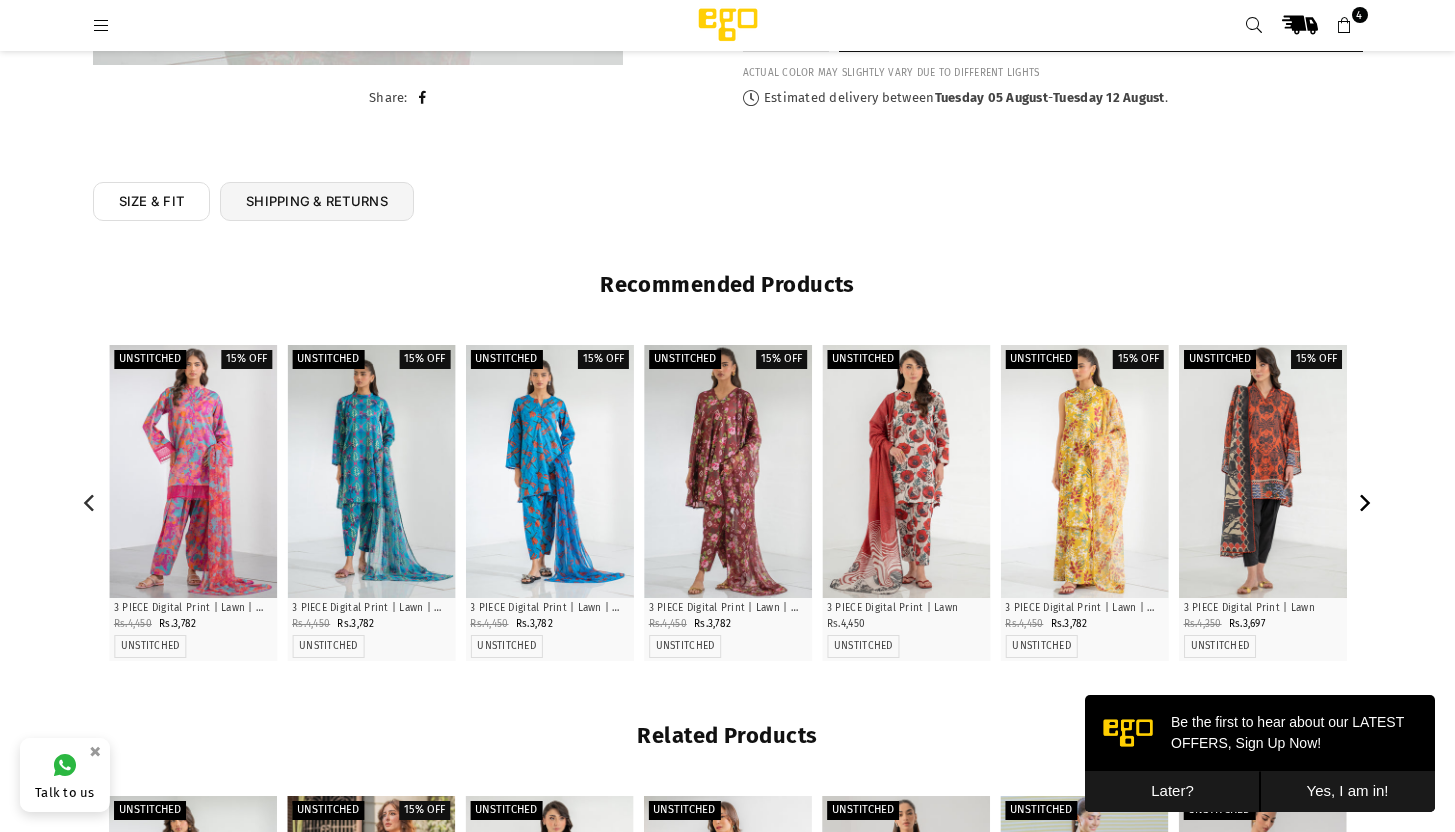 click 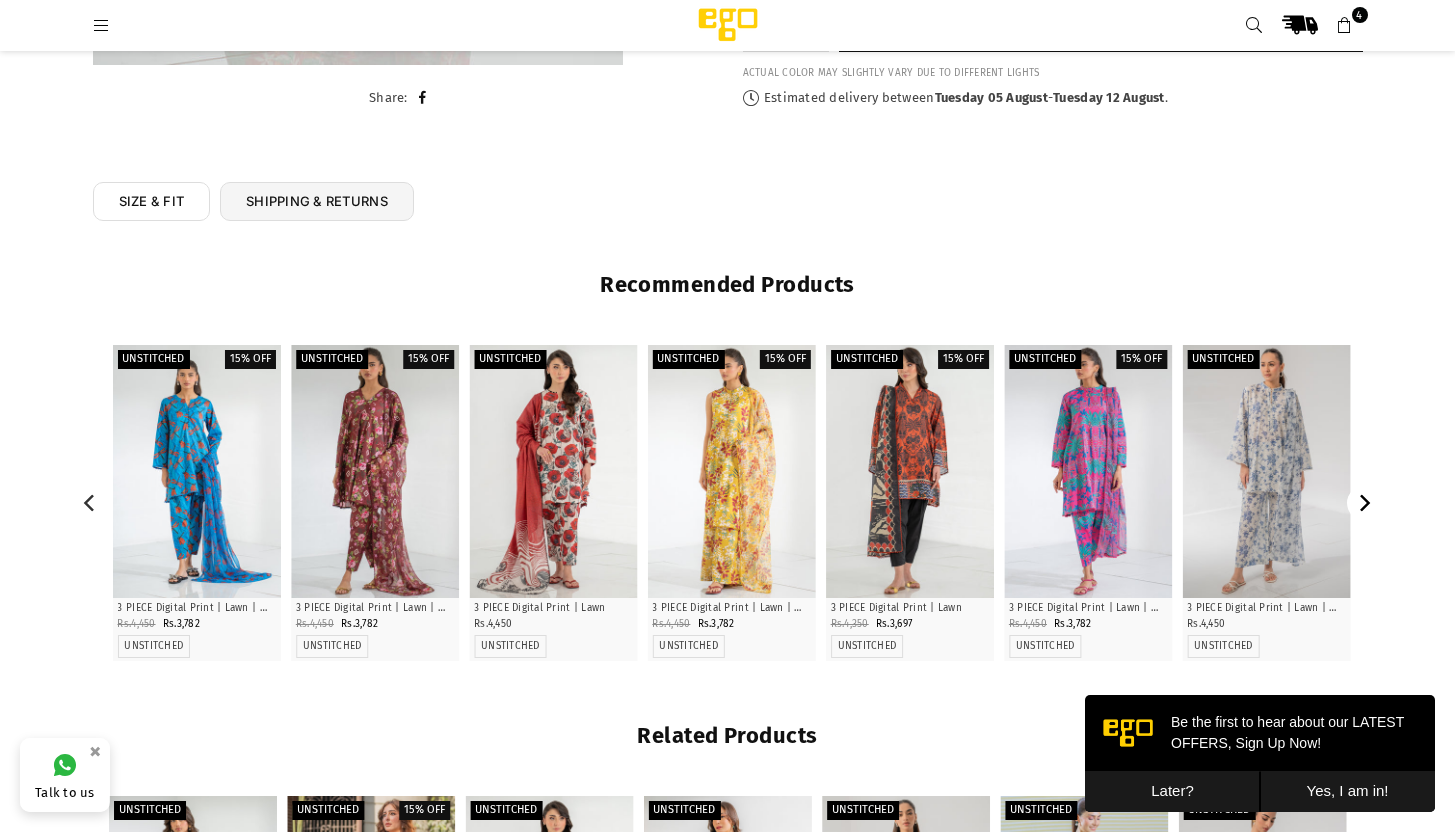 click 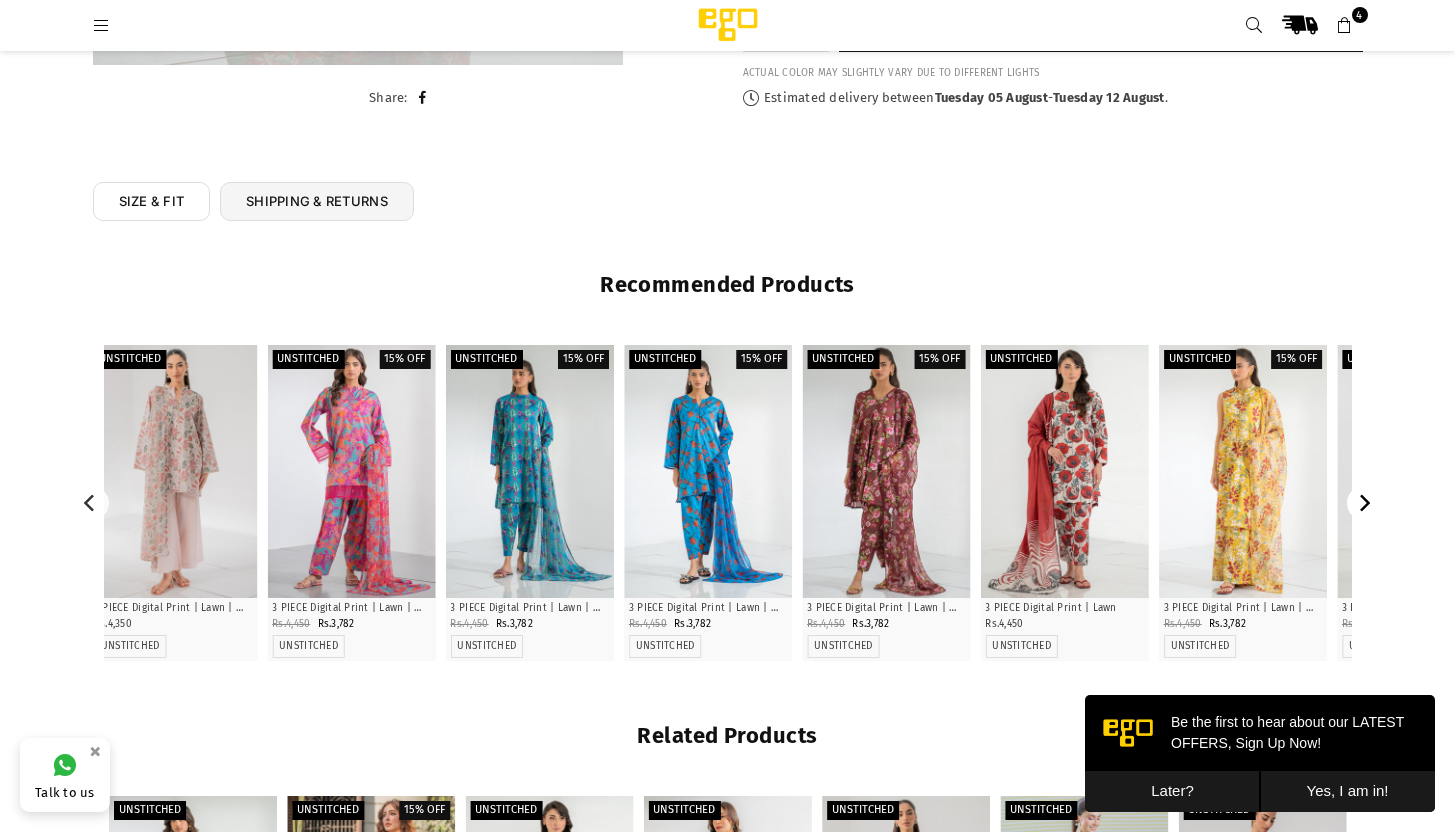 click 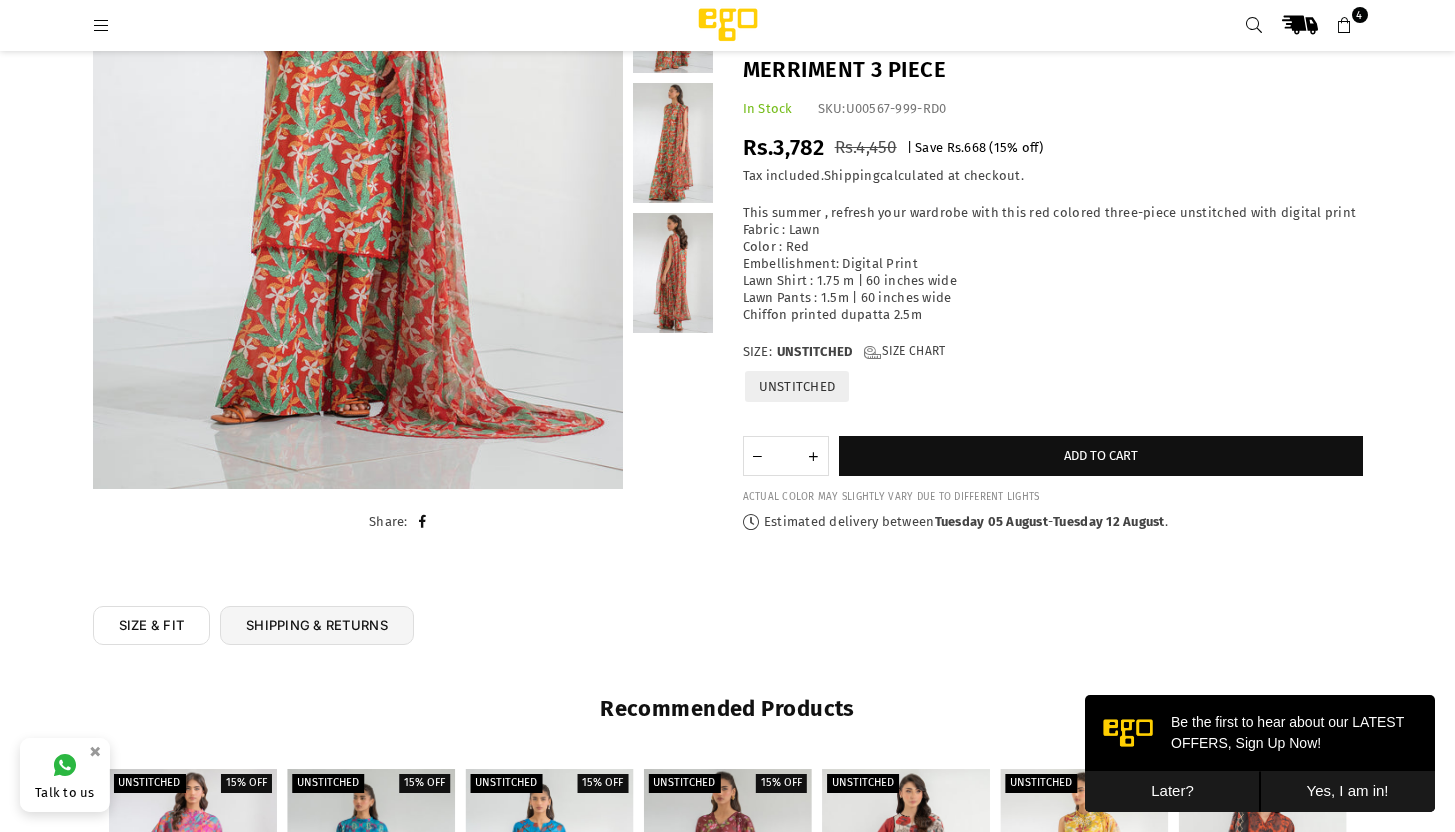 scroll, scrollTop: 0, scrollLeft: 0, axis: both 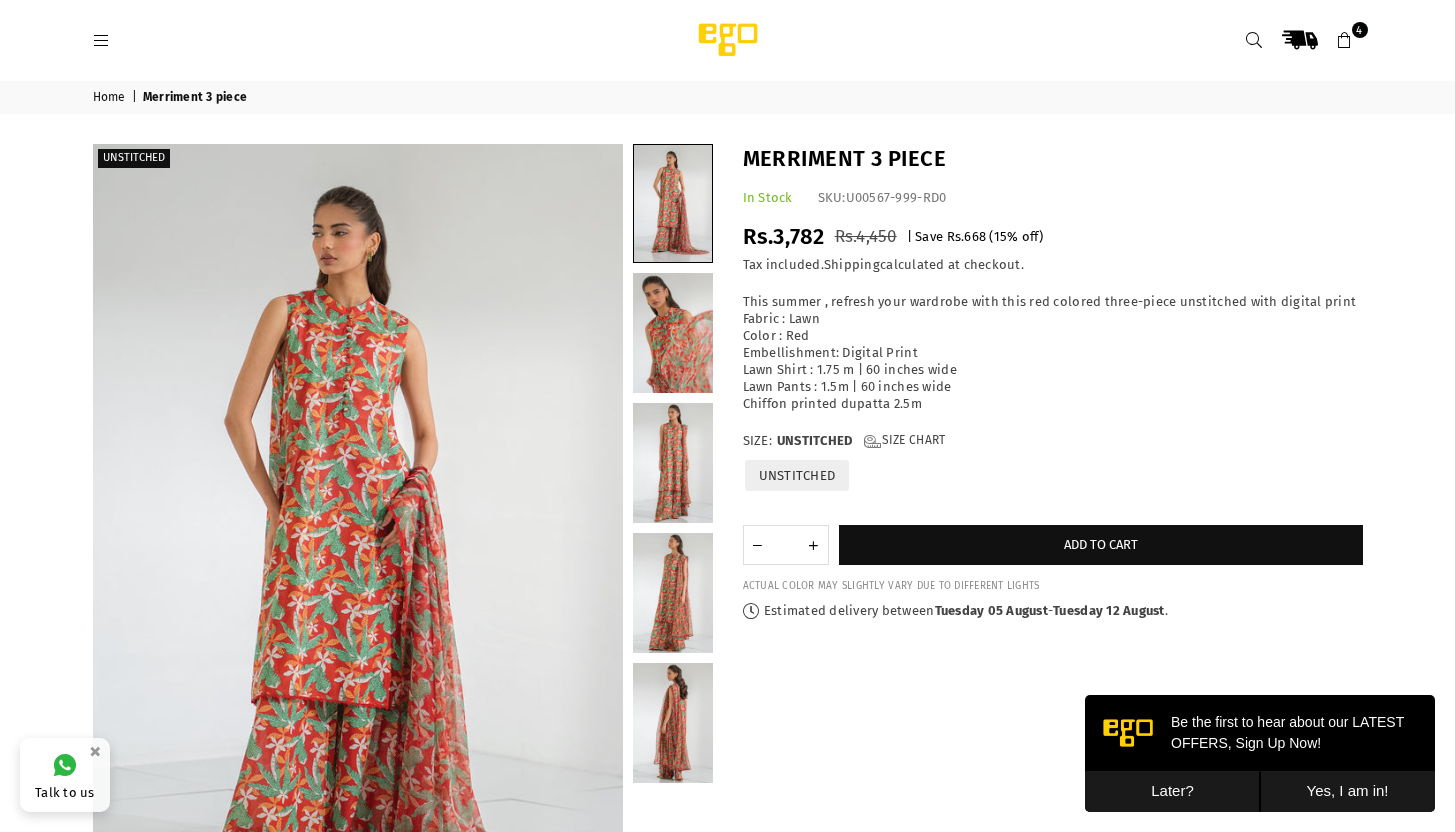 click on "4" at bounding box center [1345, 40] 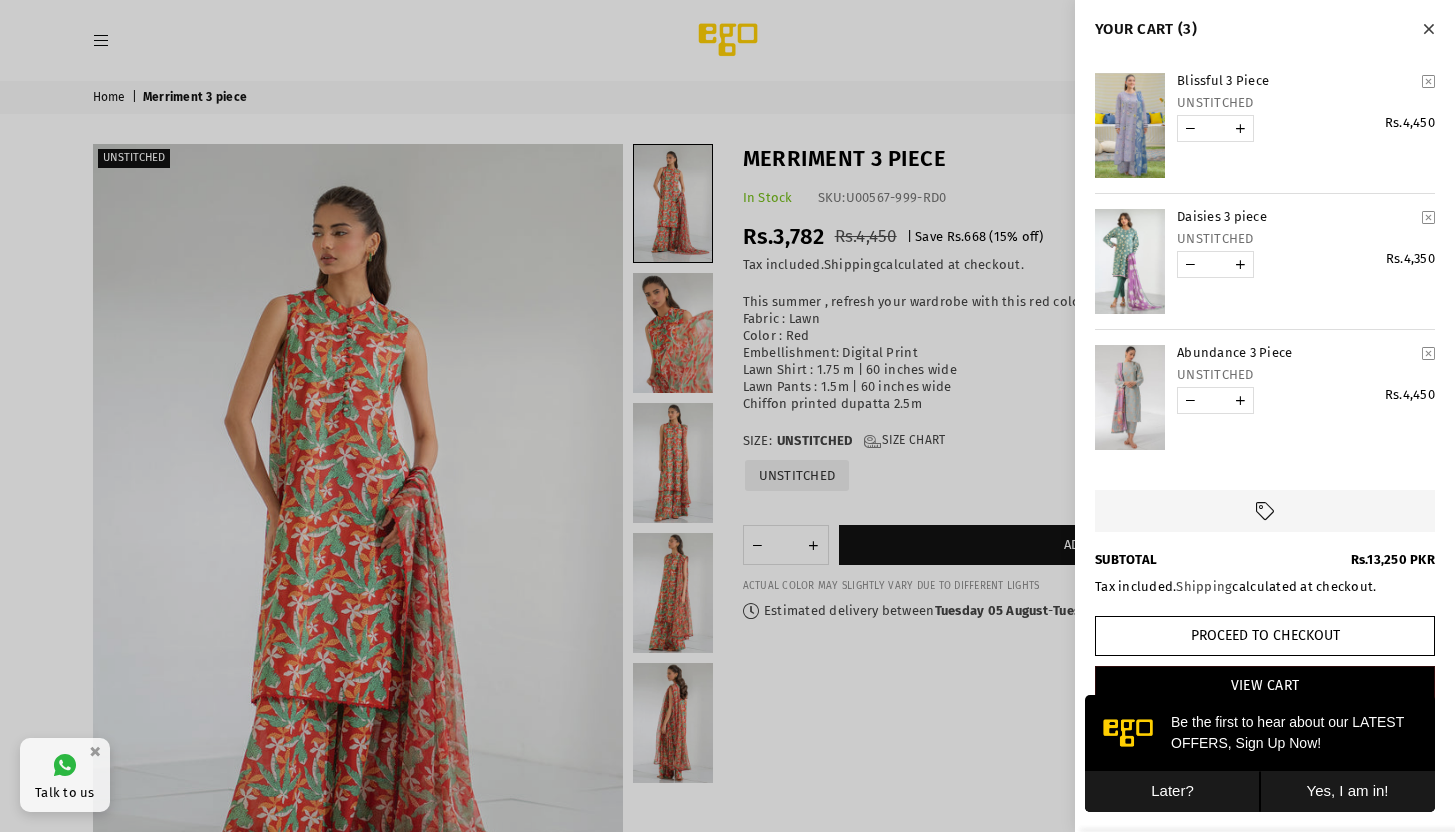 click at bounding box center (1130, 261) 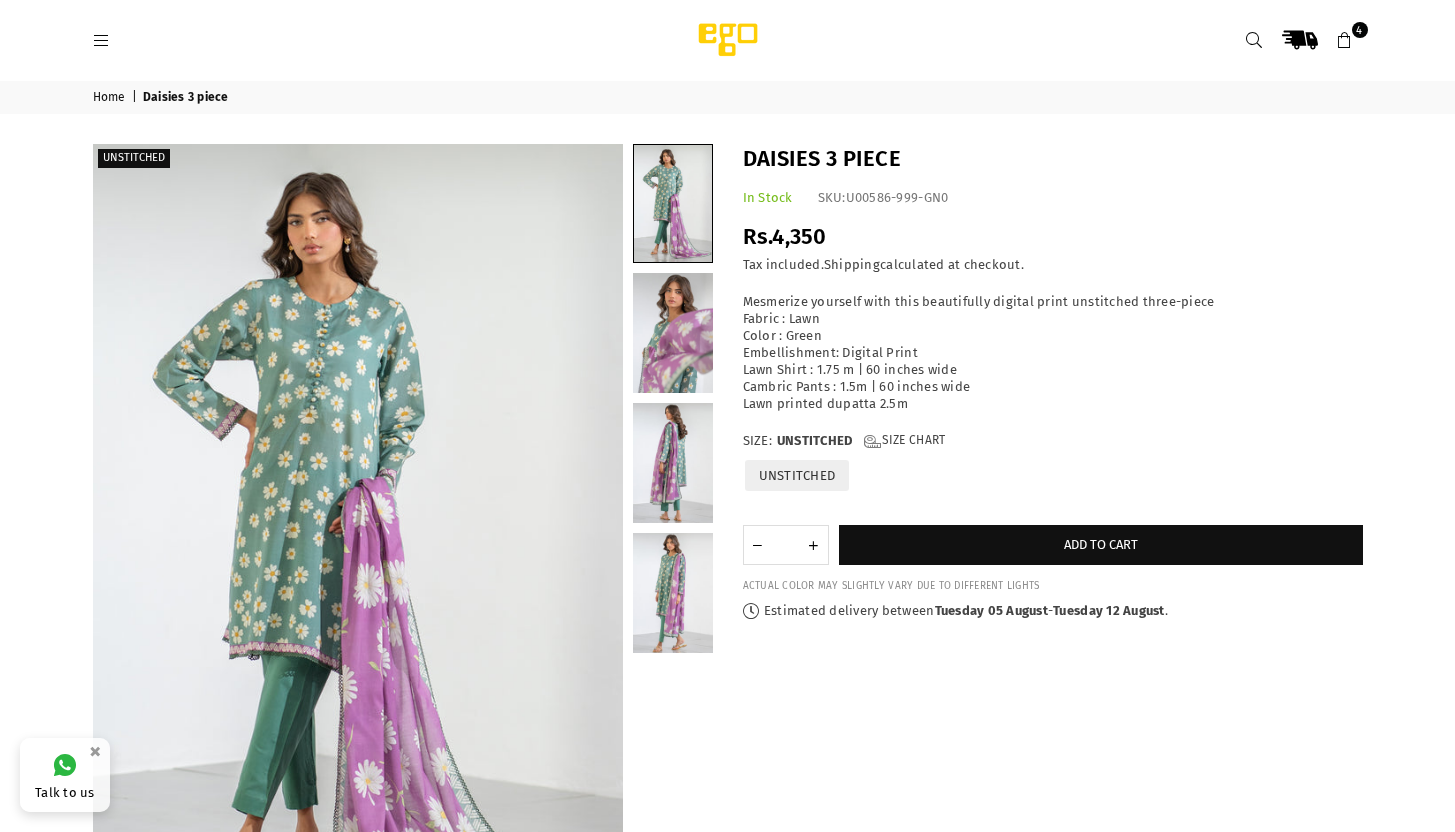 scroll, scrollTop: 0, scrollLeft: 0, axis: both 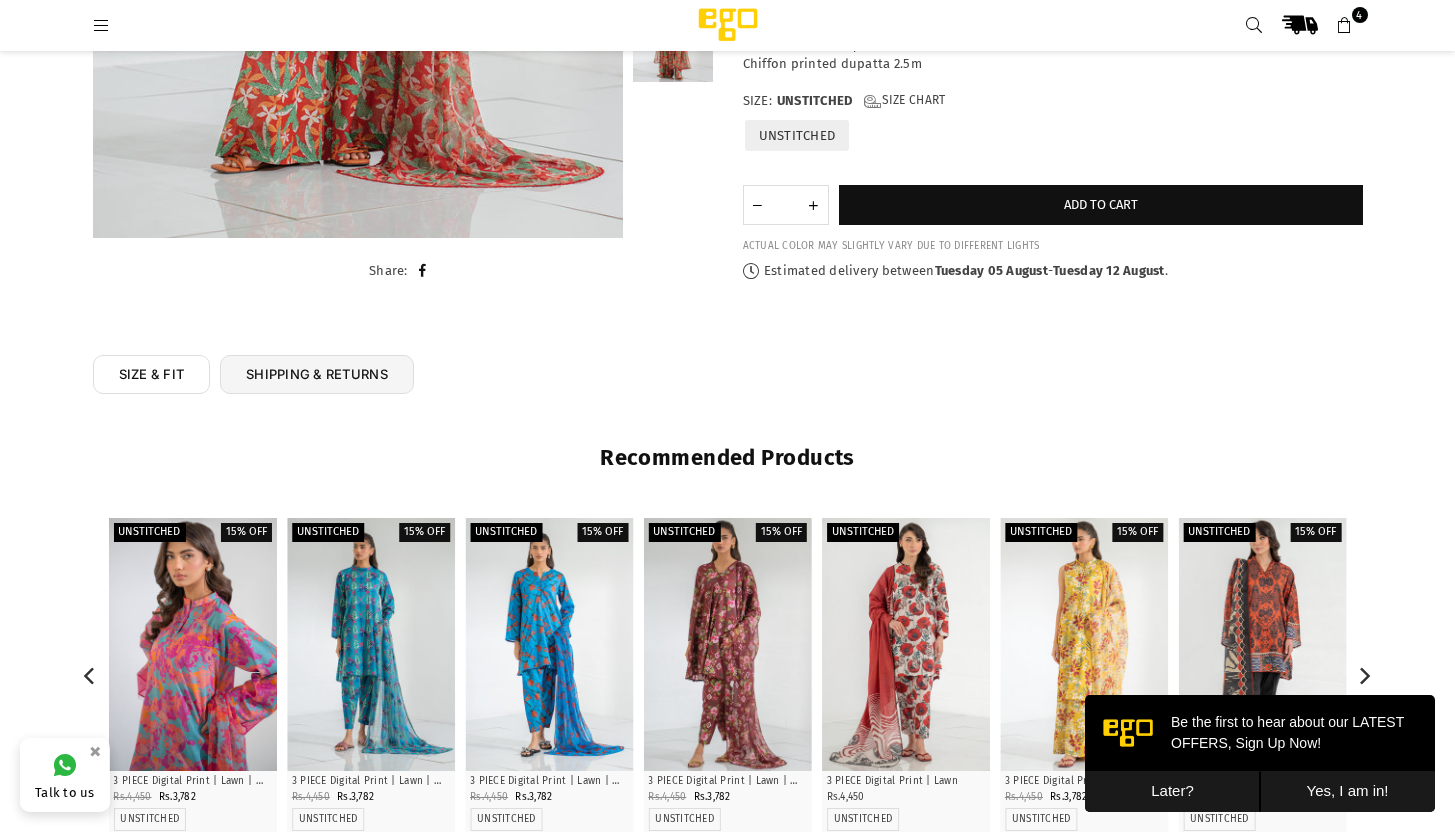 click at bounding box center (192, 644) 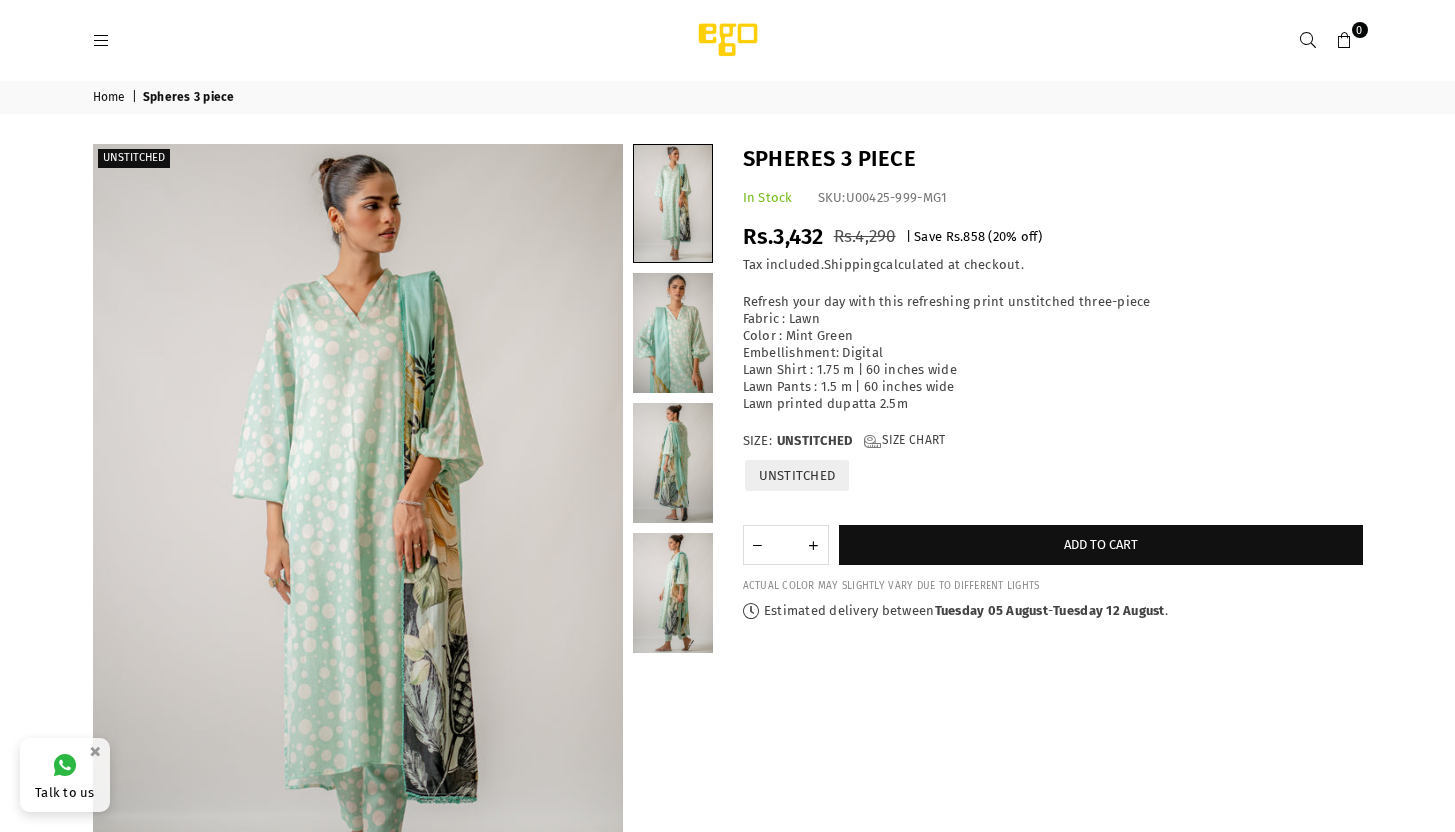scroll, scrollTop: 0, scrollLeft: 0, axis: both 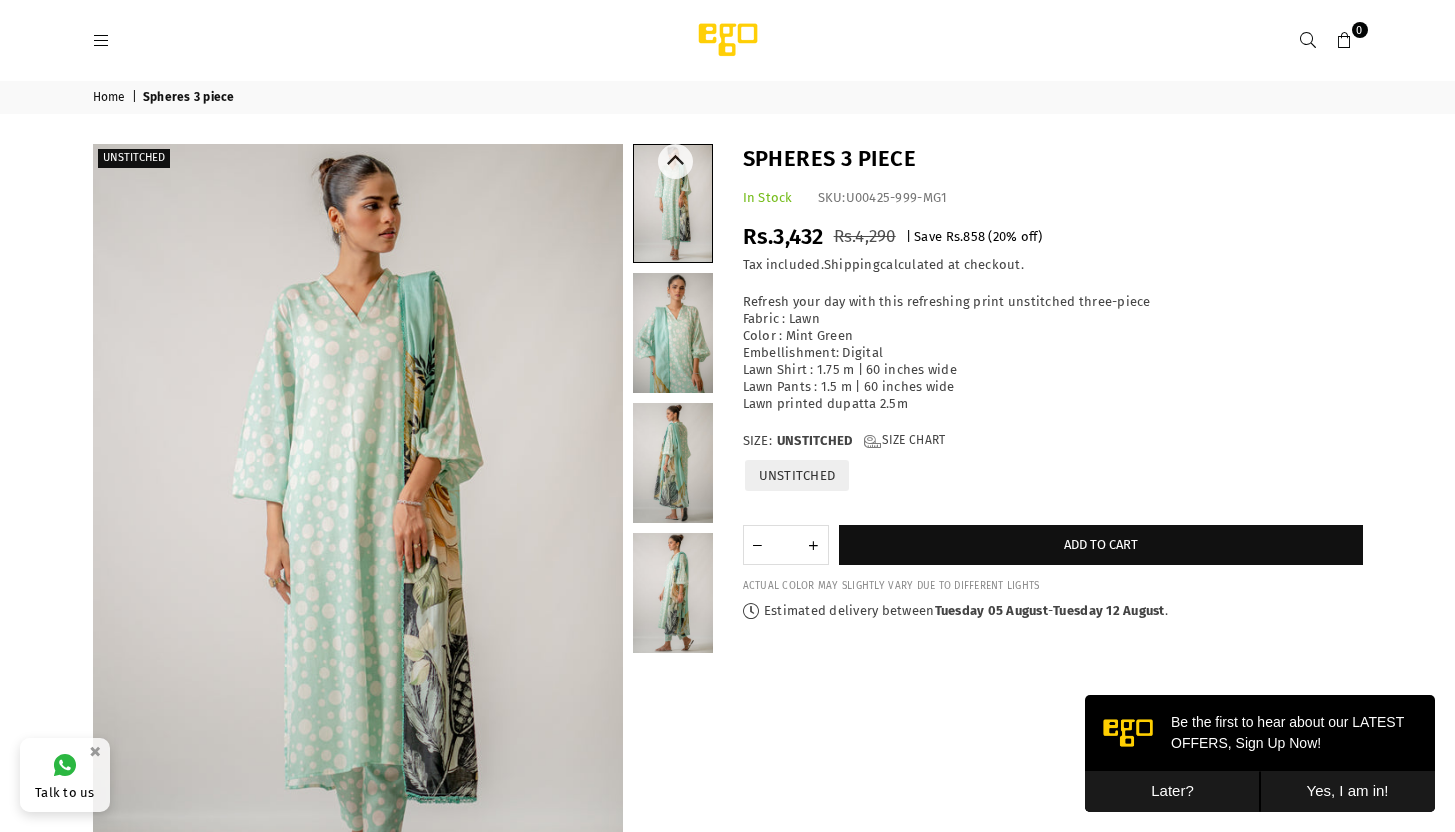 click at bounding box center (673, 463) 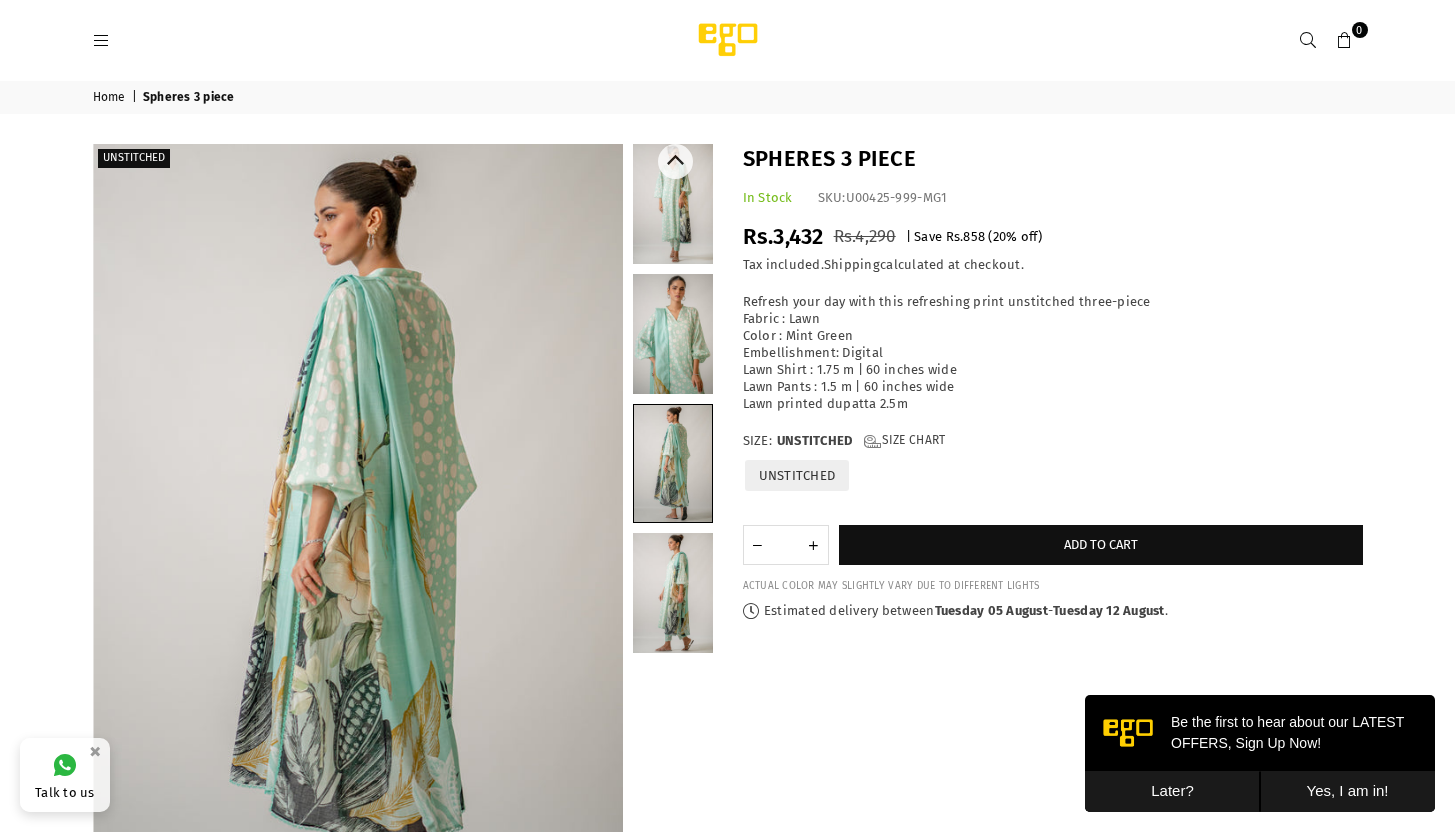 click at bounding box center (673, 204) 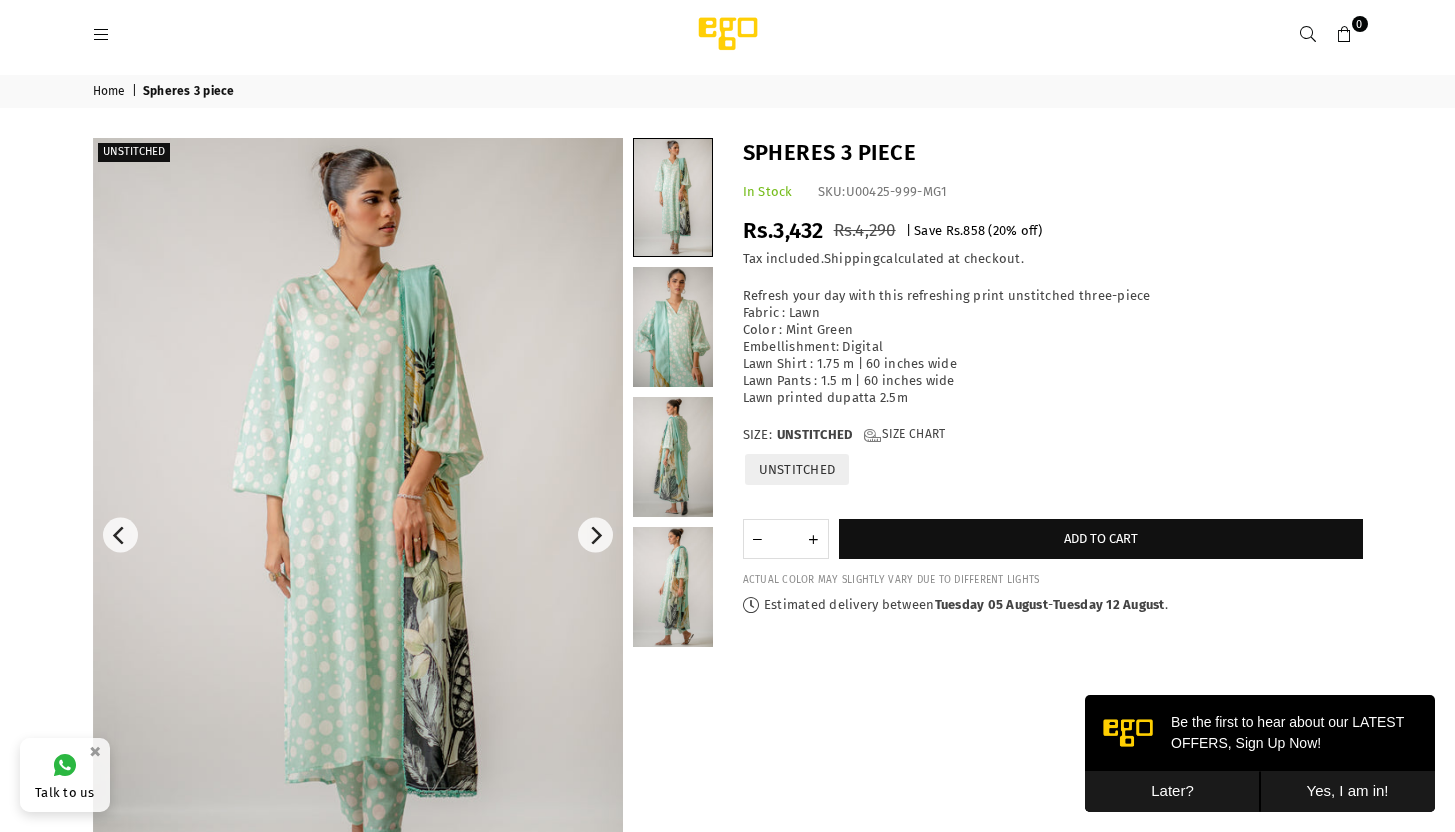 scroll, scrollTop: 0, scrollLeft: 0, axis: both 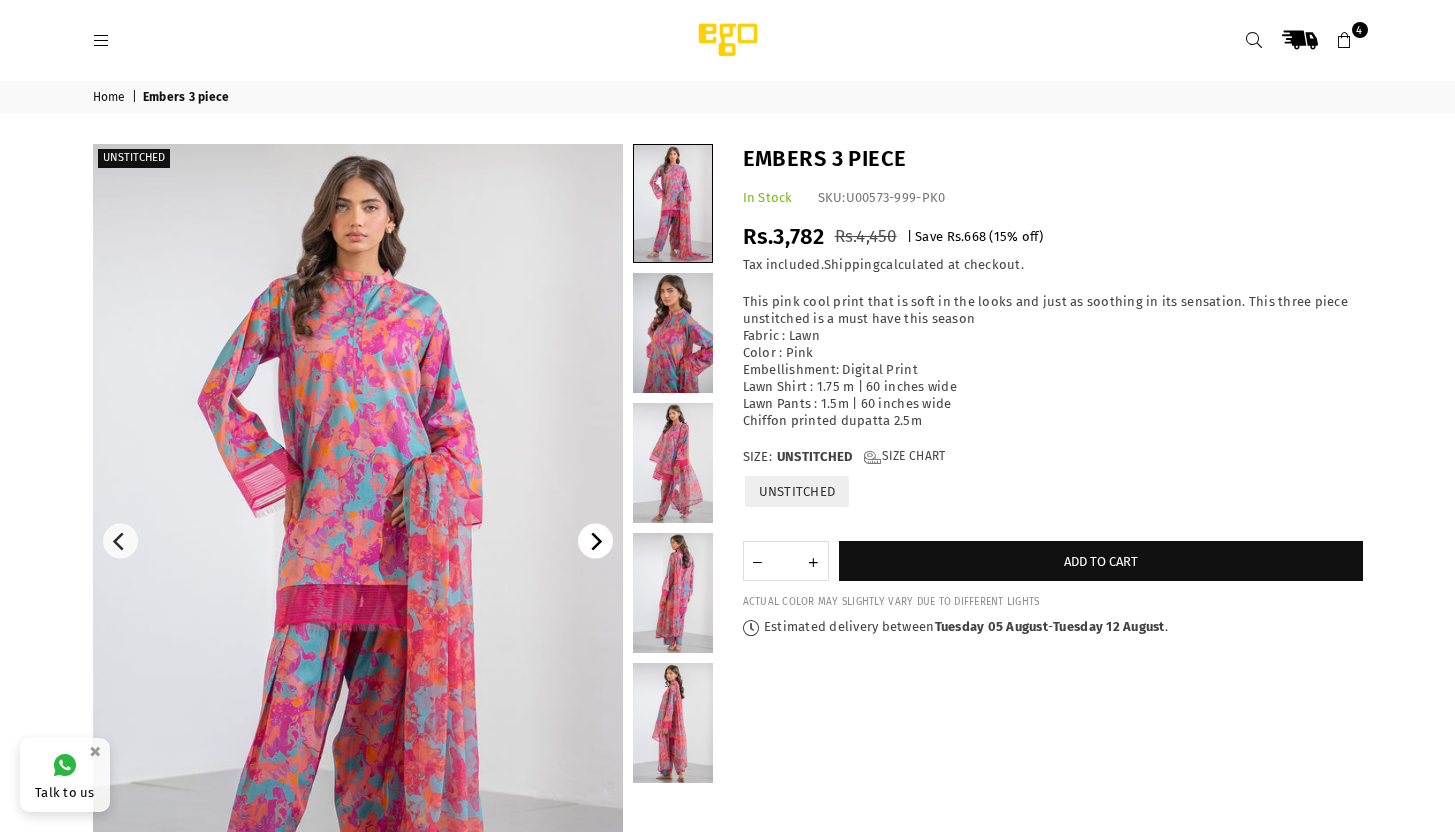 click at bounding box center [595, 541] 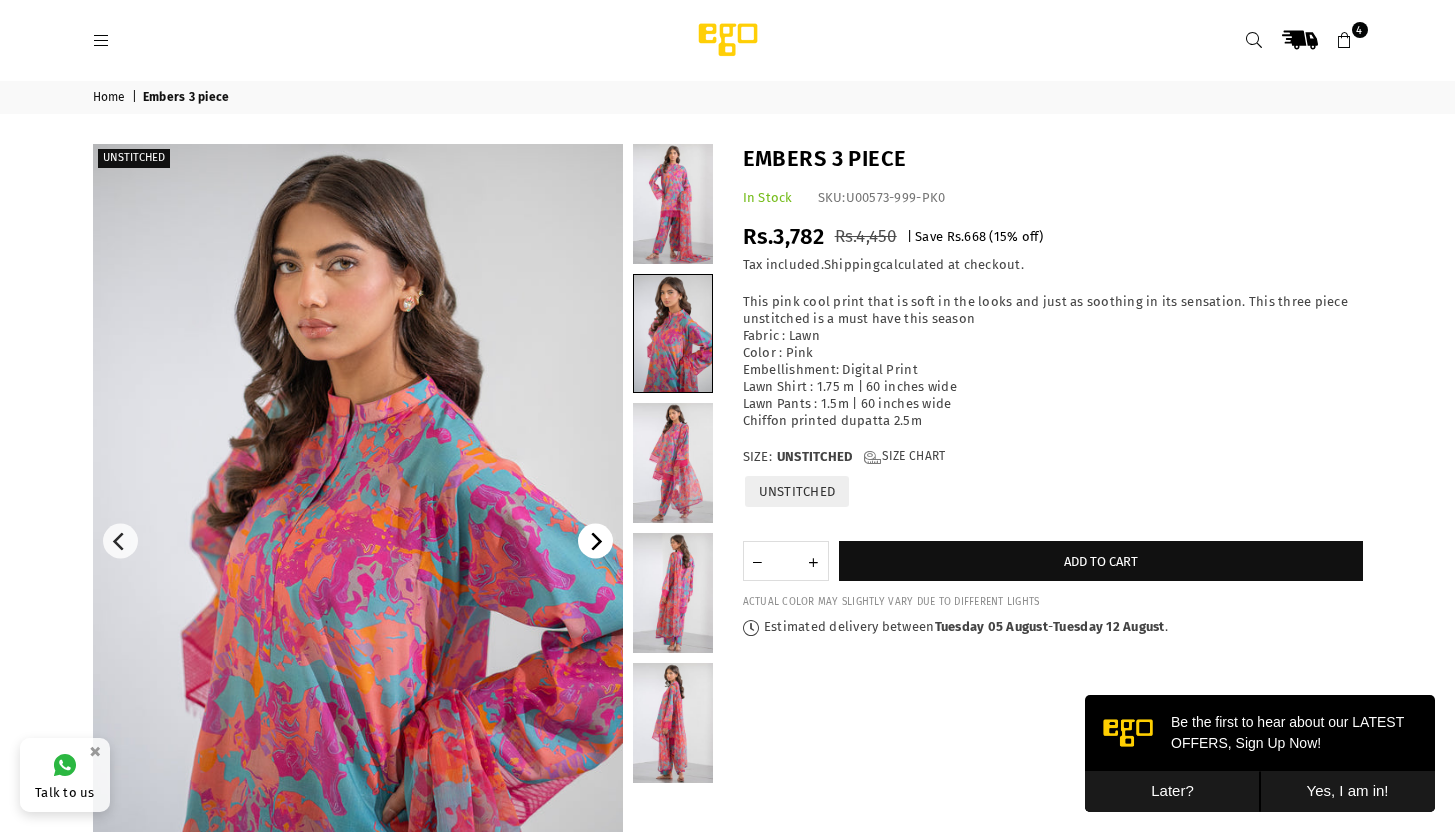 scroll, scrollTop: 0, scrollLeft: 0, axis: both 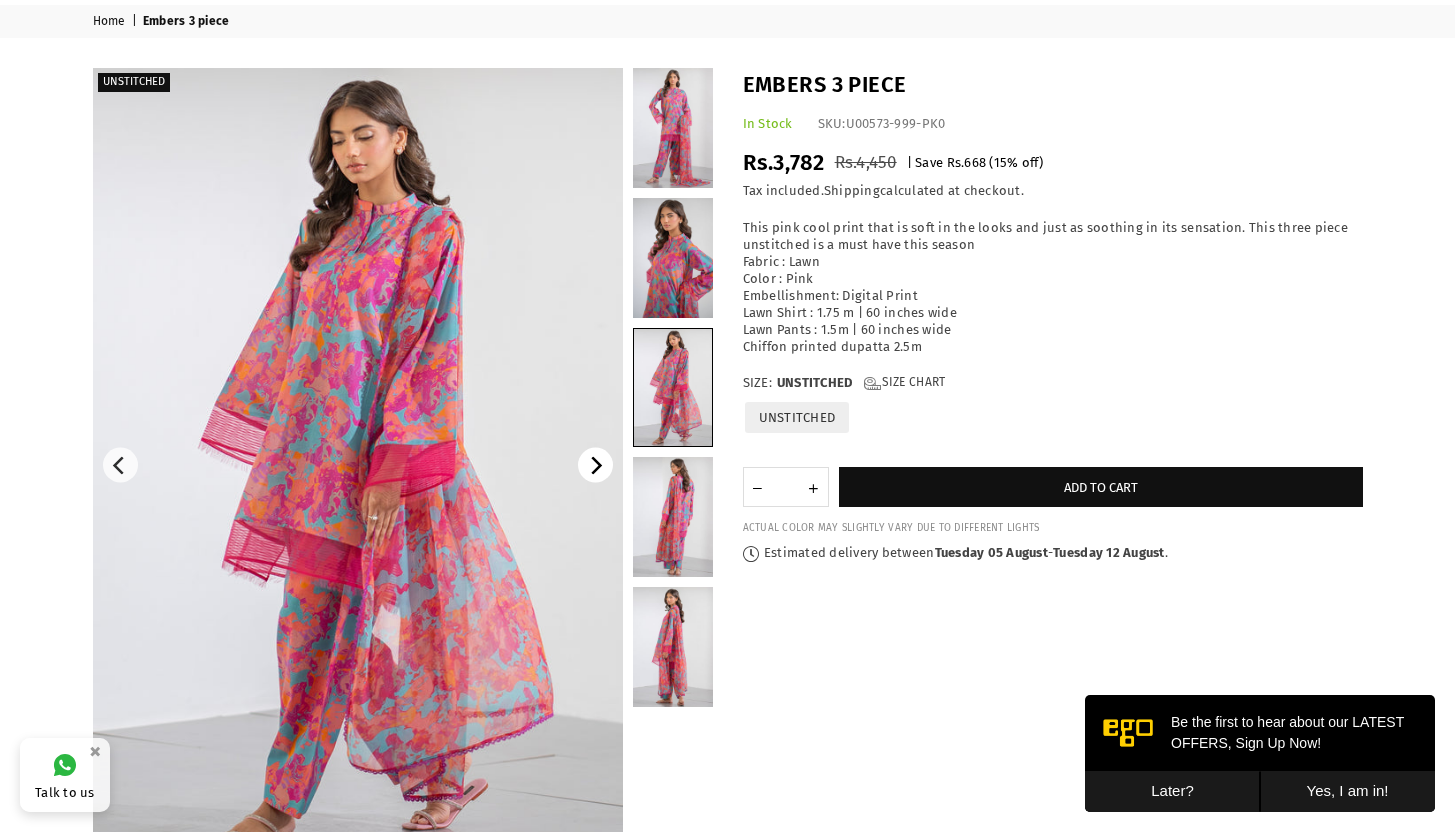 click at bounding box center [595, 465] 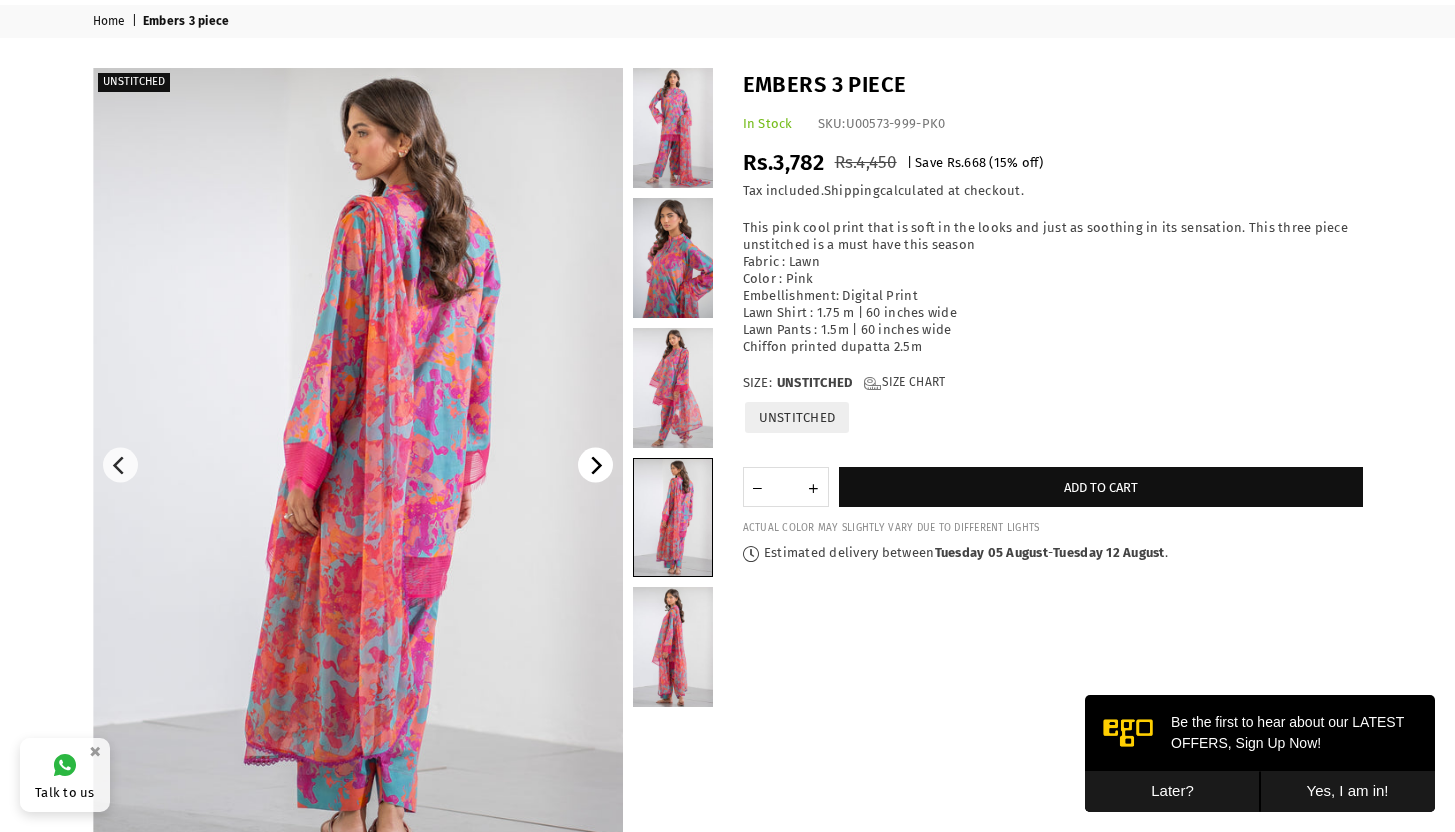 click at bounding box center [595, 465] 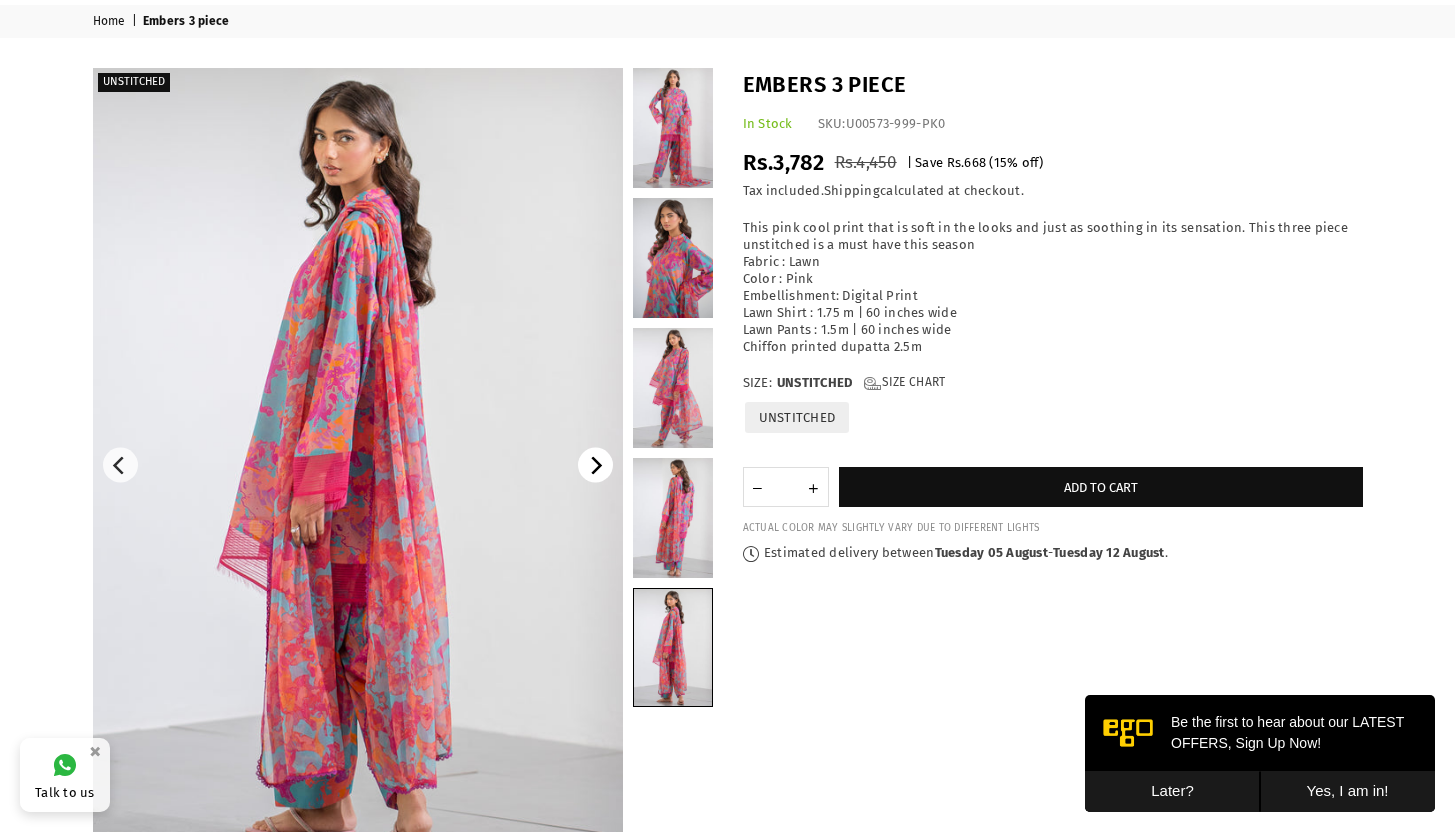 click at bounding box center (595, 465) 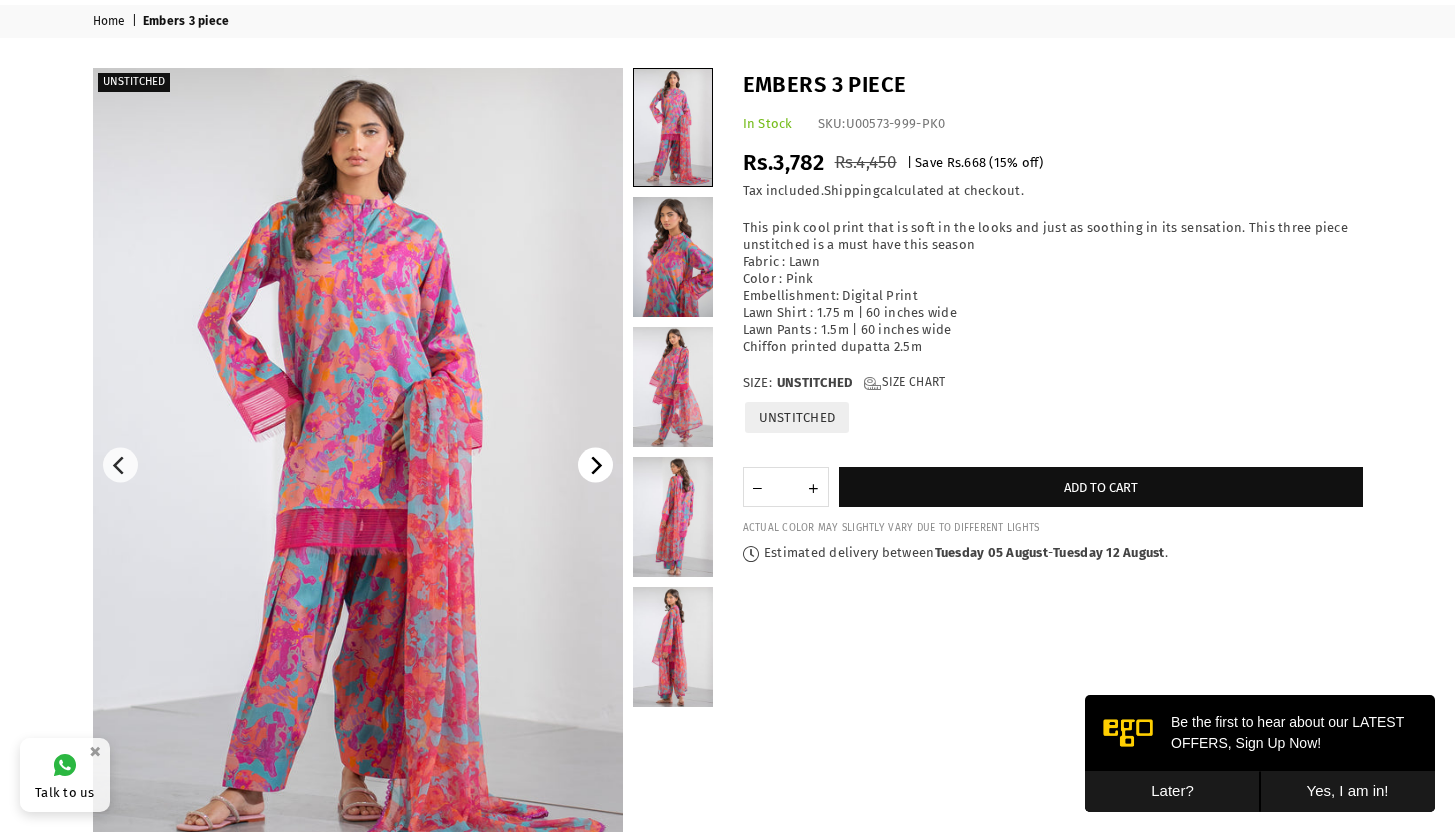 click at bounding box center (595, 465) 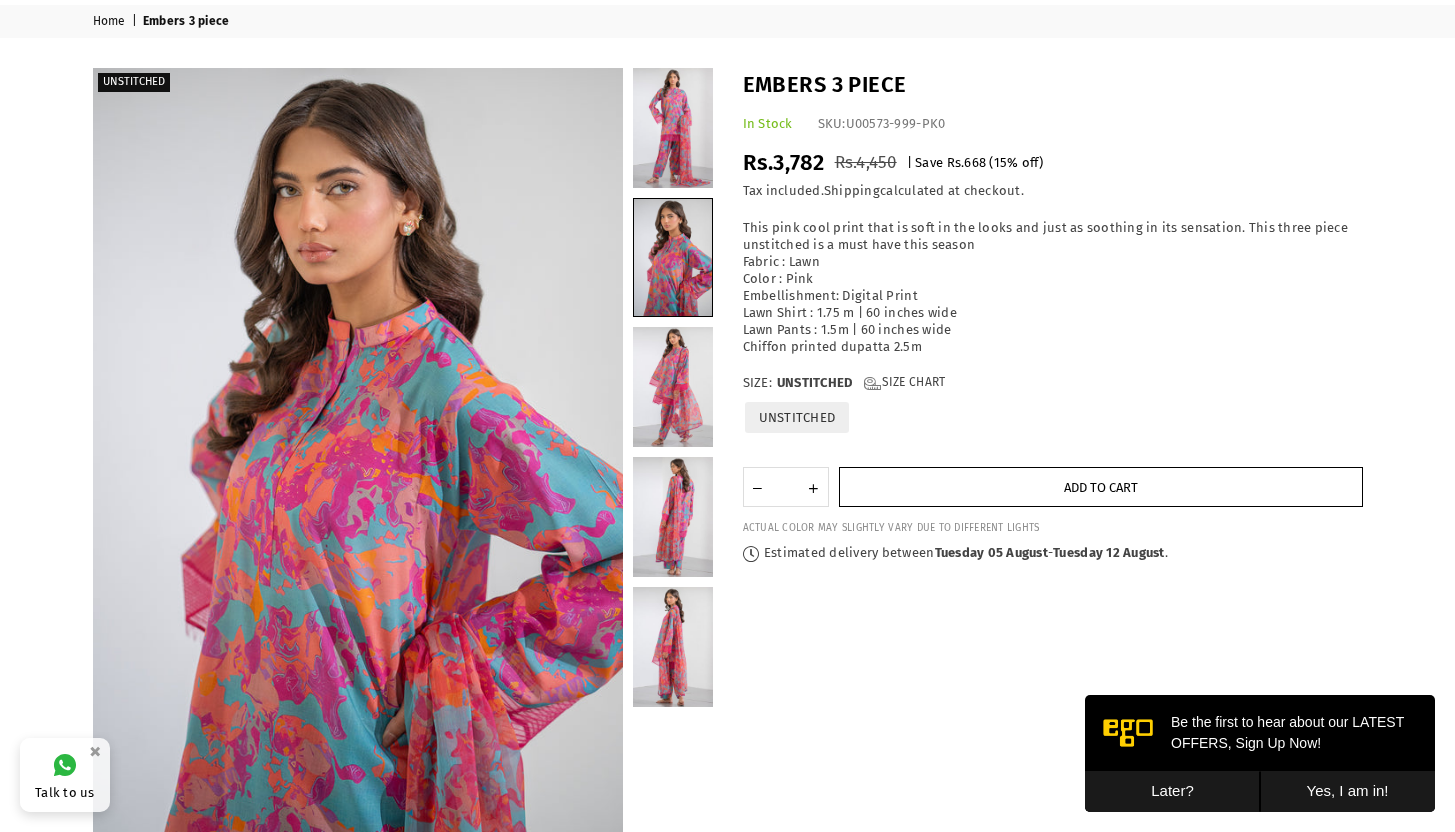 click on "Add to cart" at bounding box center (1101, 488) 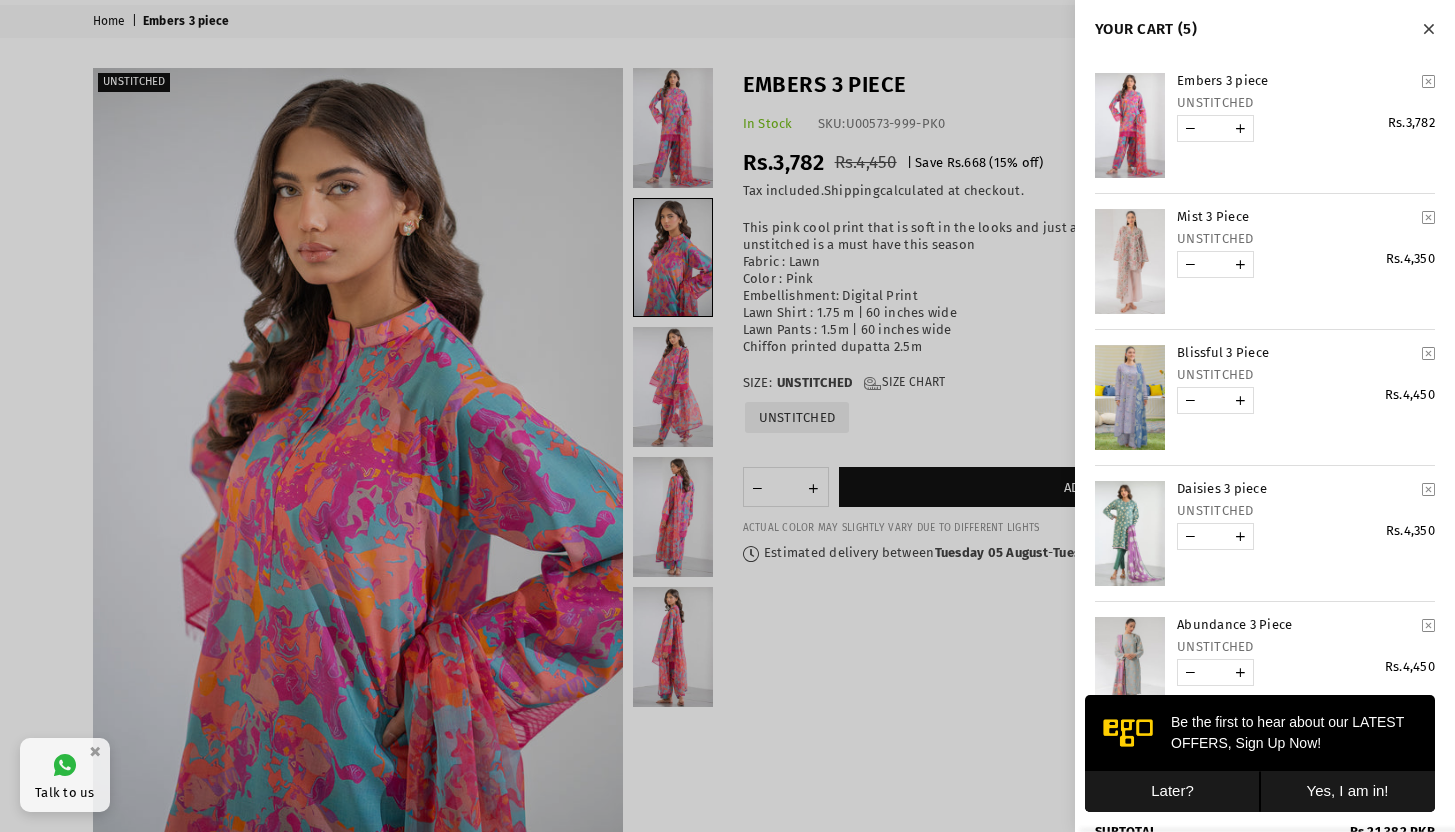 click at bounding box center (727, 416) 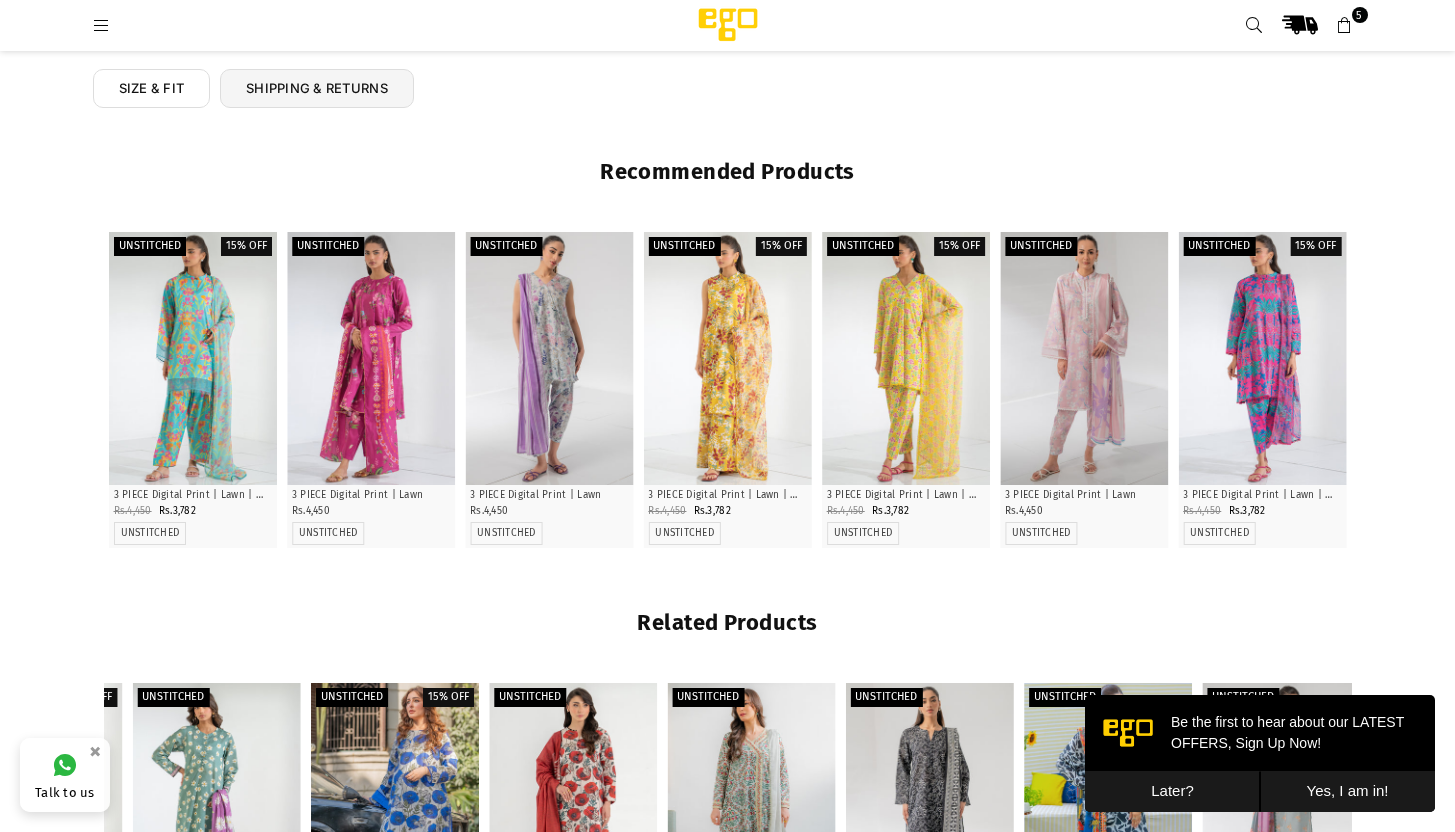 scroll, scrollTop: 957, scrollLeft: 0, axis: vertical 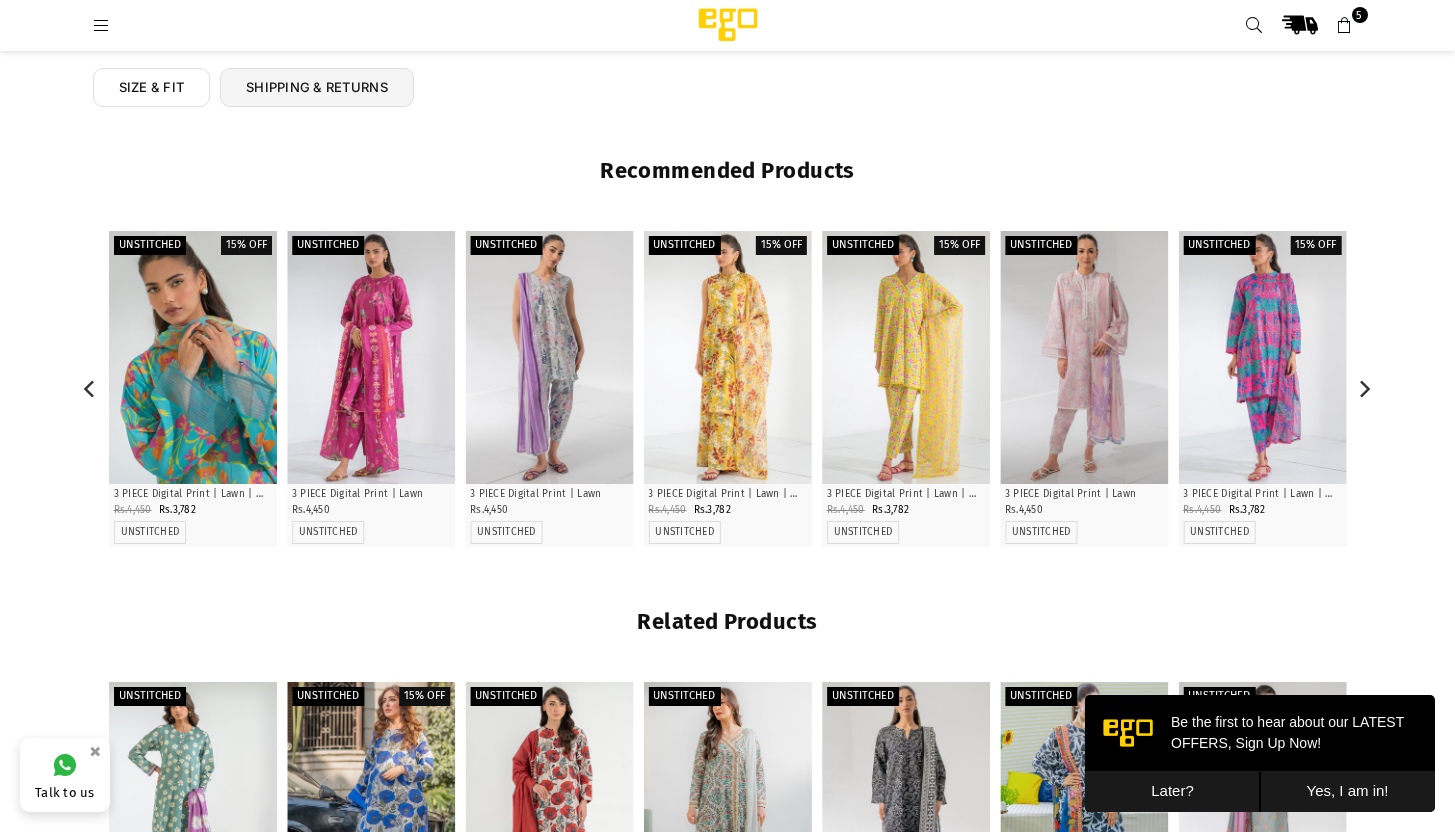 click at bounding box center [193, 357] 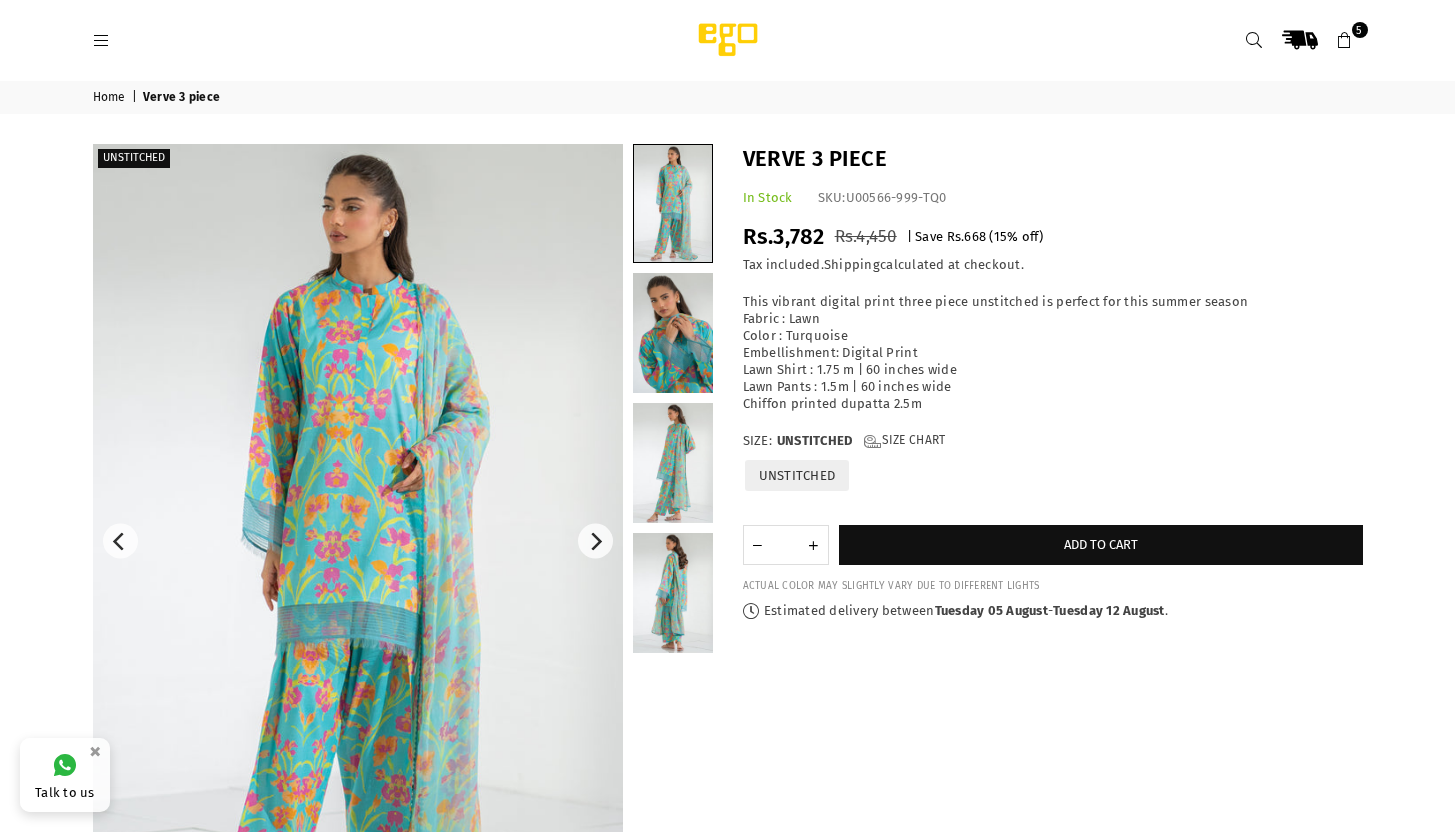 scroll, scrollTop: 0, scrollLeft: 0, axis: both 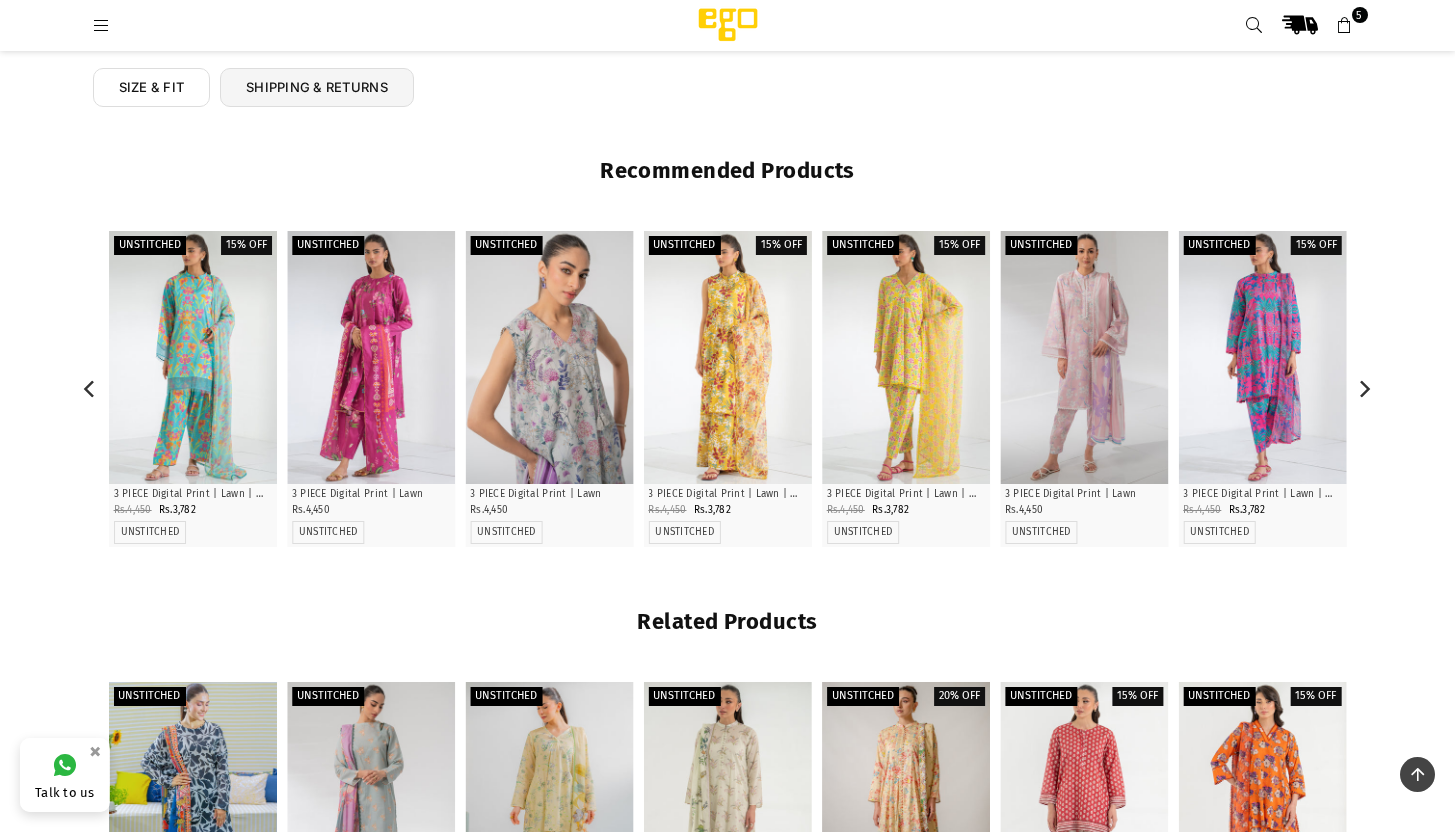 click at bounding box center [549, 357] 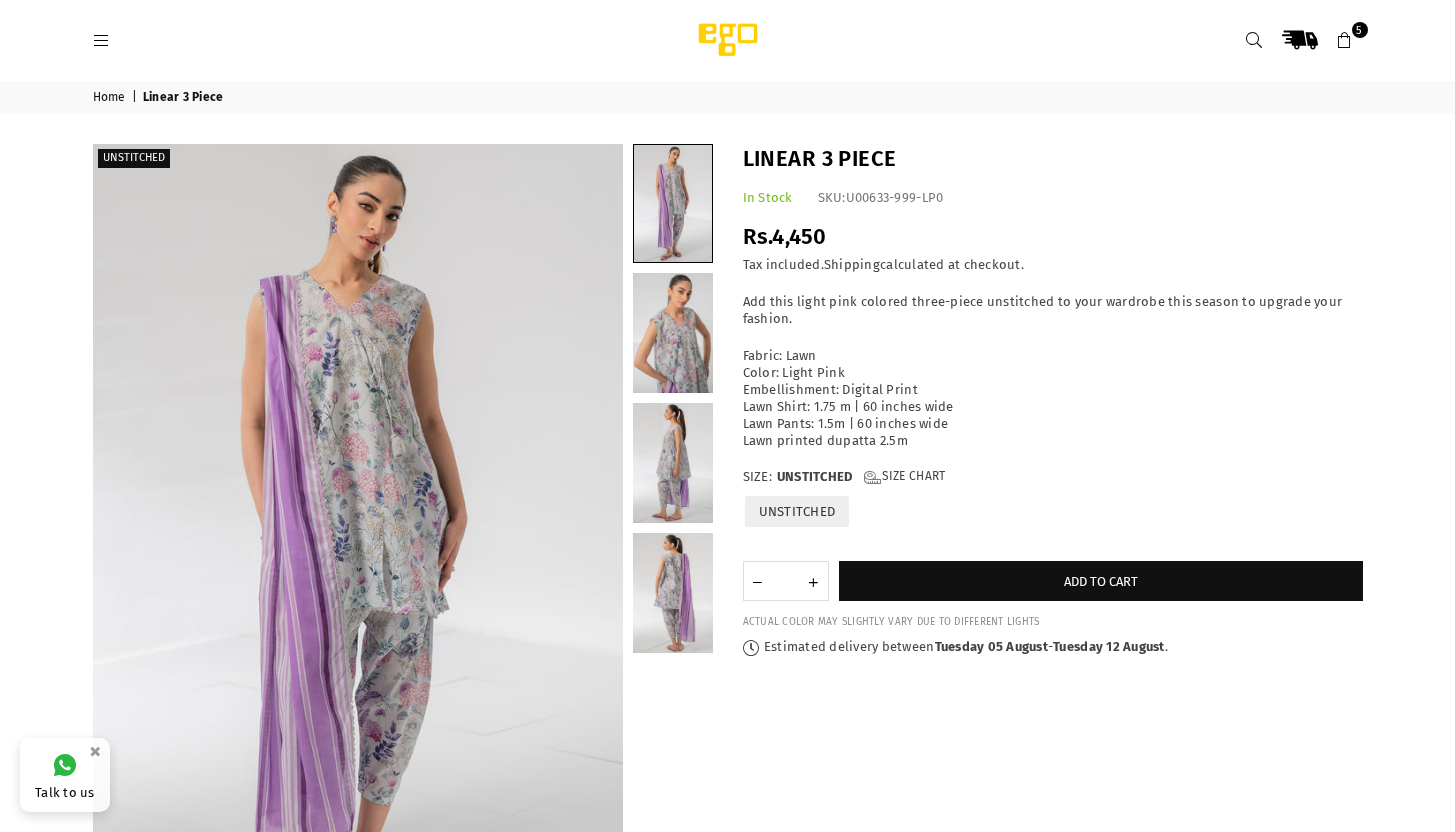 scroll, scrollTop: 0, scrollLeft: 0, axis: both 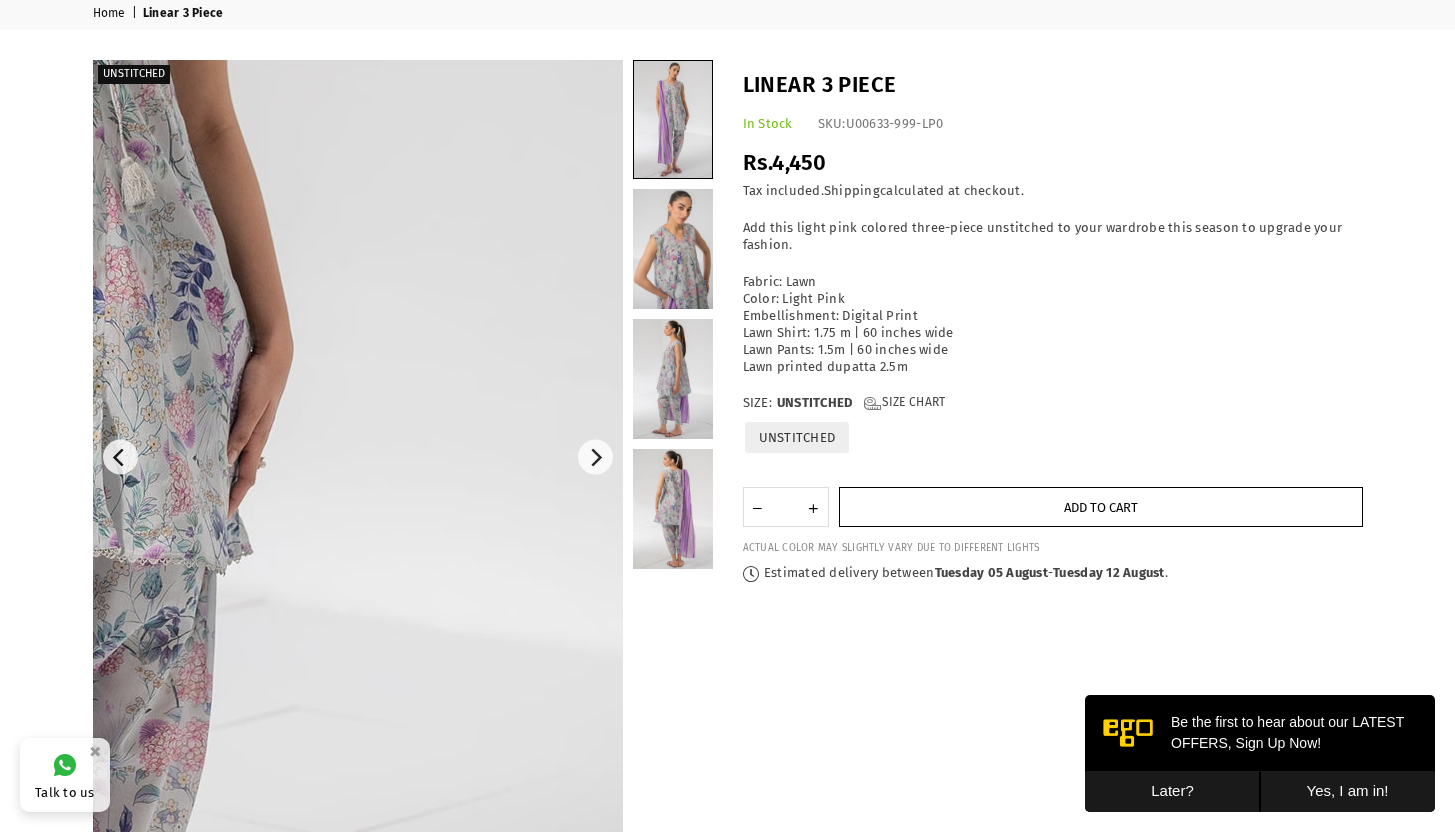click on "Add to cart" at bounding box center (1101, 508) 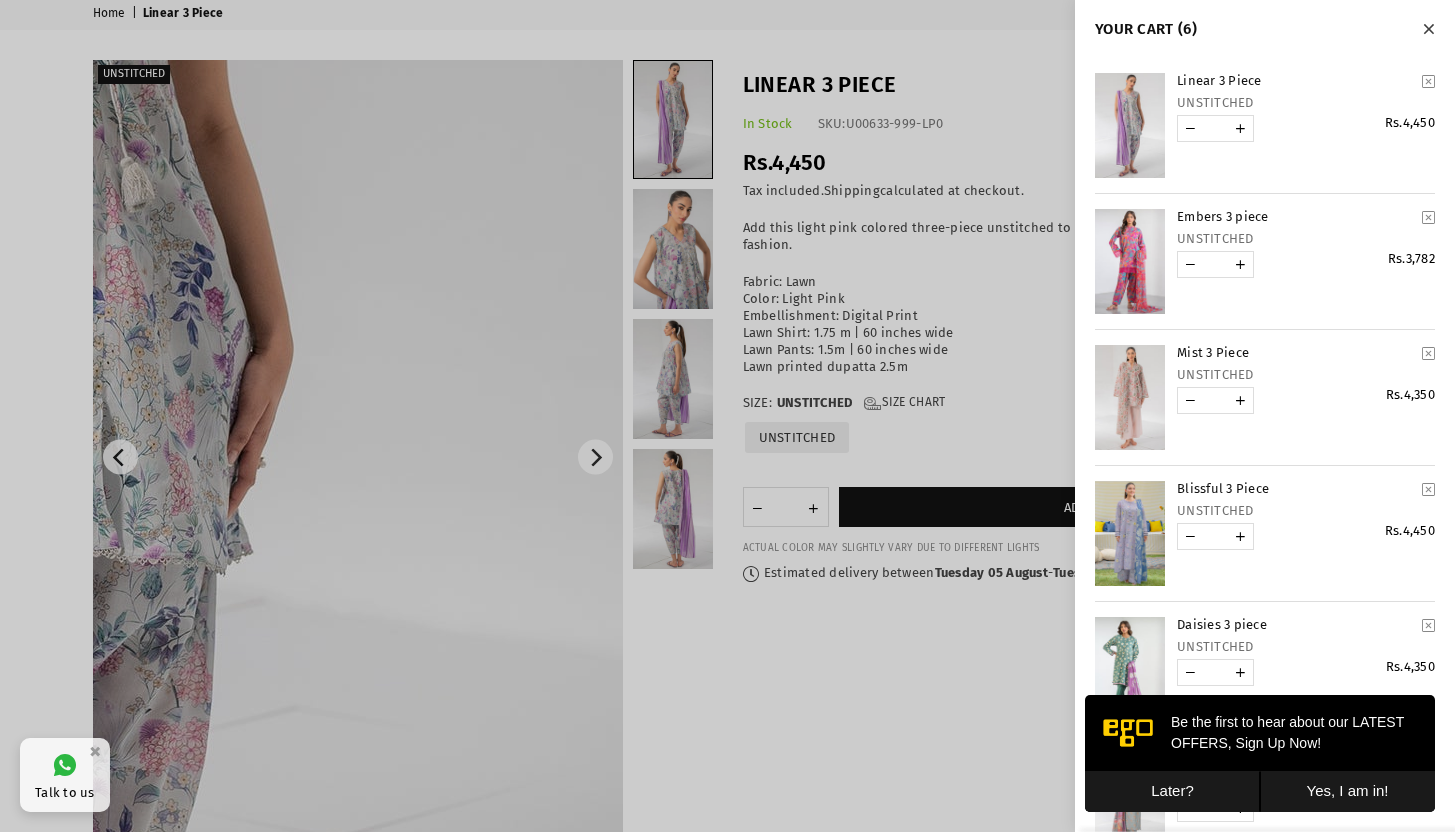 click at bounding box center (727, 416) 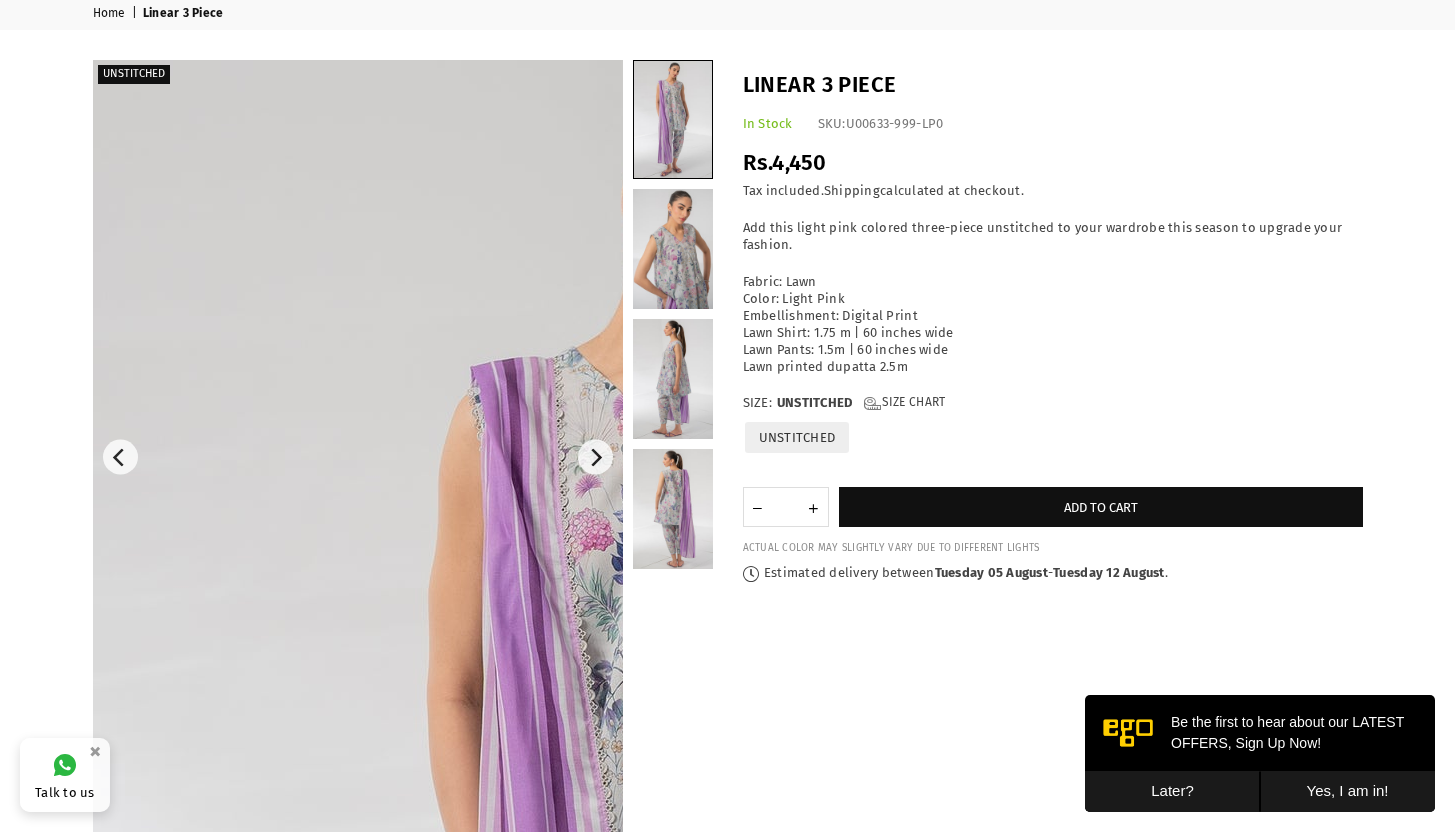 click at bounding box center [358, 457] 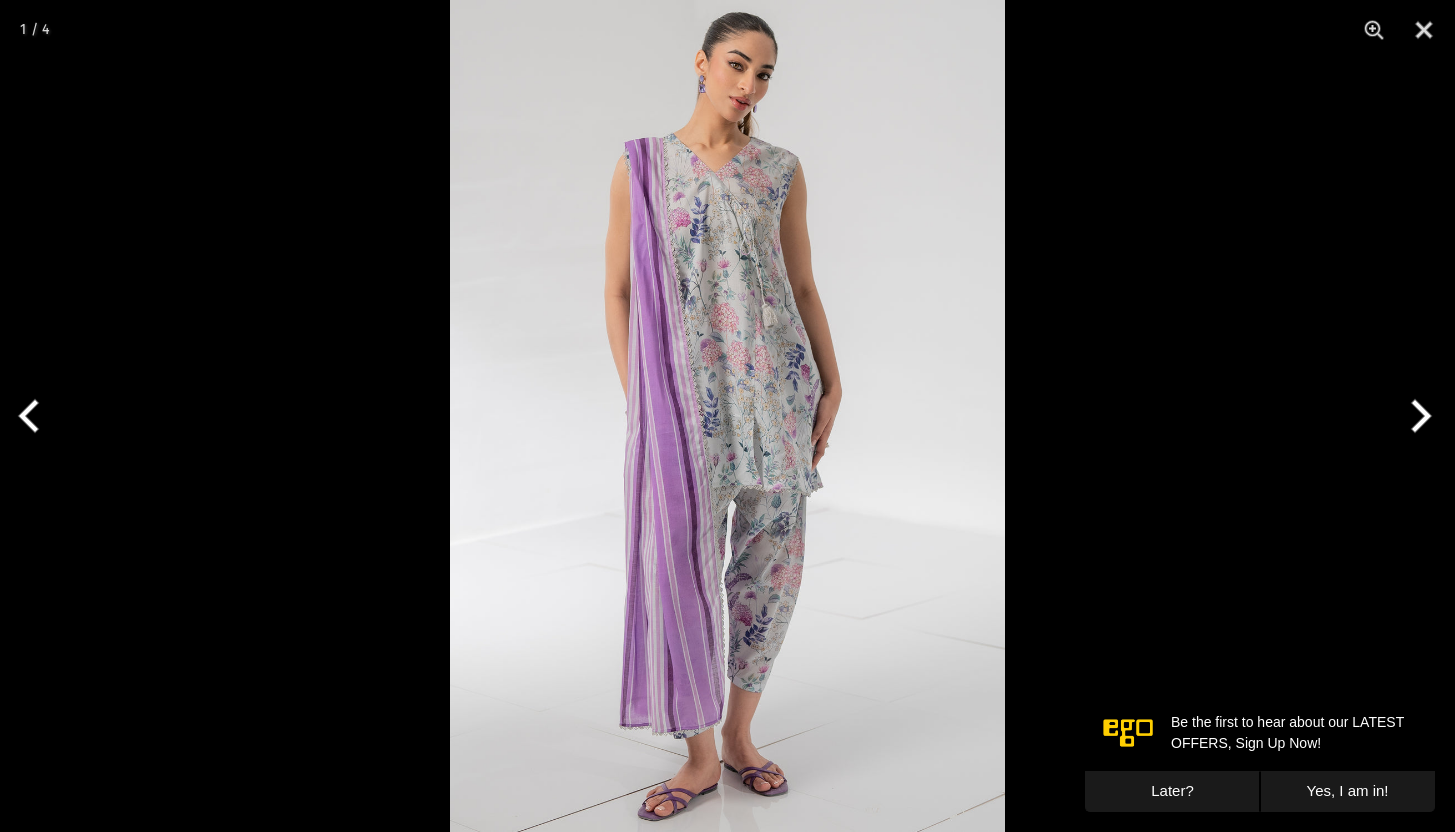 click at bounding box center [727, 416] 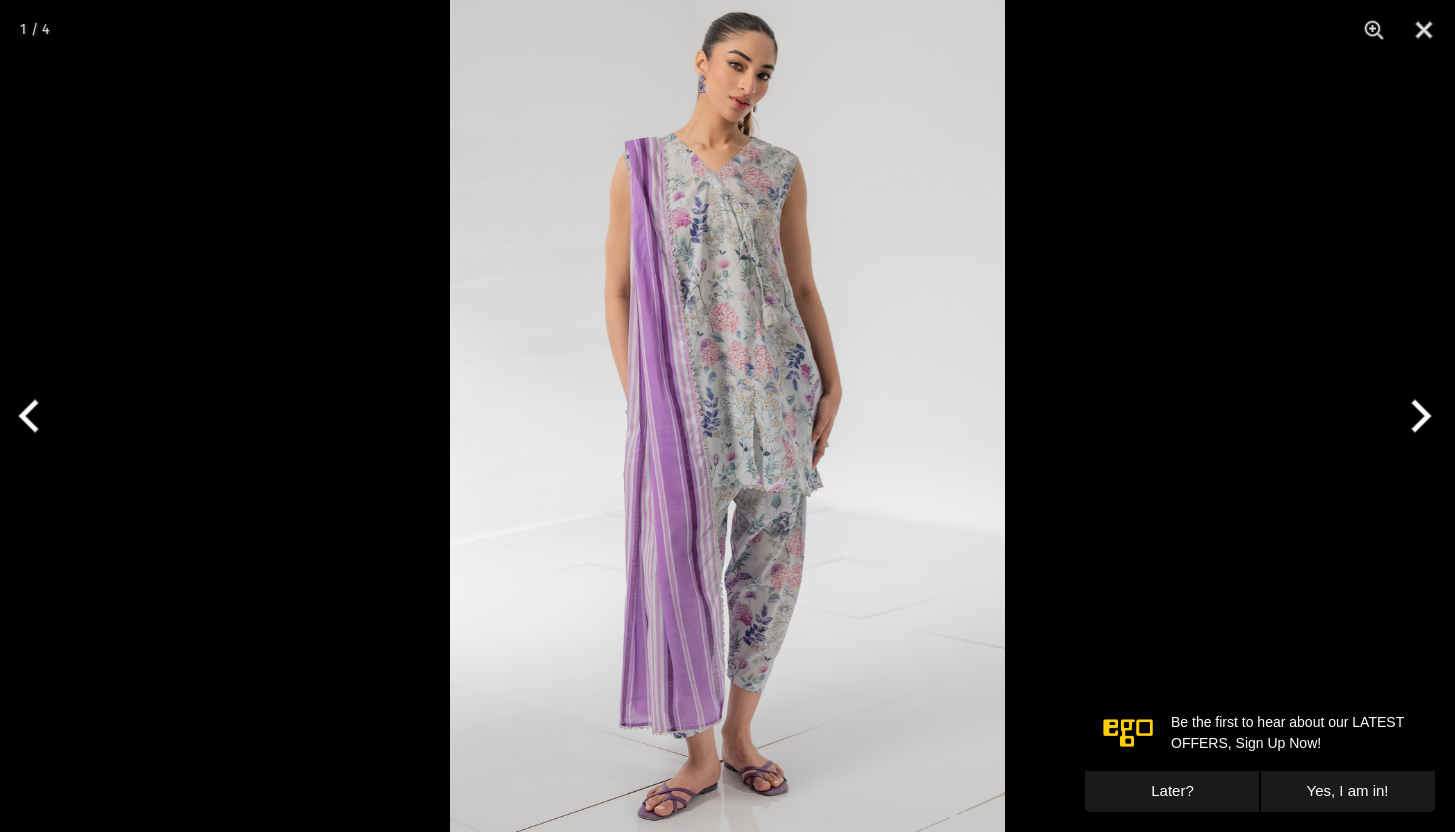 click at bounding box center (727, 416) 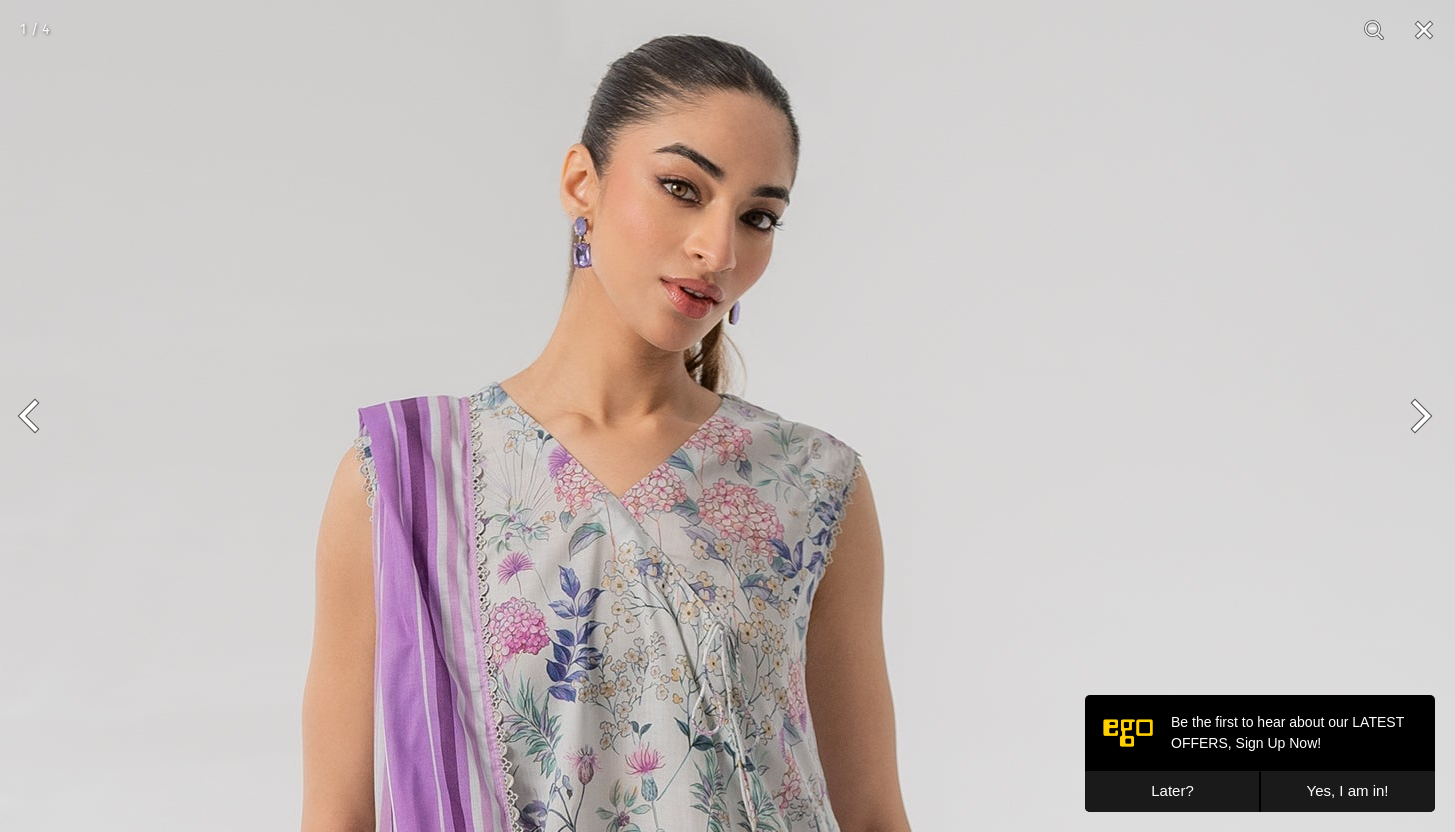 click at bounding box center [655, 1200] 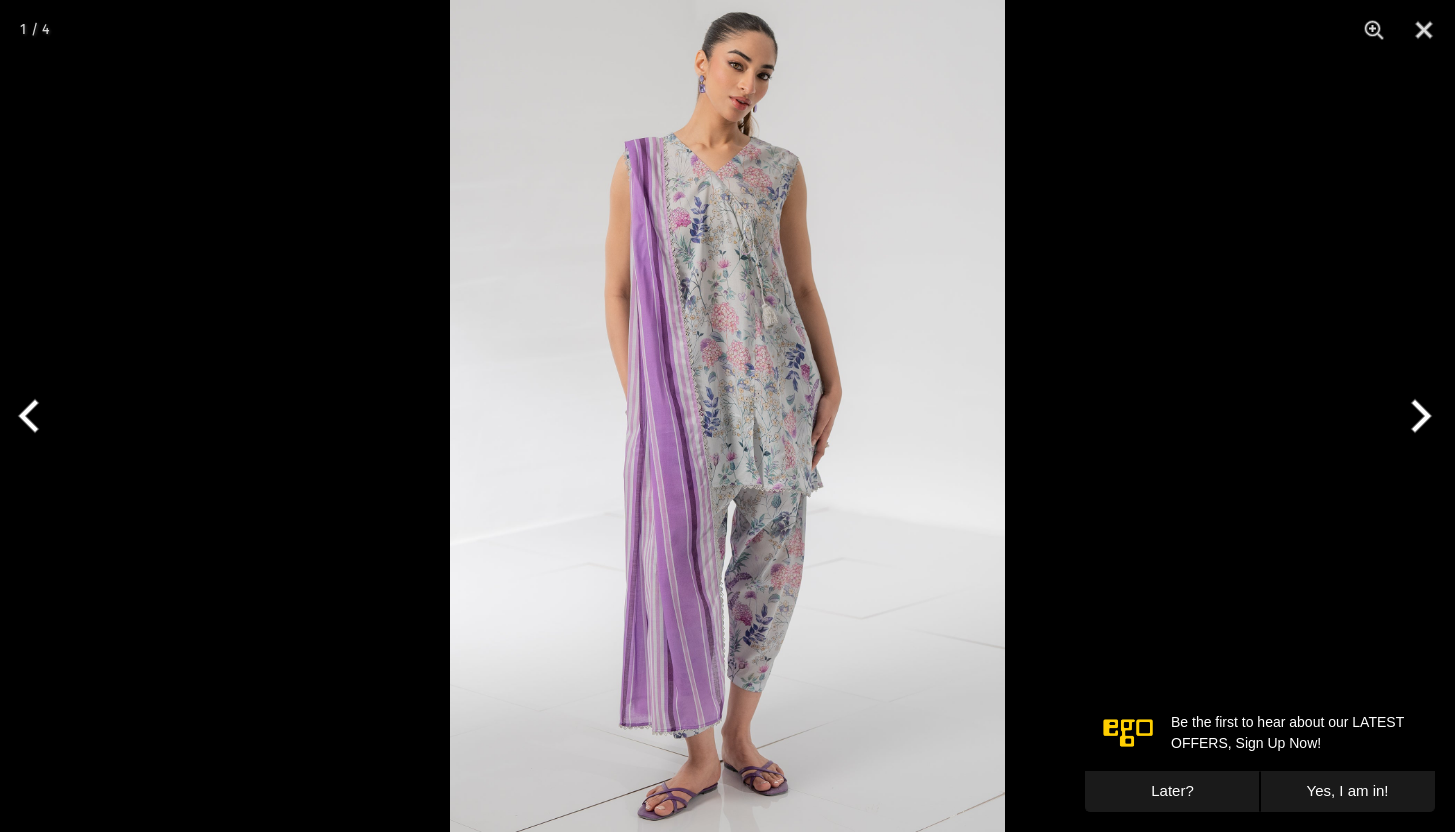 click at bounding box center (727, 416) 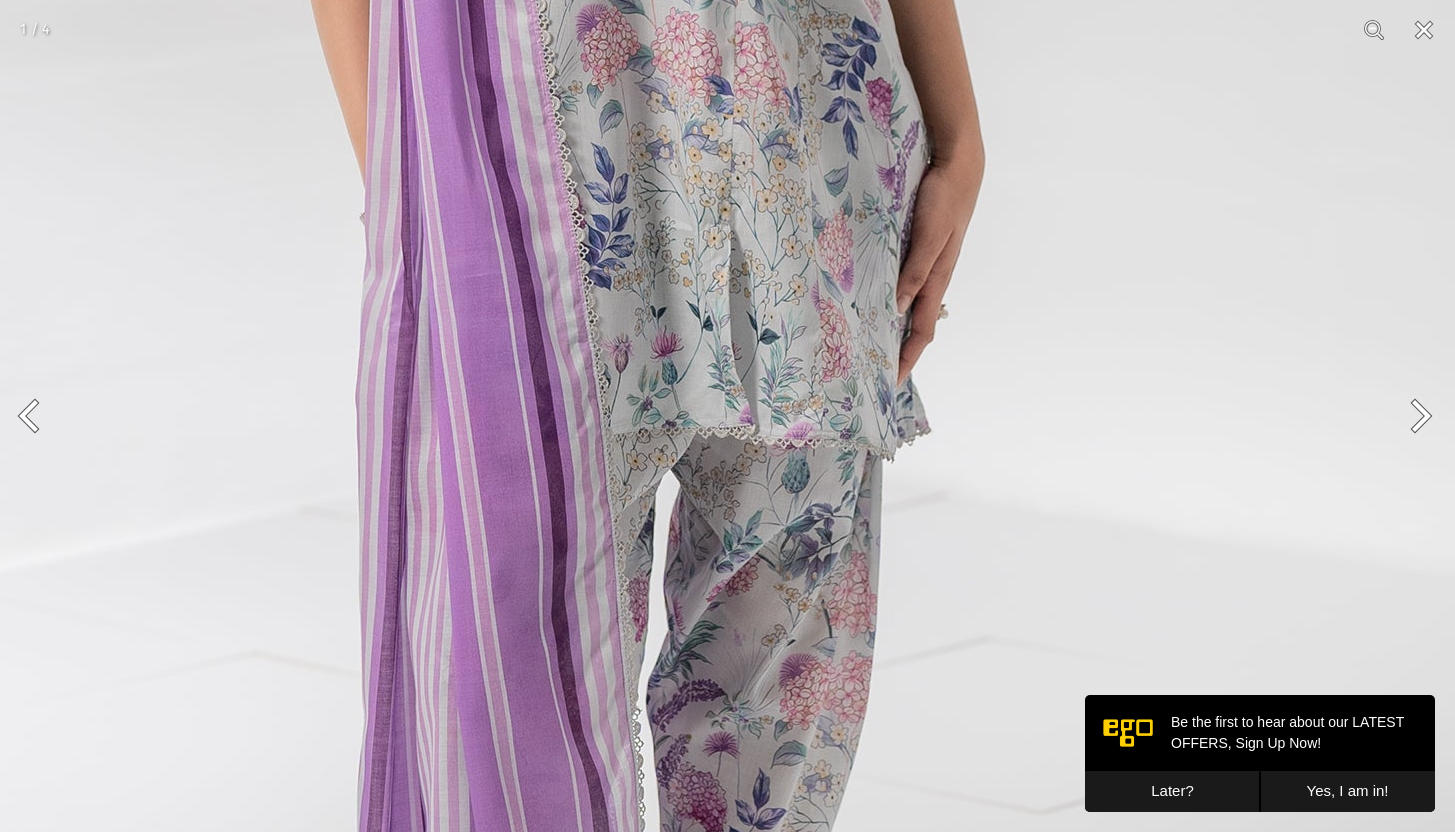 click at bounding box center (655, 228) 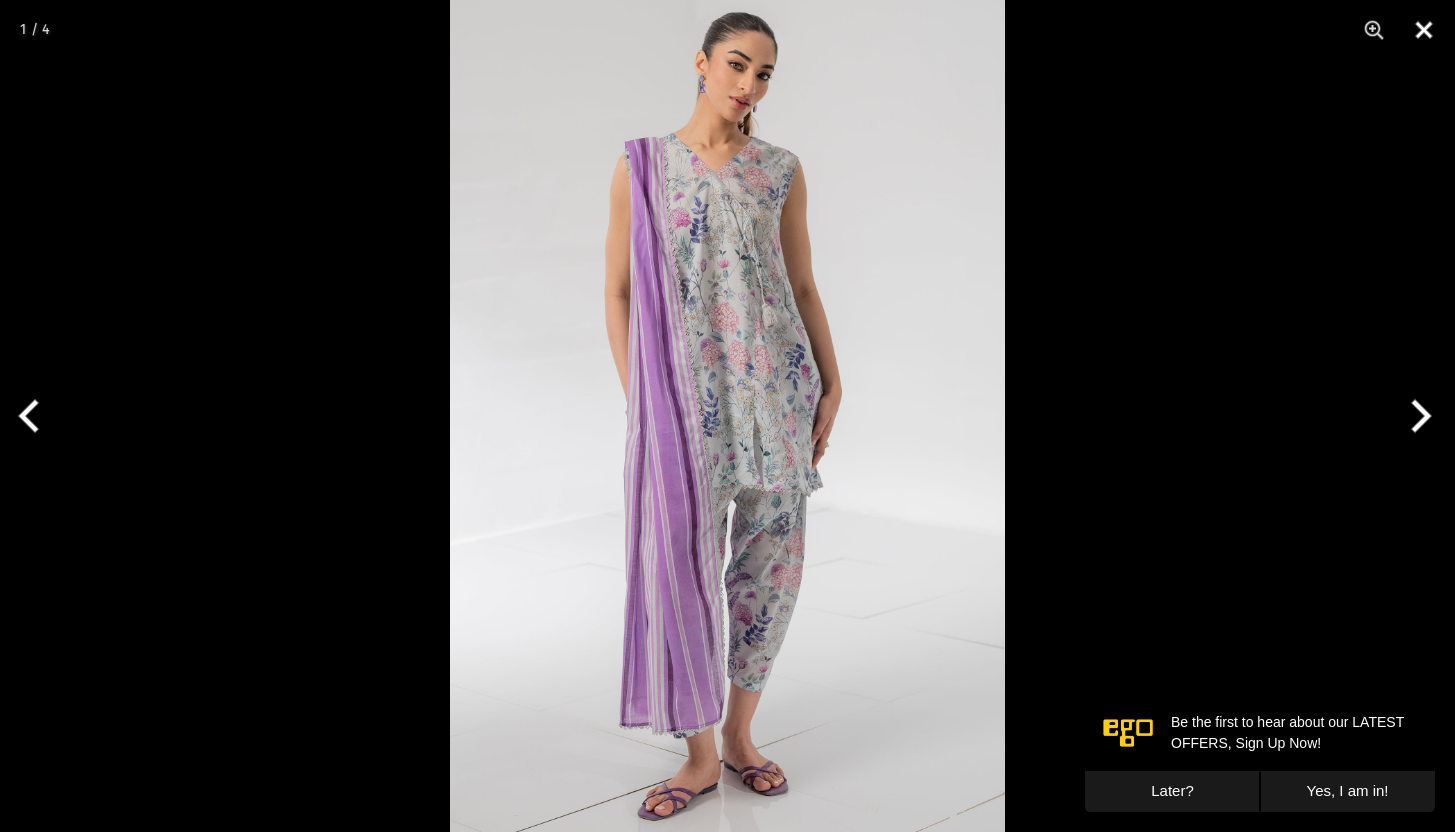 click at bounding box center [1424, 30] 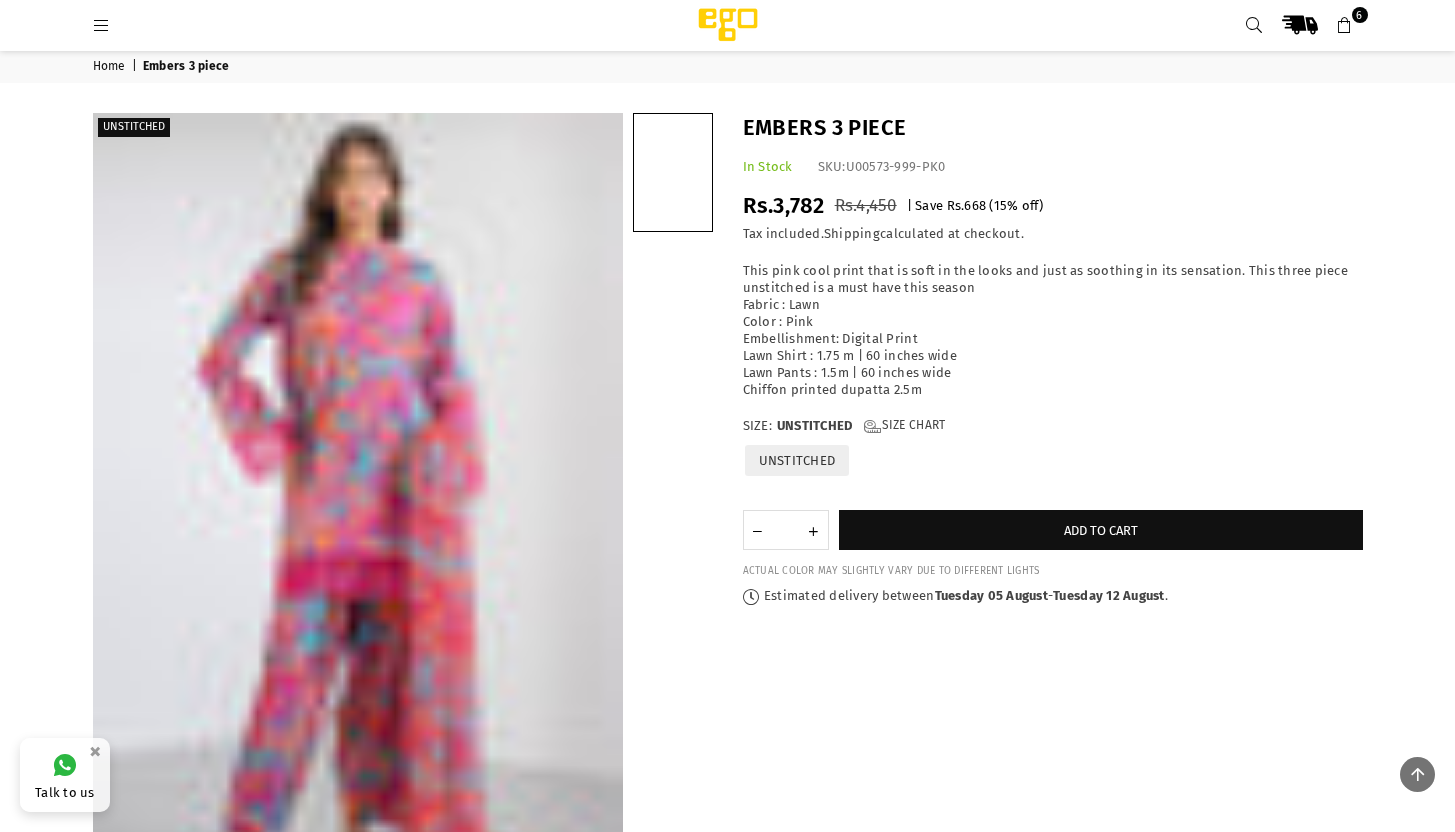 scroll, scrollTop: 1038, scrollLeft: 0, axis: vertical 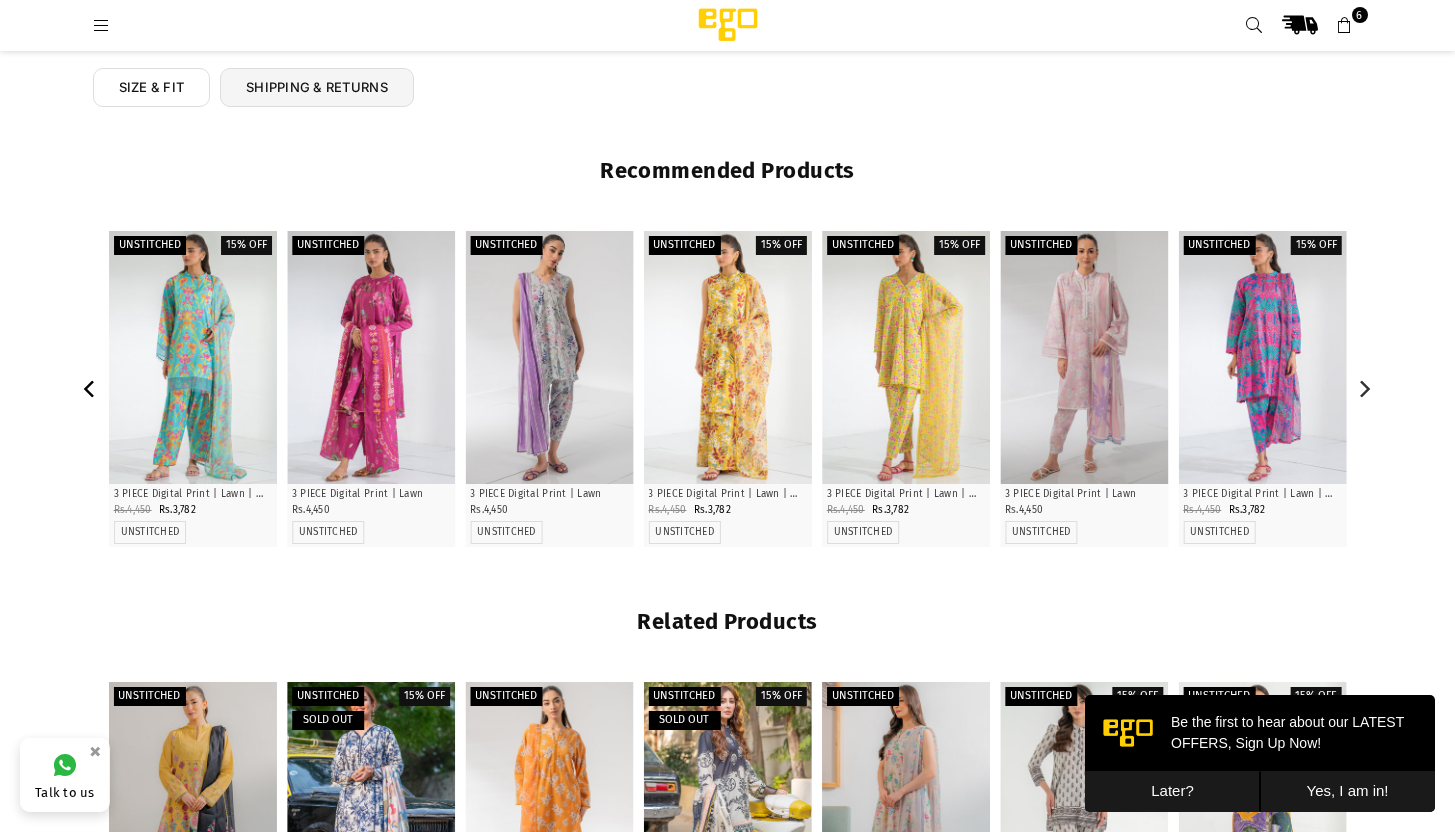 click at bounding box center [91, 388] 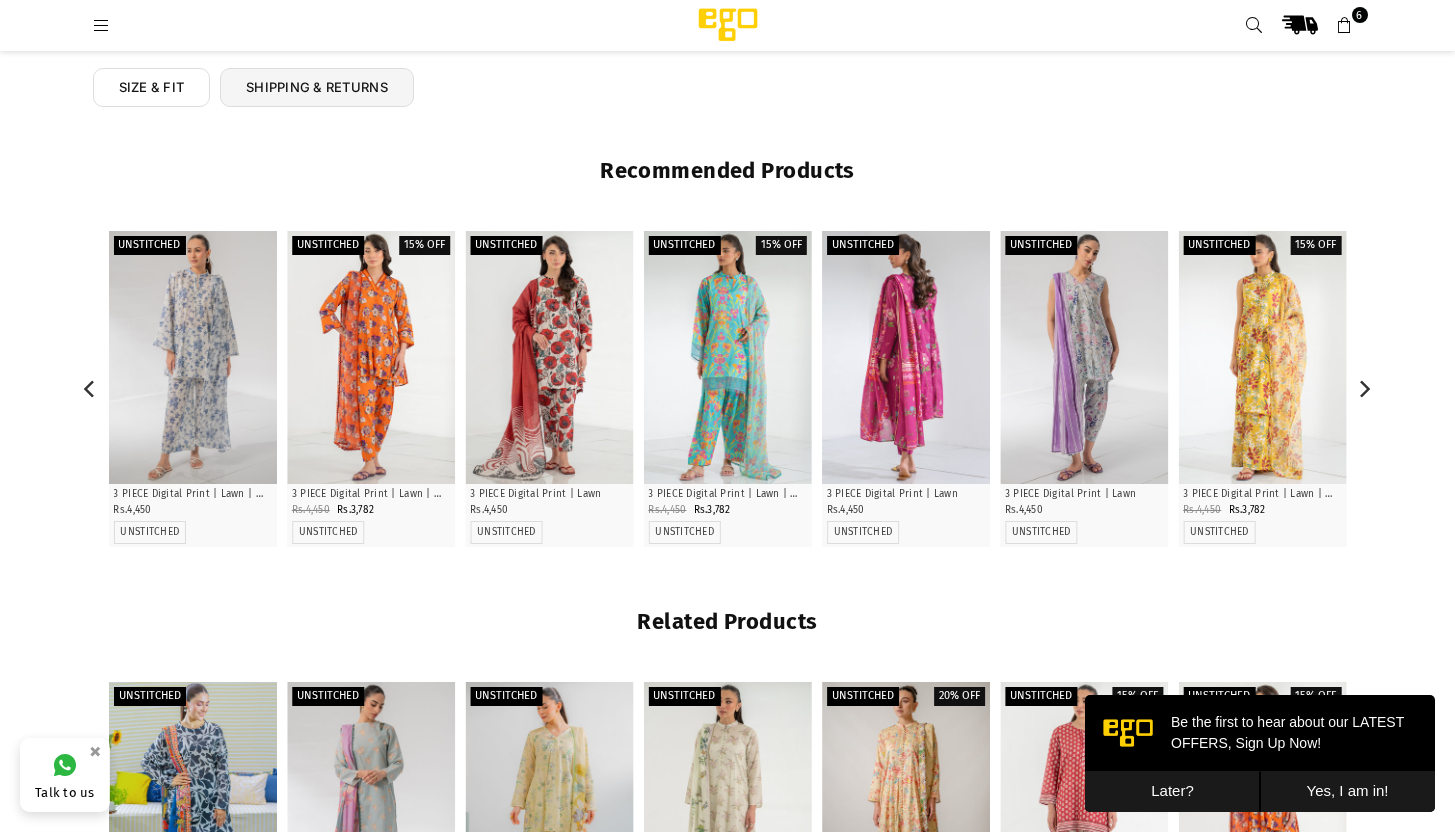 click at bounding box center (906, 357) 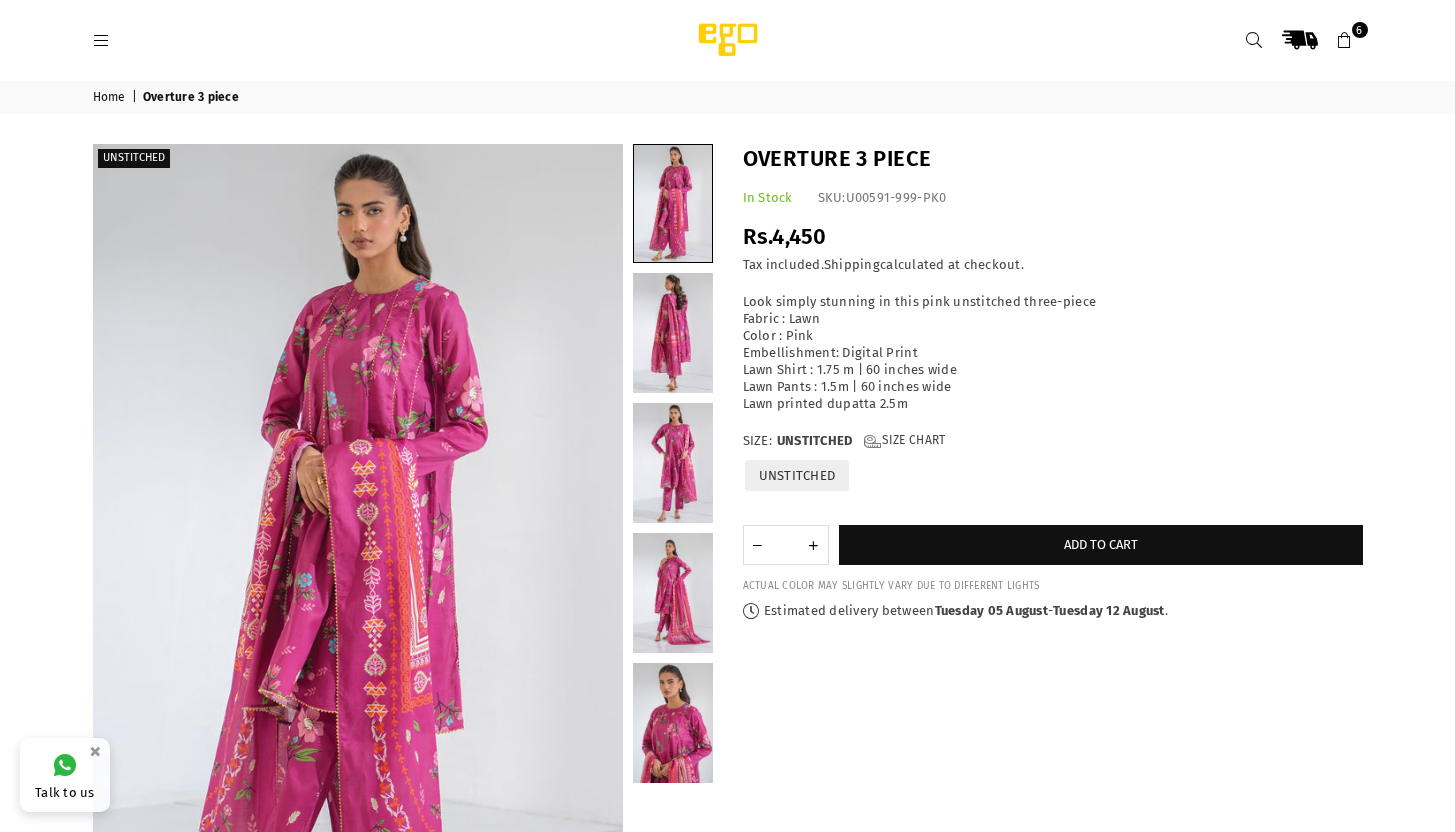 scroll, scrollTop: 0, scrollLeft: 0, axis: both 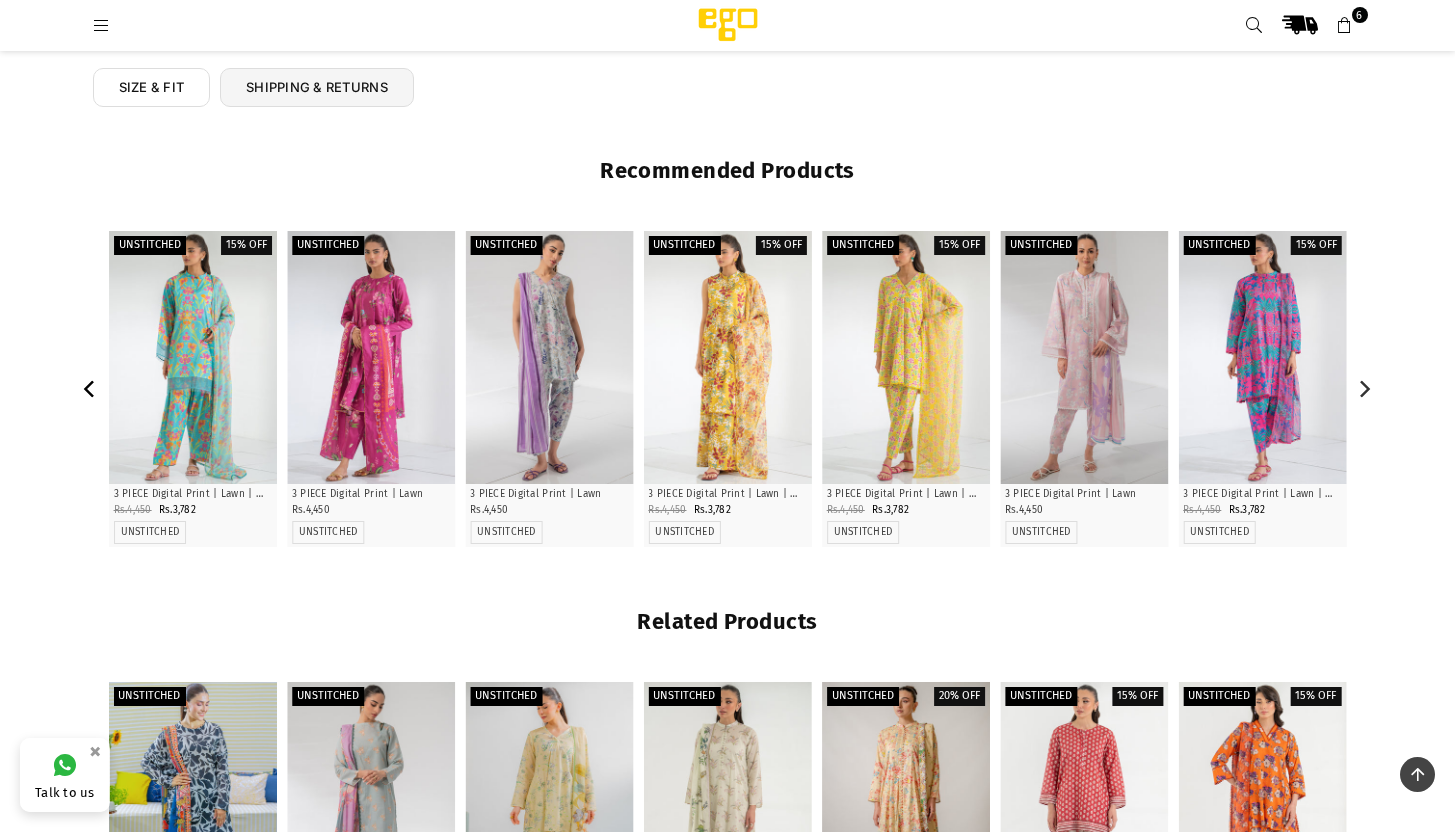 click 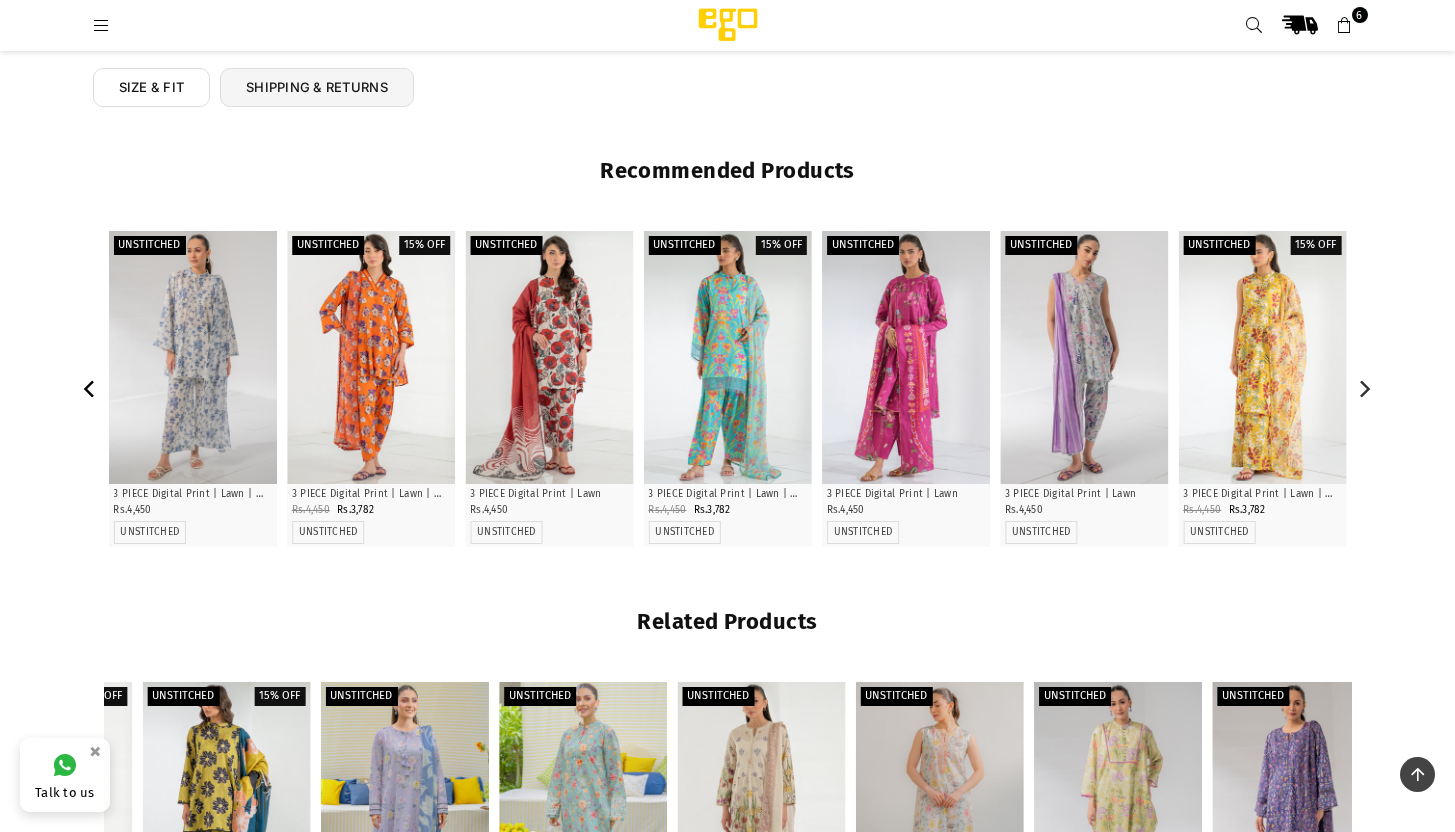 click 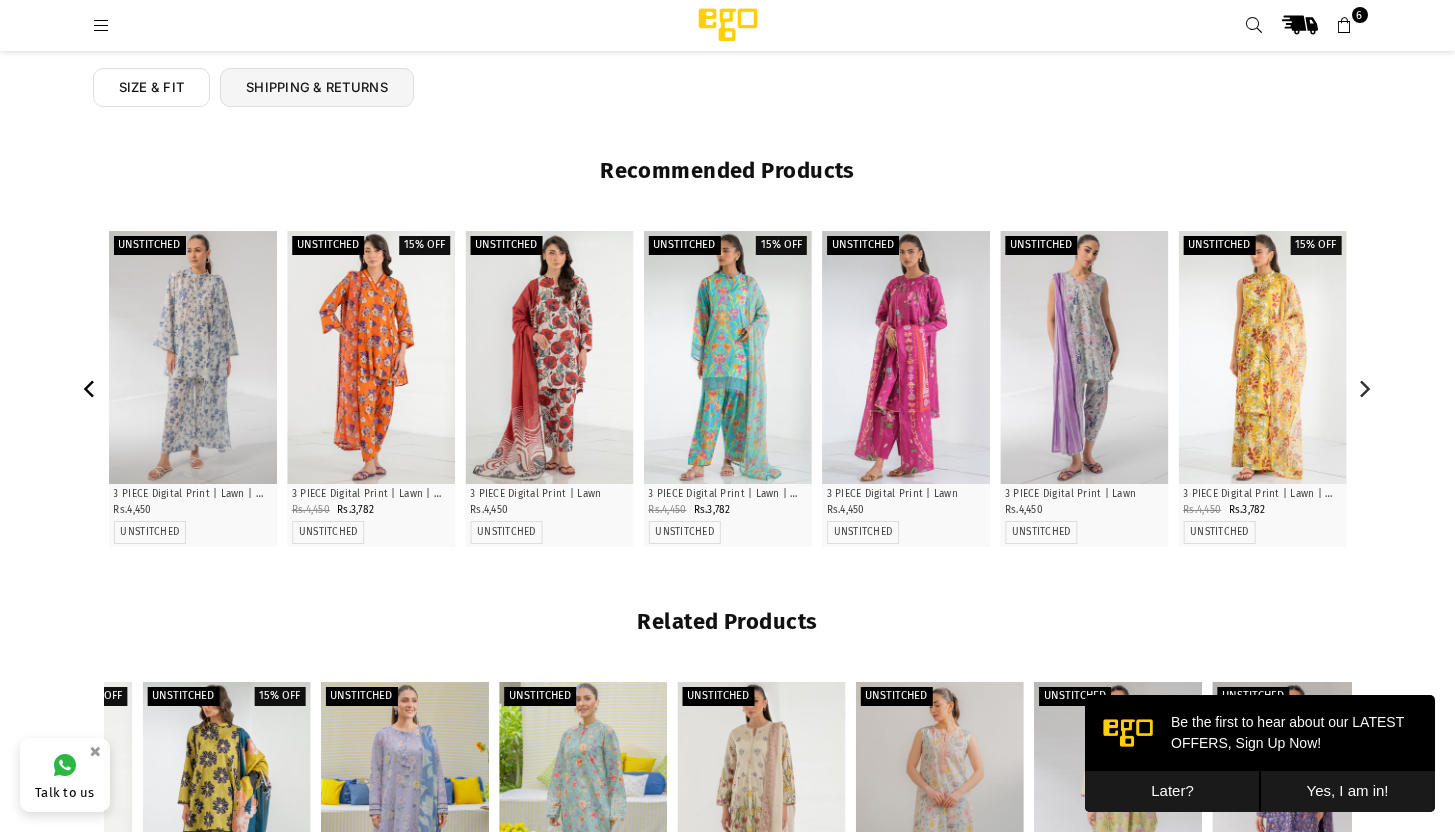 scroll, scrollTop: 0, scrollLeft: 0, axis: both 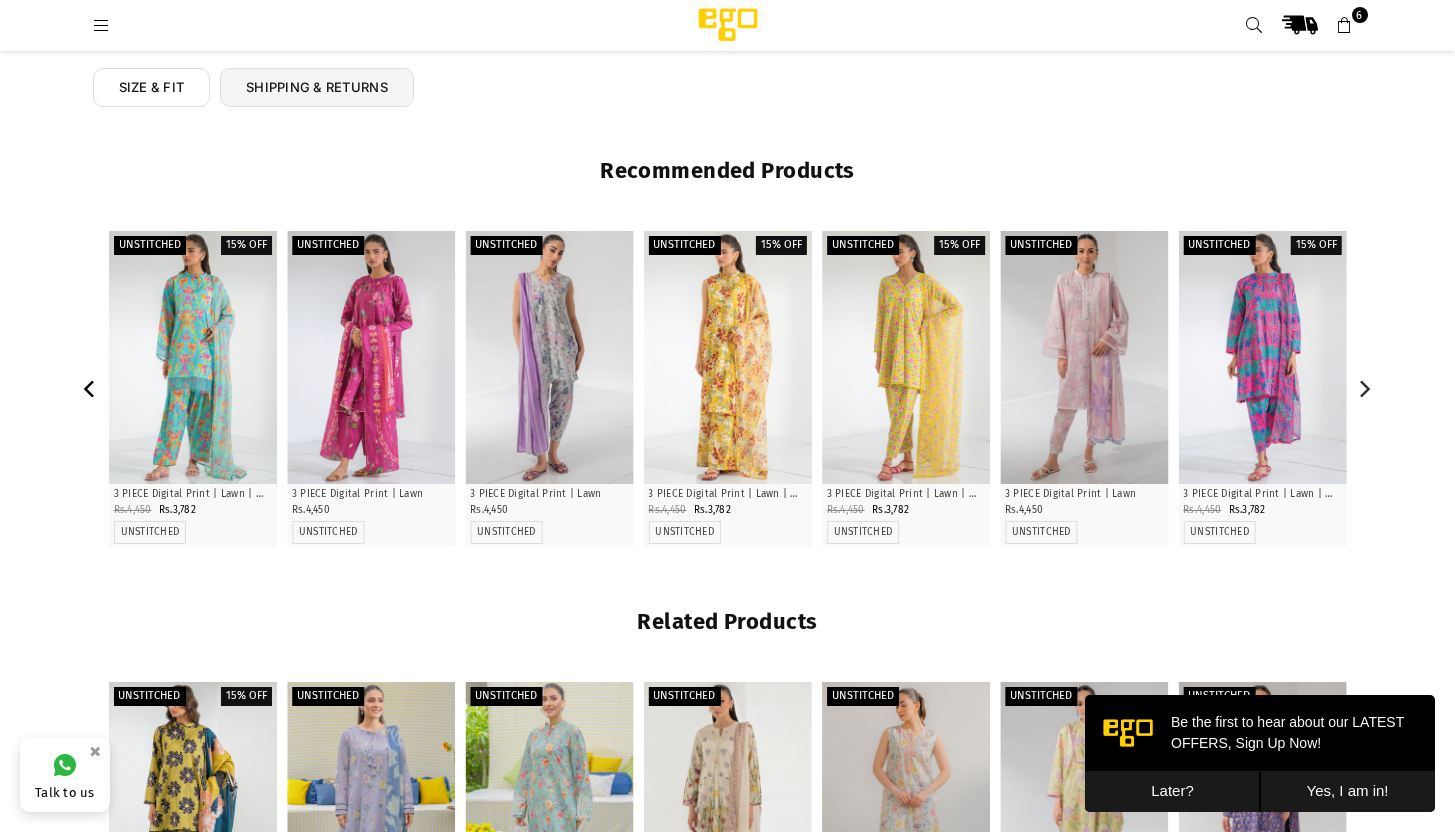 click 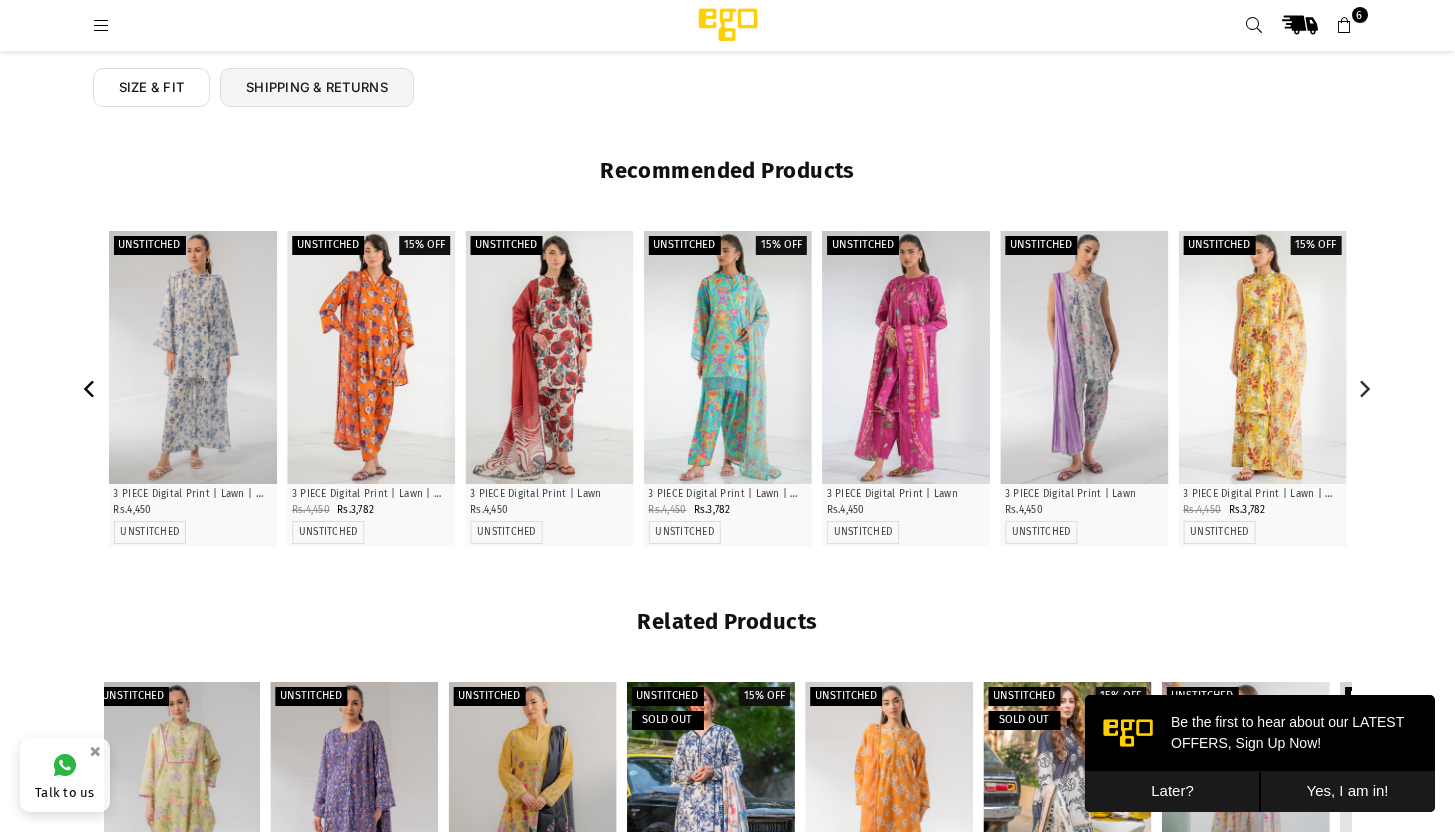 click 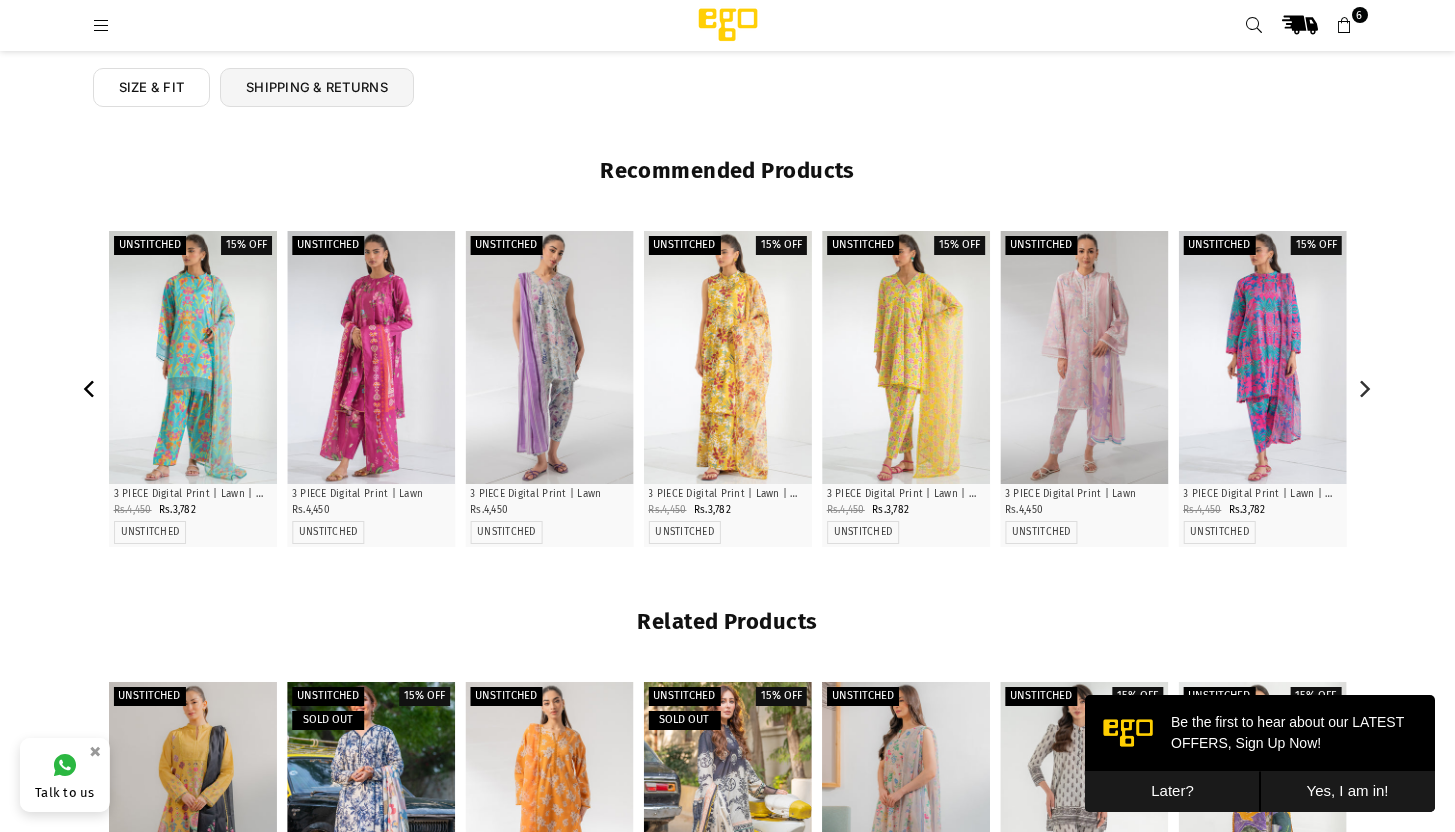 click 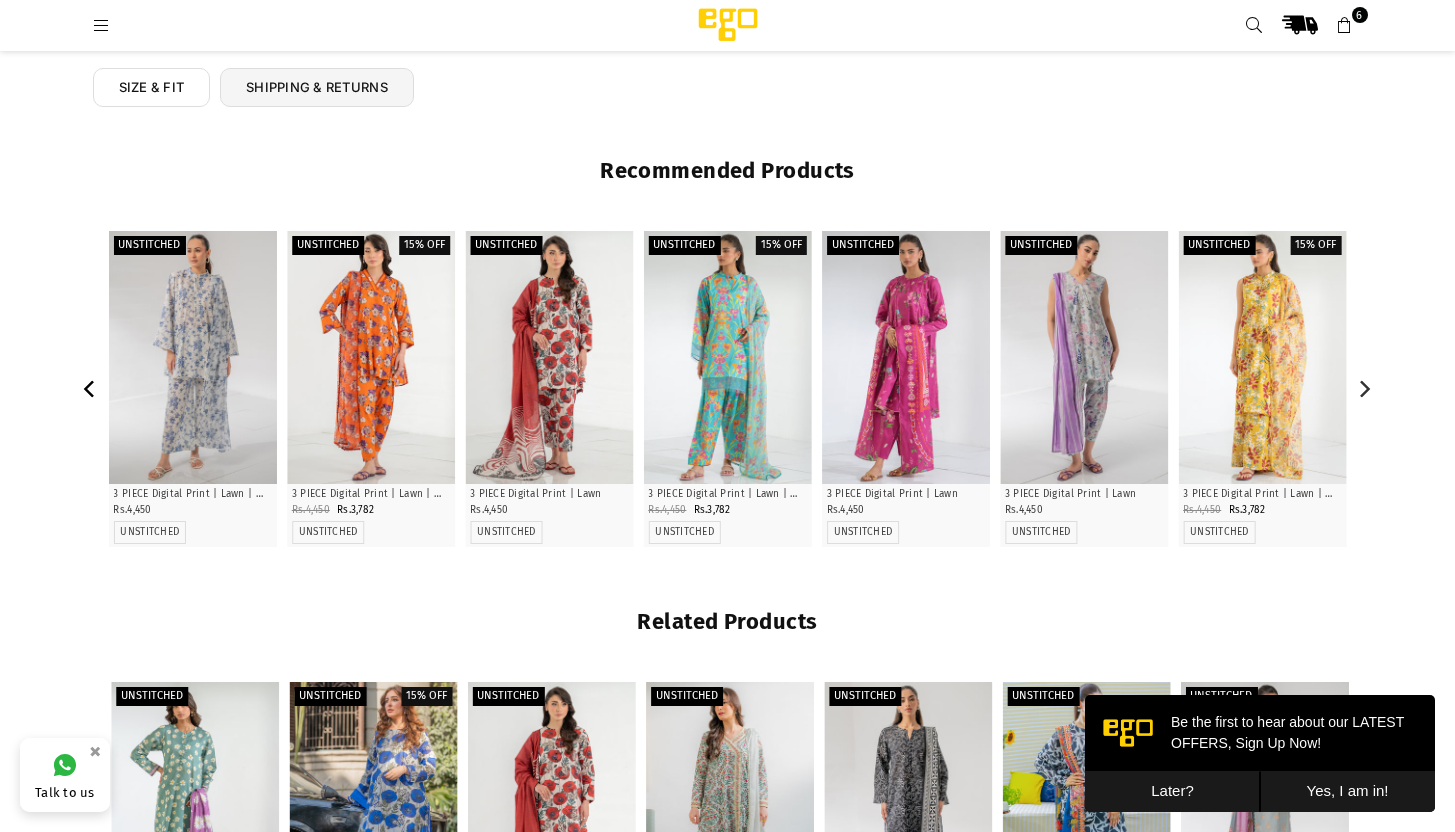 click 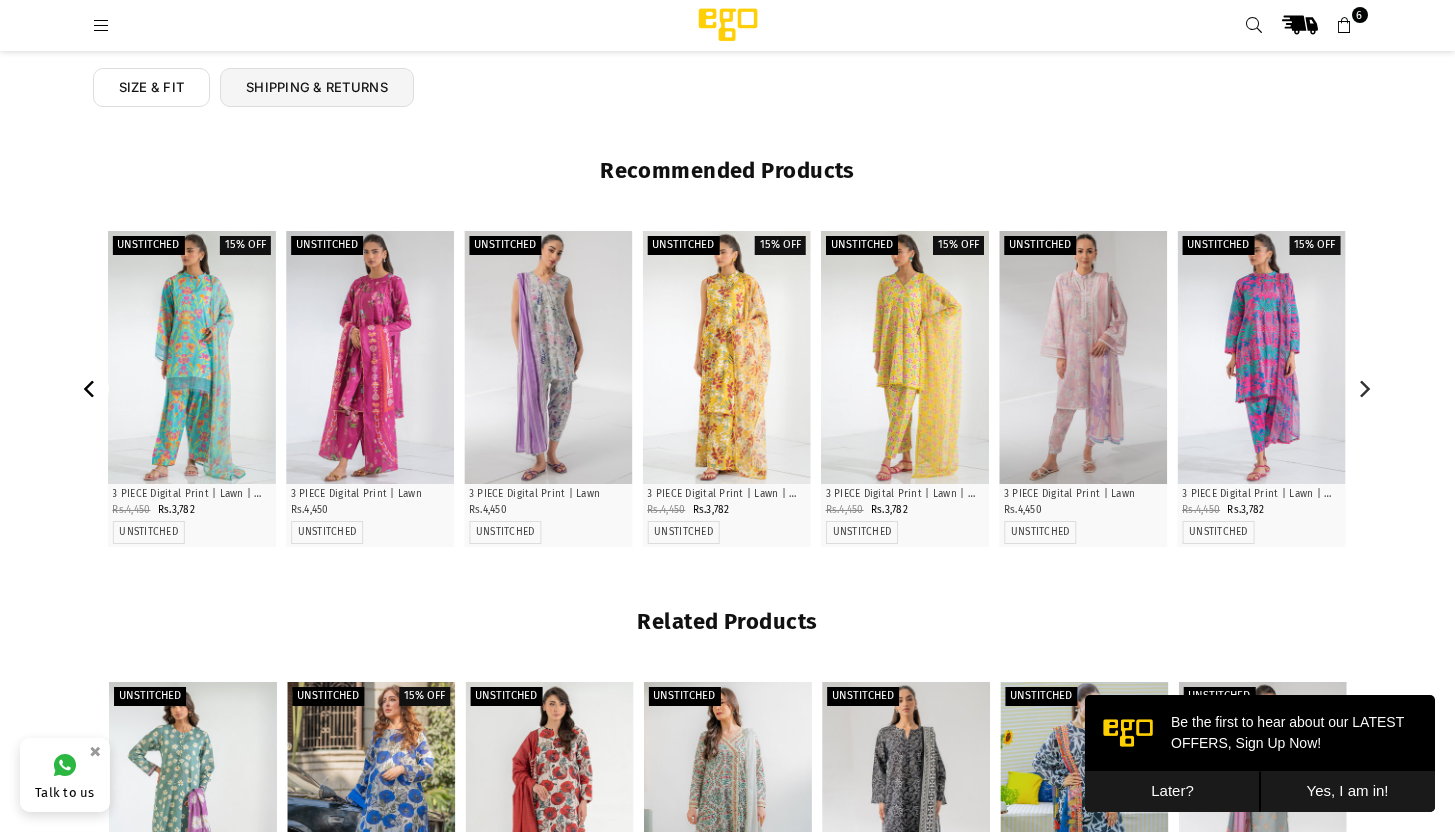 click 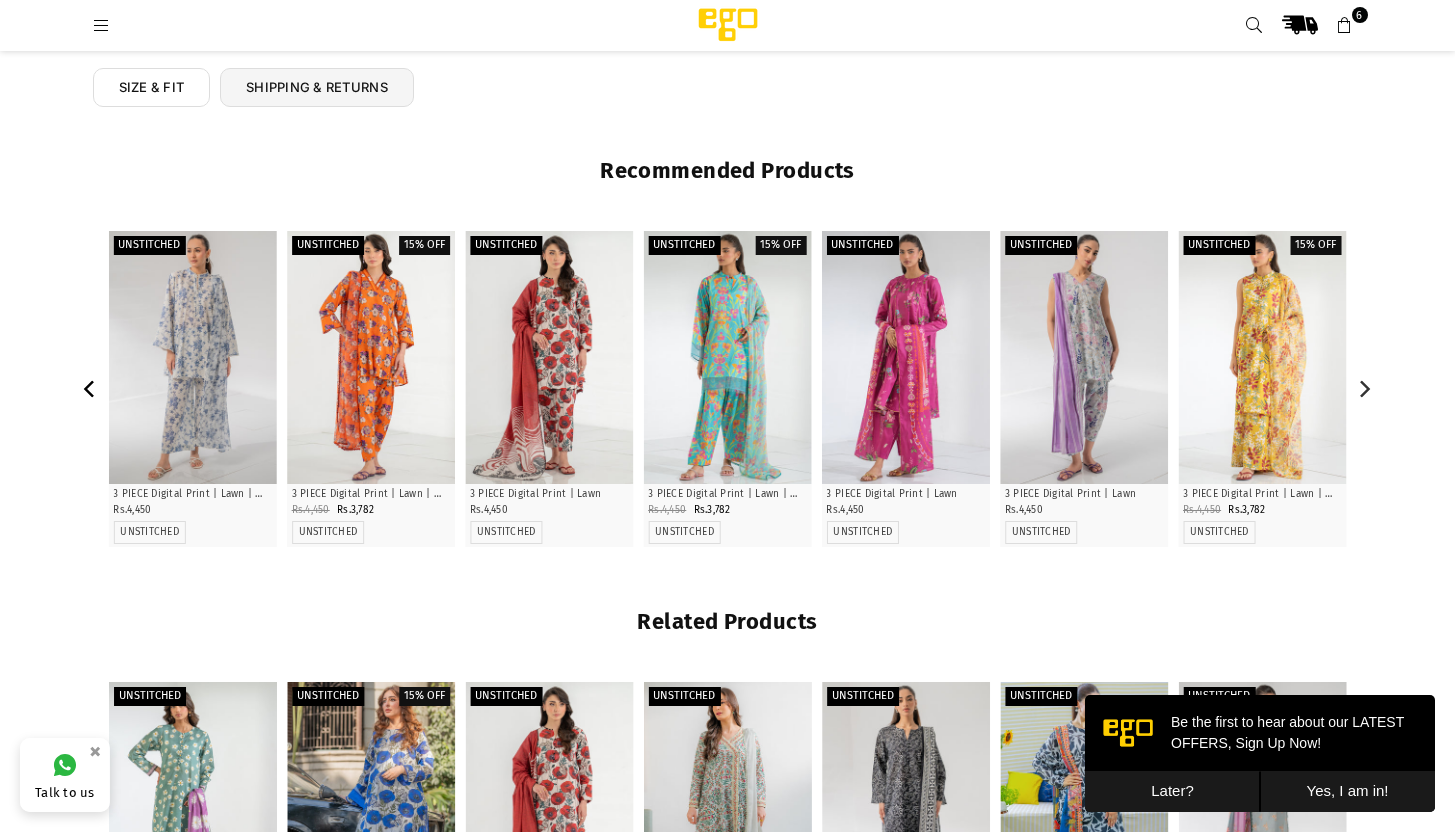 click 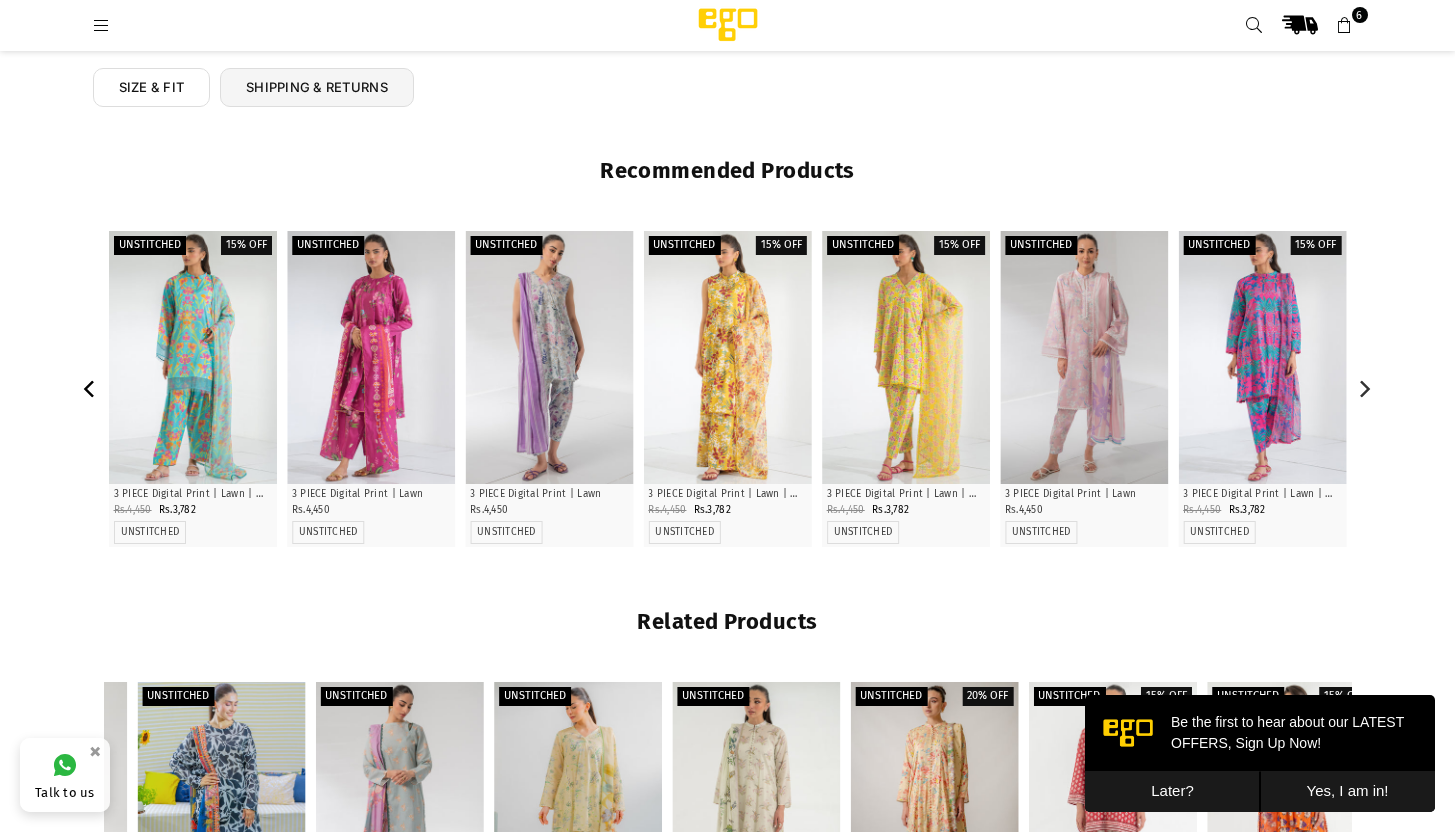 click 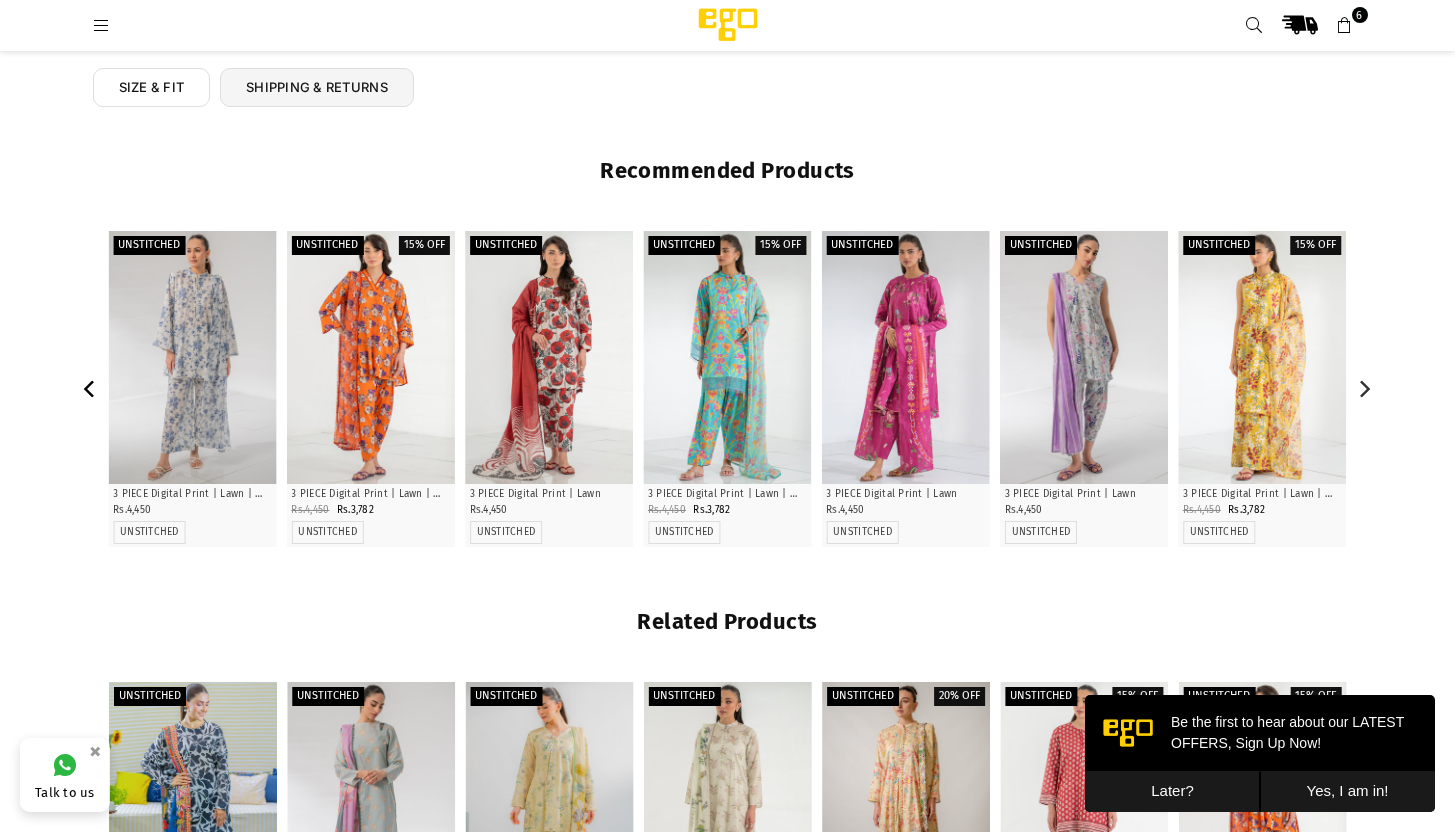 click 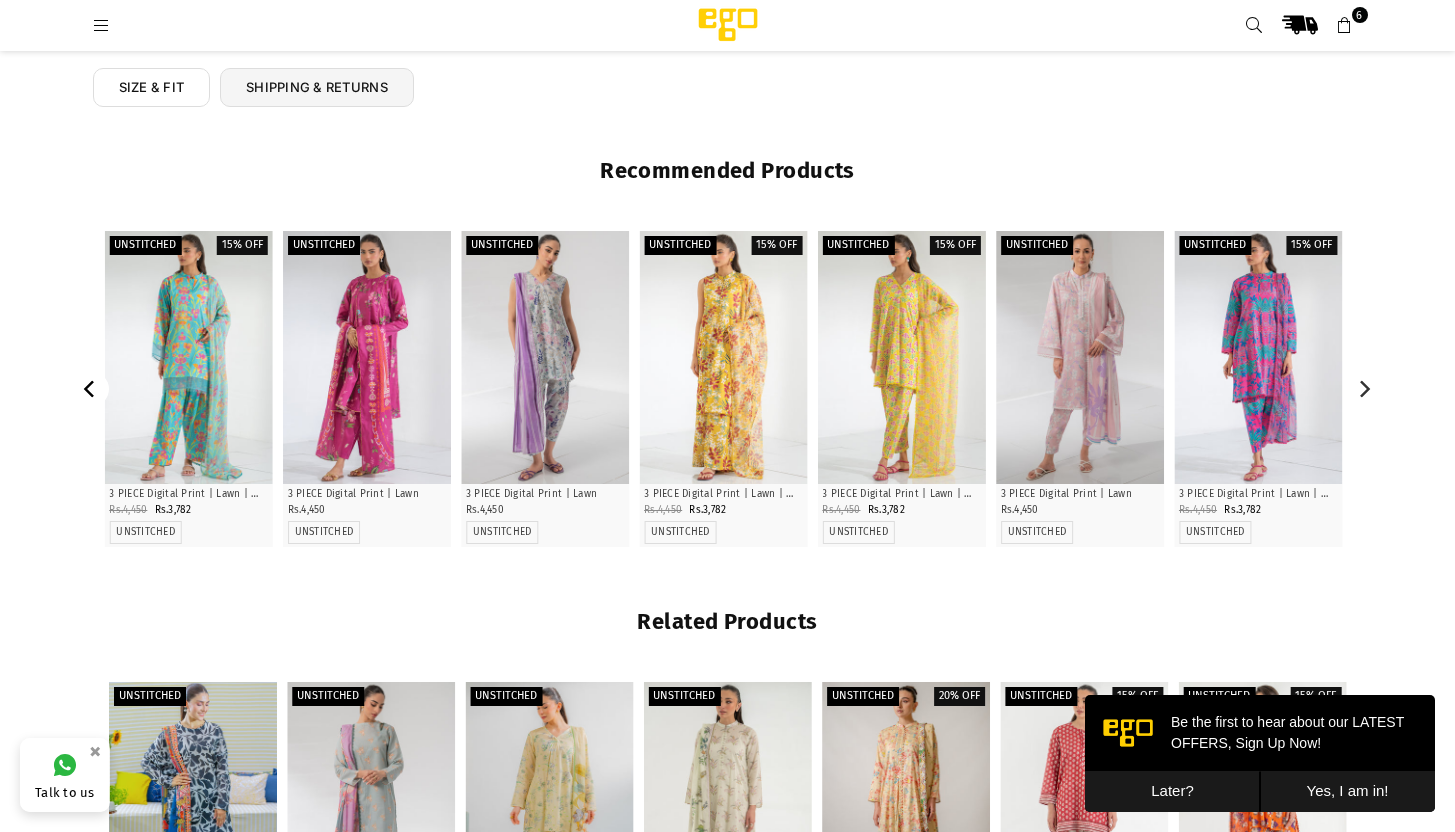 click 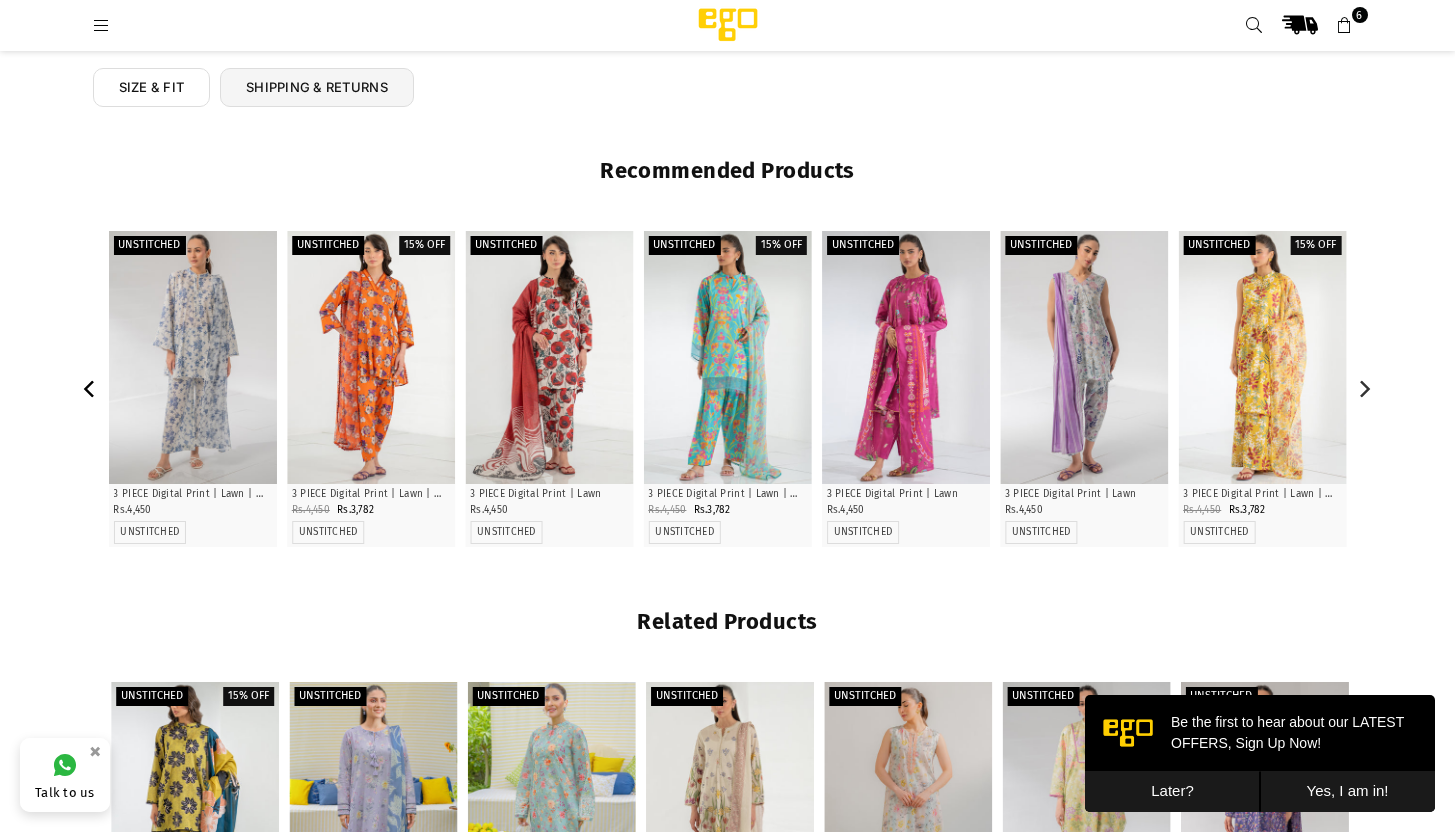click 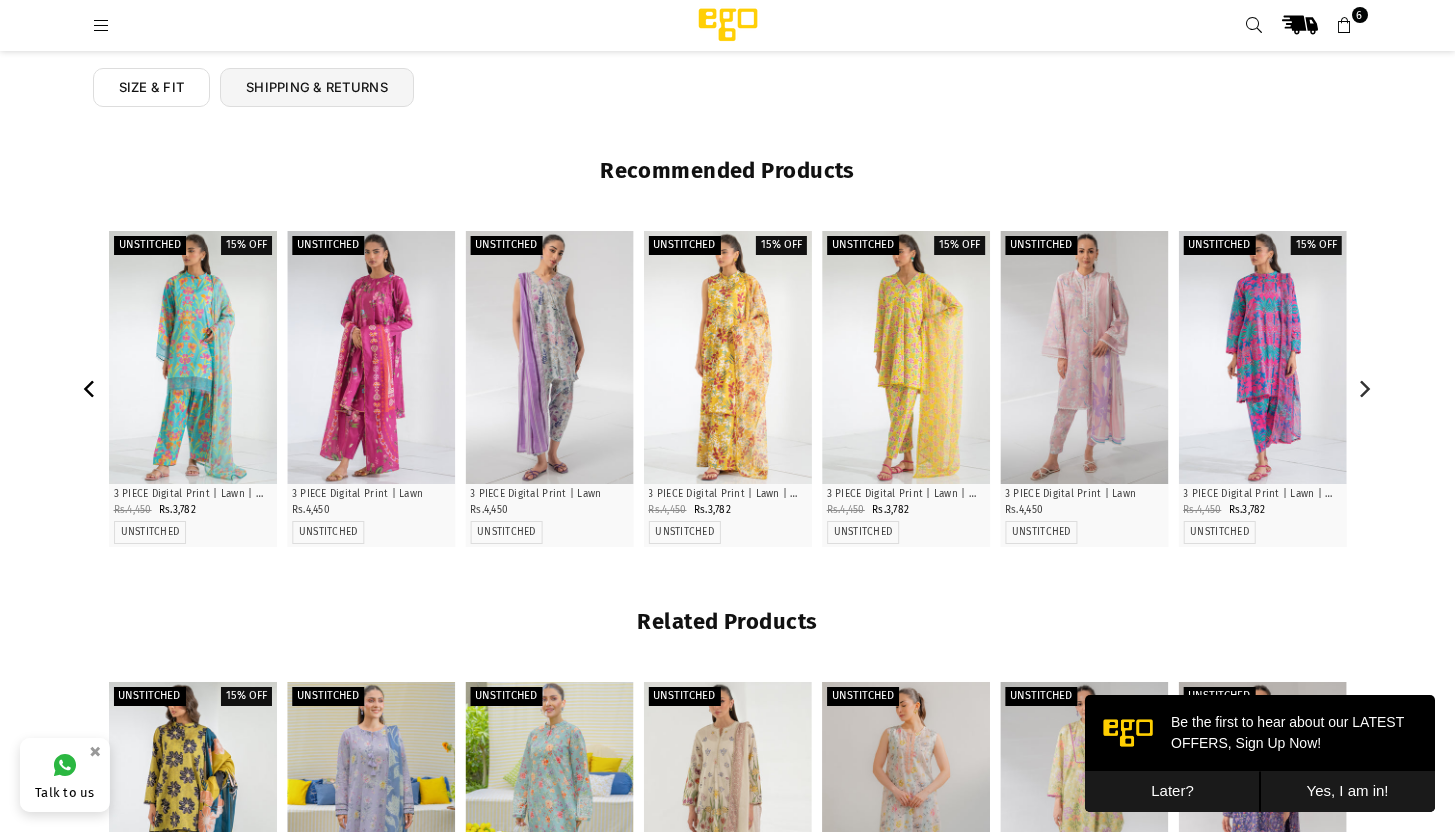 click 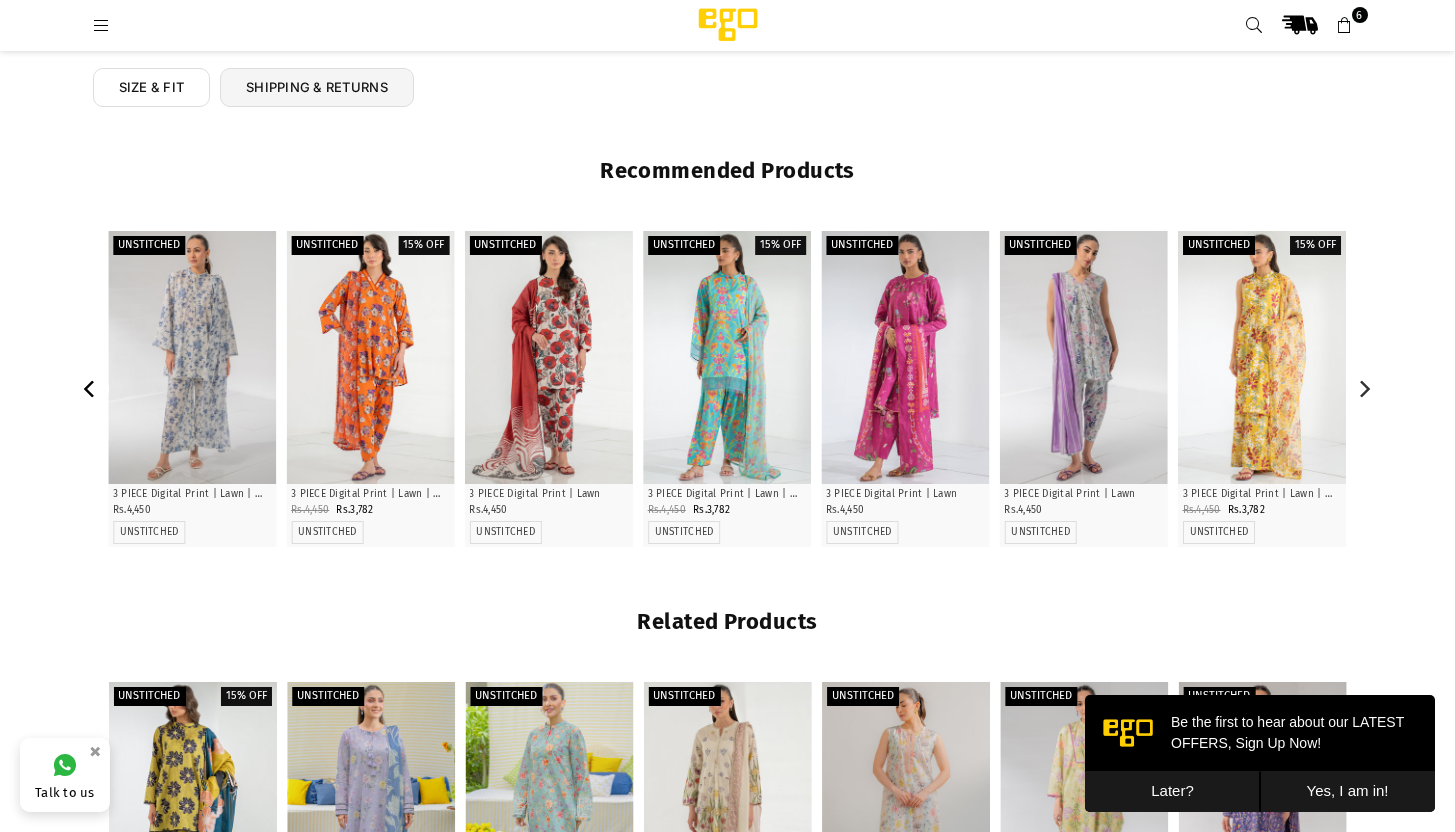 click 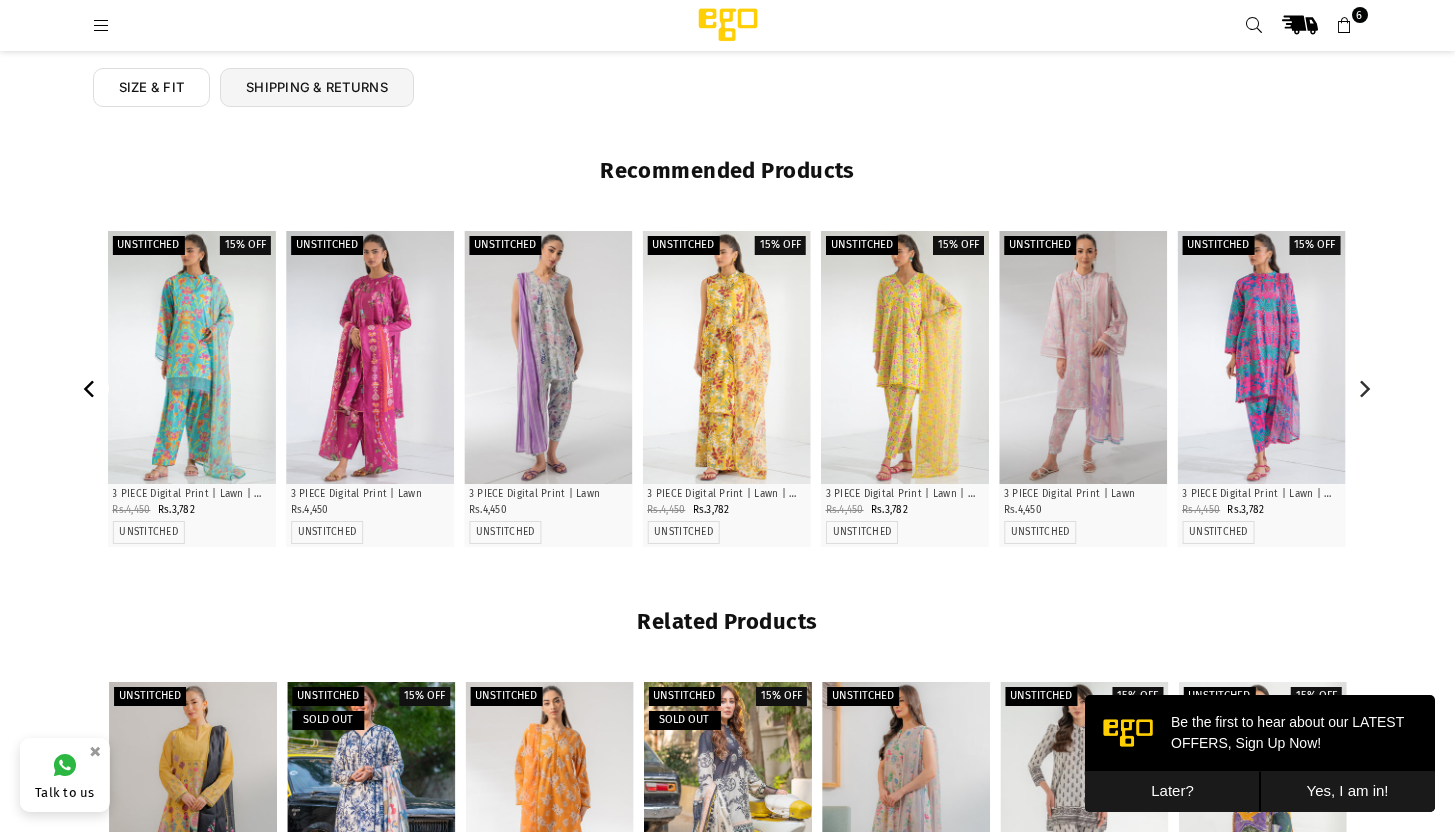 click 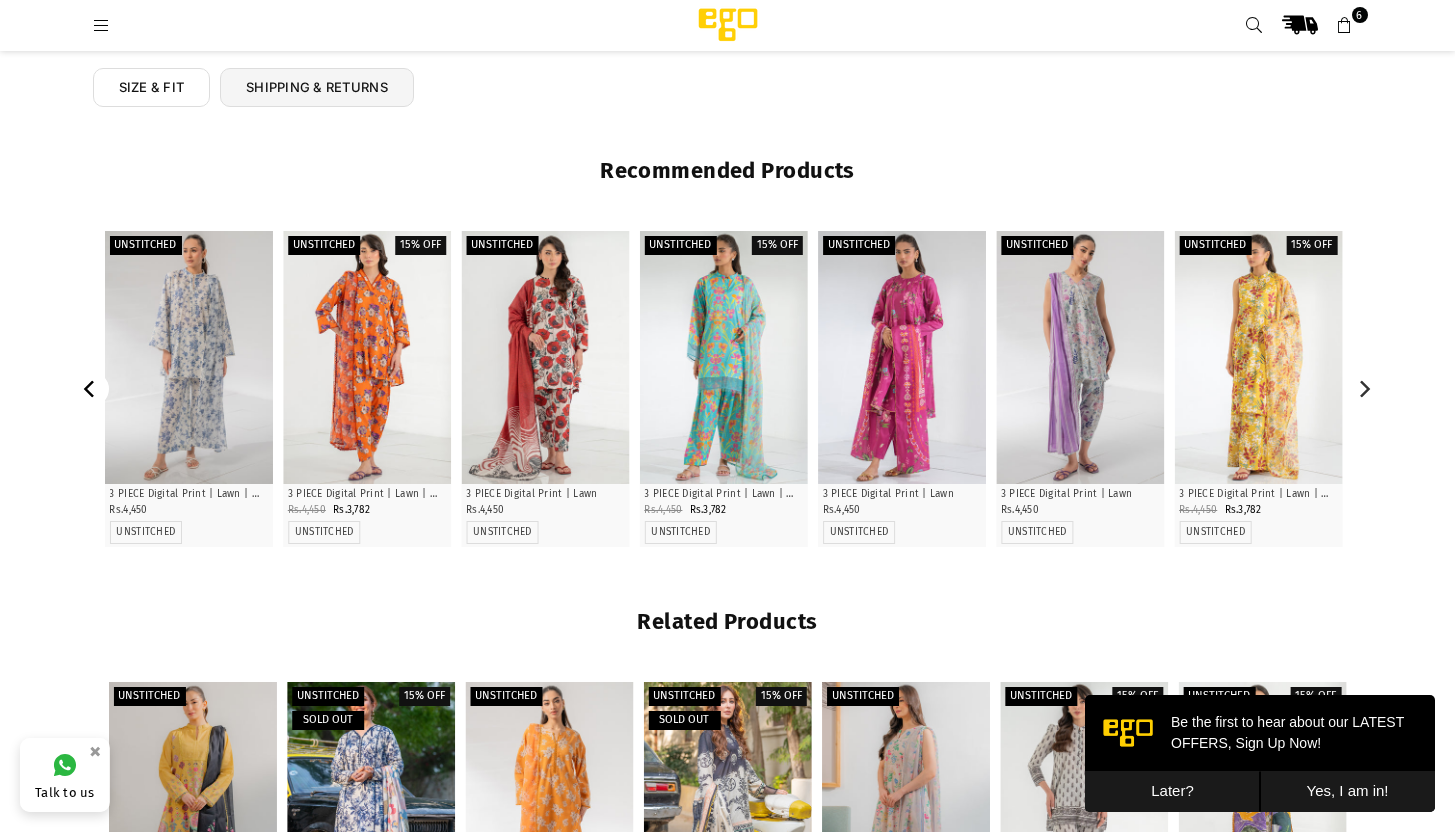click 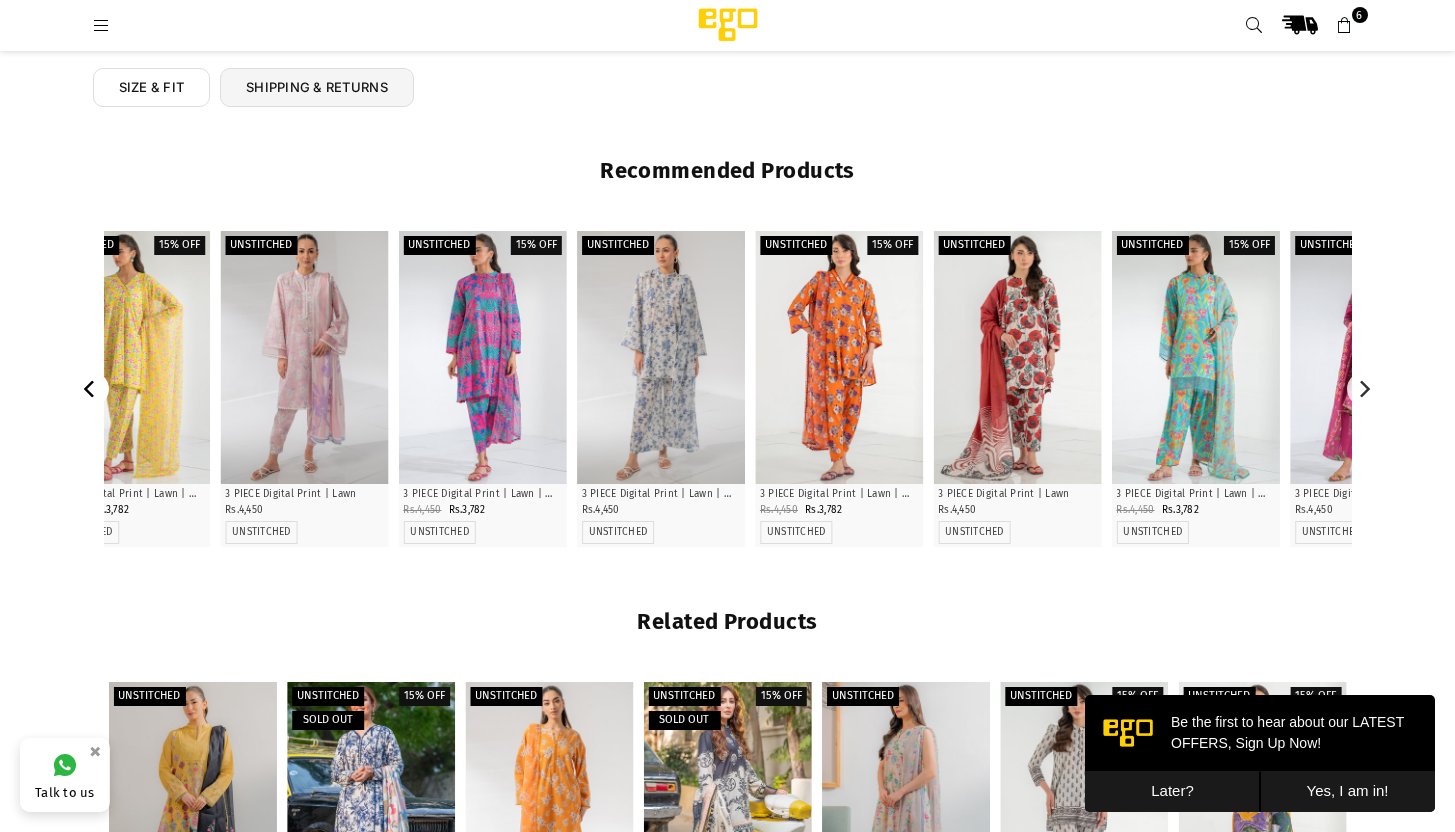 click 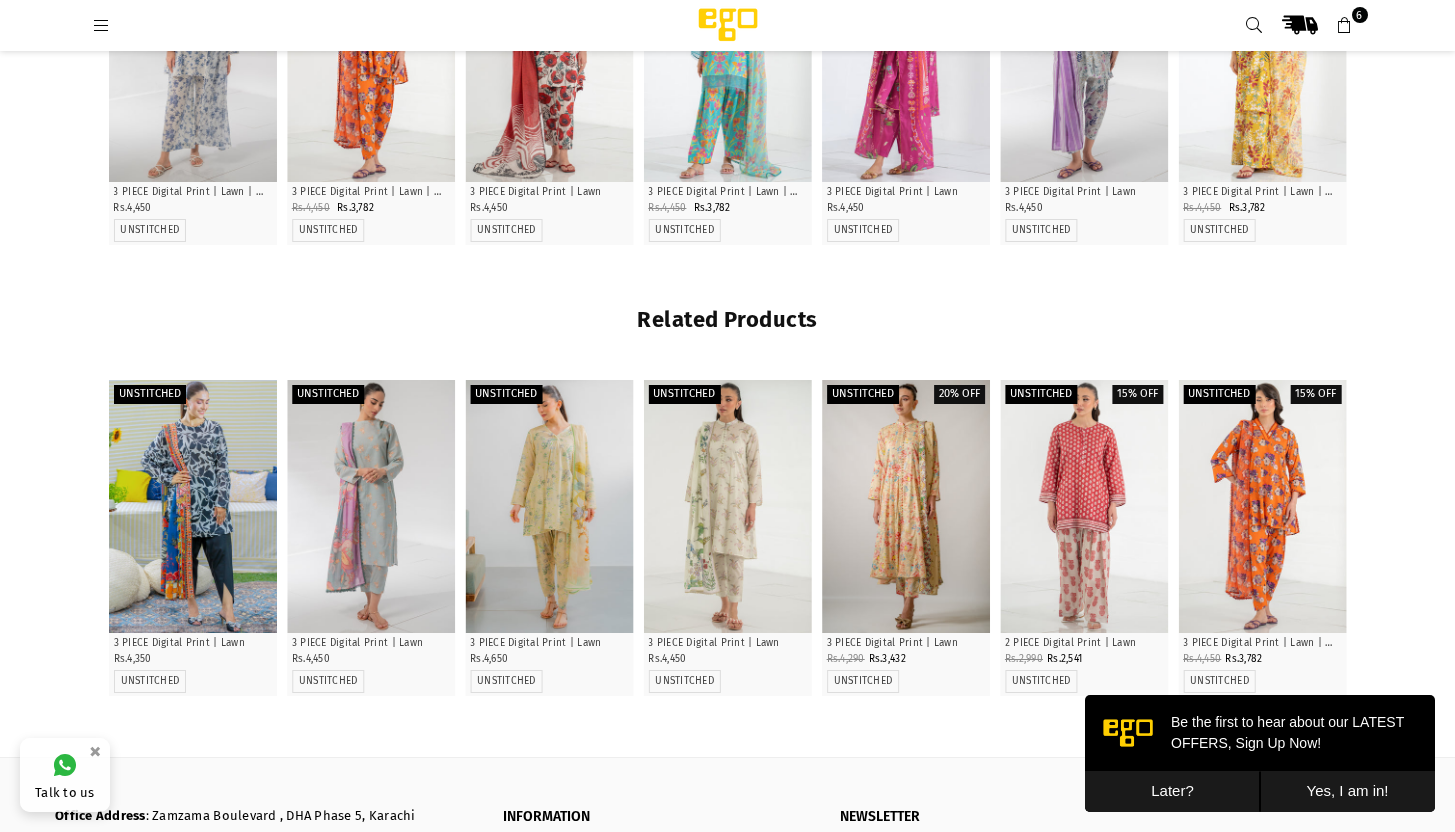 scroll, scrollTop: 1279, scrollLeft: 0, axis: vertical 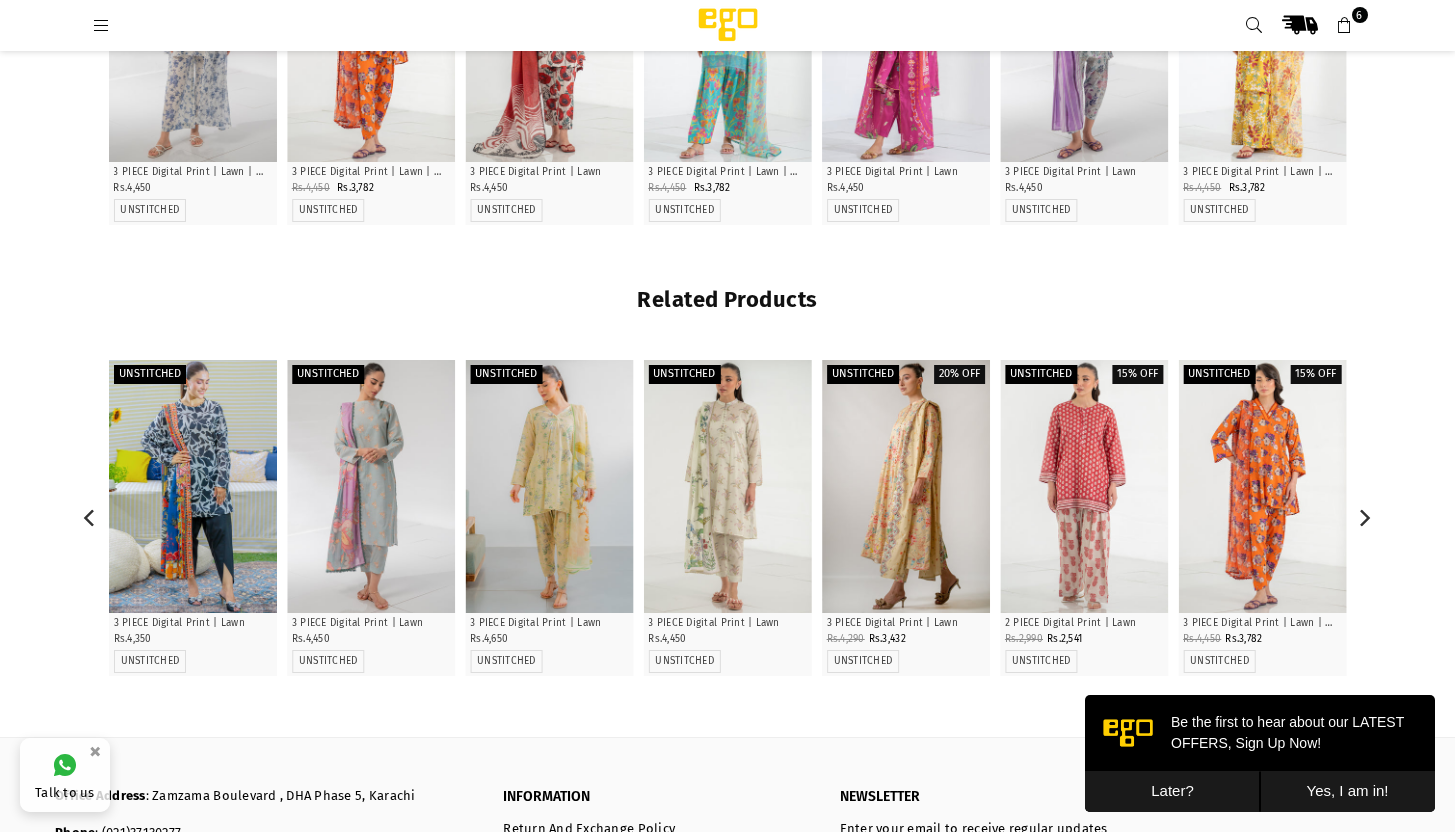 click at bounding box center [906, 486] 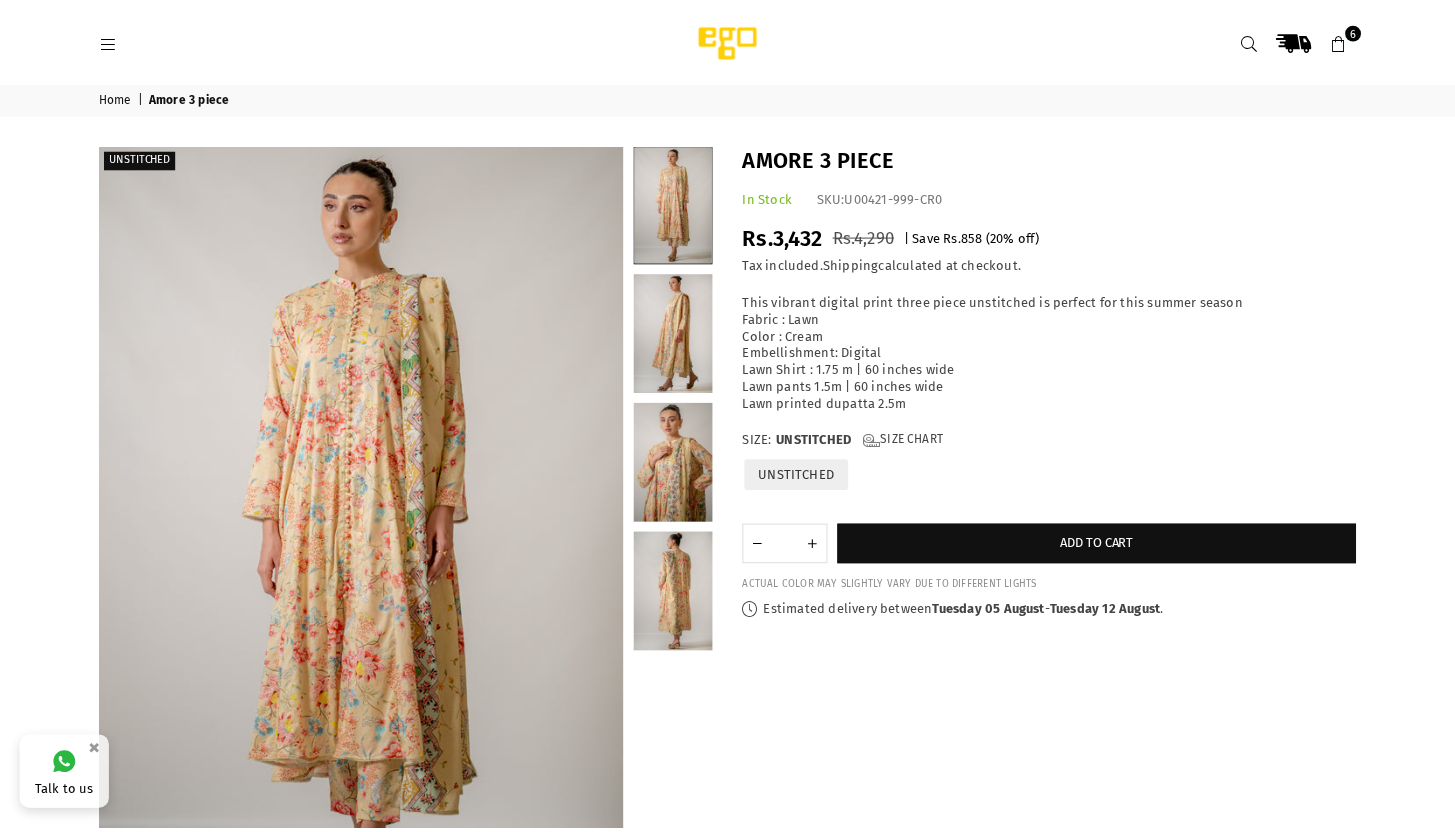 scroll, scrollTop: 0, scrollLeft: 0, axis: both 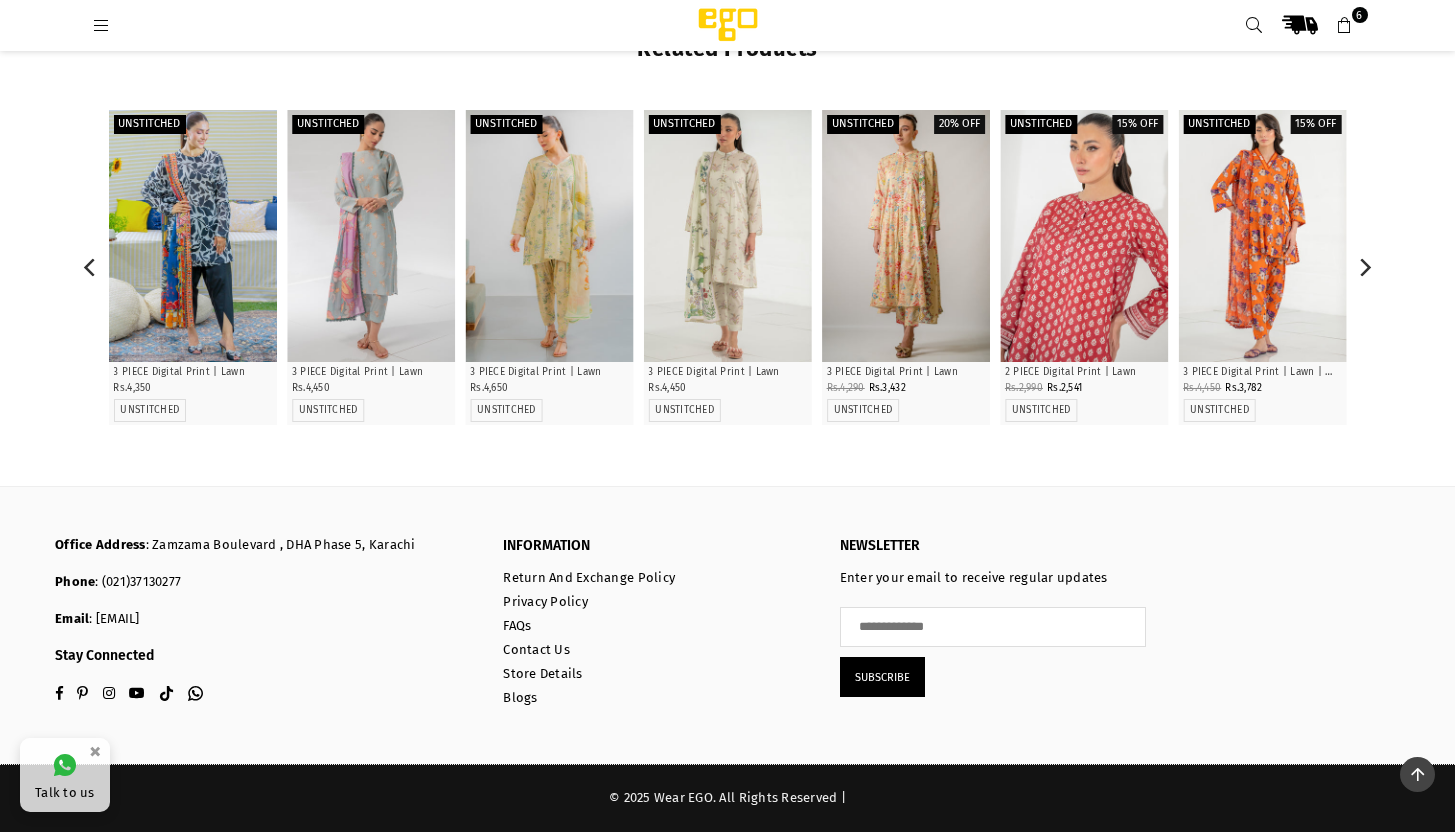 click at bounding box center (1084, 236) 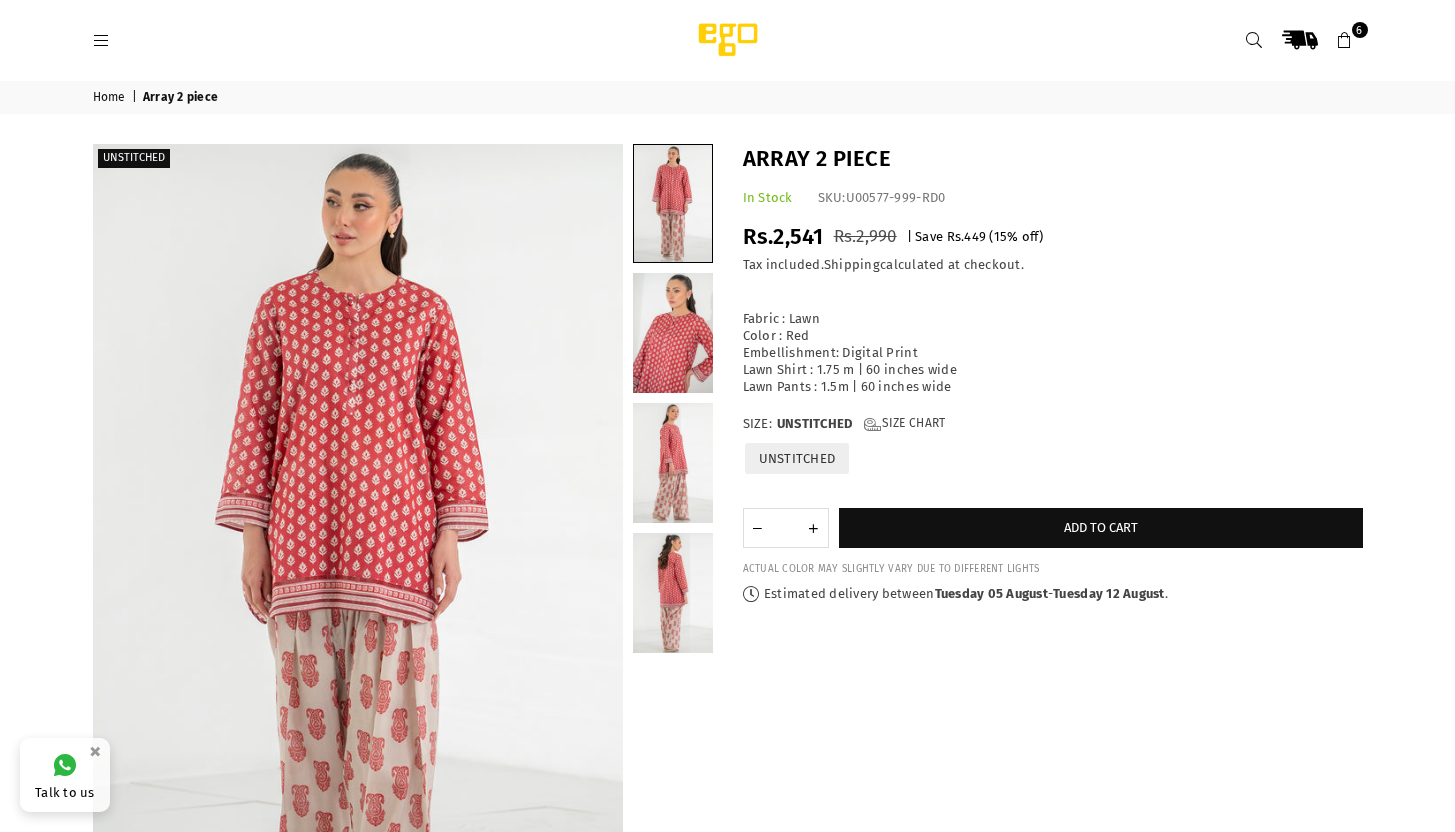 scroll, scrollTop: 0, scrollLeft: 0, axis: both 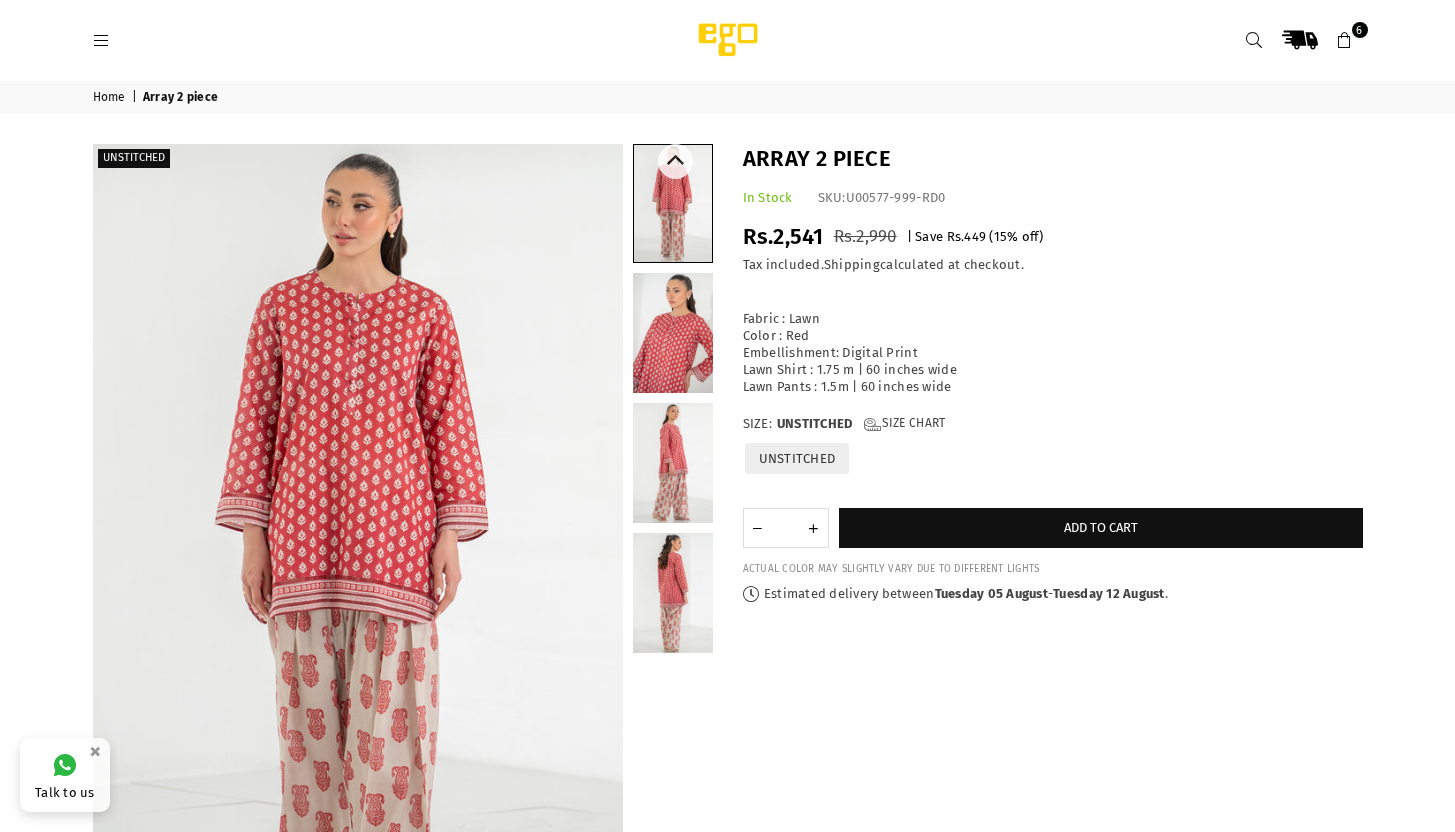 click at bounding box center (673, 463) 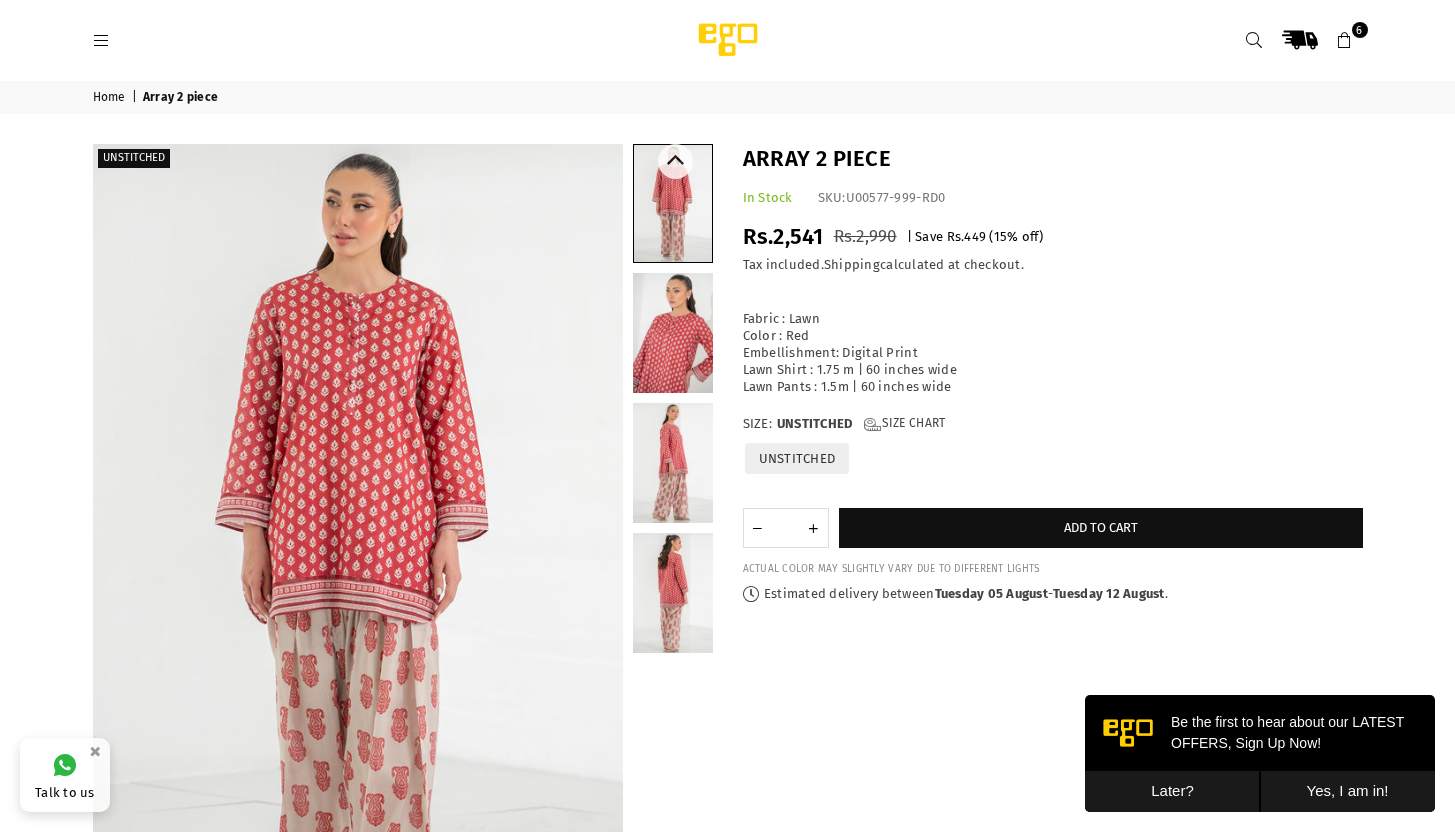 scroll, scrollTop: 0, scrollLeft: 0, axis: both 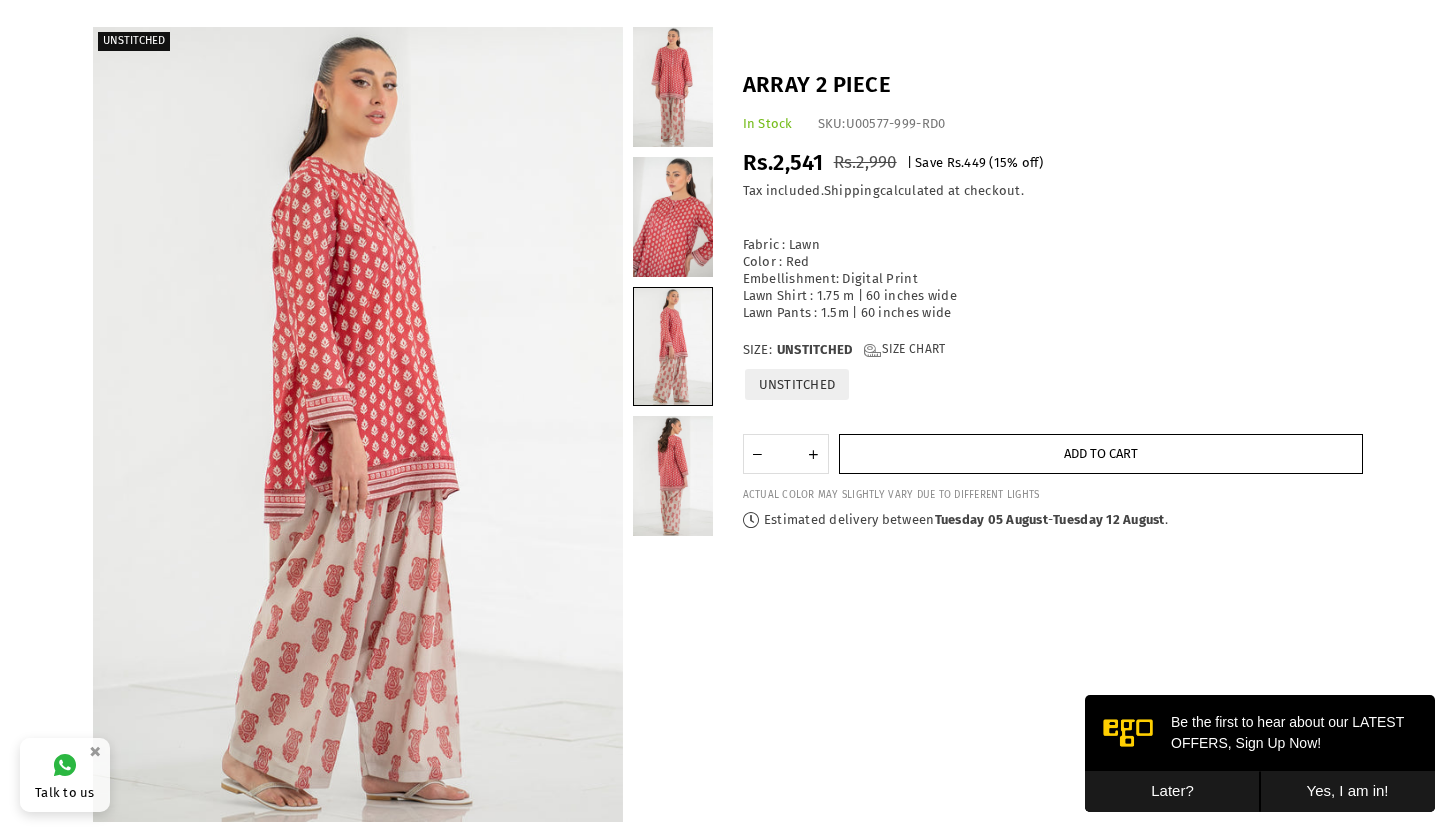 click on "Add to cart" at bounding box center (1101, 454) 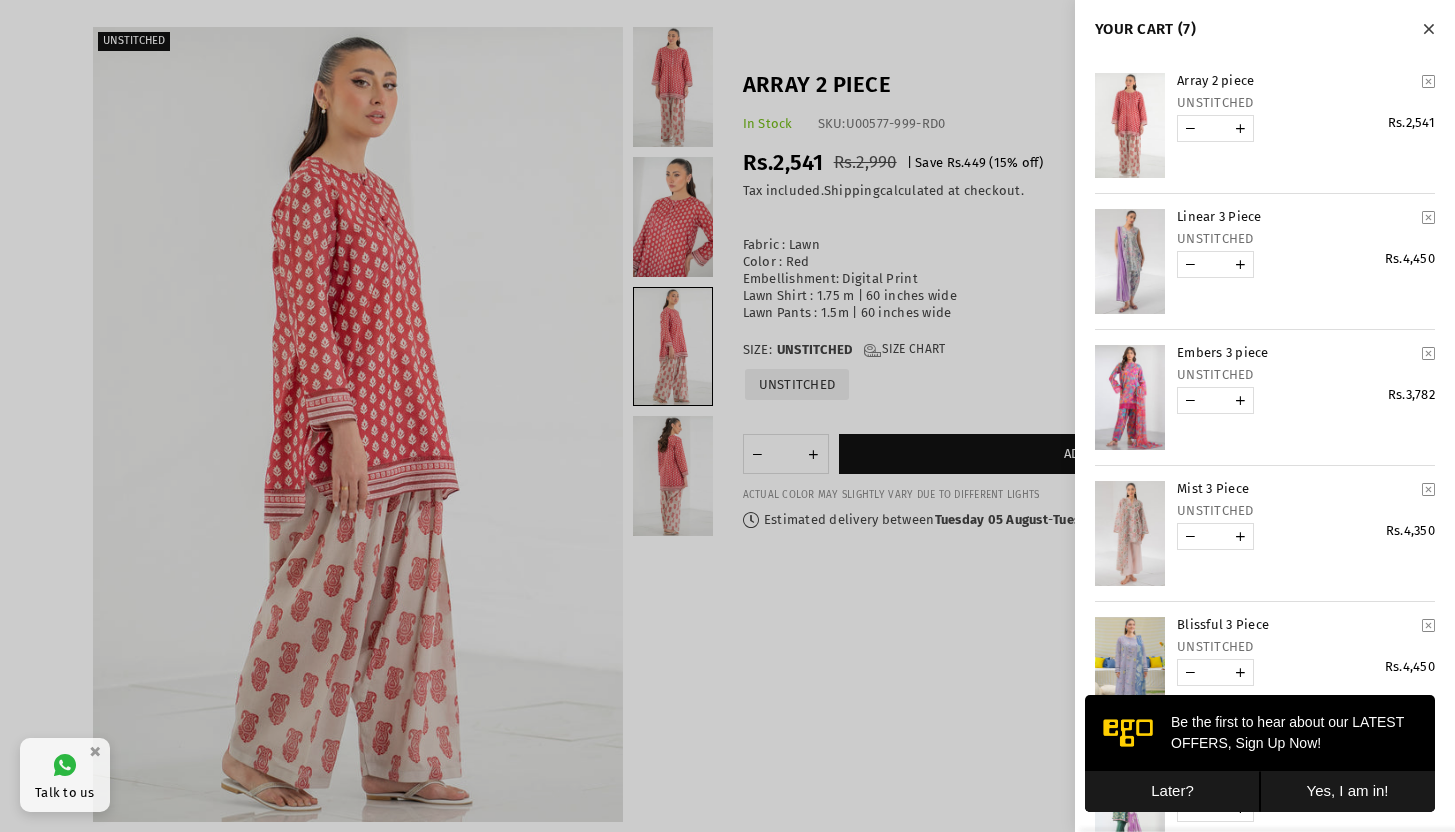 click at bounding box center (727, 416) 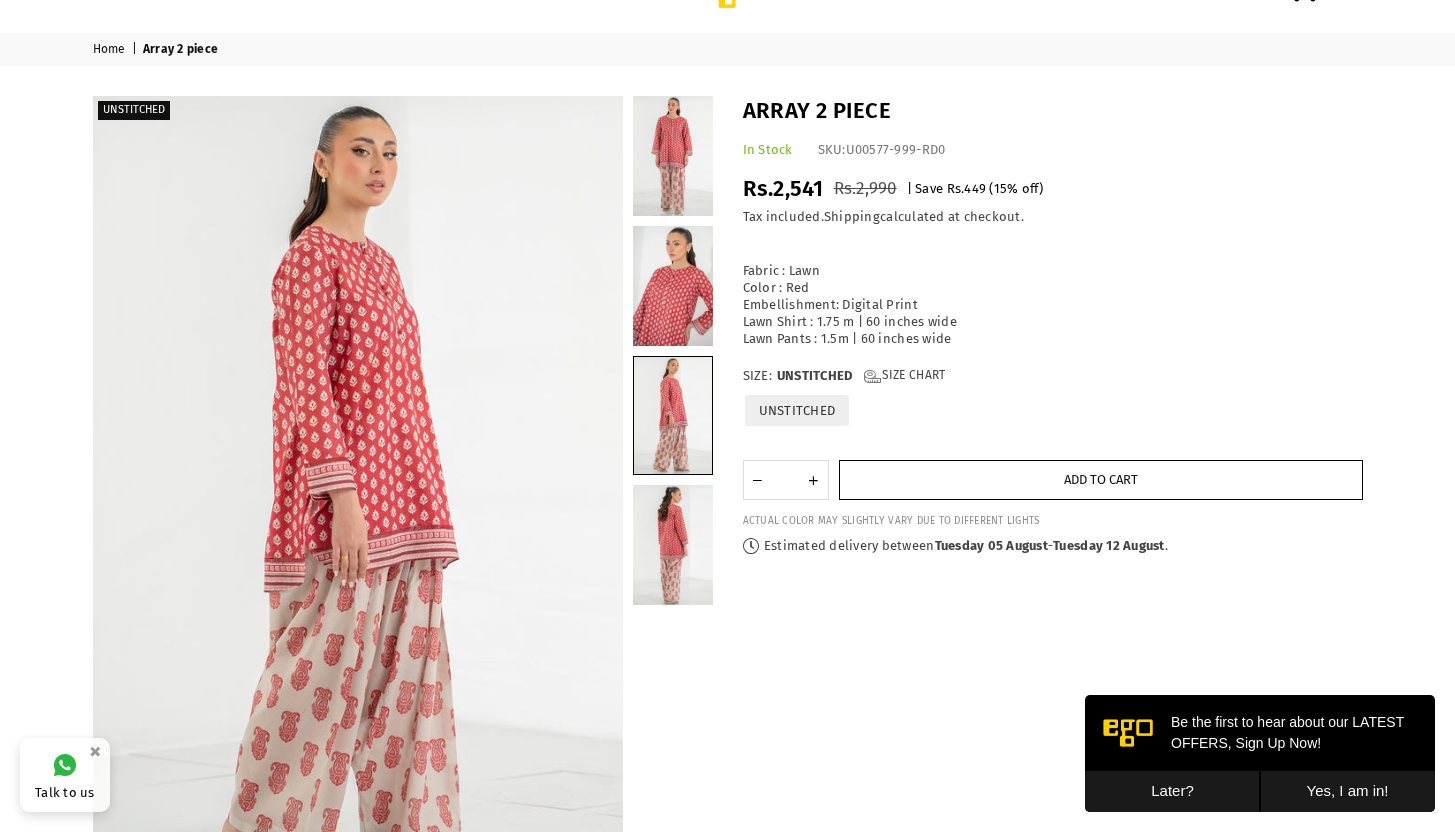 scroll, scrollTop: 0, scrollLeft: 0, axis: both 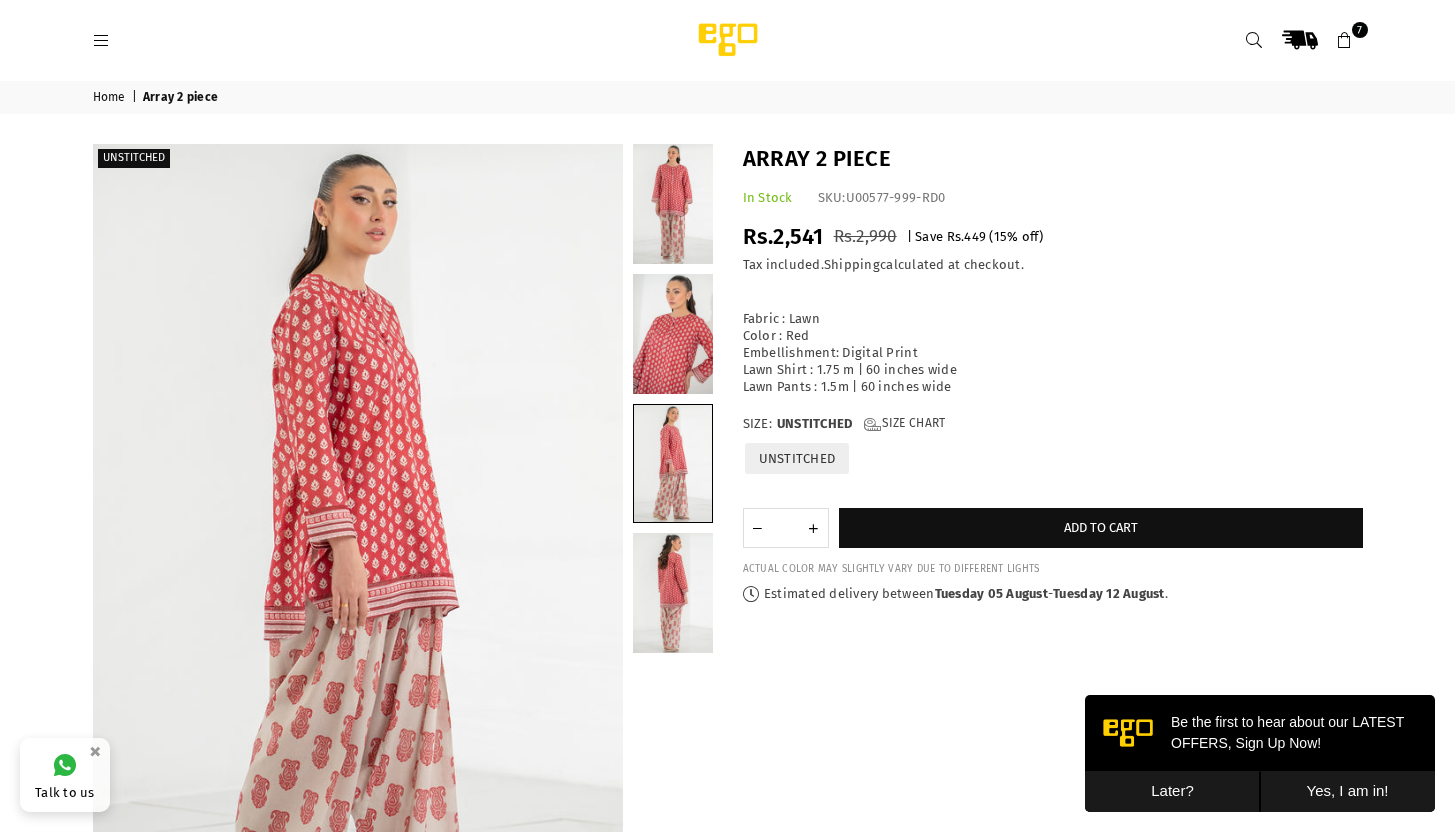 click at bounding box center (1345, 41) 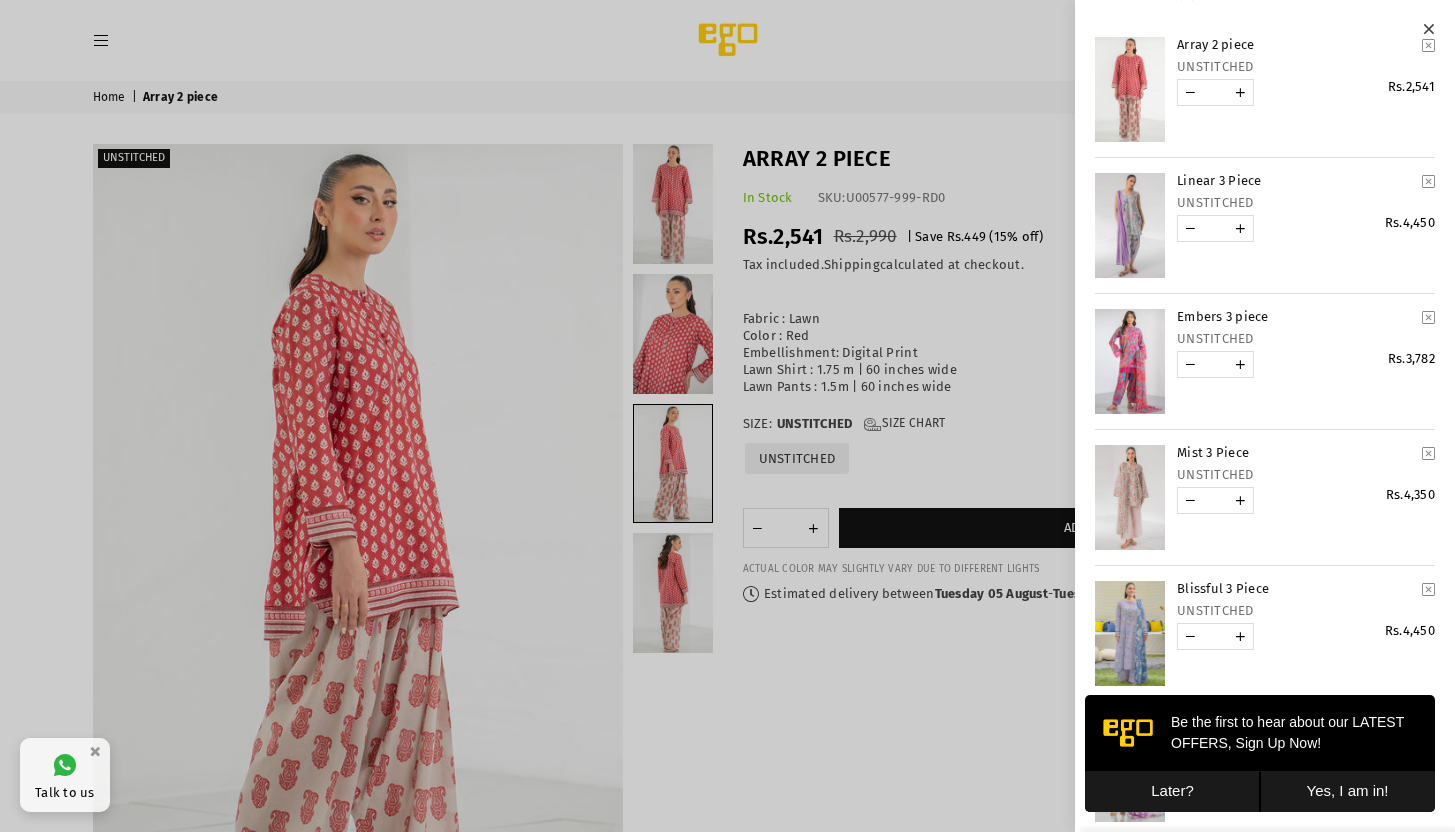 scroll, scrollTop: 0, scrollLeft: 0, axis: both 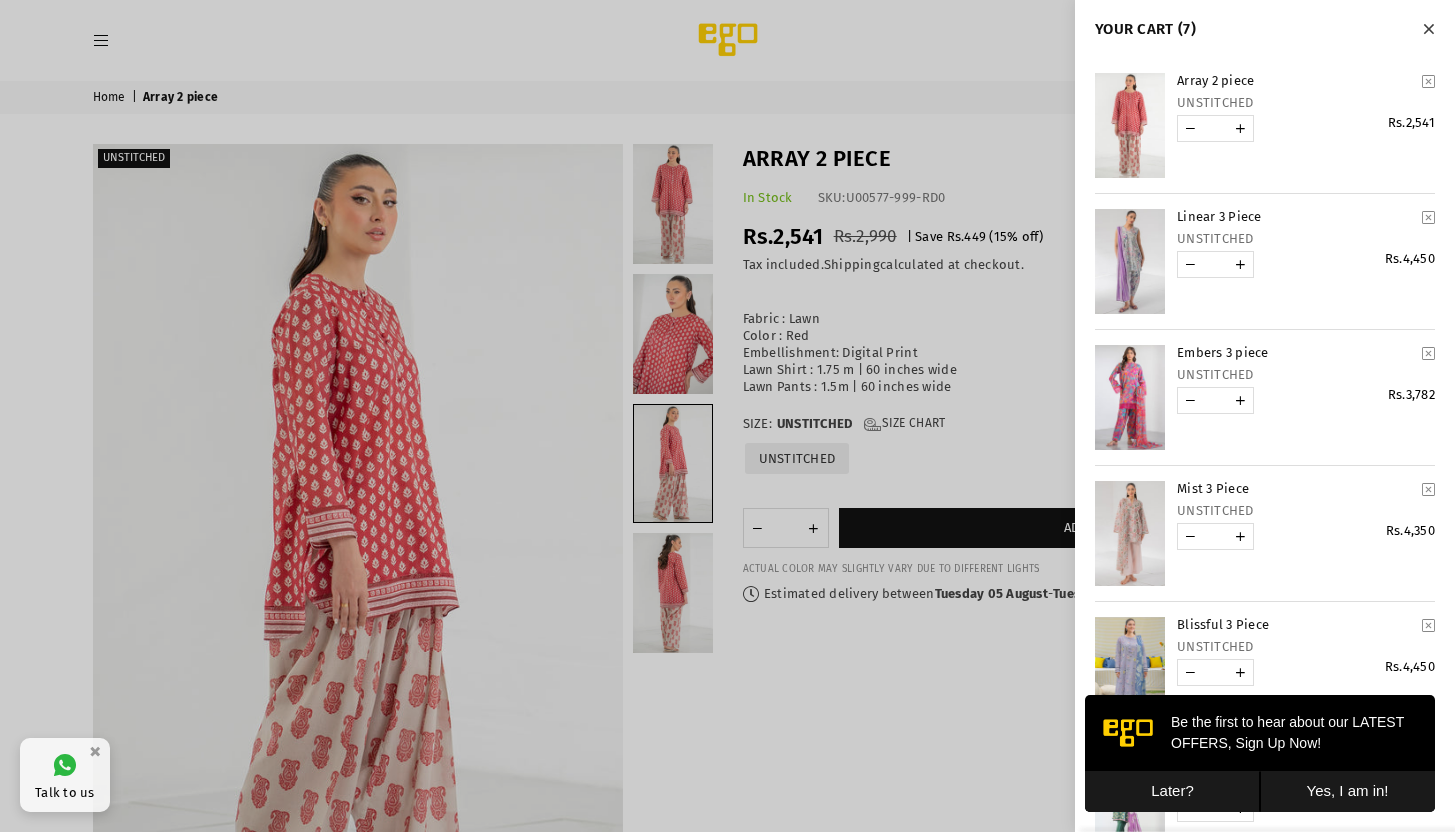 click at bounding box center [1130, 261] 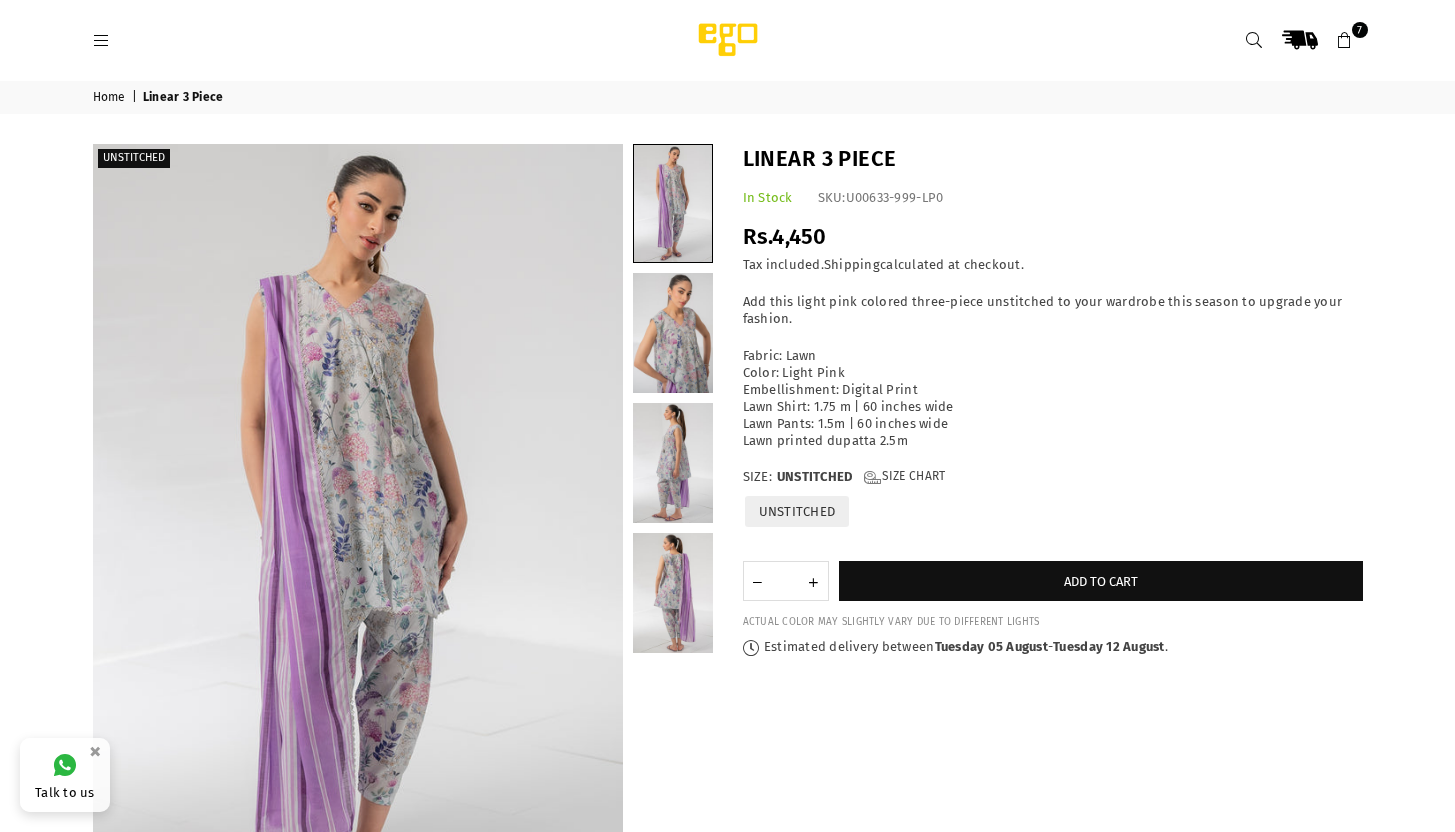 scroll, scrollTop: 0, scrollLeft: 0, axis: both 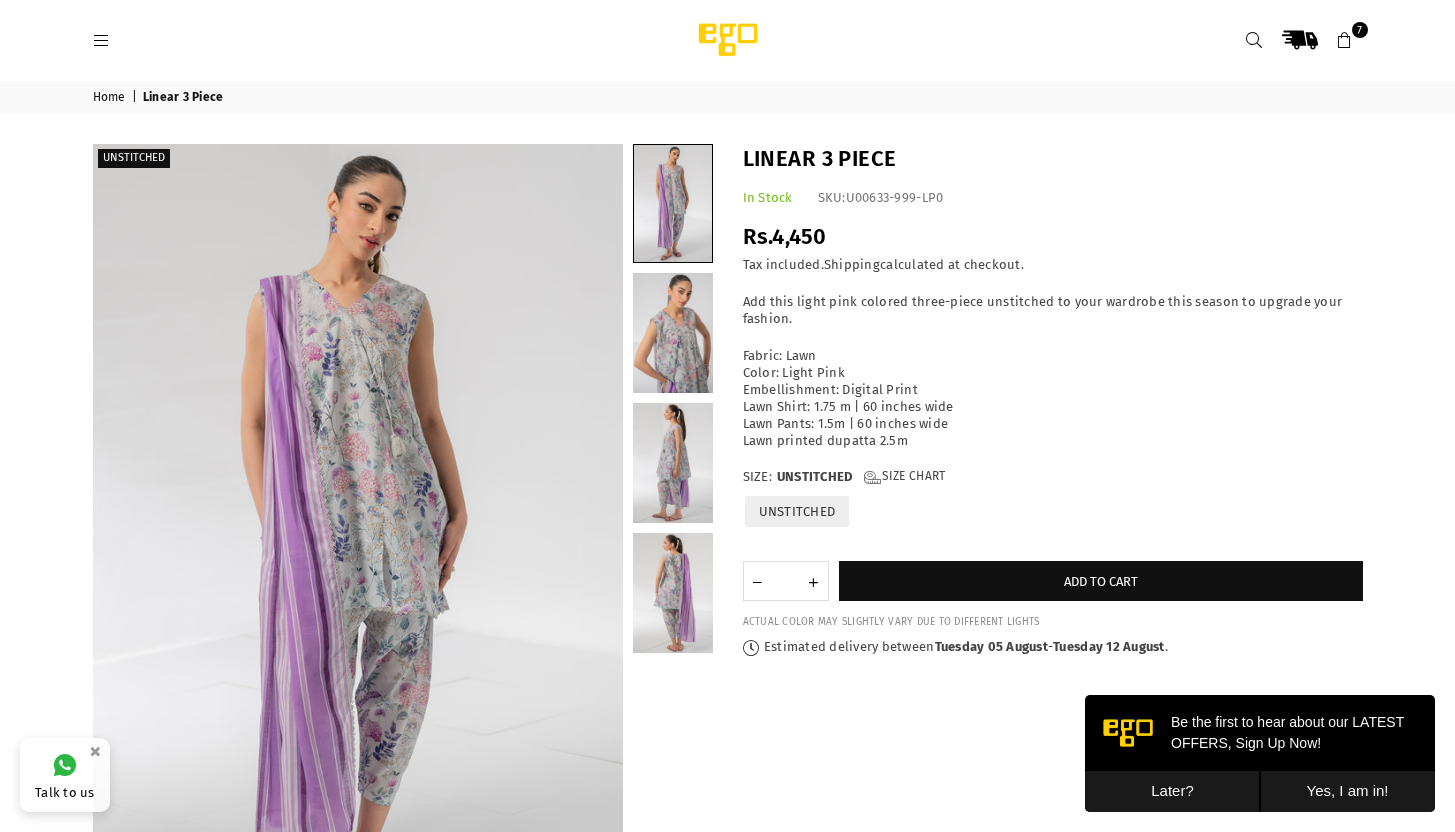 click at bounding box center (1345, 41) 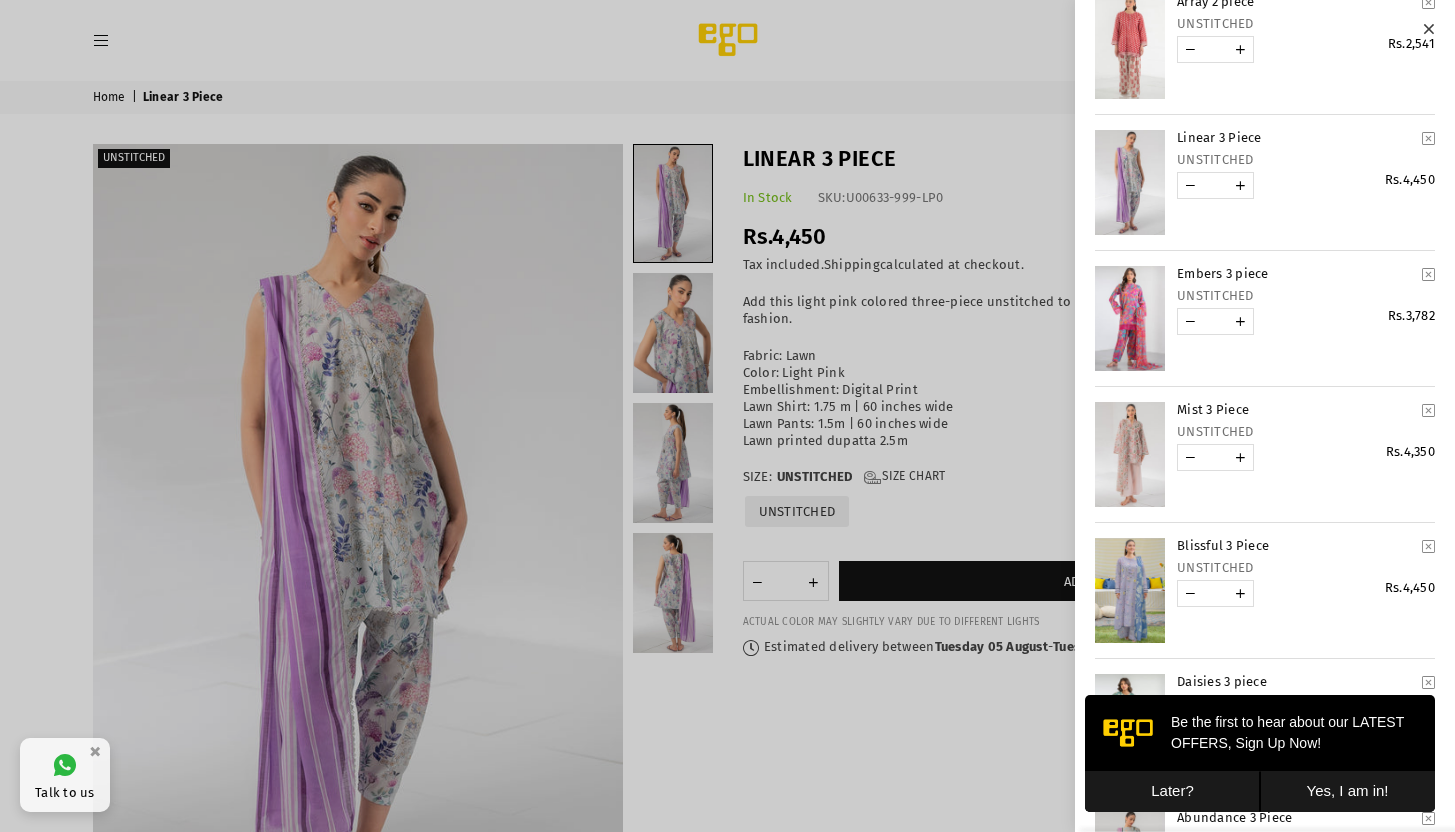 scroll, scrollTop: 87, scrollLeft: 0, axis: vertical 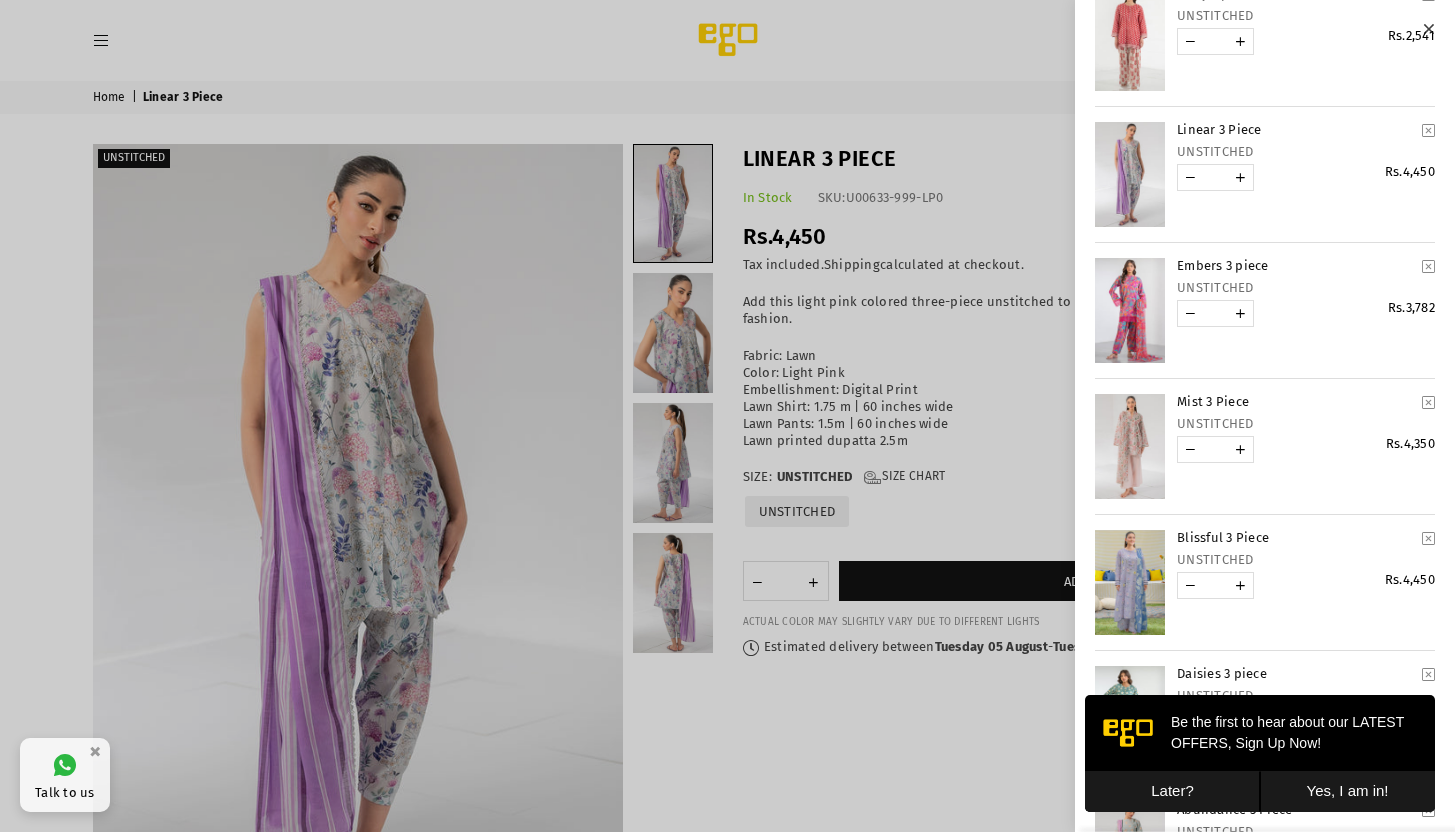 click at bounding box center (1428, 402) 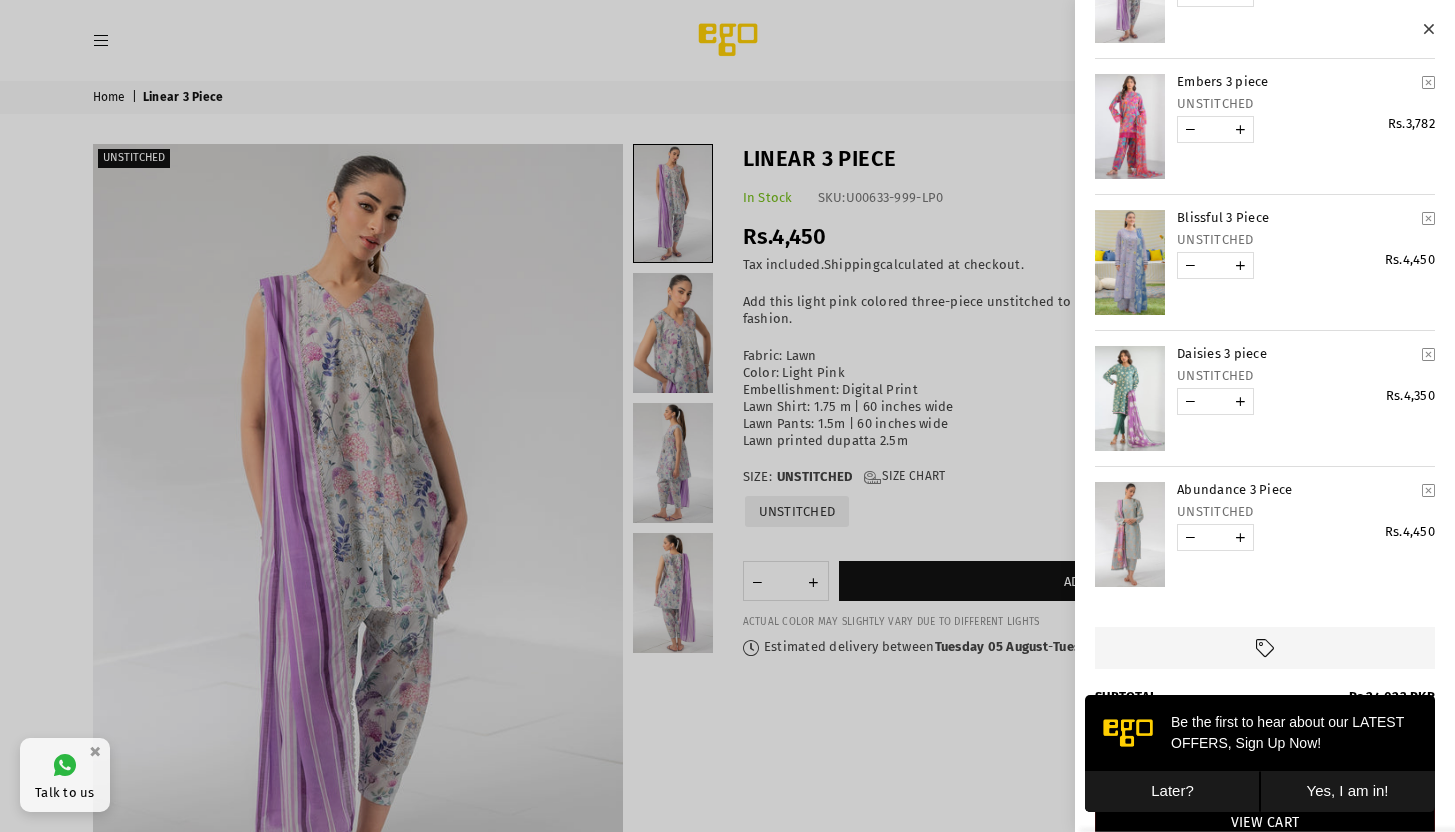 scroll, scrollTop: 268, scrollLeft: 0, axis: vertical 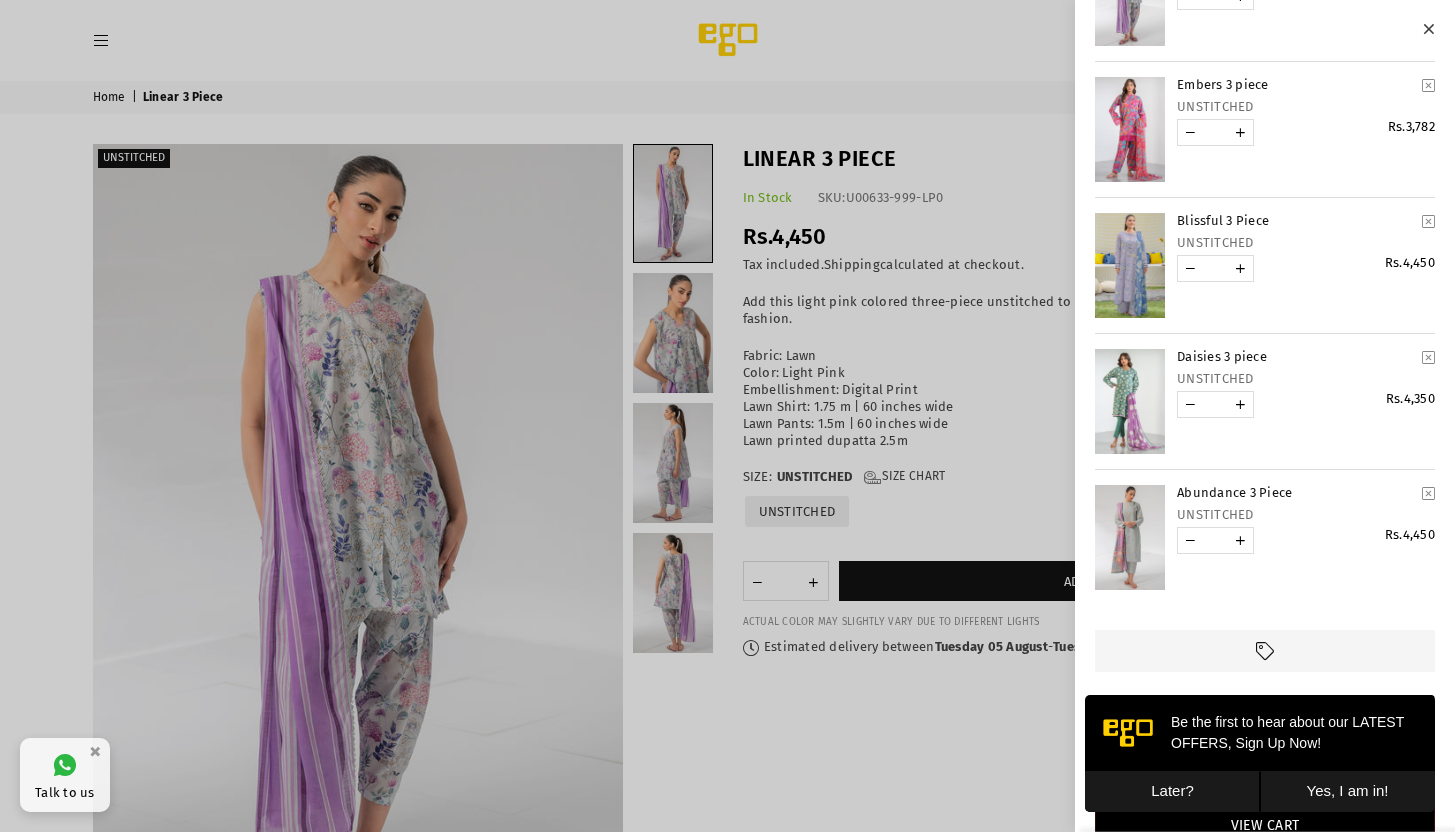 click at bounding box center [1130, 537] 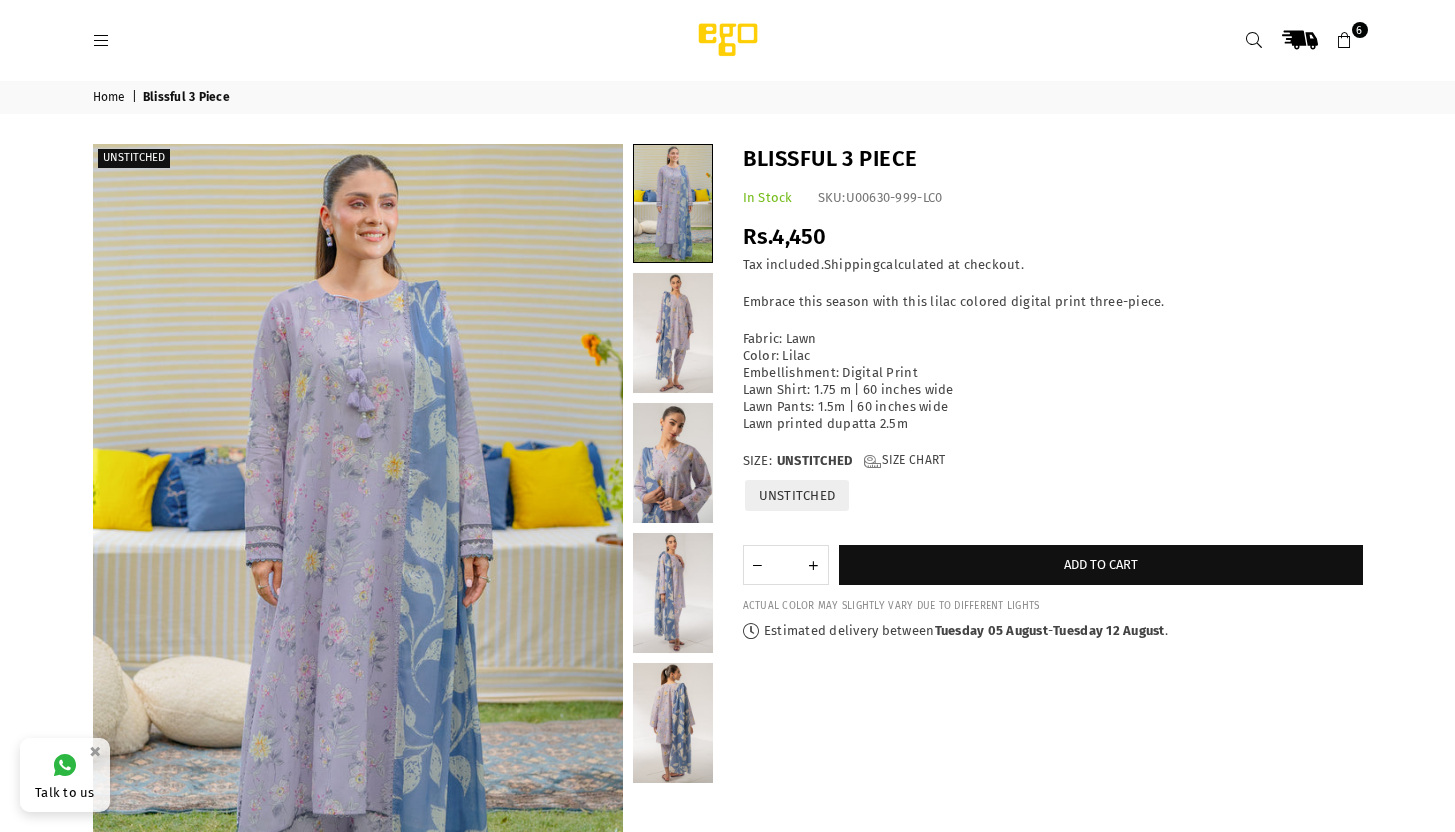 scroll, scrollTop: 0, scrollLeft: 0, axis: both 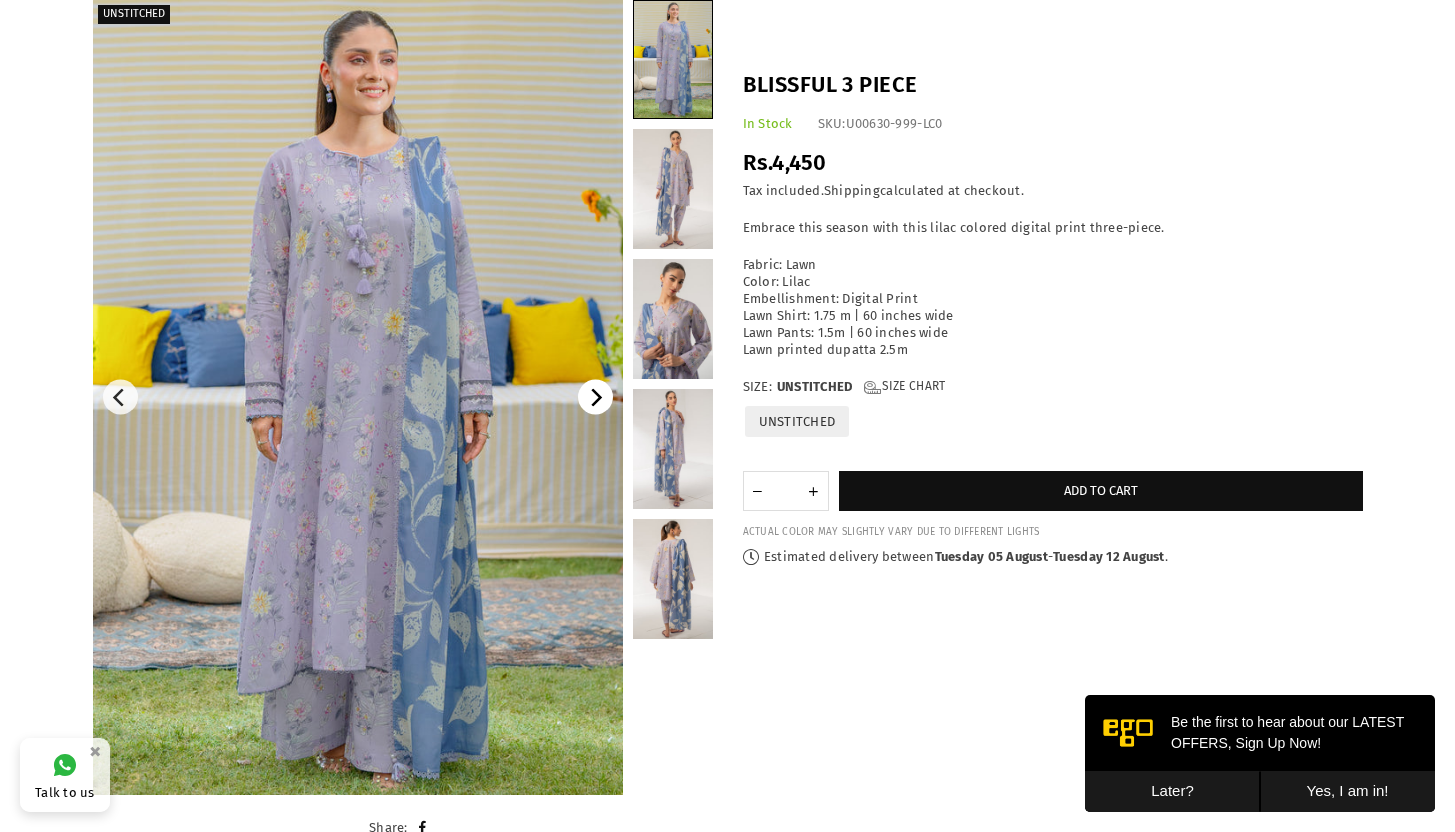click 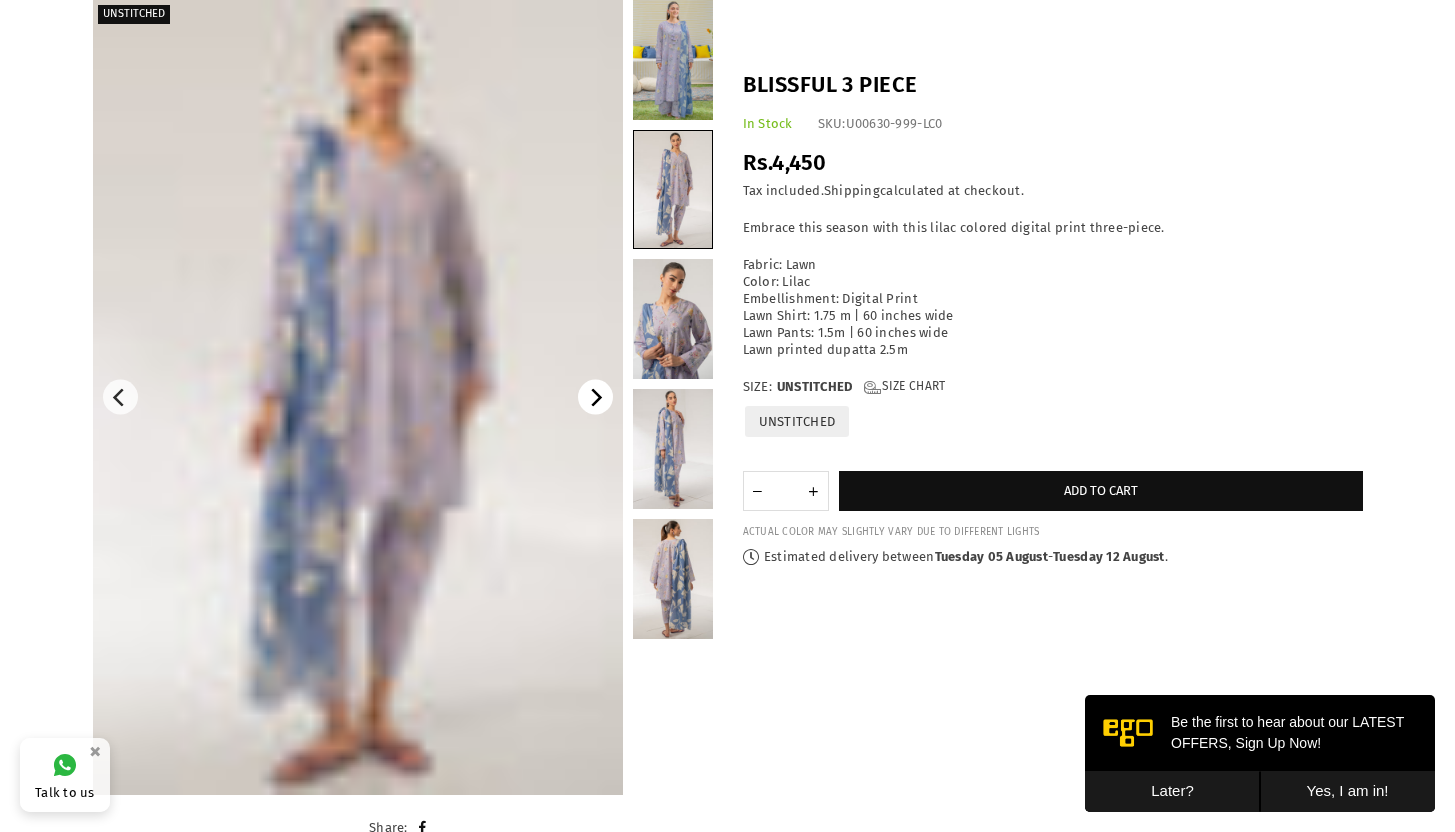 click 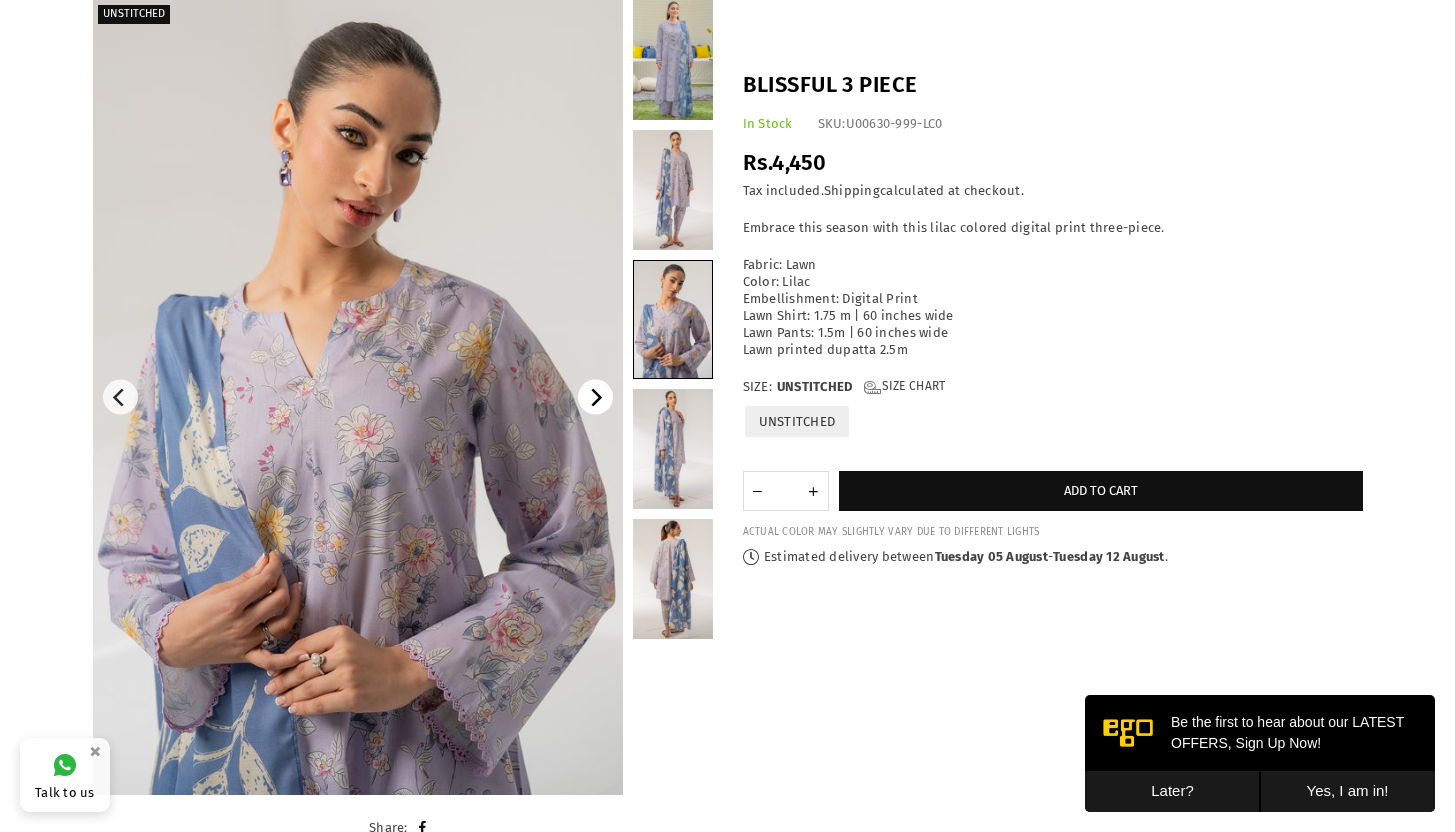 click 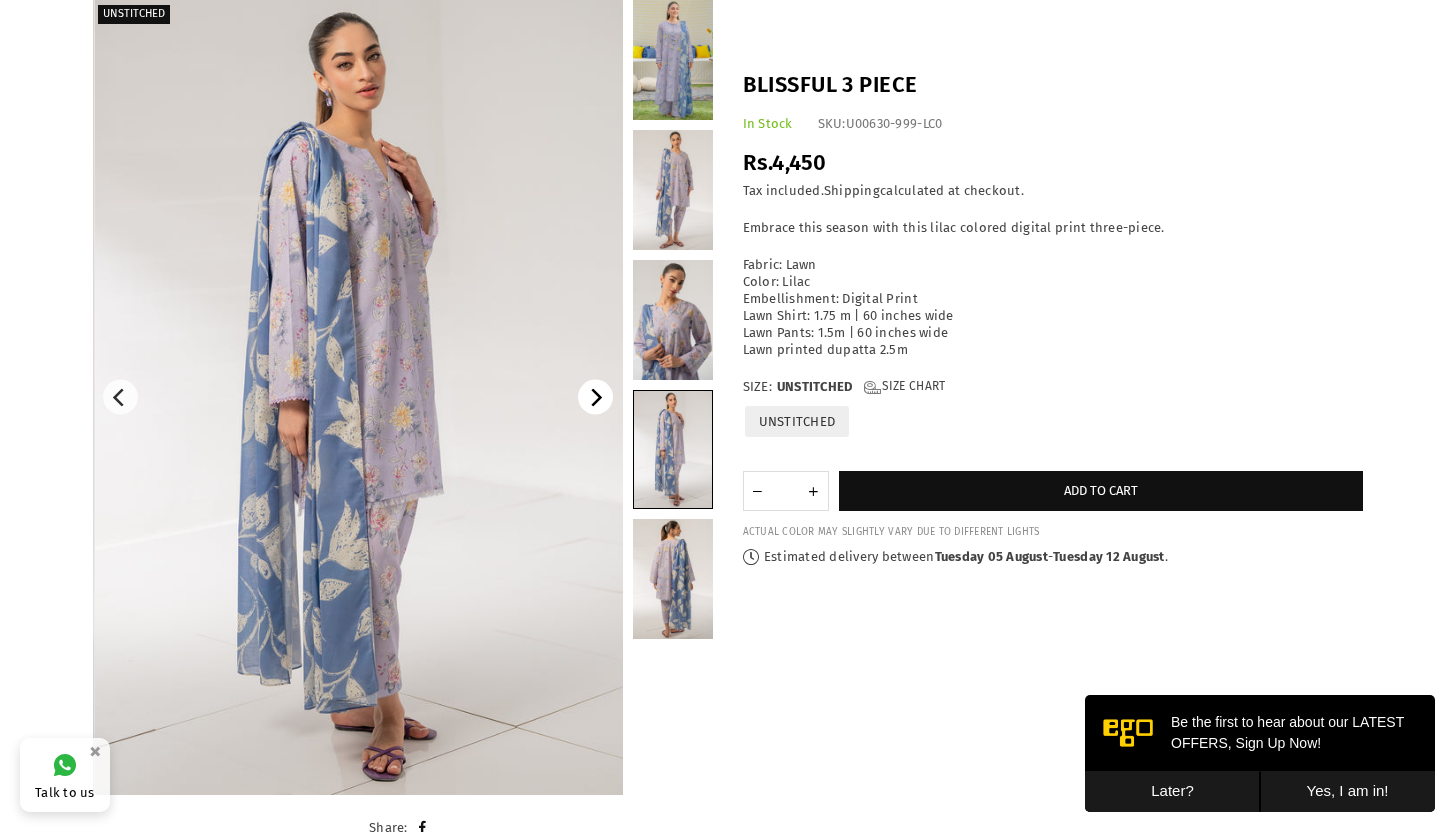 click 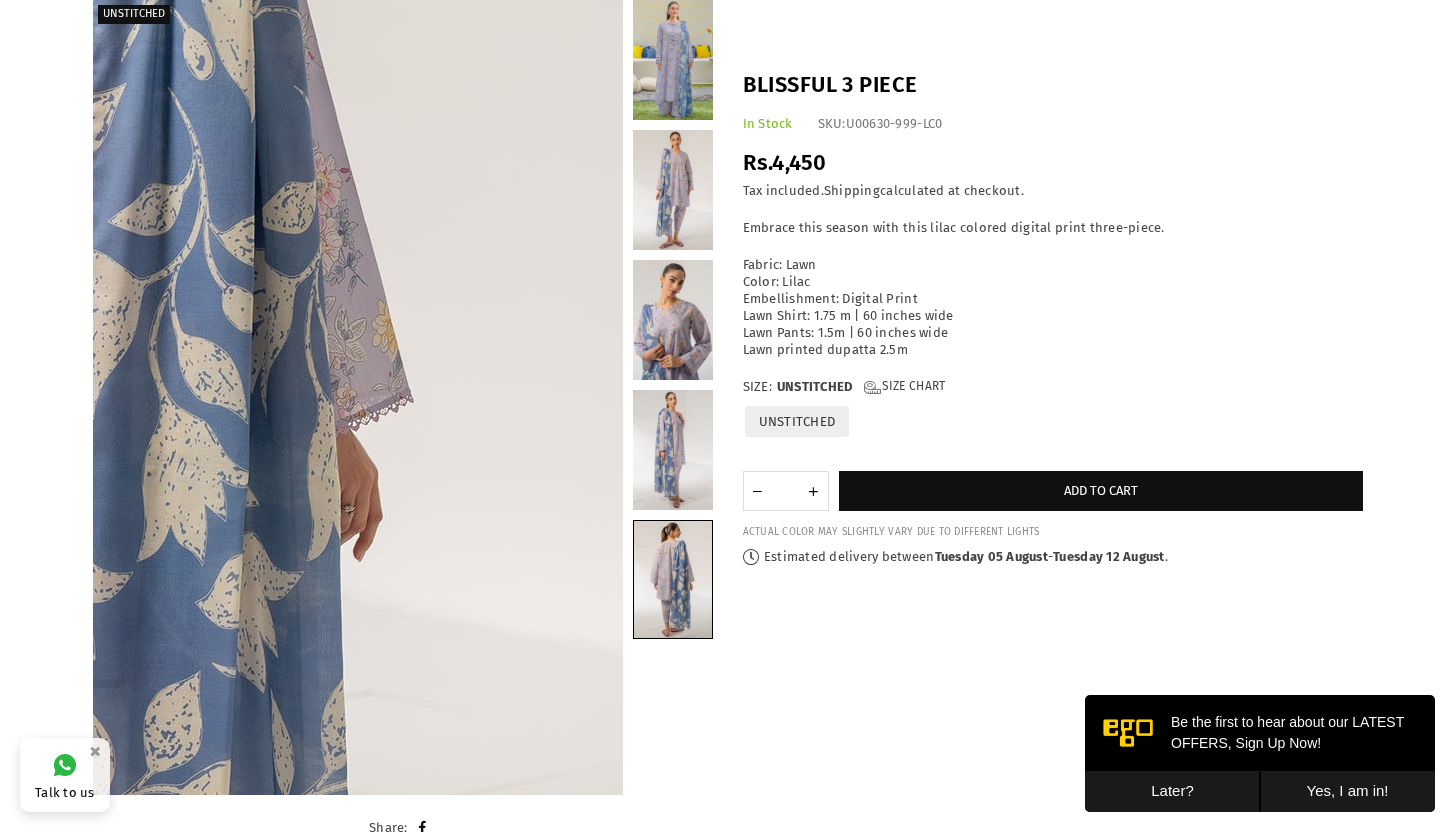 click at bounding box center (79, 384) 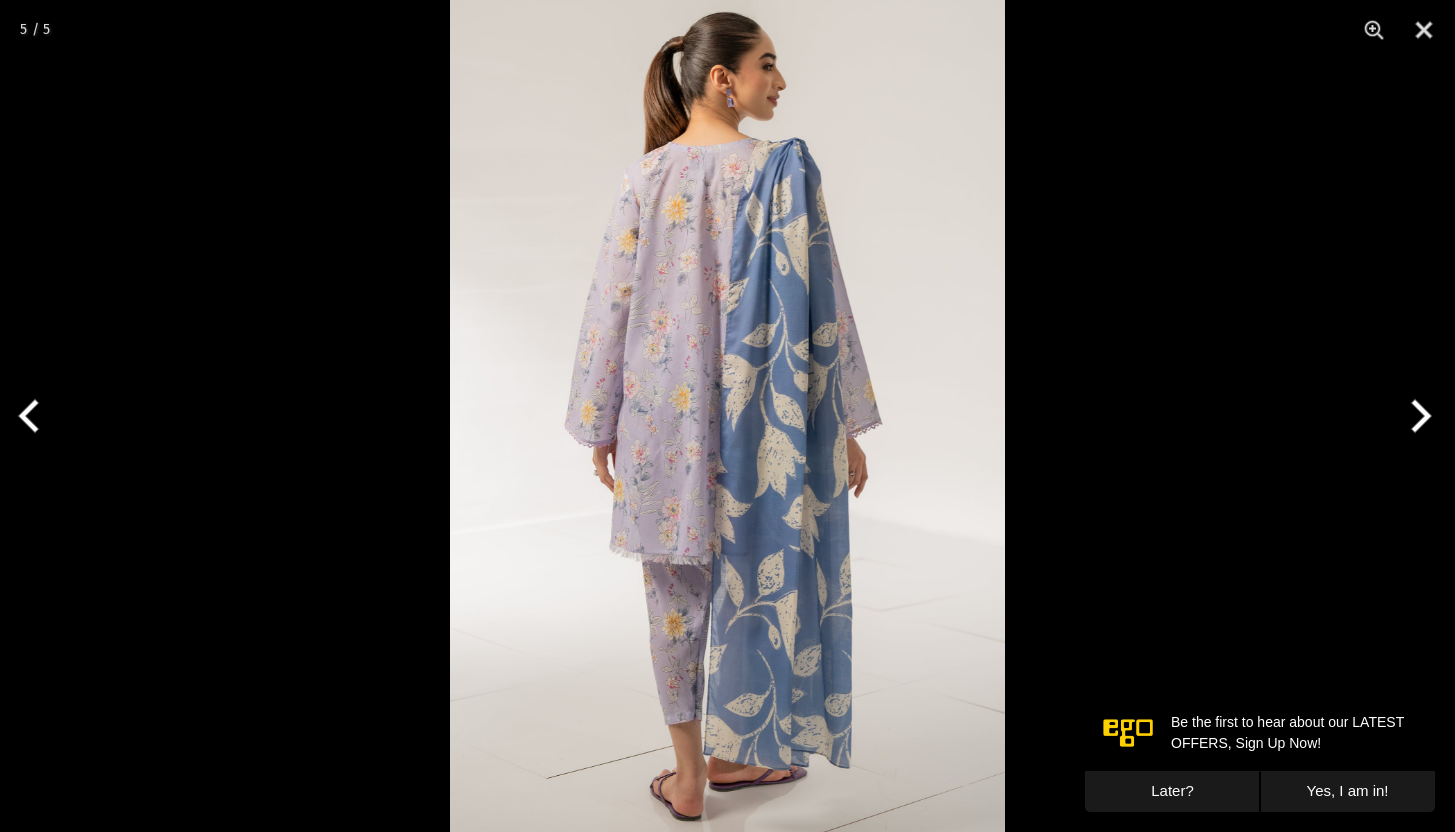 click at bounding box center [37, 416] 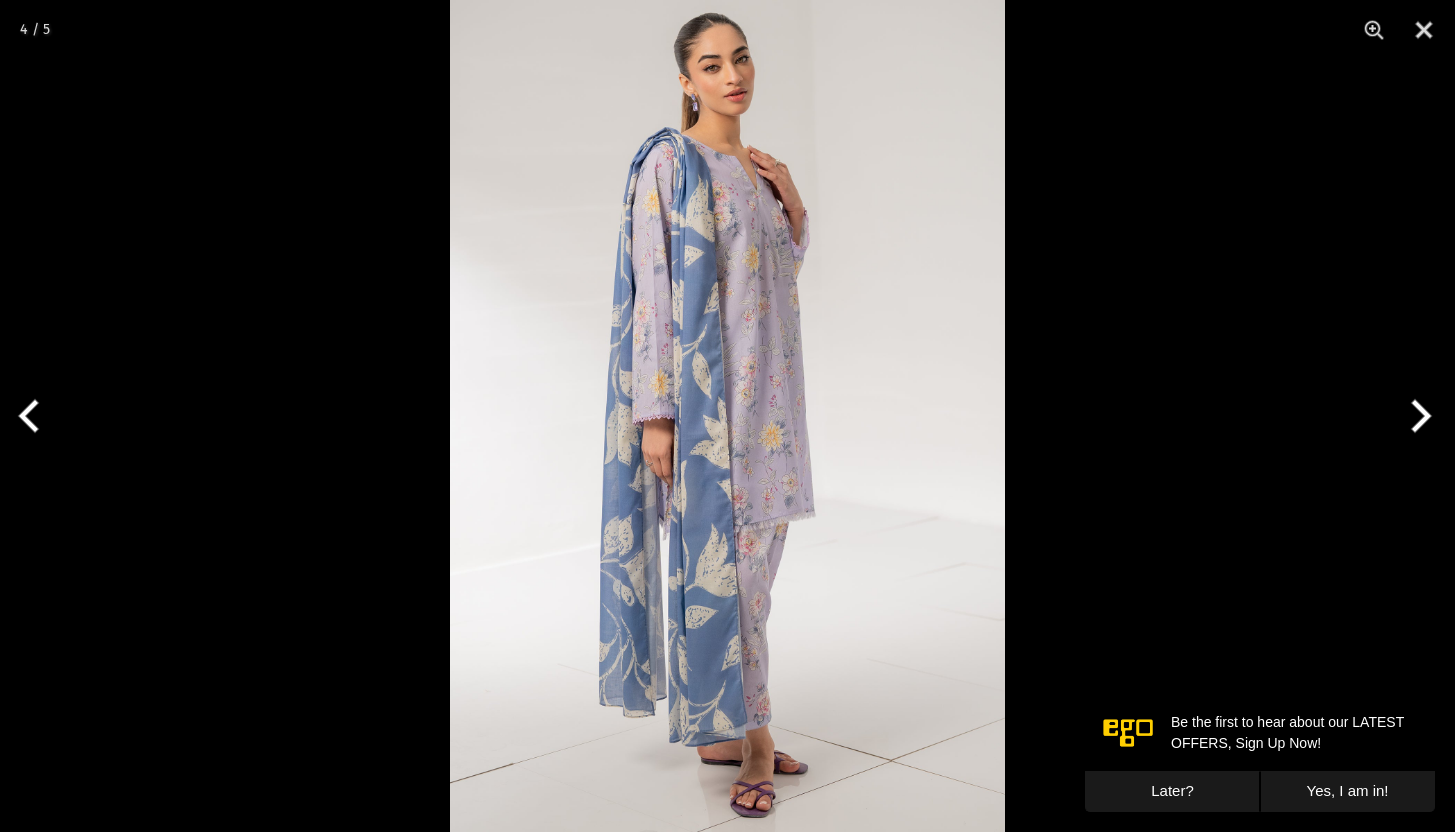click at bounding box center (37, 416) 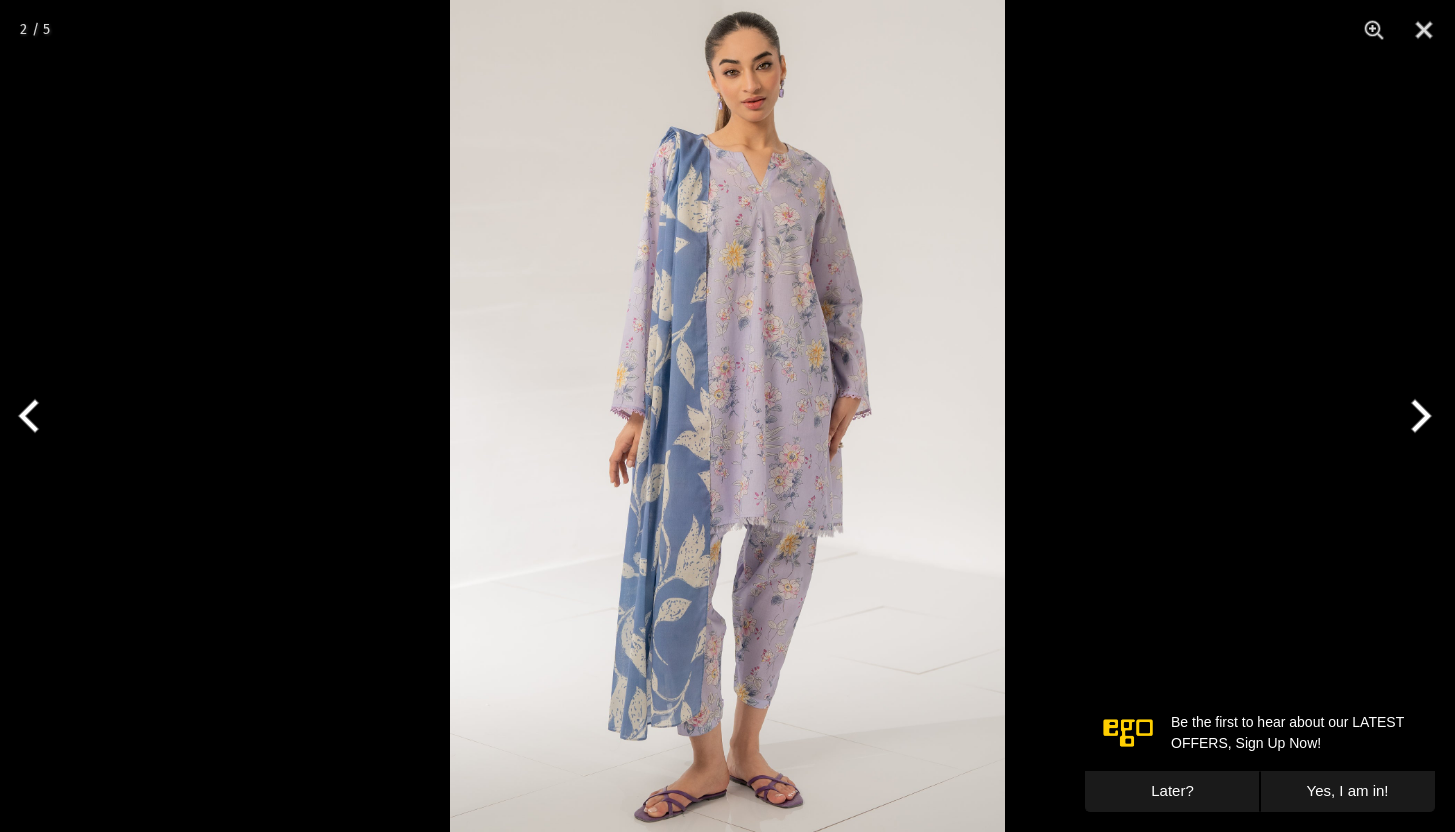 click at bounding box center [37, 416] 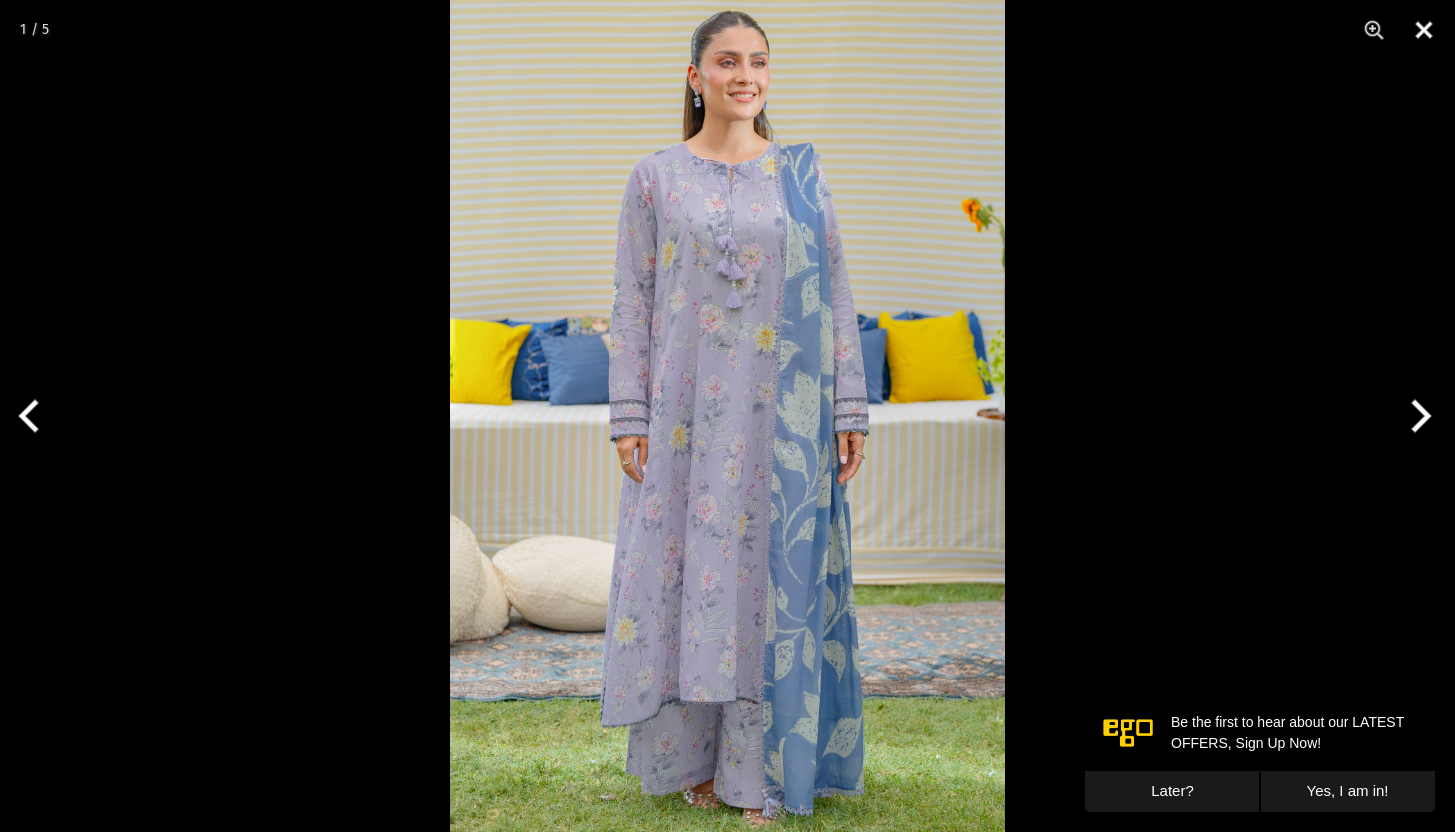 click at bounding box center (1424, 30) 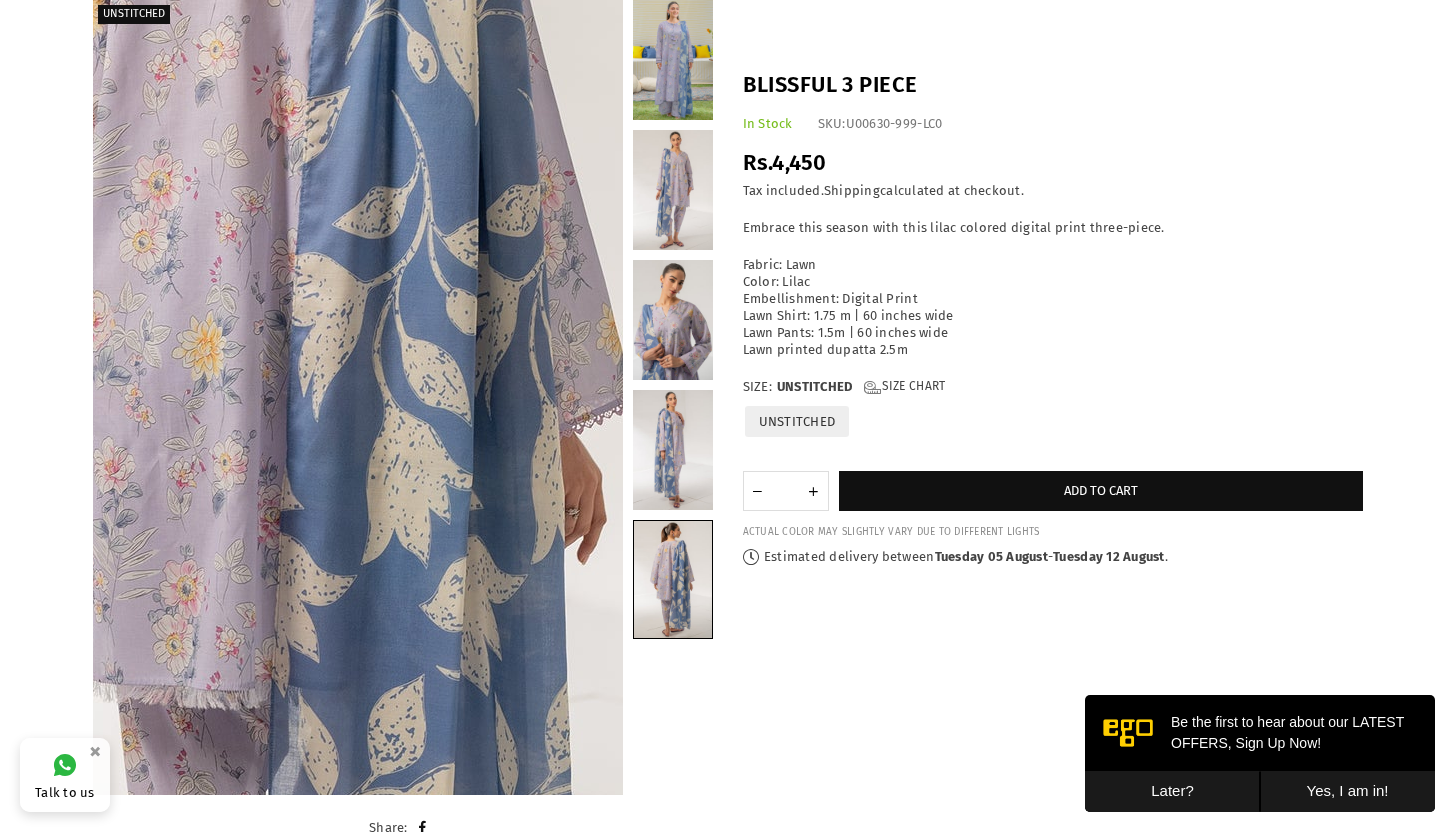 scroll, scrollTop: 0, scrollLeft: 0, axis: both 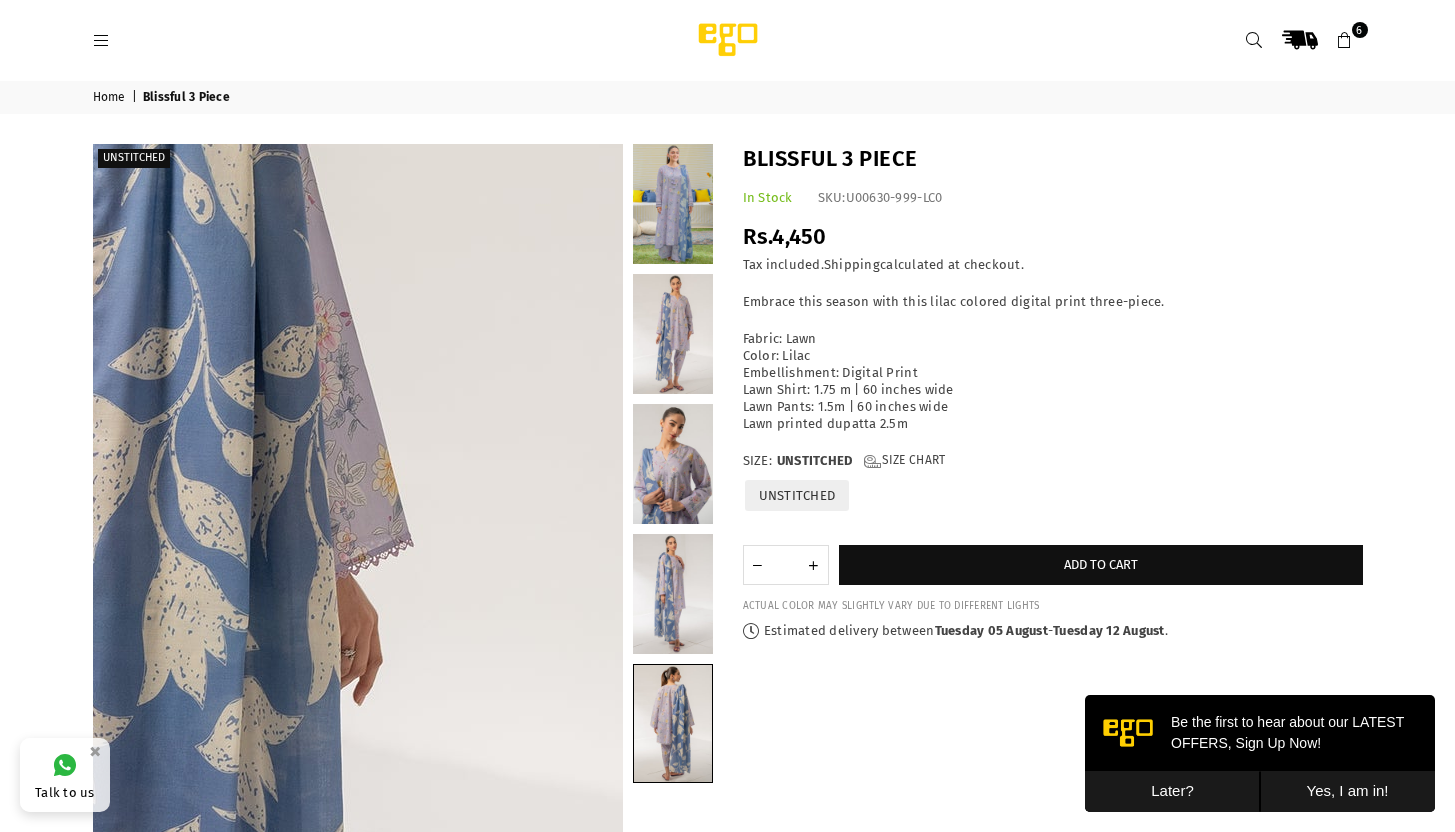 click at bounding box center (1345, 41) 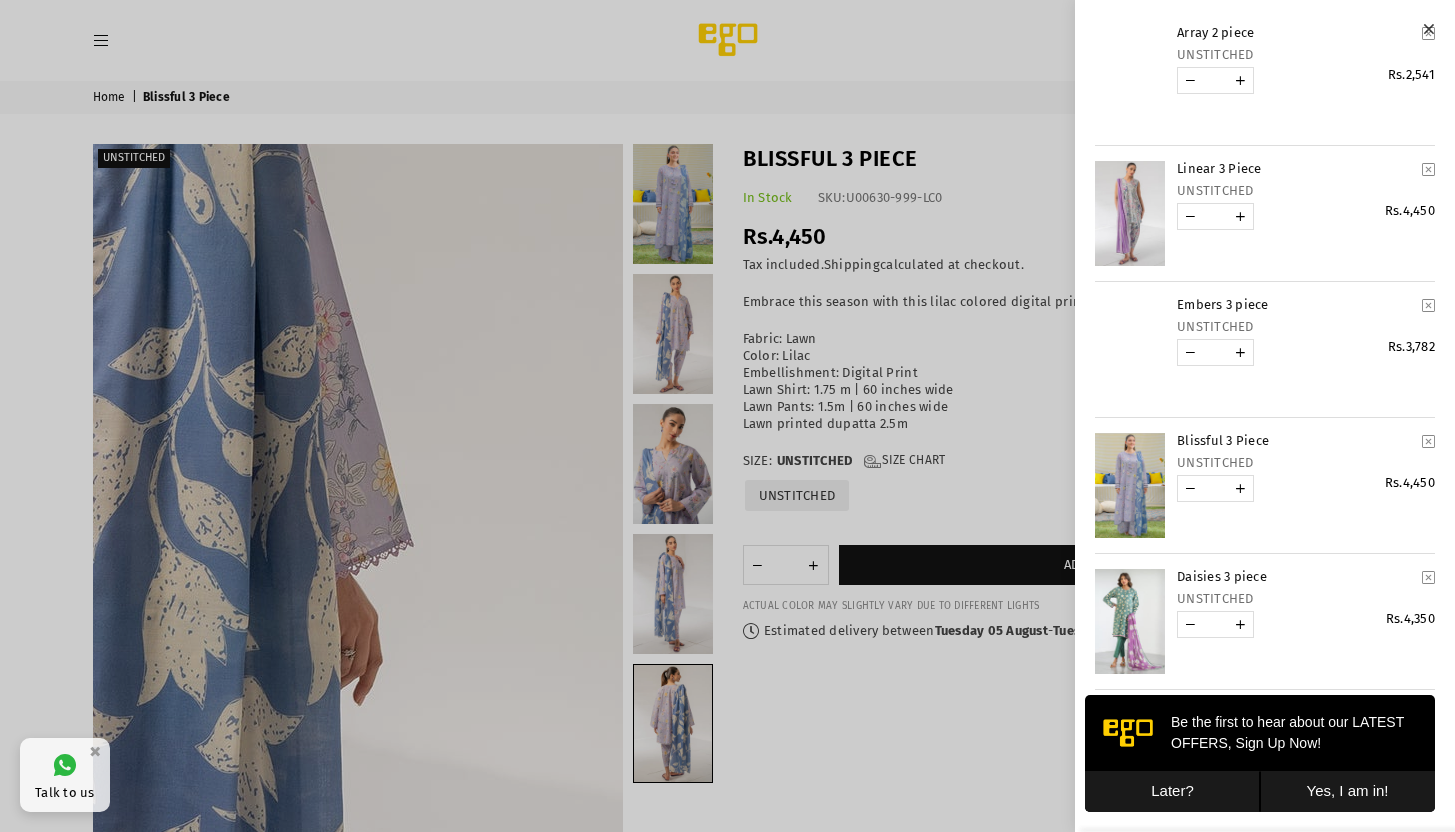 scroll, scrollTop: 57, scrollLeft: 0, axis: vertical 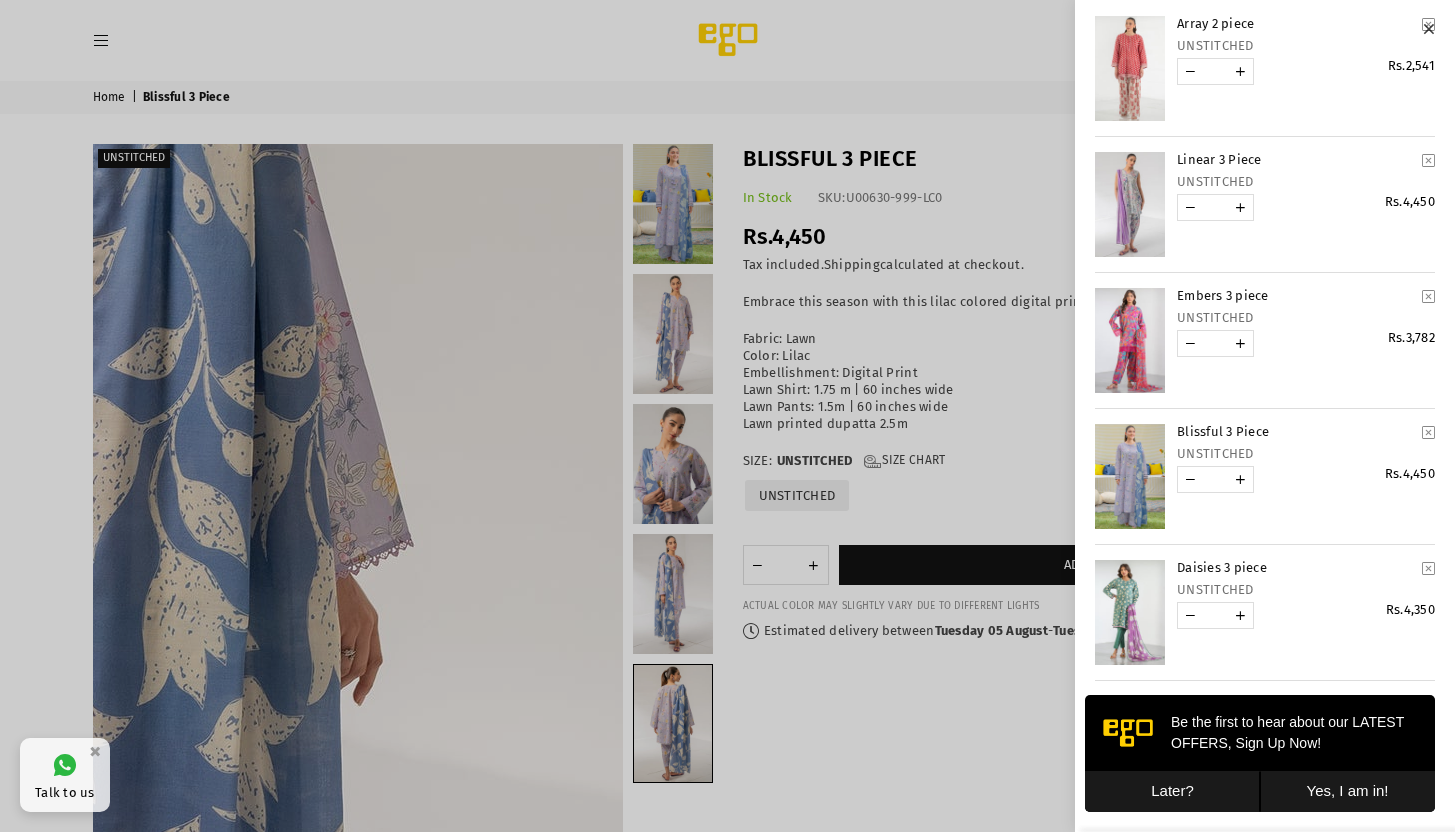 click at bounding box center (1428, 296) 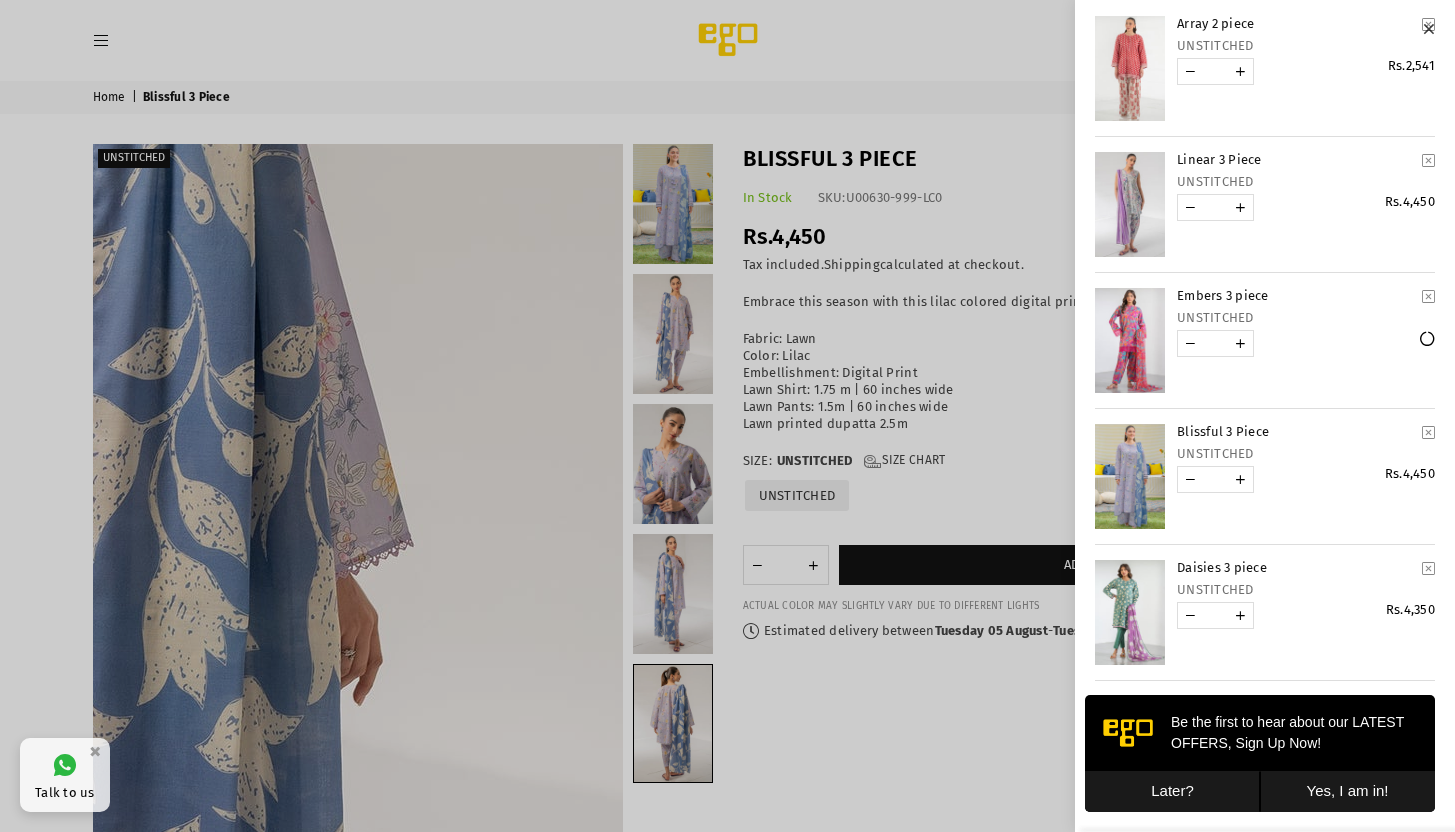 scroll, scrollTop: 35, scrollLeft: 0, axis: vertical 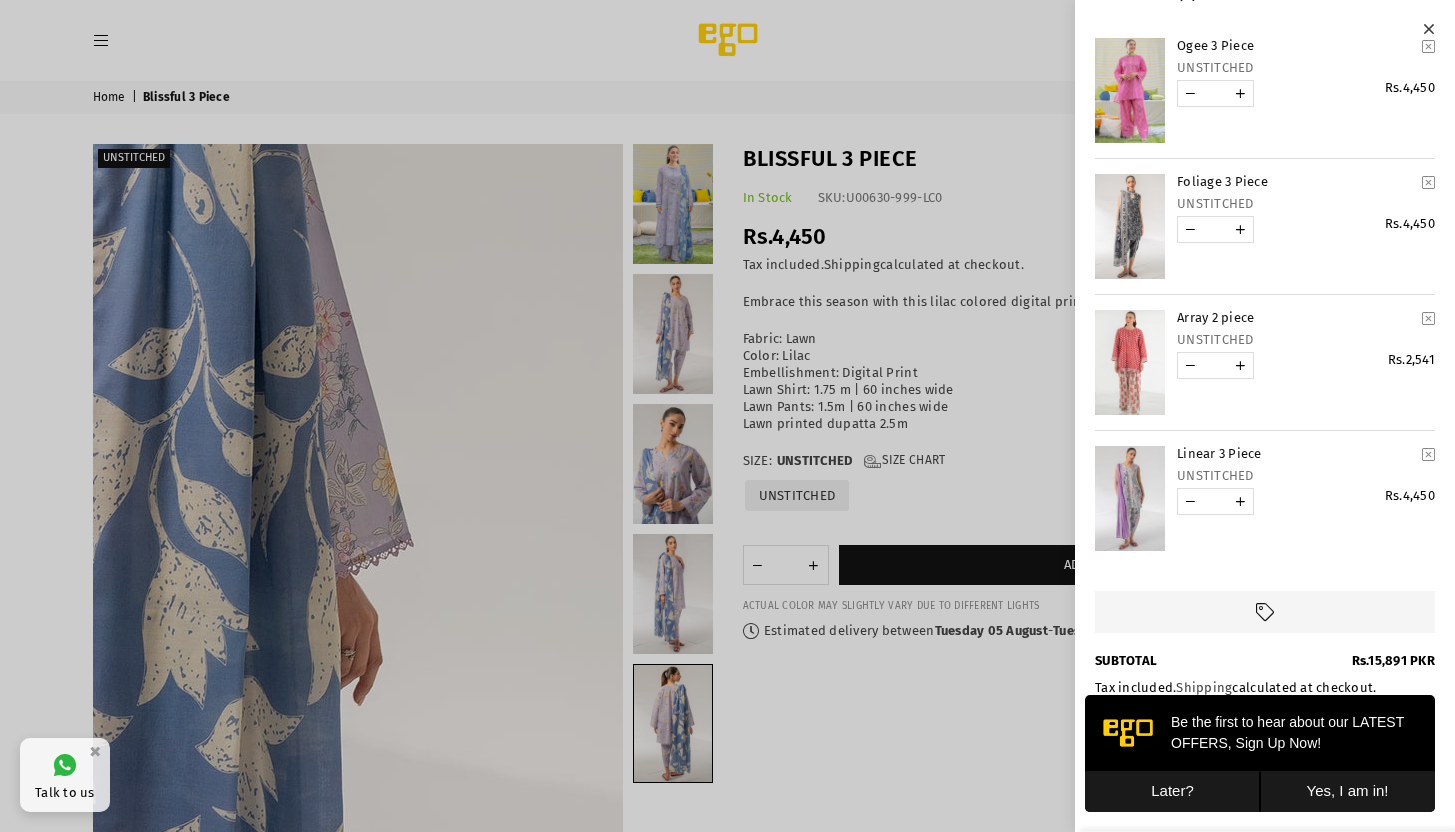 click at bounding box center [1130, 498] 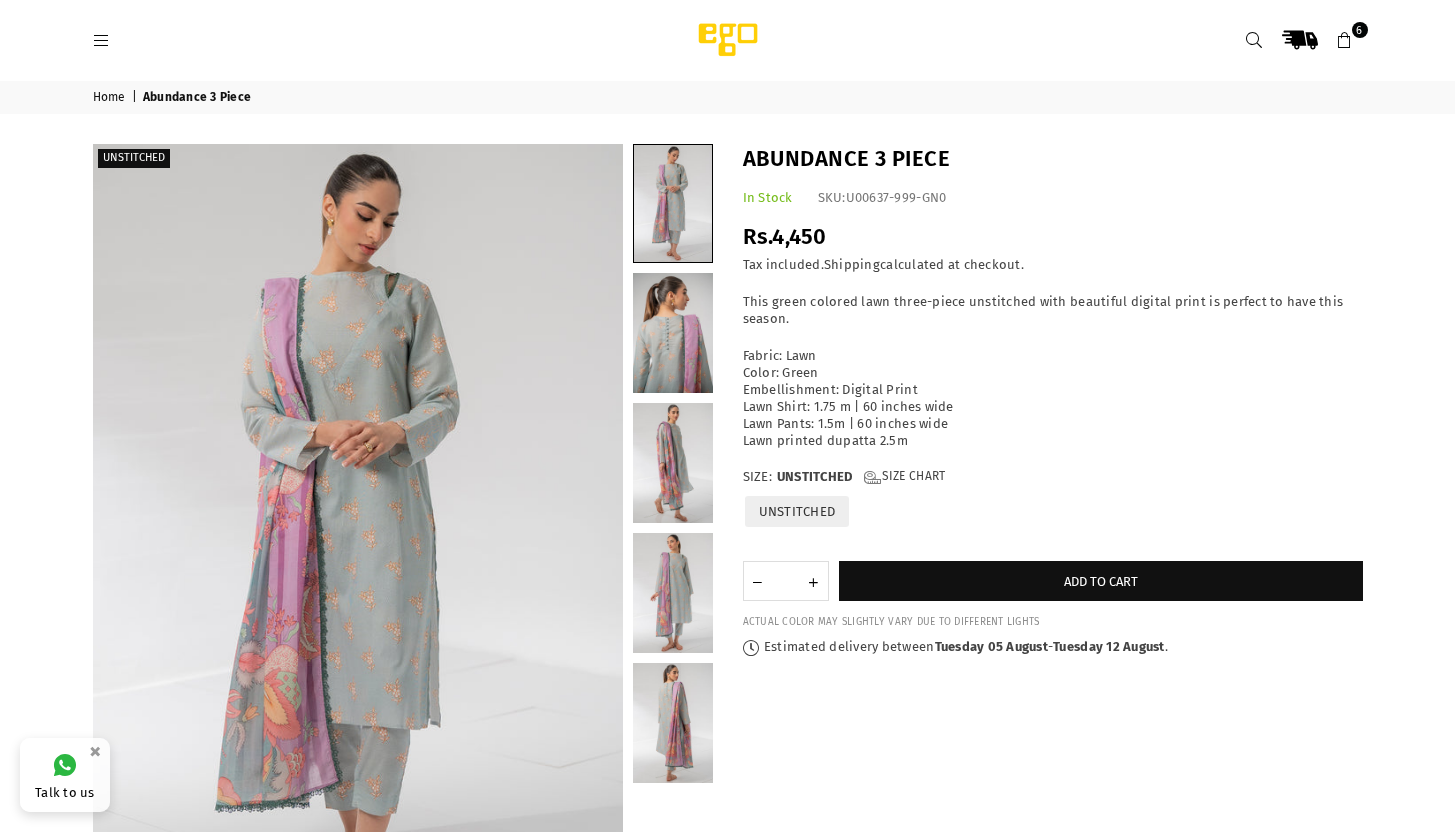 scroll, scrollTop: 0, scrollLeft: 0, axis: both 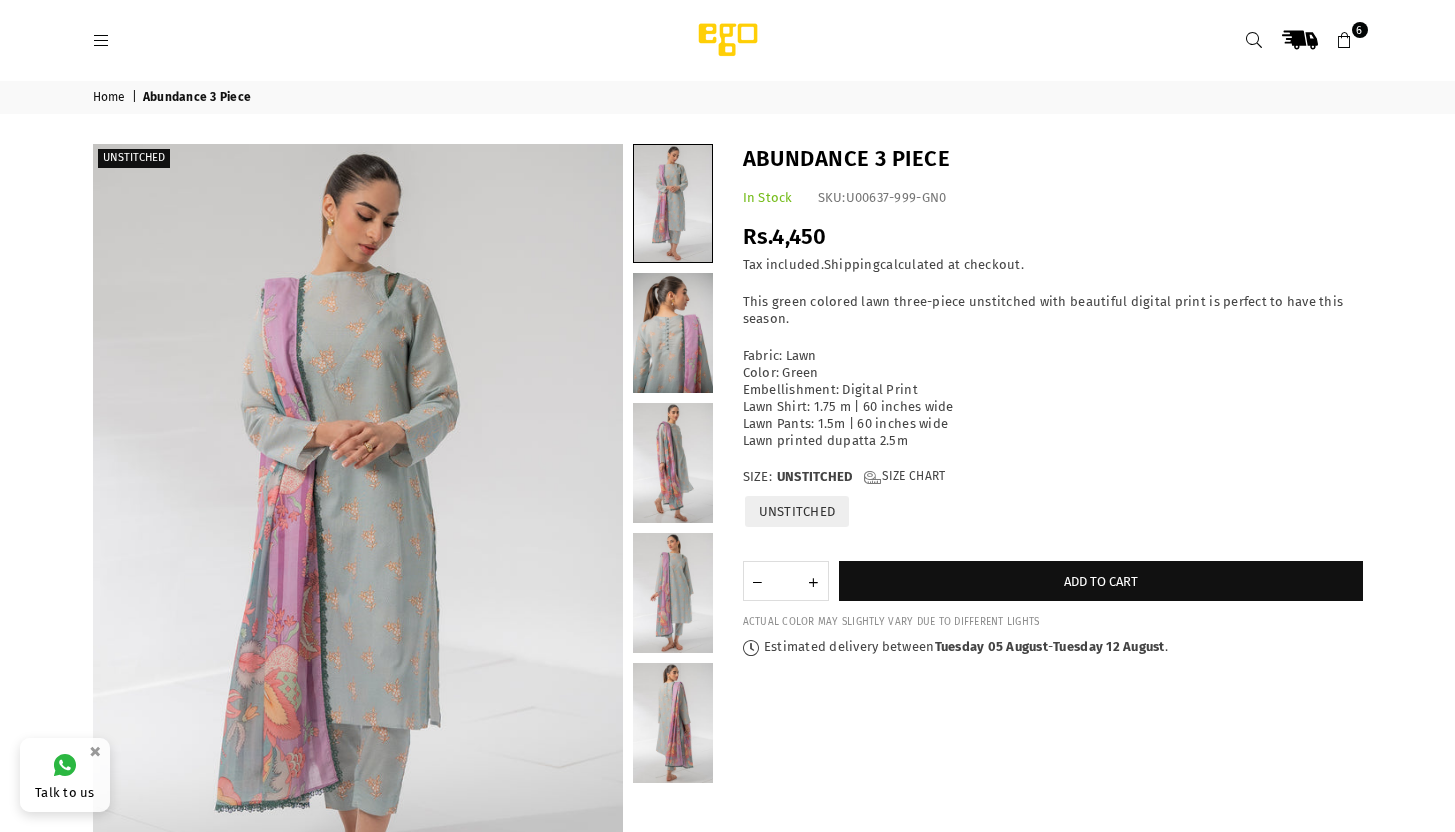 click on "6" at bounding box center [1360, 30] 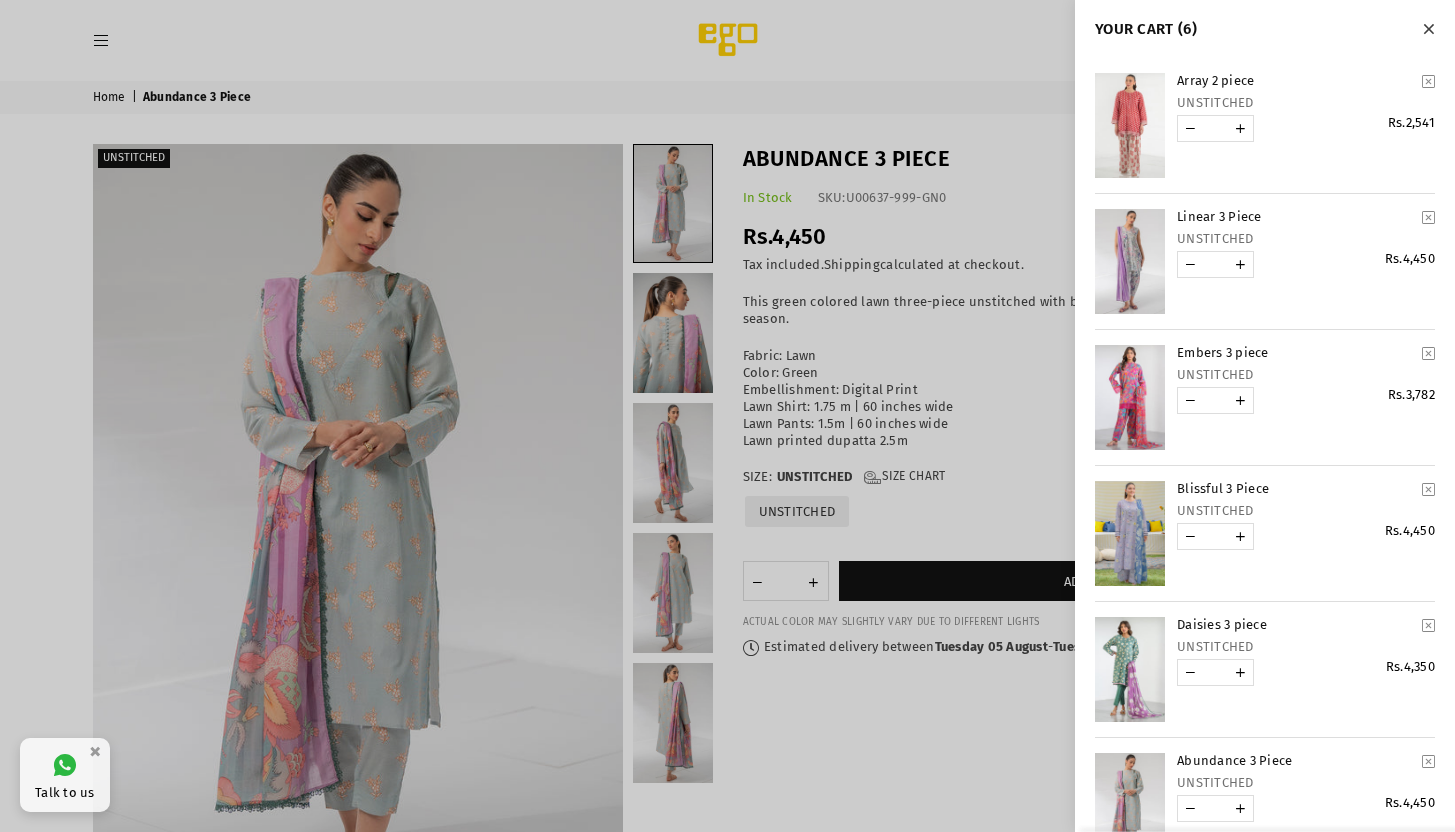 scroll, scrollTop: 353, scrollLeft: 0, axis: vertical 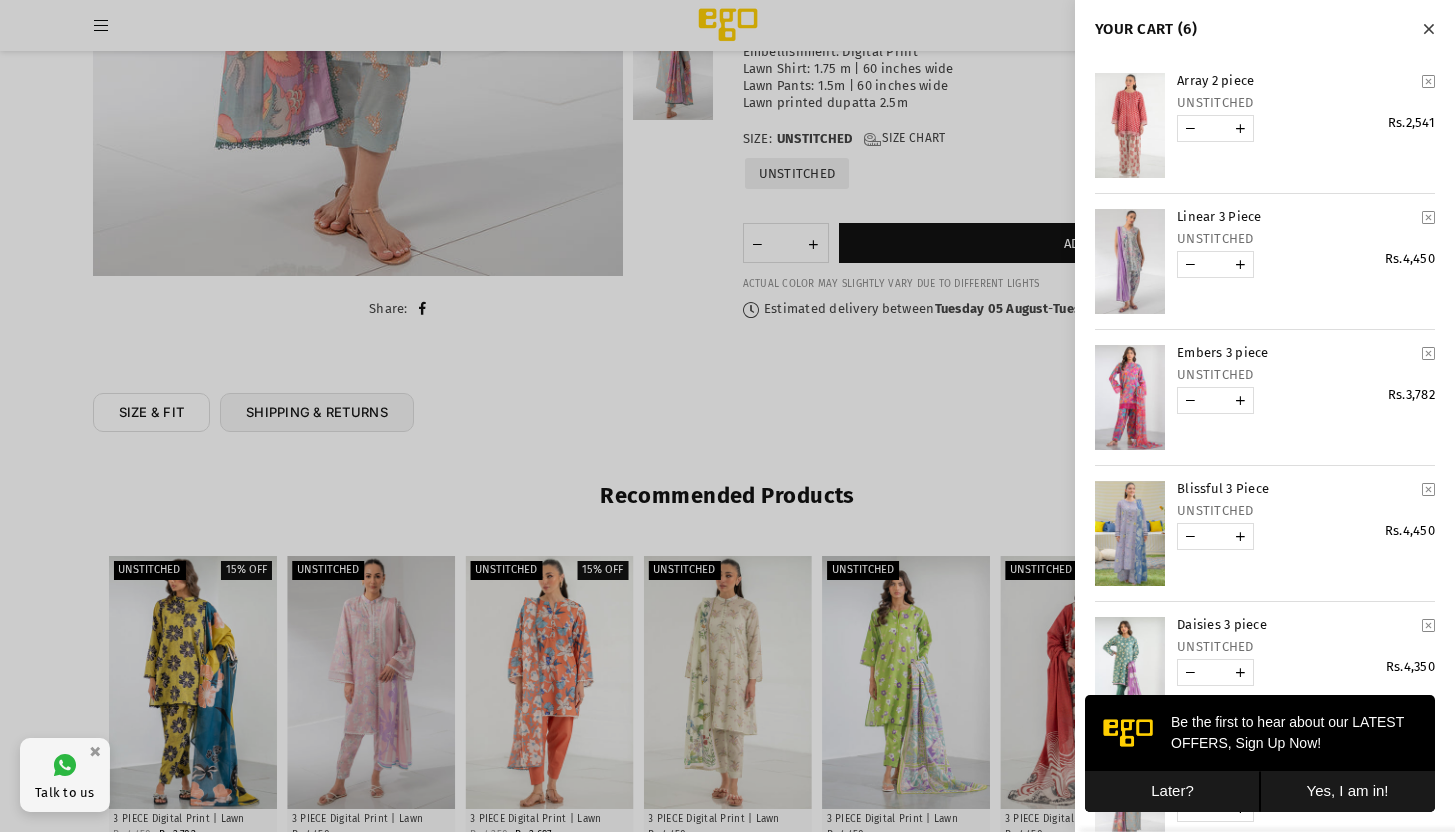 click on "Later?" at bounding box center (1172, 791) 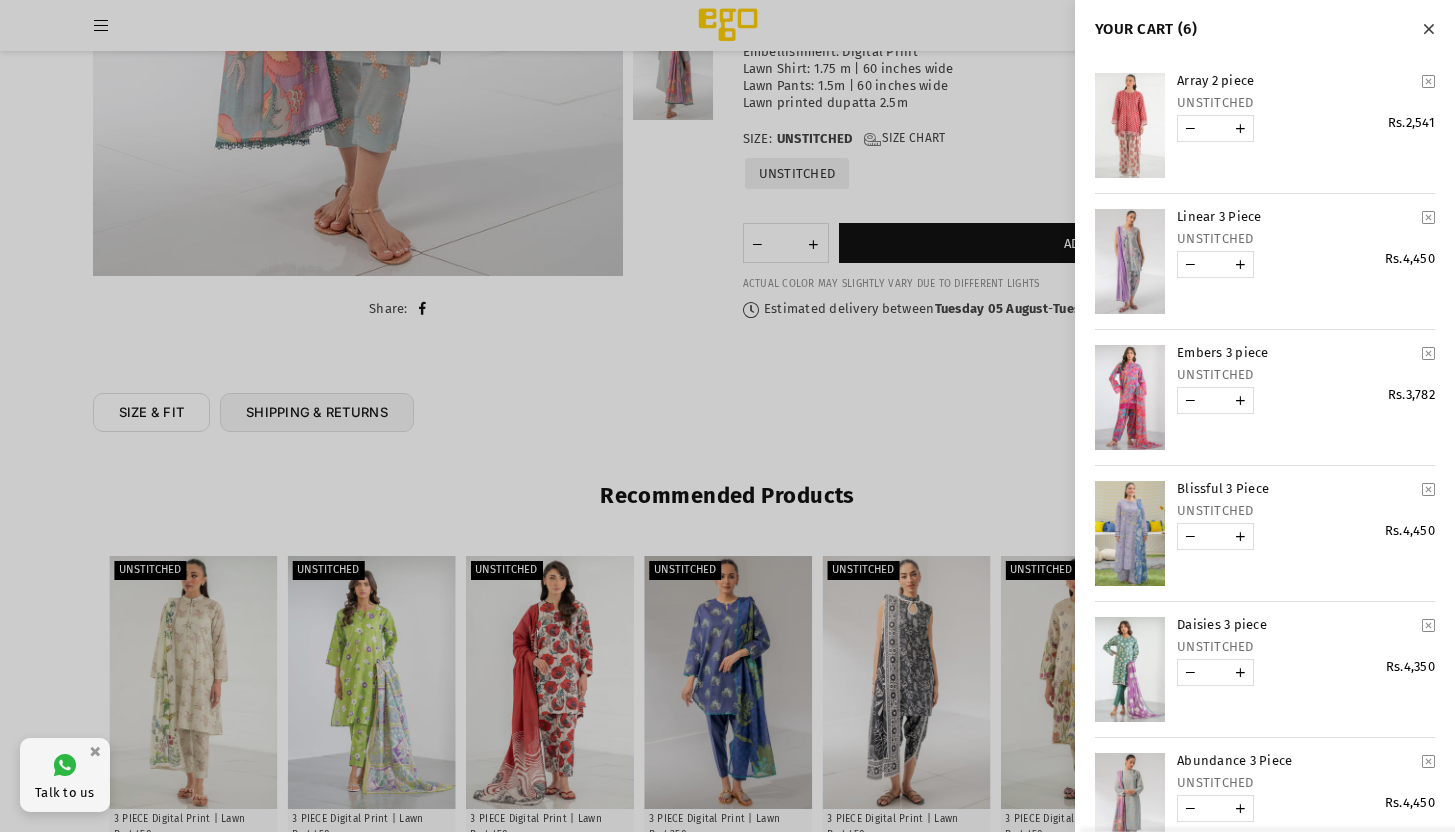 click at bounding box center (1428, 761) 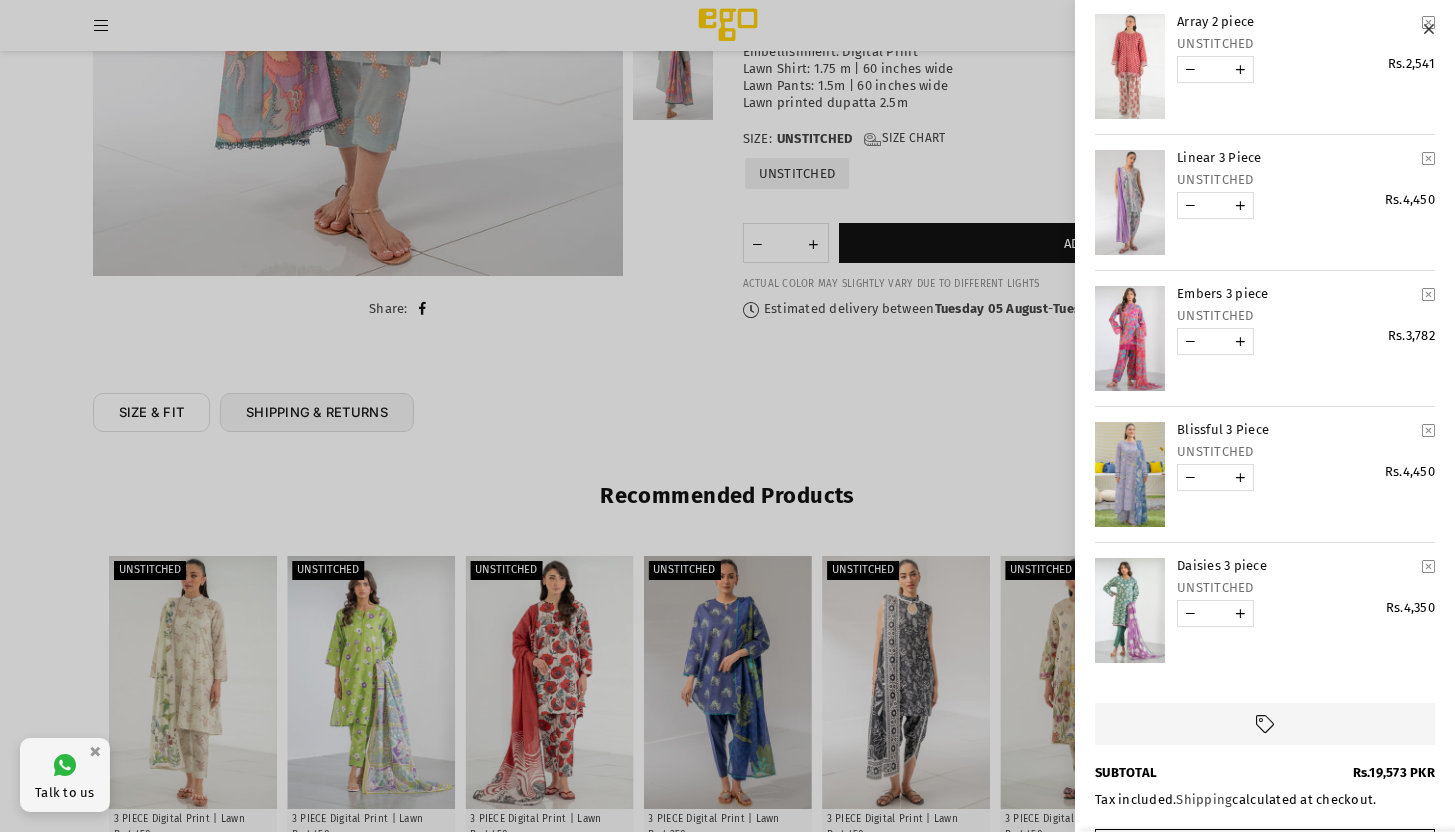 scroll, scrollTop: 171, scrollLeft: 0, axis: vertical 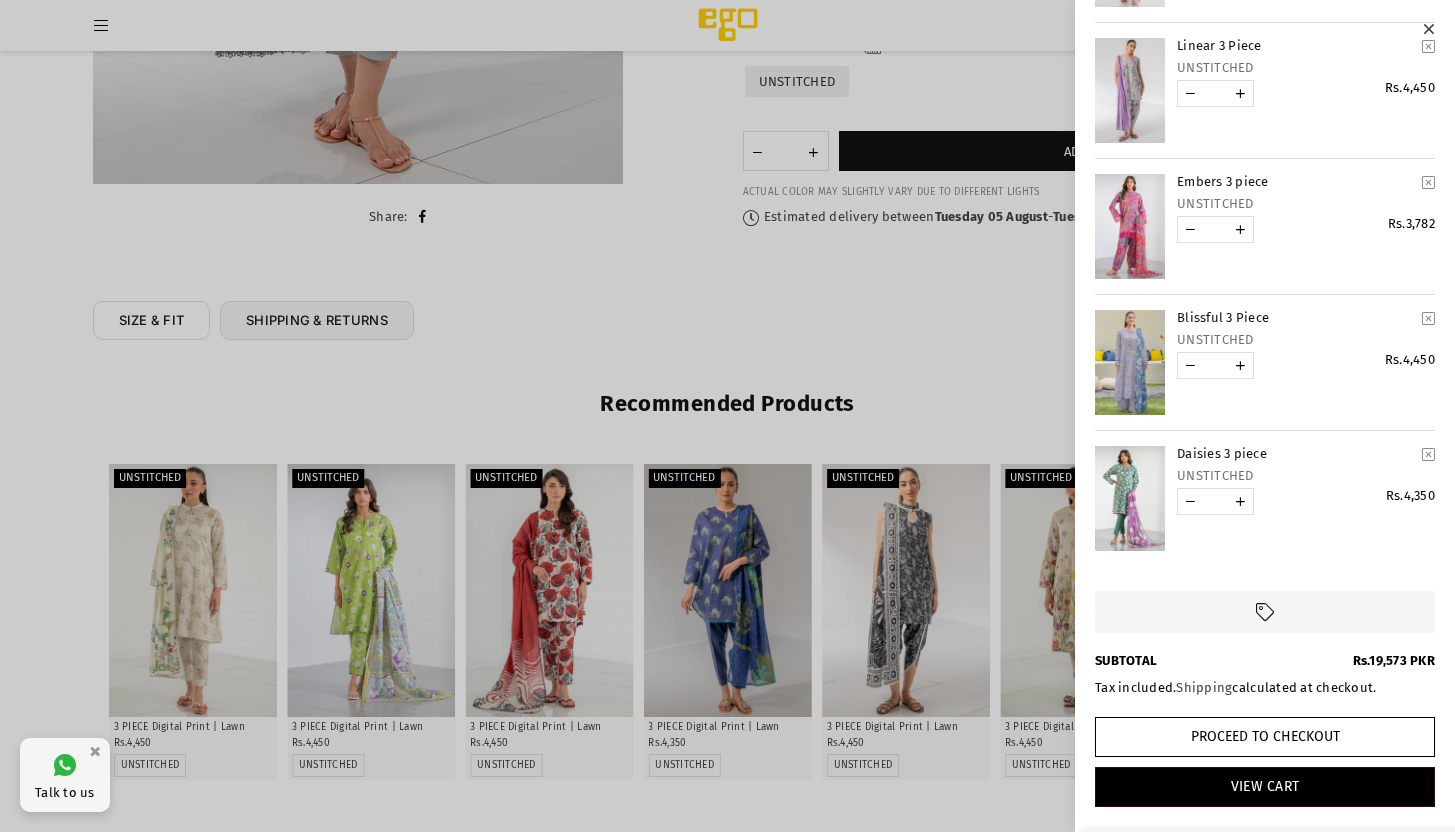 click at bounding box center (1428, 318) 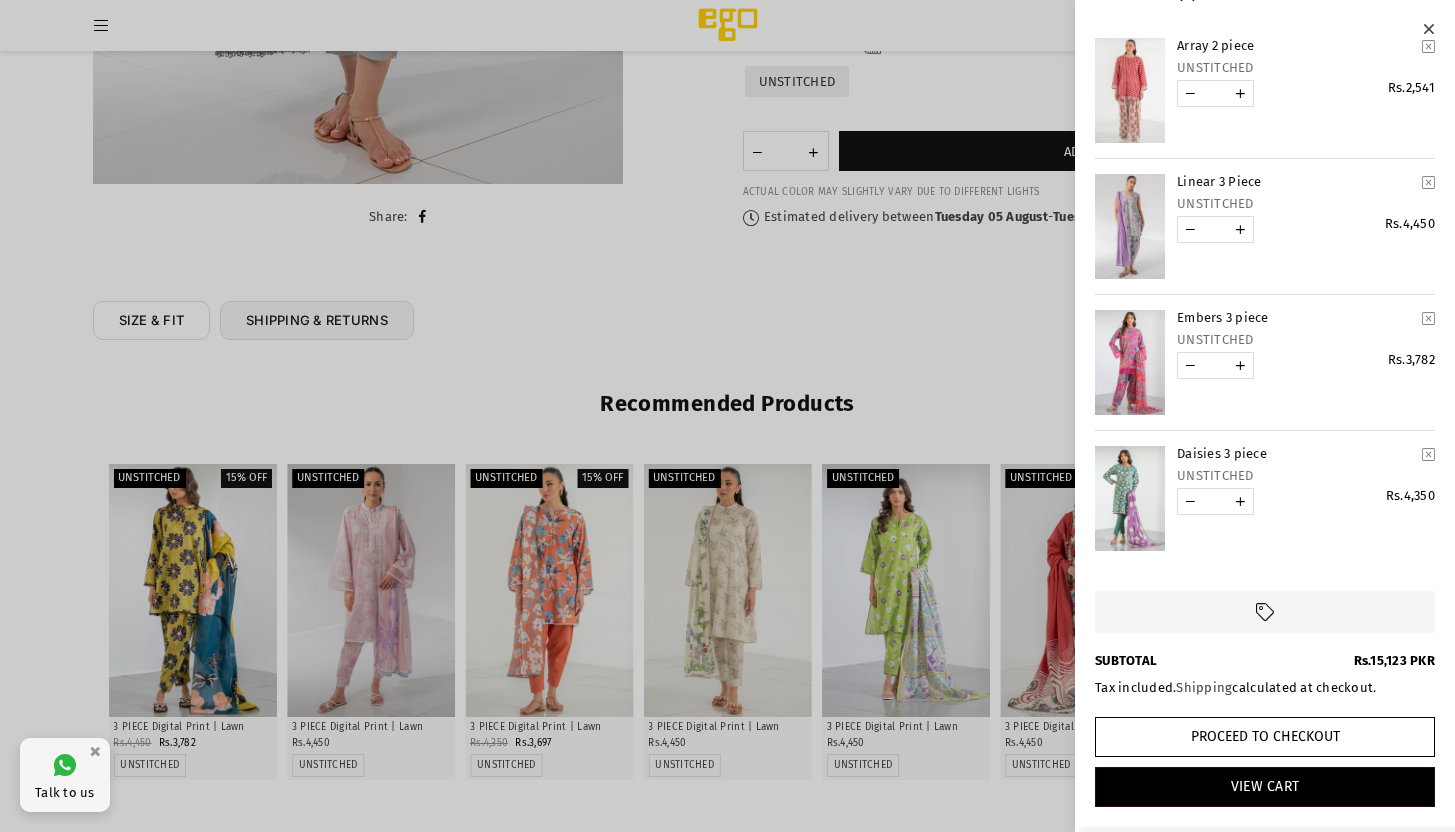 scroll, scrollTop: 0, scrollLeft: 0, axis: both 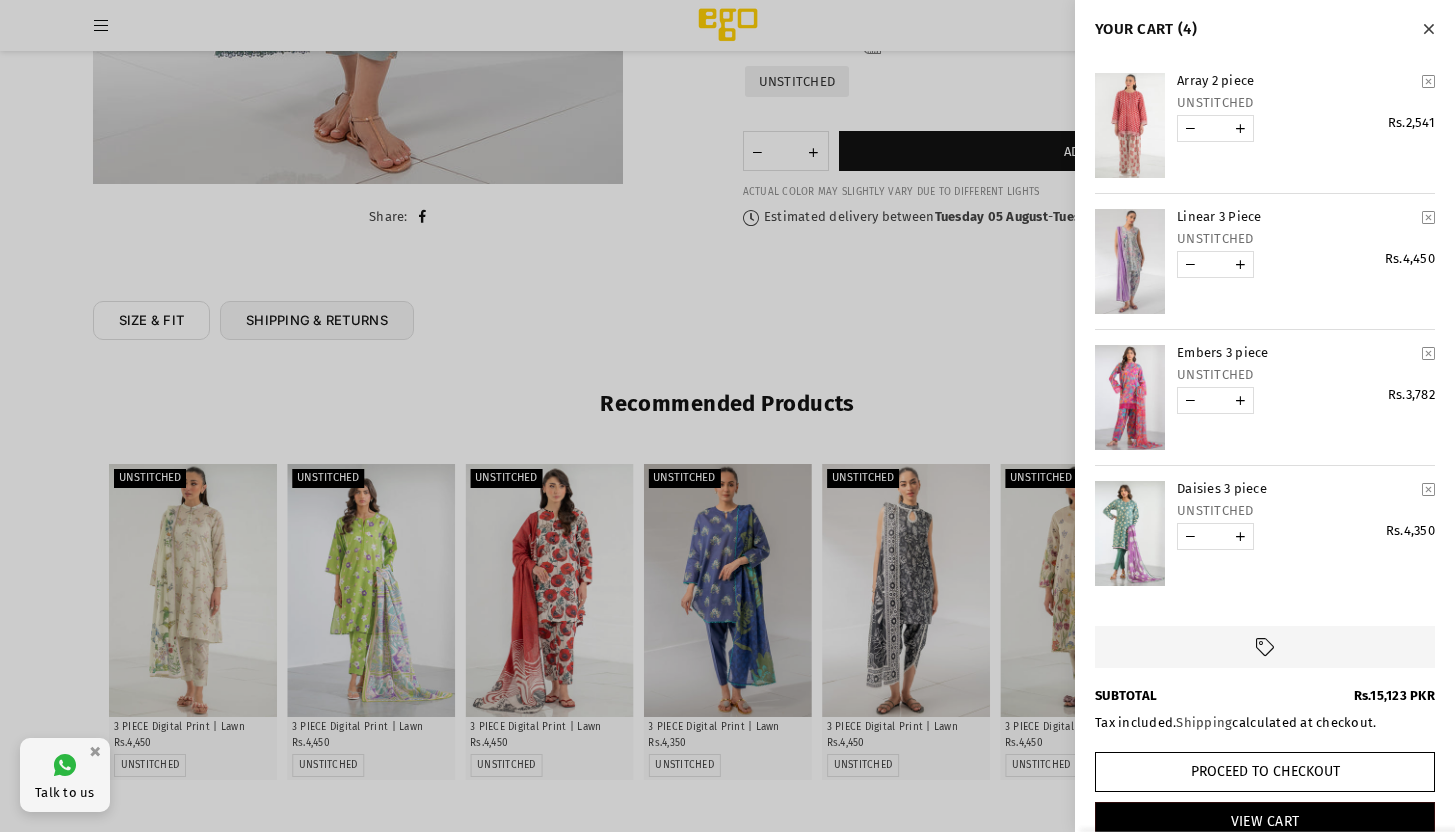 click at bounding box center (727, 416) 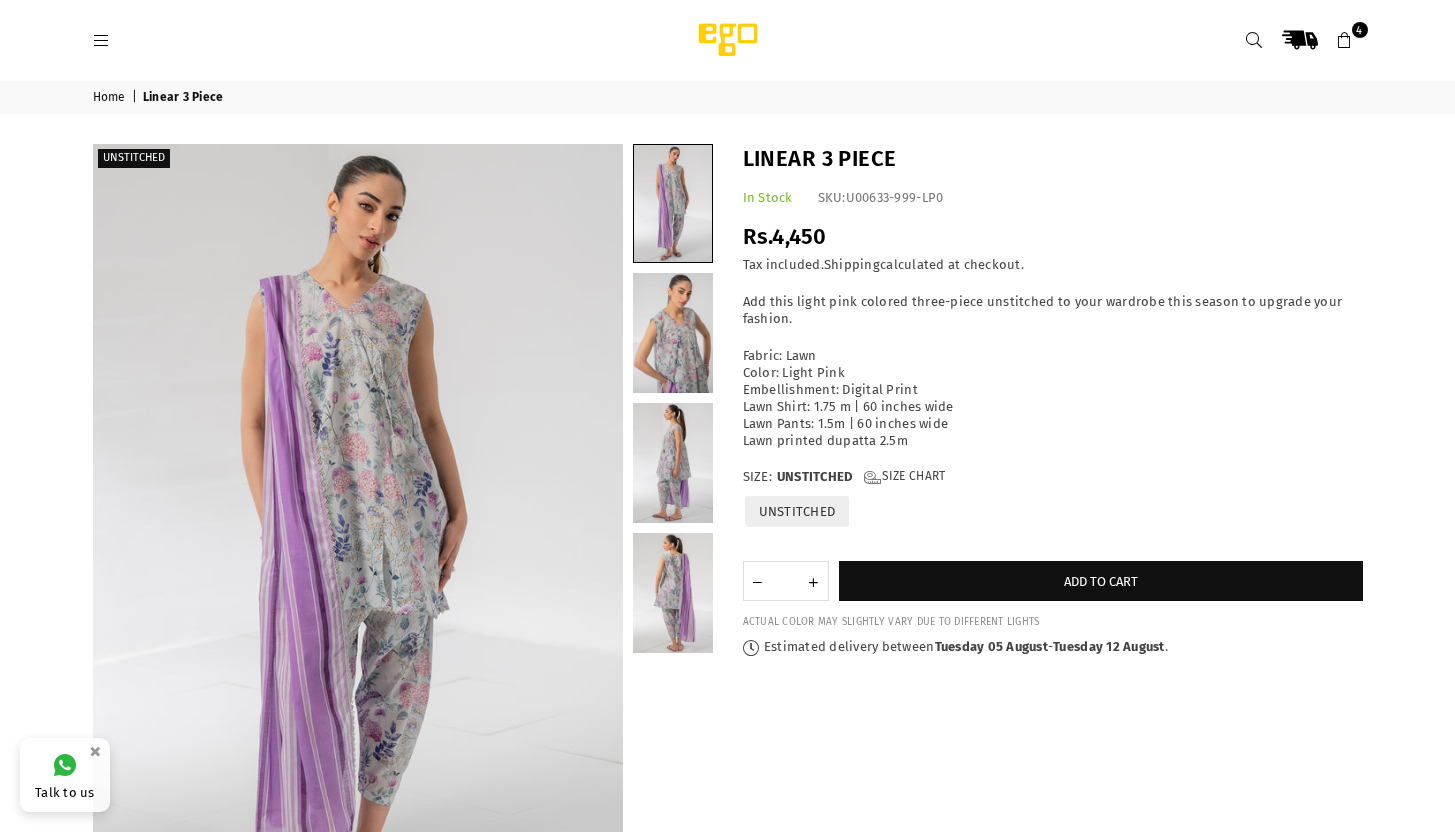 scroll, scrollTop: 0, scrollLeft: 0, axis: both 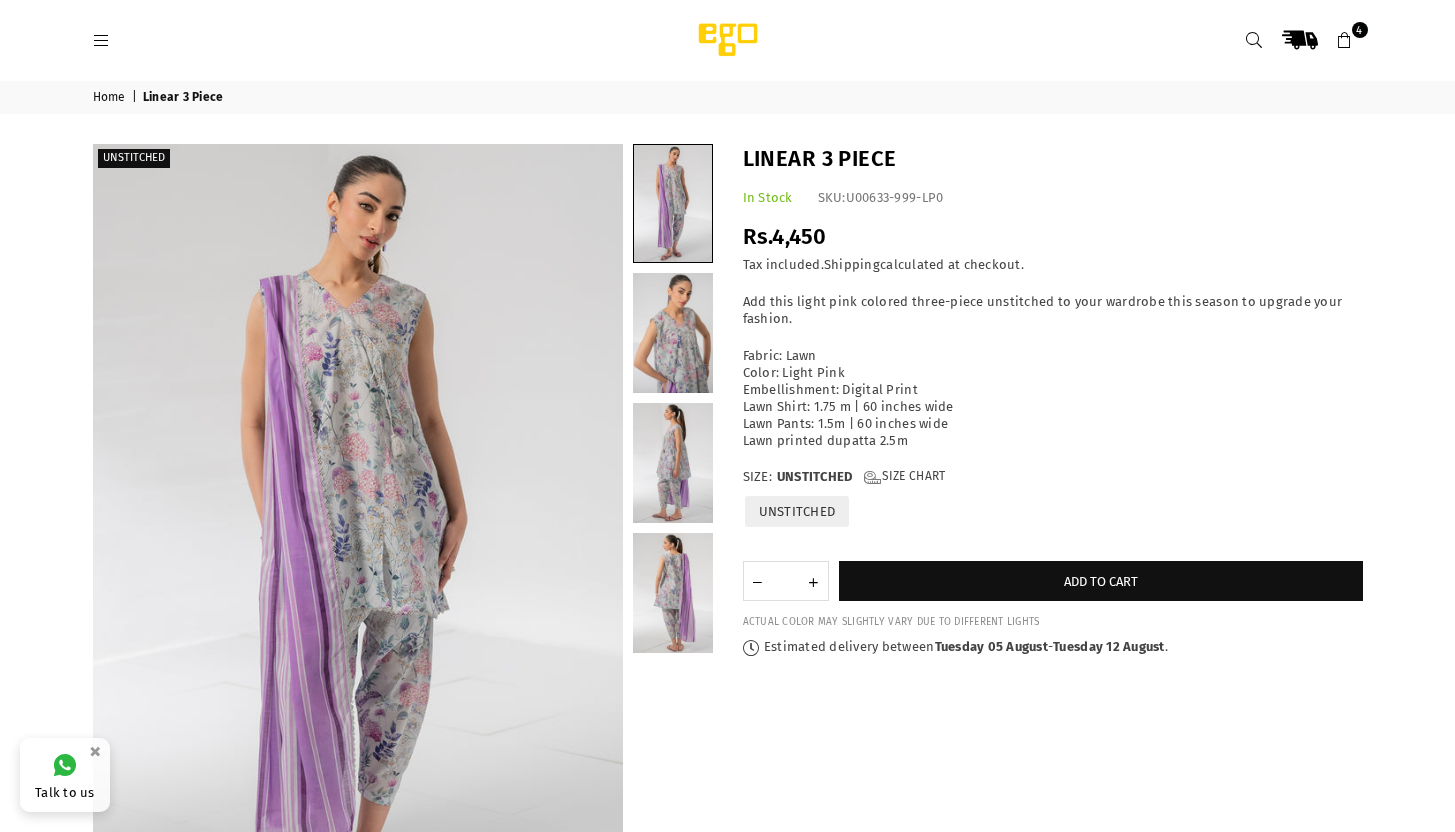 click at bounding box center [1345, 41] 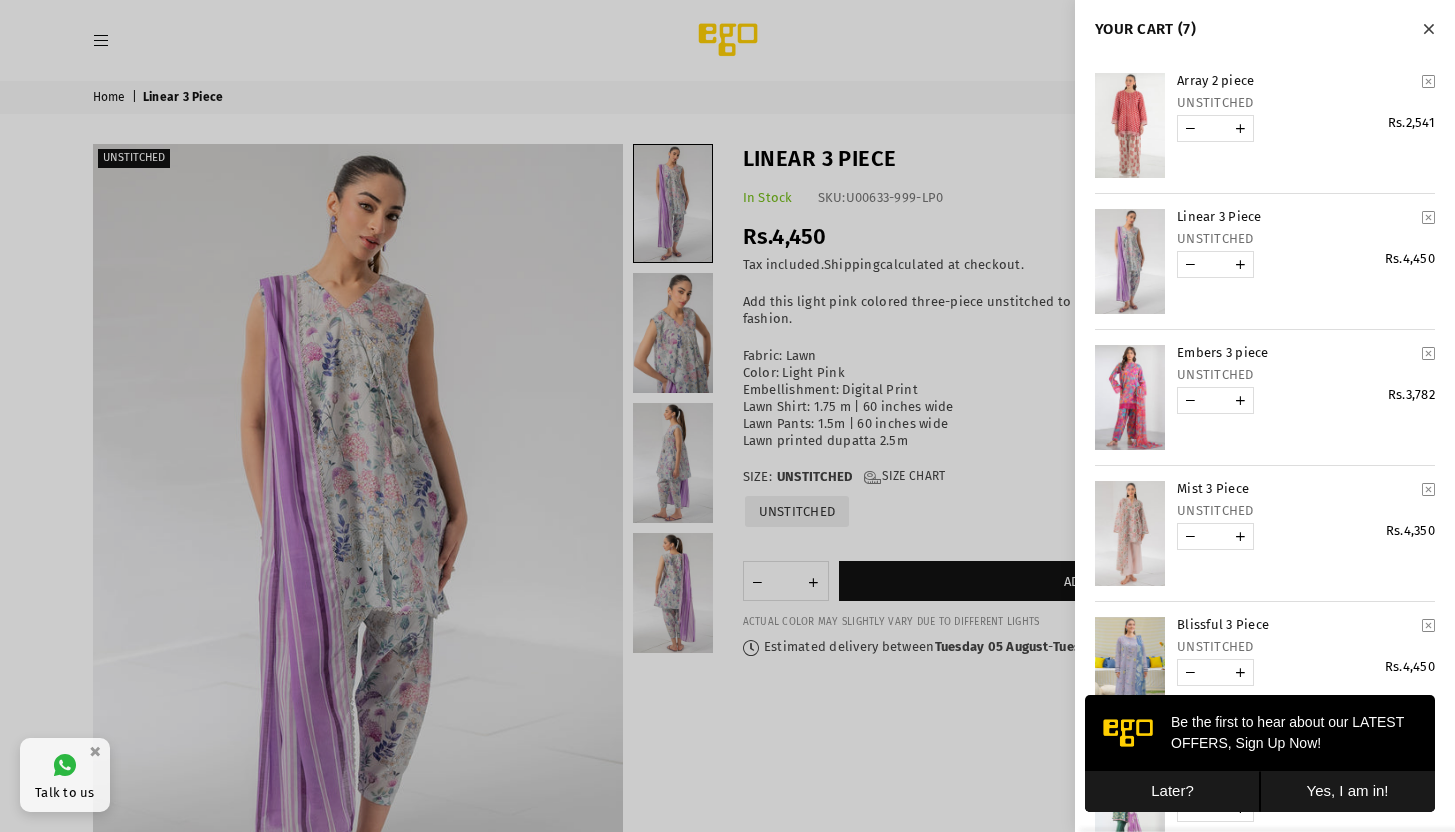 scroll, scrollTop: 0, scrollLeft: 0, axis: both 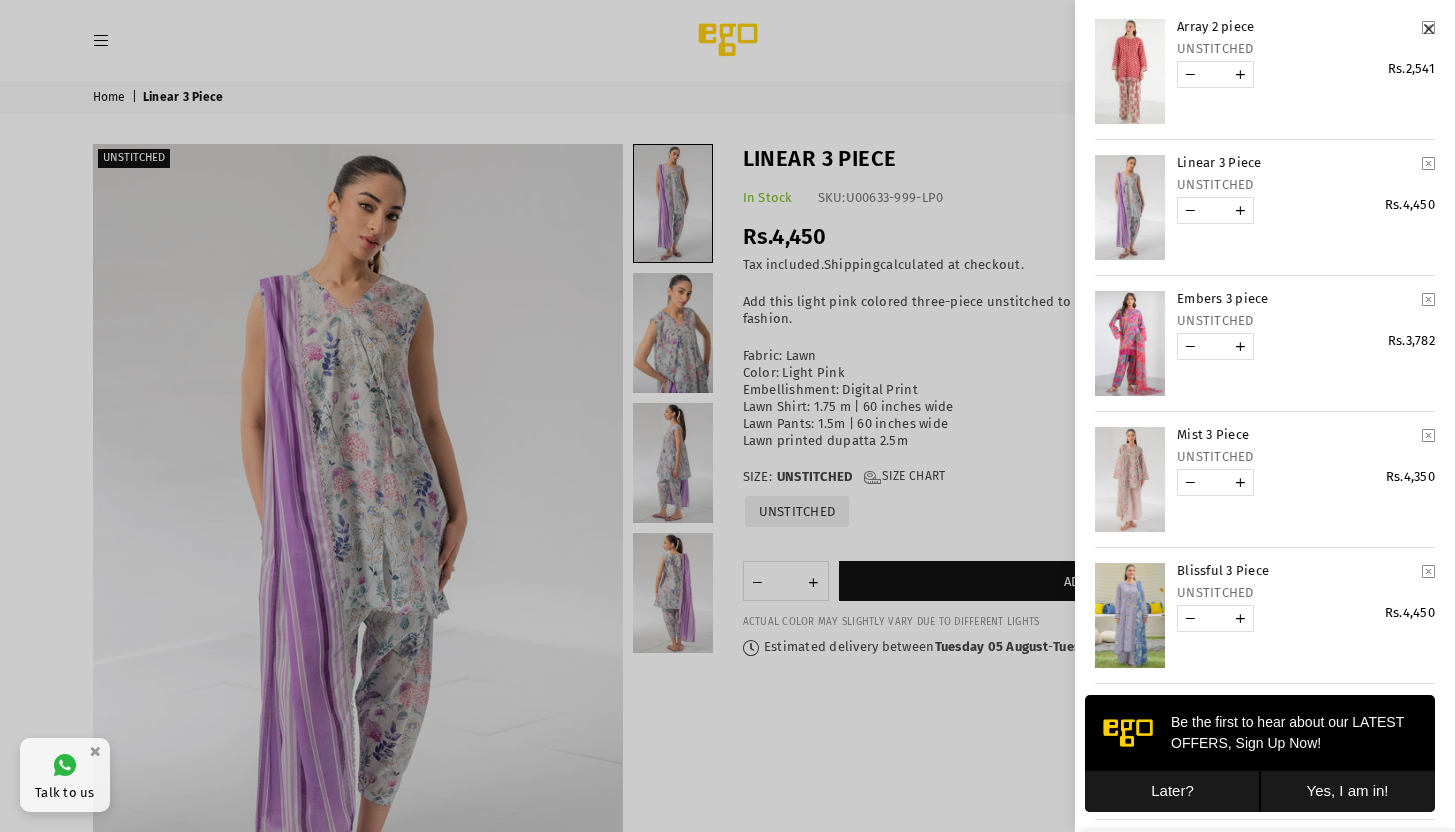 click on "Be the first to hear about our LATEST OFFERS, Sign Up Now!" at bounding box center [1260, 733] 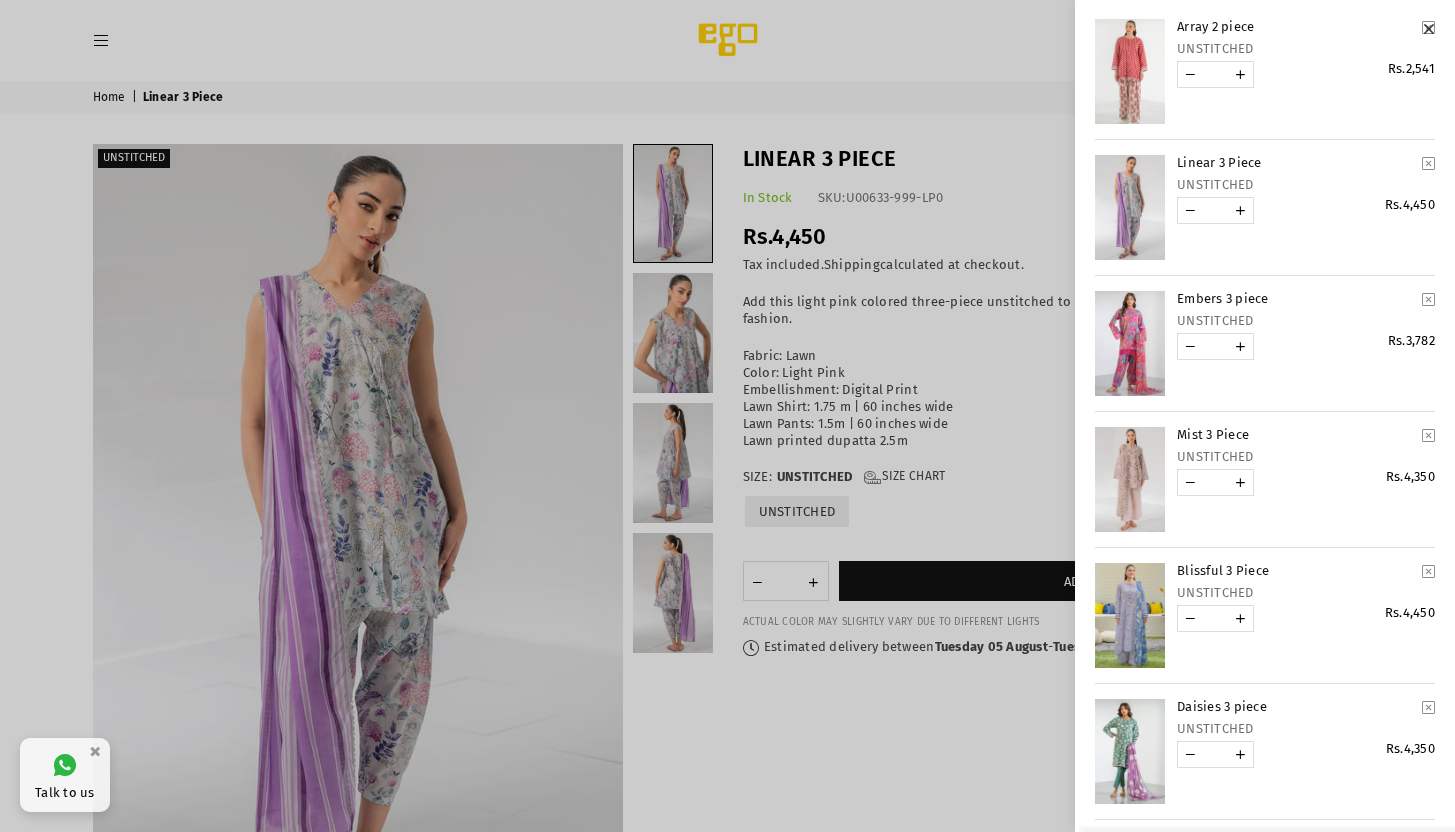 click at bounding box center [1428, 435] 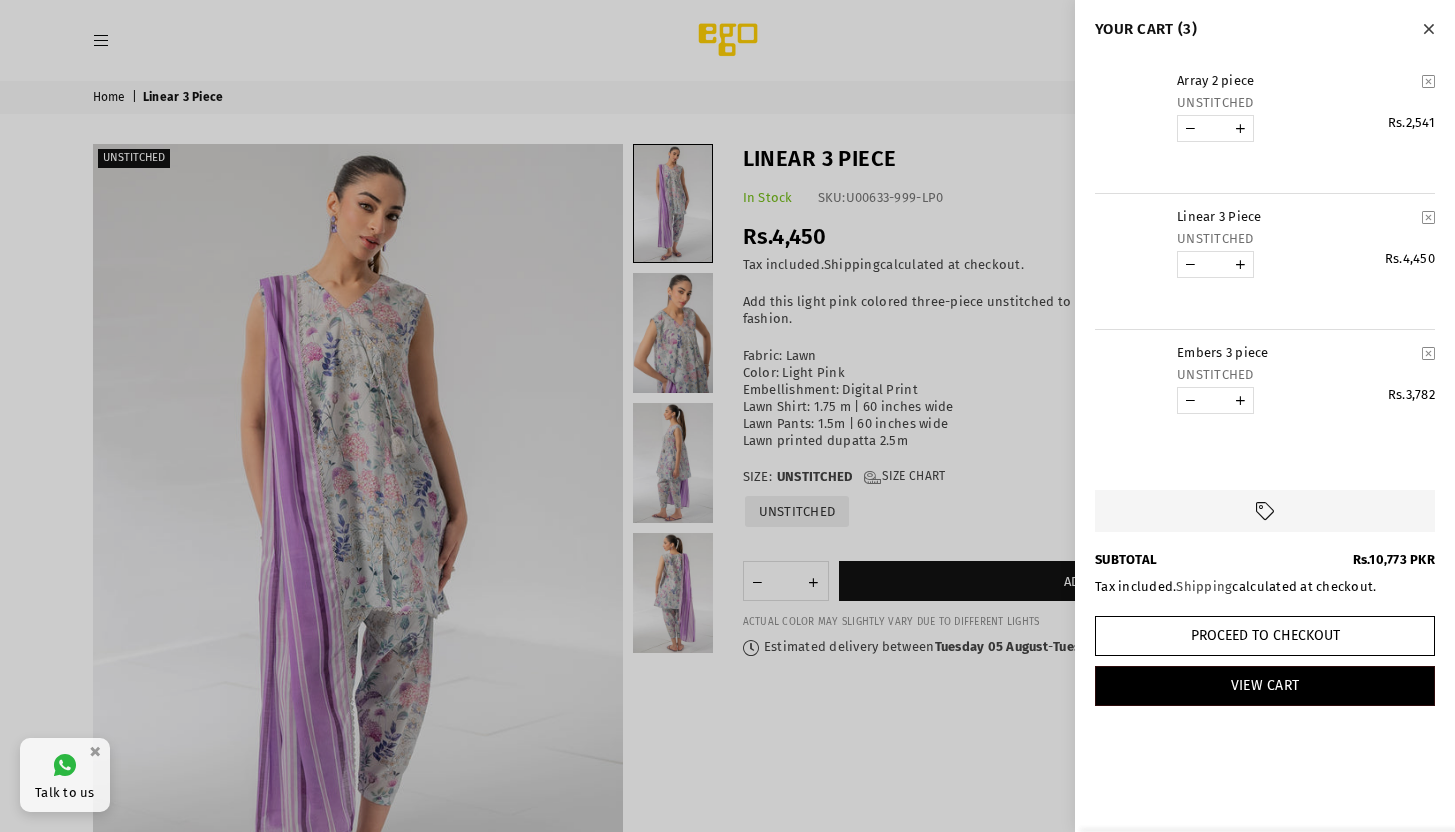 scroll, scrollTop: 0, scrollLeft: 0, axis: both 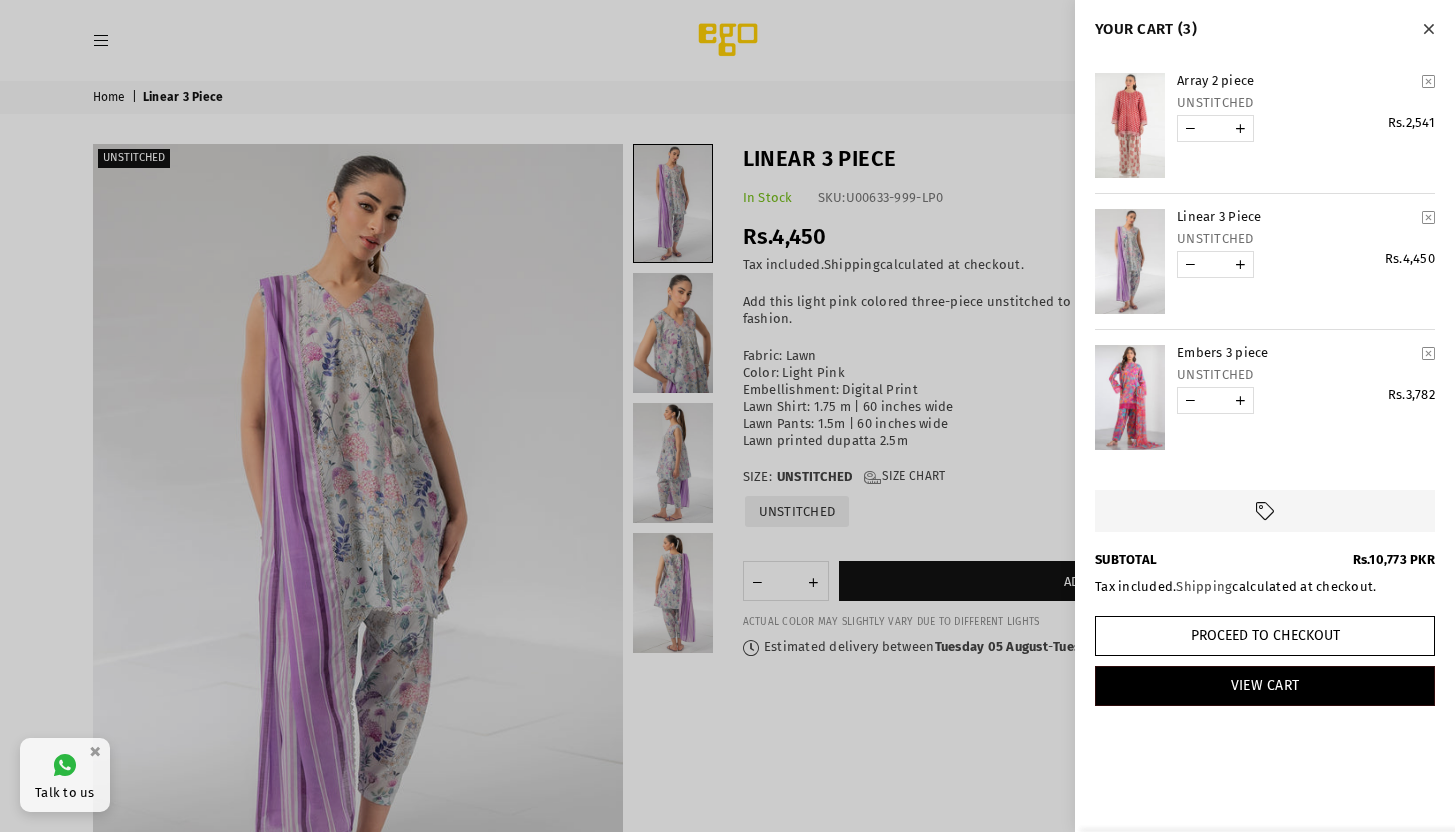 click on "Embers 3 piece  UNSTITCHED weight_per_item:0.6 weight_units:kg product_type:Unstitched   * Rs.3,782" at bounding box center (1265, 397) 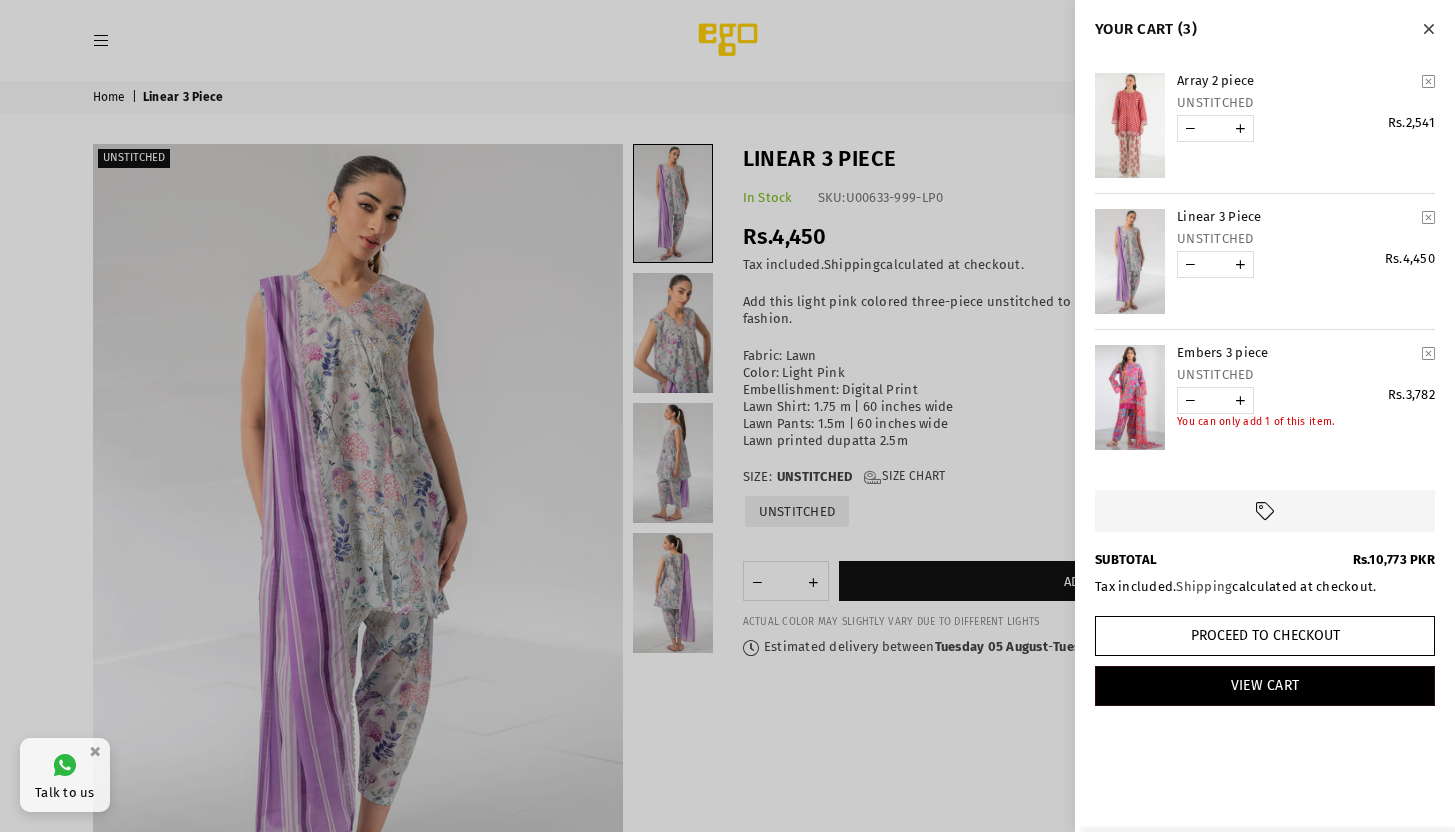 click at bounding box center [1428, 353] 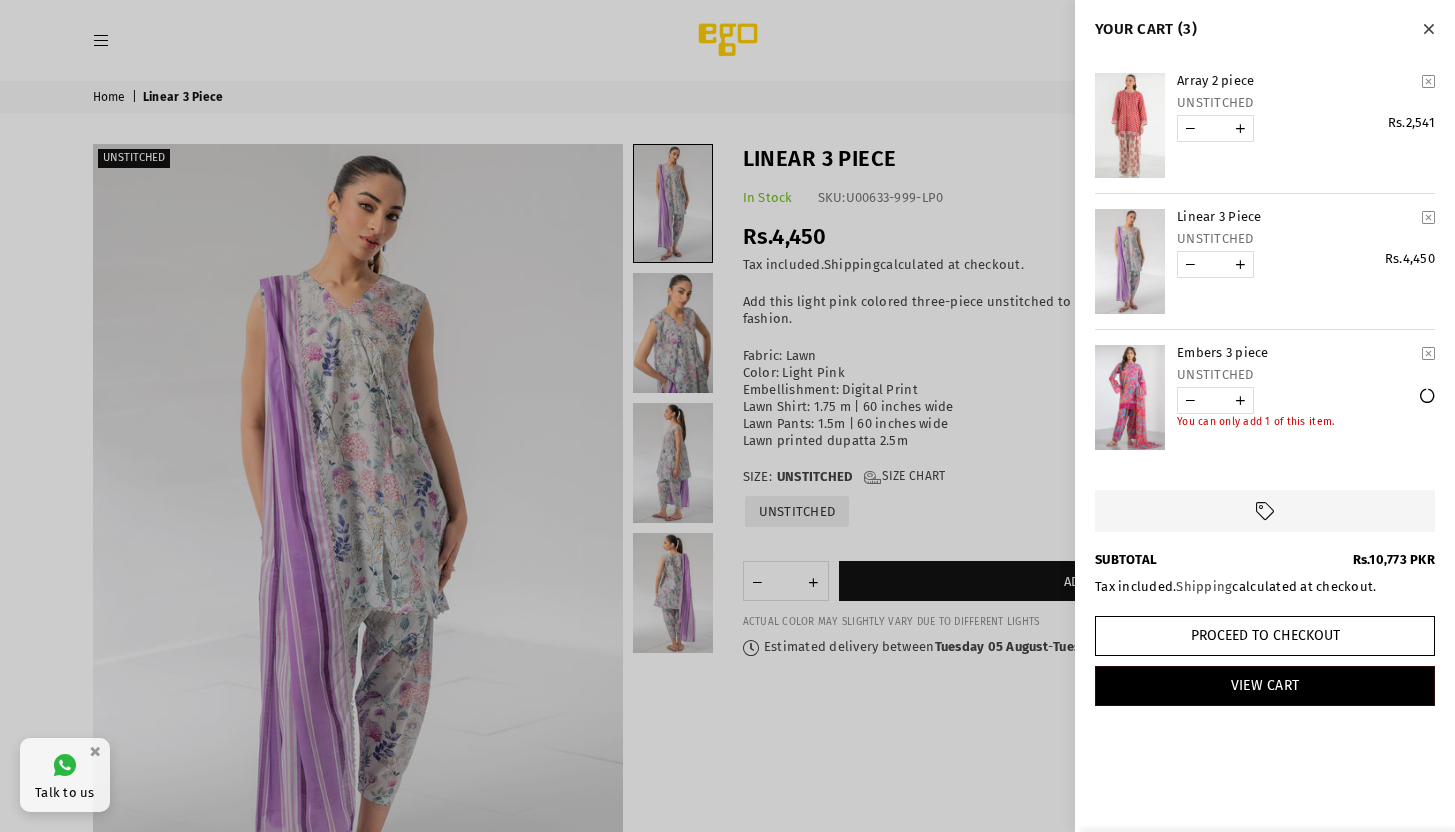 type on "*" 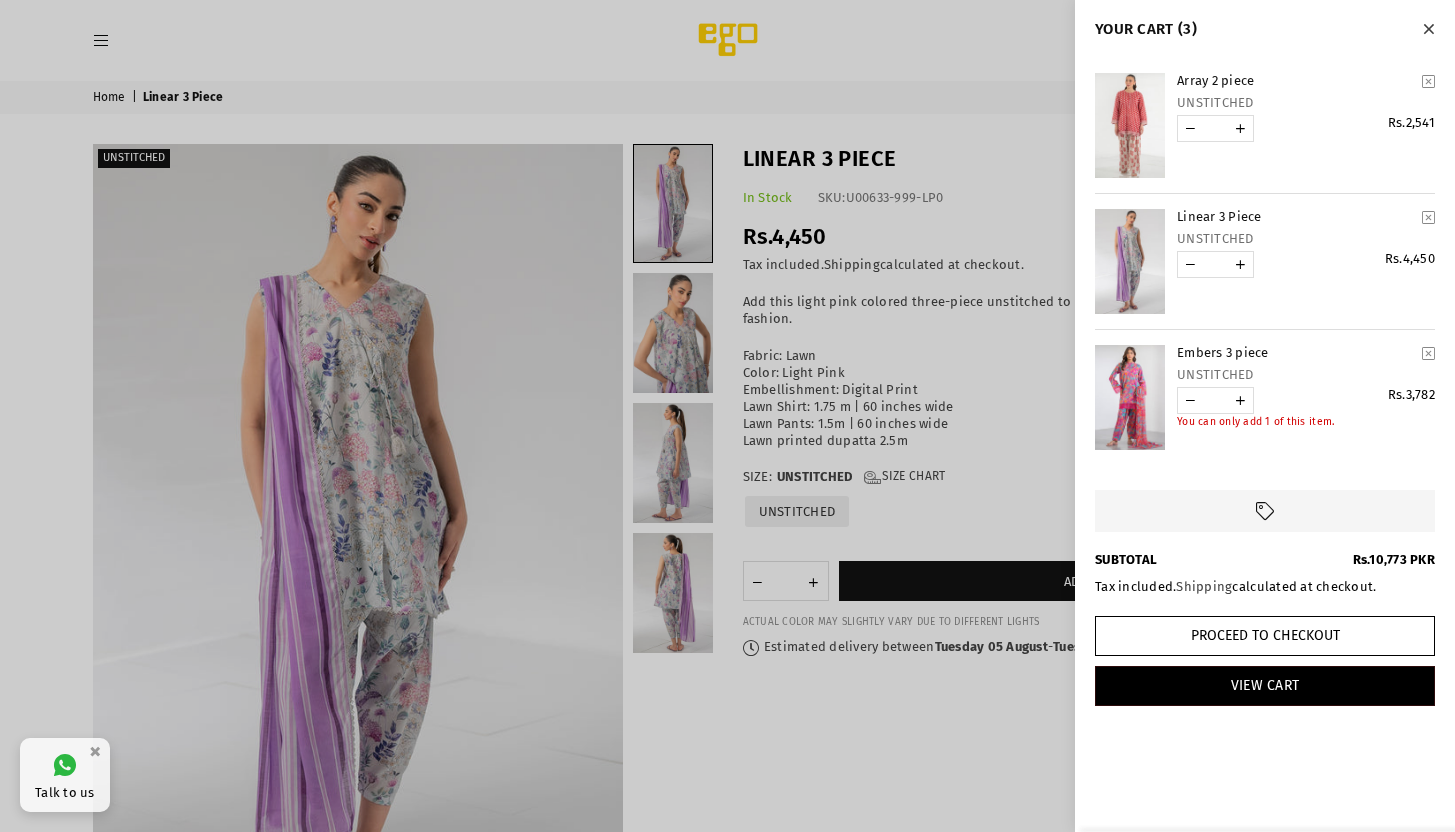 click at bounding box center (727, 416) 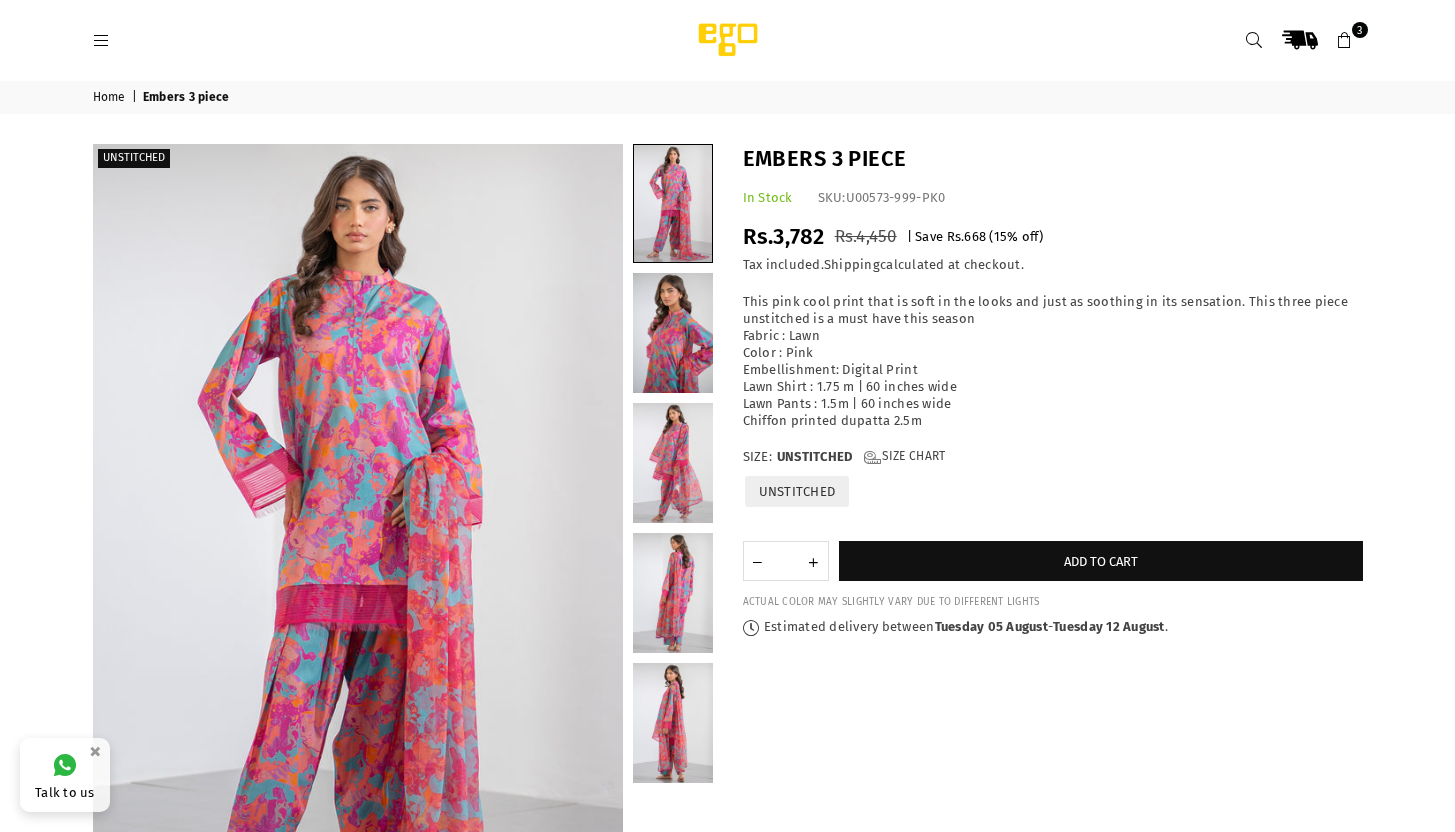 scroll, scrollTop: 0, scrollLeft: 0, axis: both 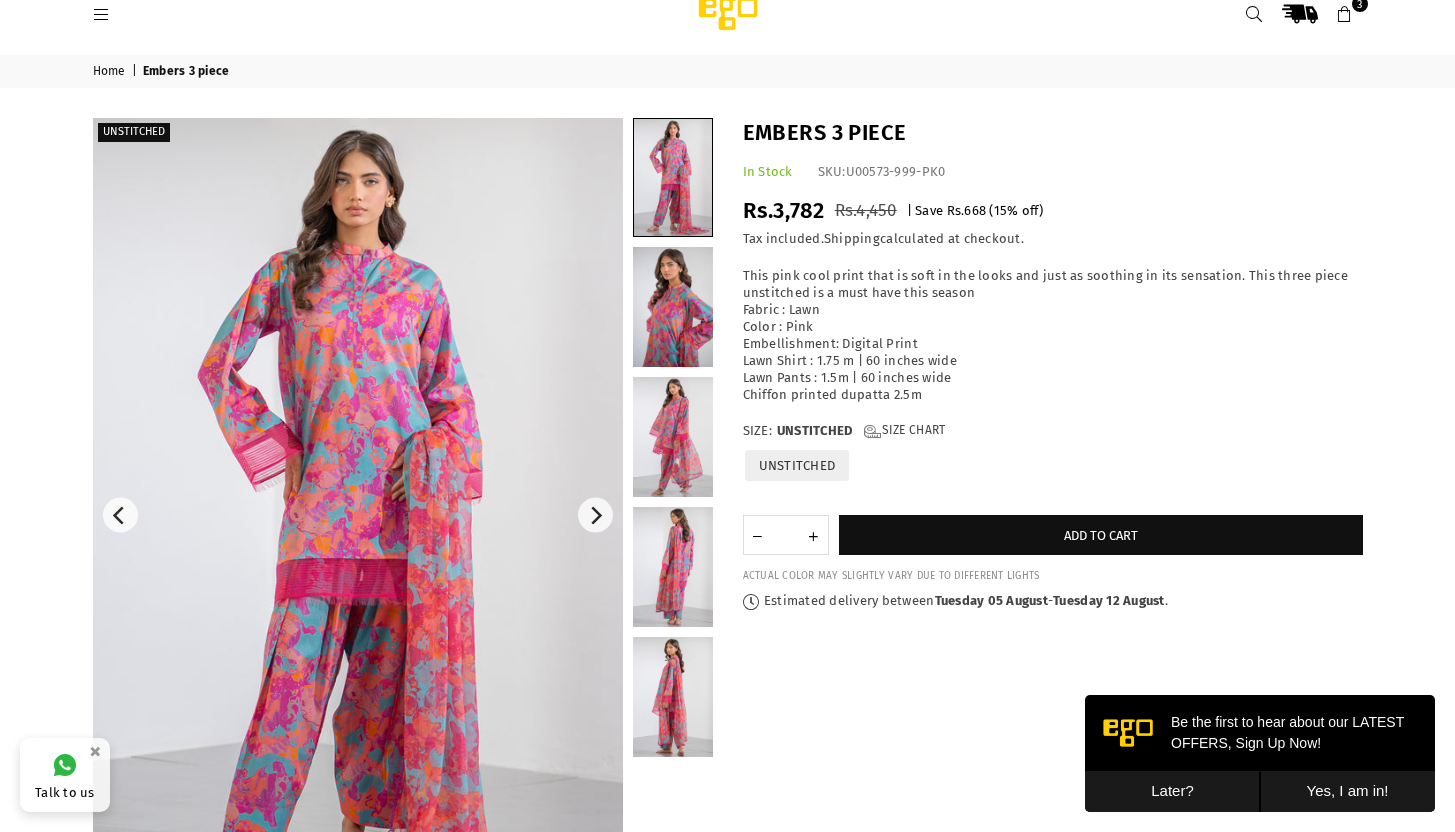 click at bounding box center (1345, 15) 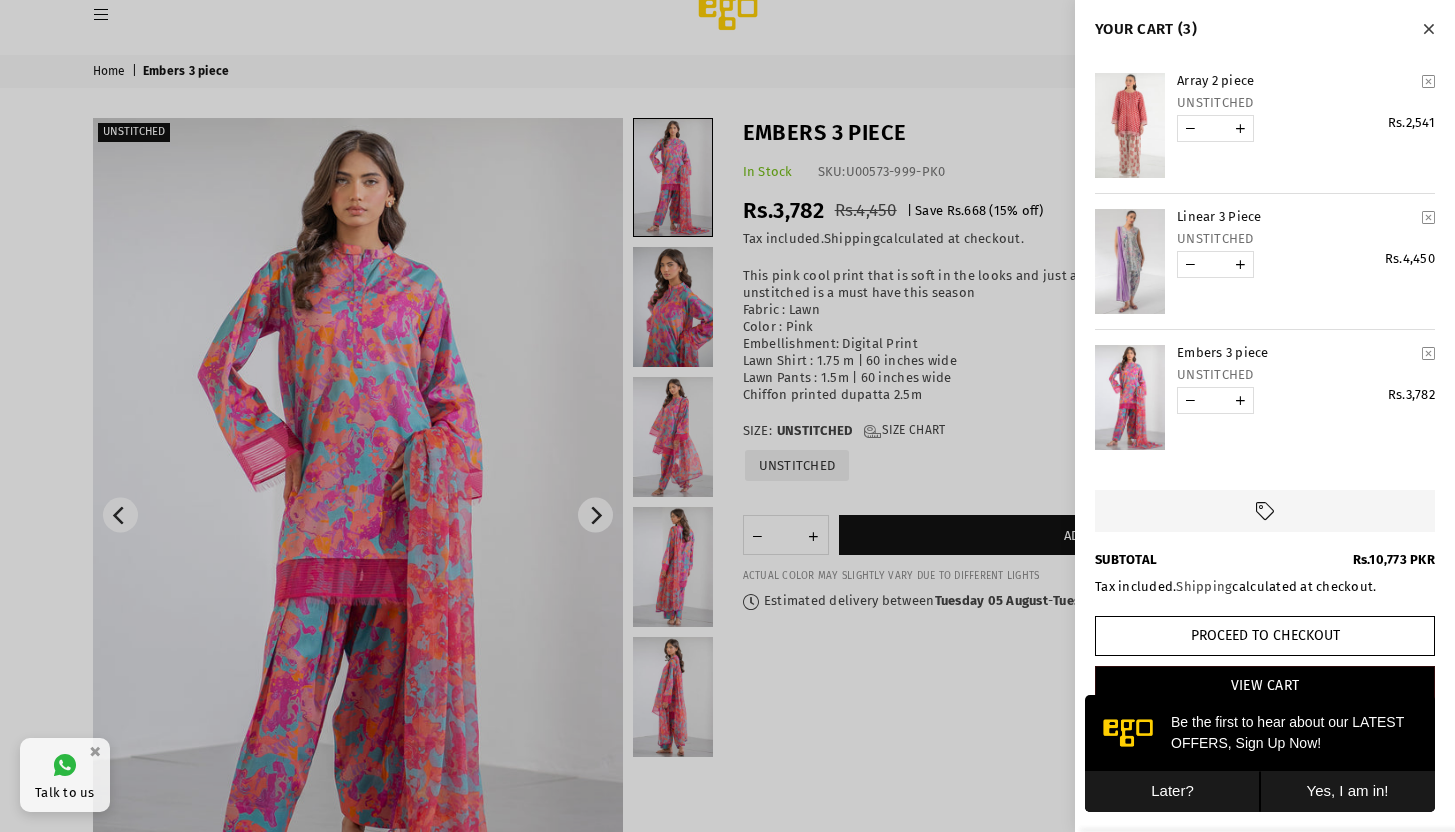click at bounding box center [1428, 353] 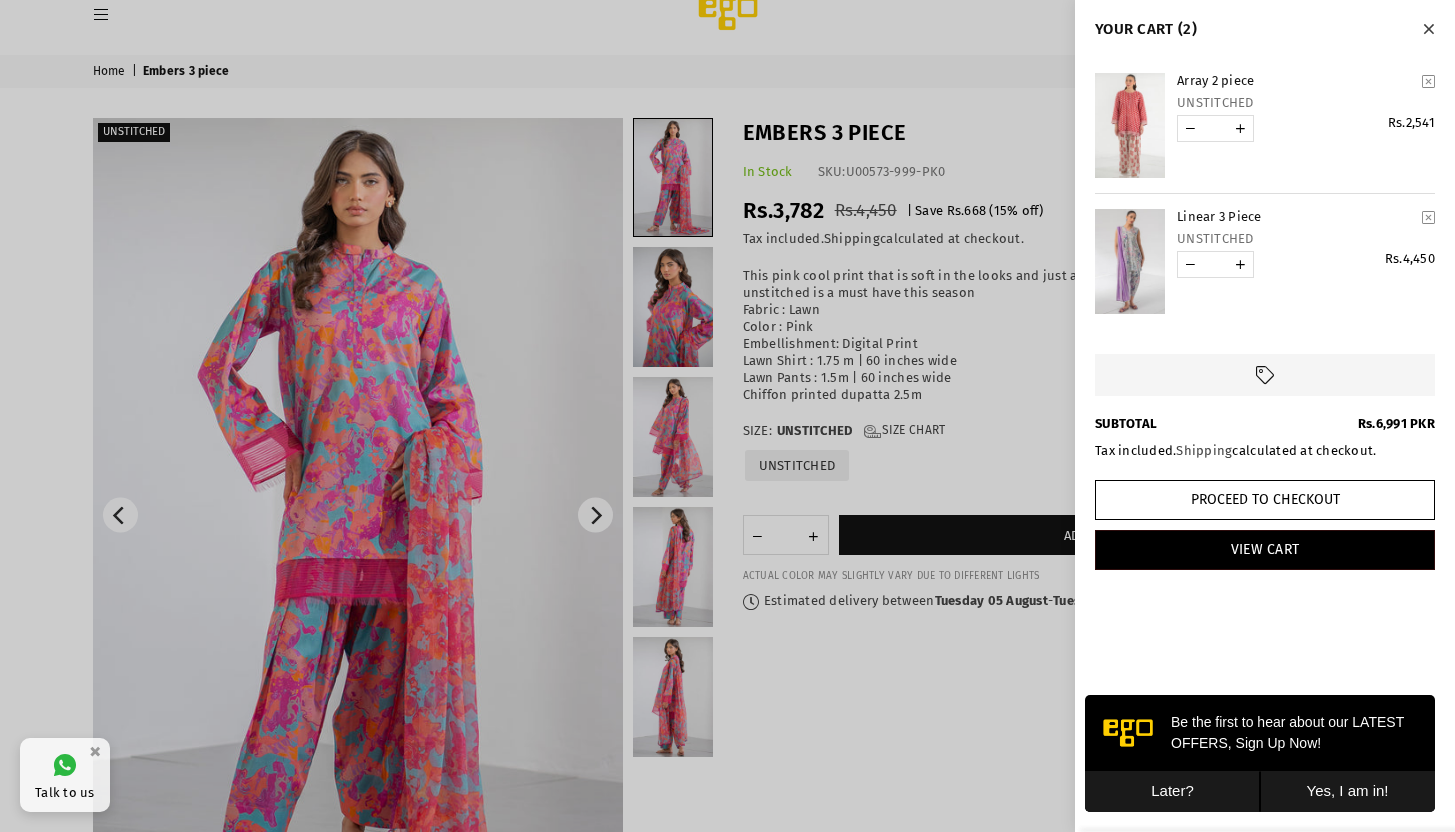 click at bounding box center [727, 416] 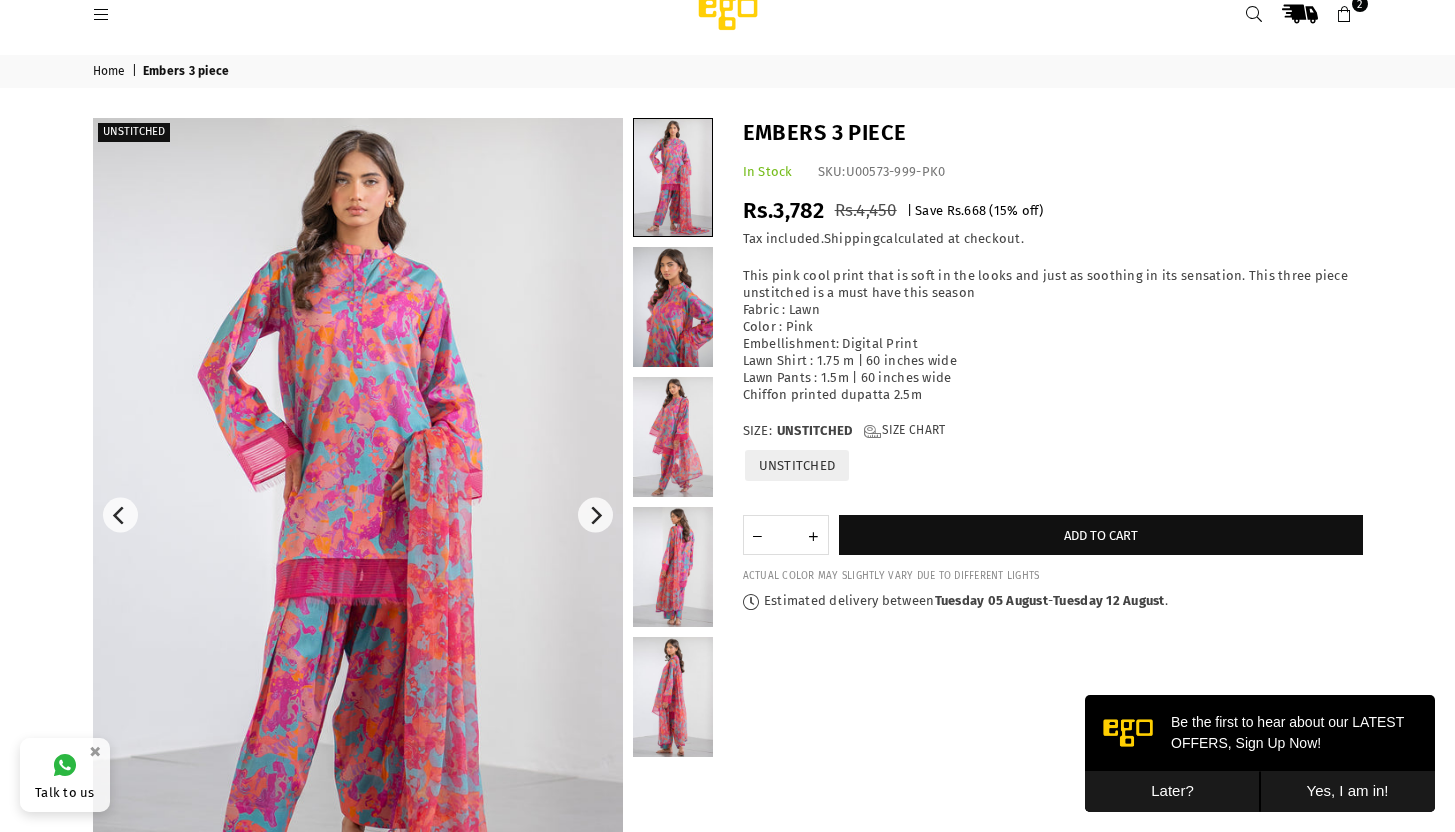 scroll, scrollTop: 22, scrollLeft: 0, axis: vertical 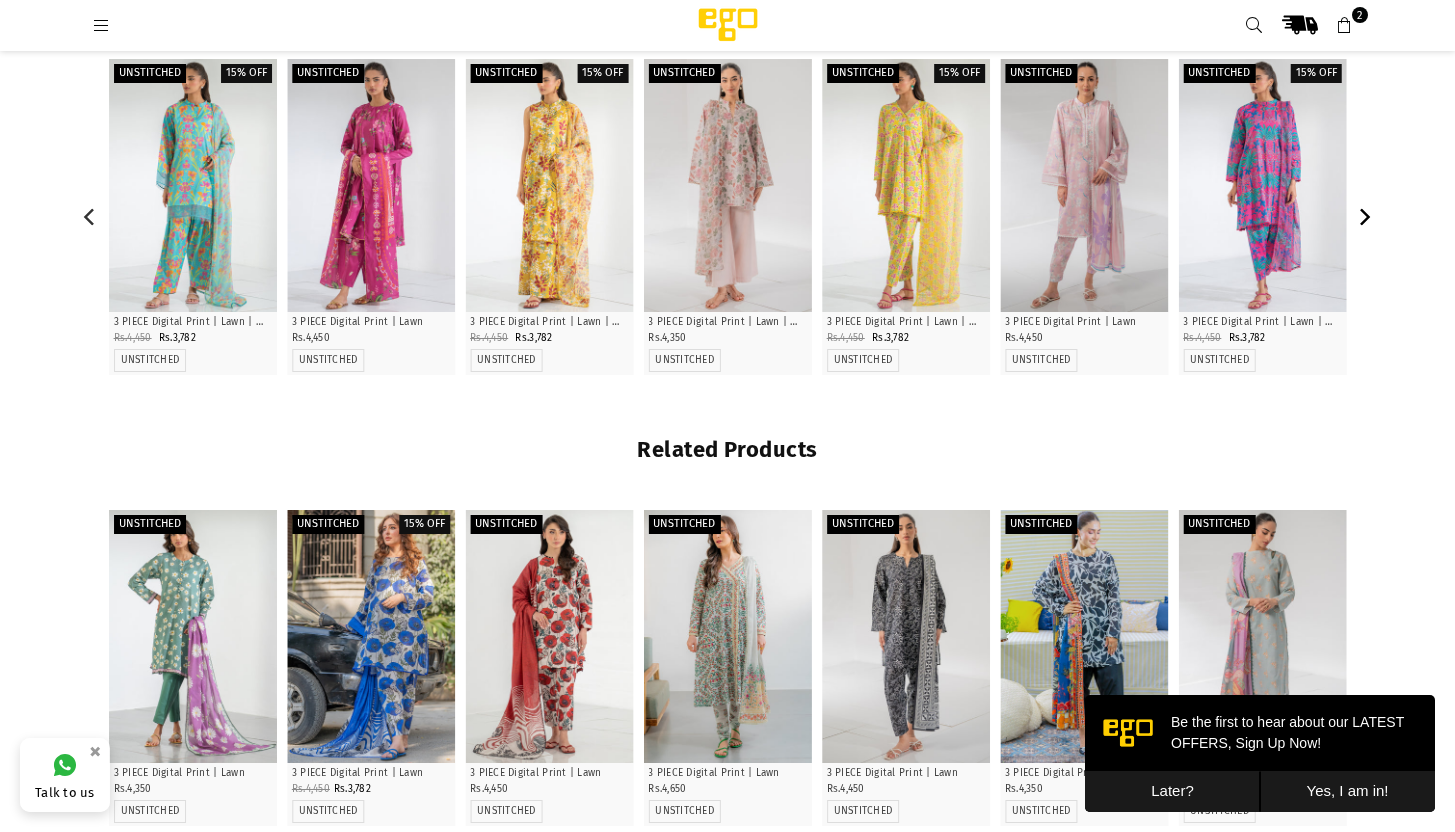 click at bounding box center (1364, 216) 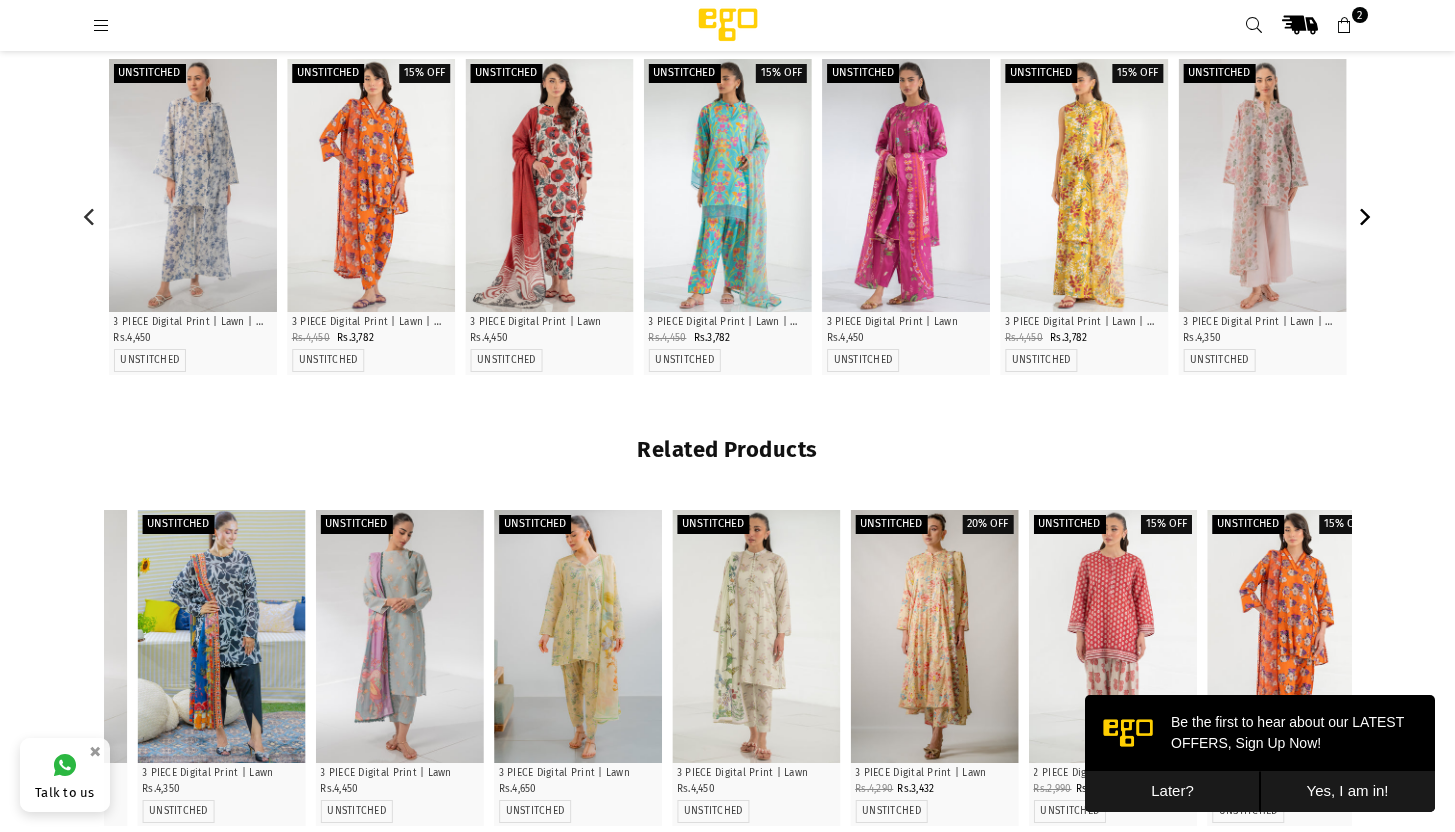 click at bounding box center [1364, 216] 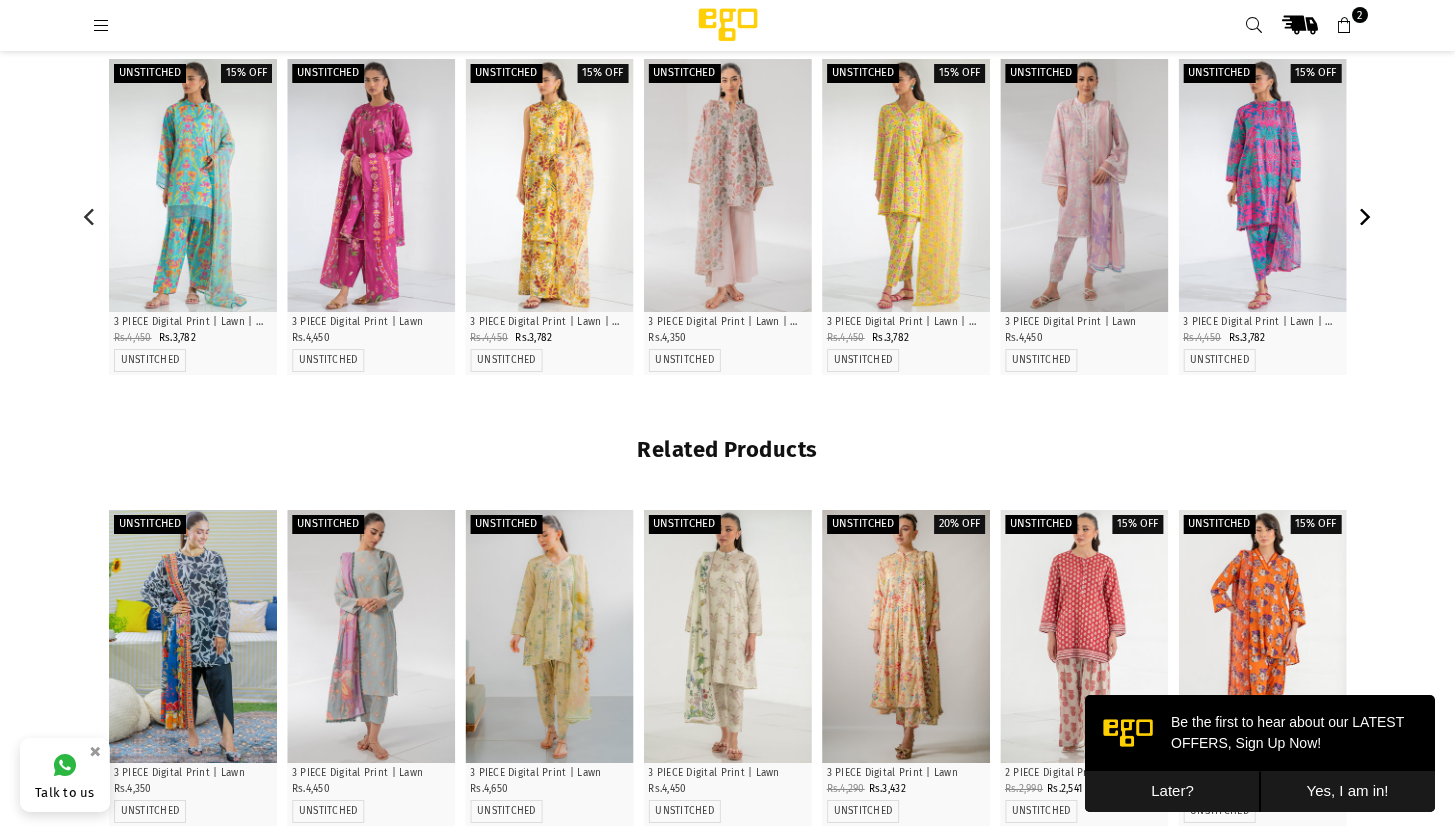 click at bounding box center [1364, 216] 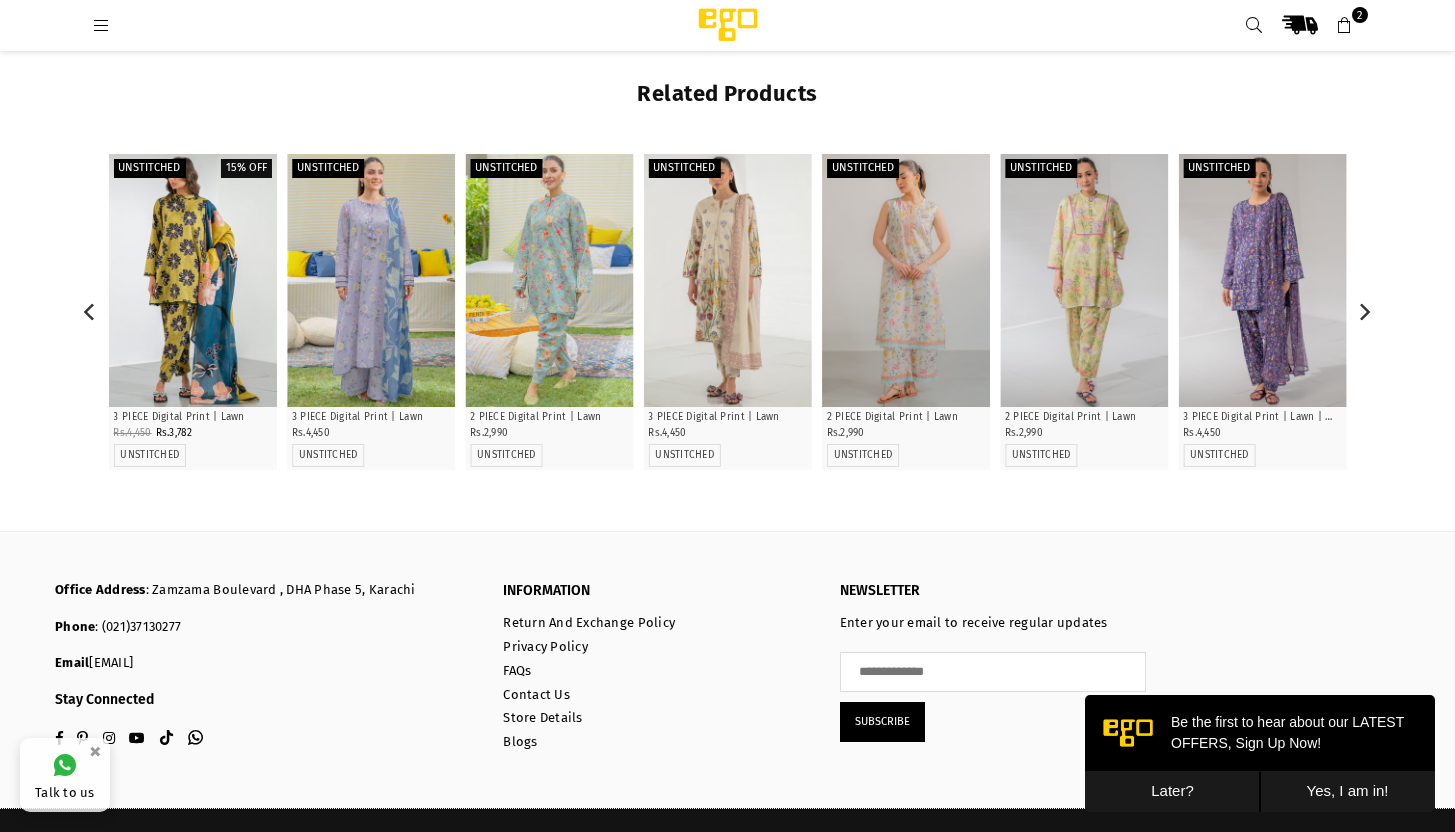 scroll, scrollTop: 1529, scrollLeft: 0, axis: vertical 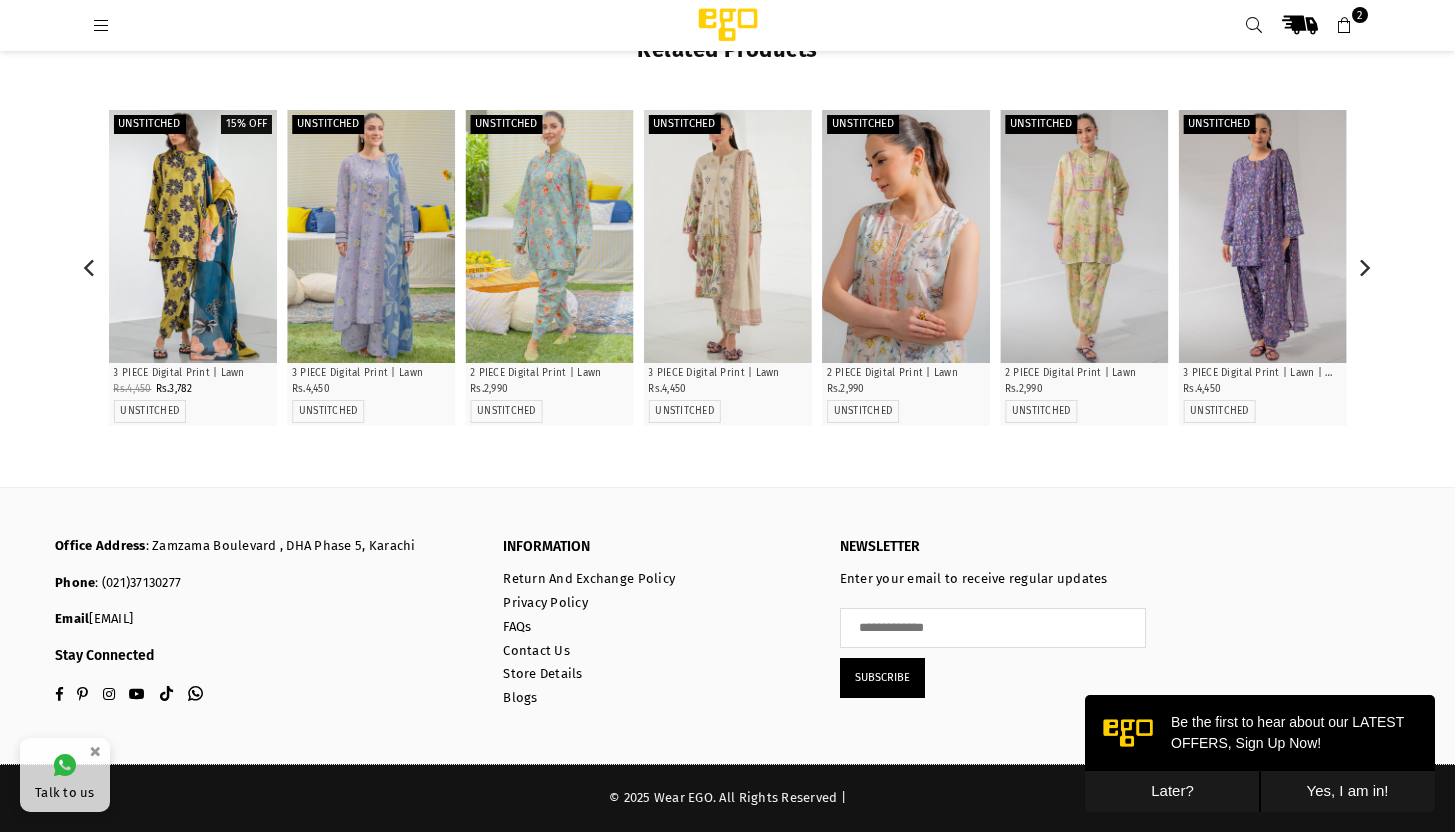 click at bounding box center (906, 236) 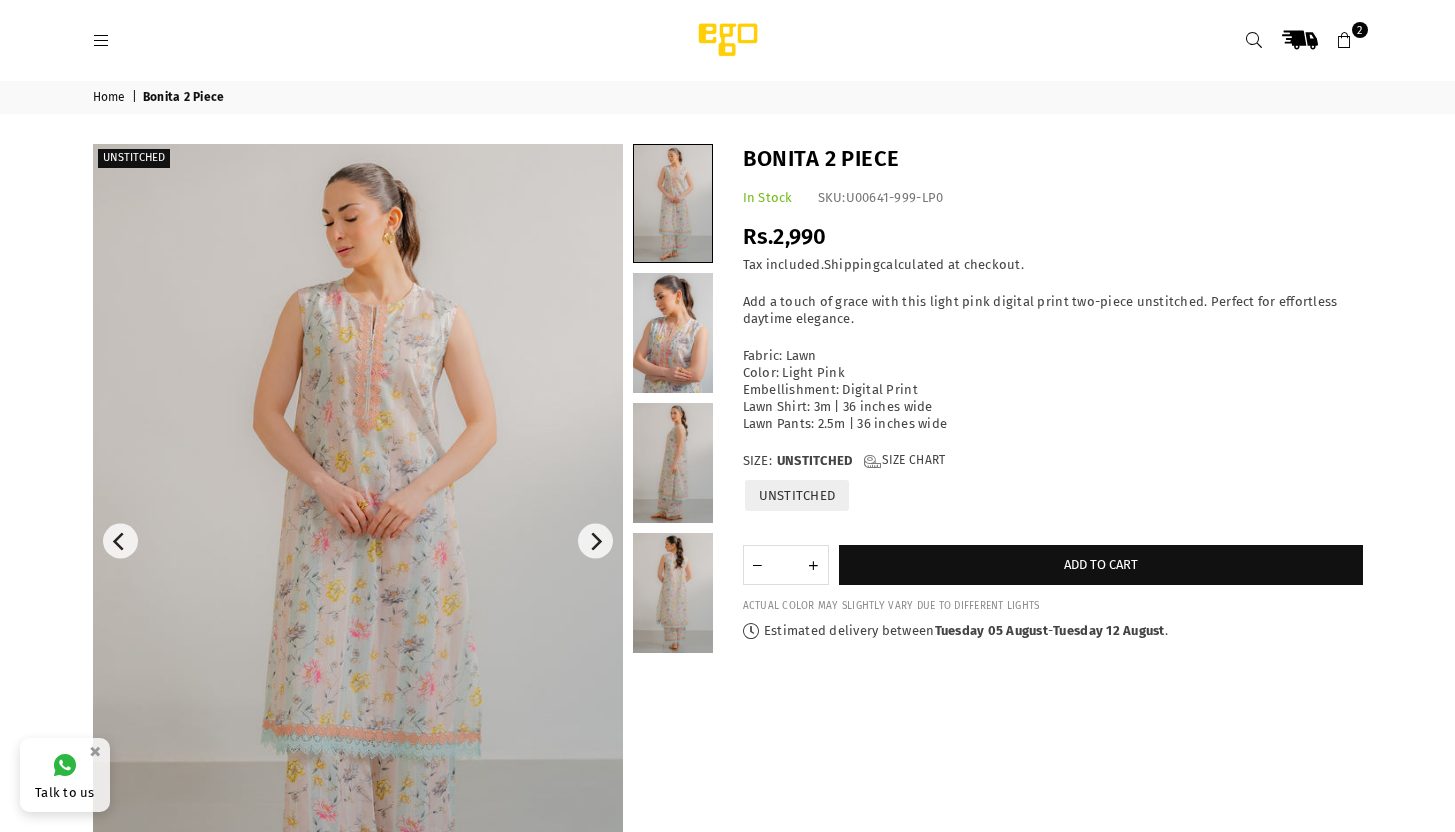 scroll, scrollTop: 0, scrollLeft: 0, axis: both 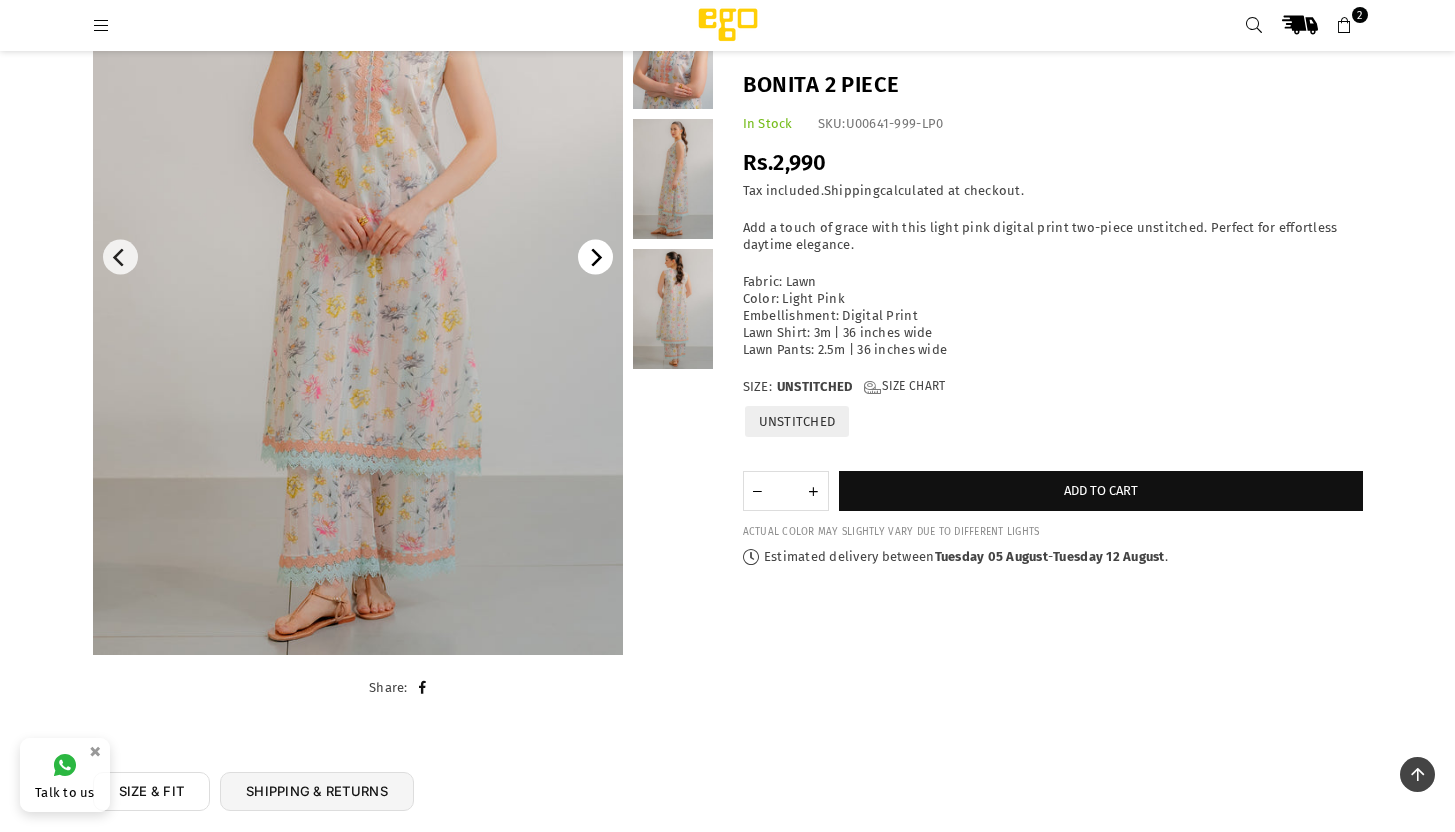 click 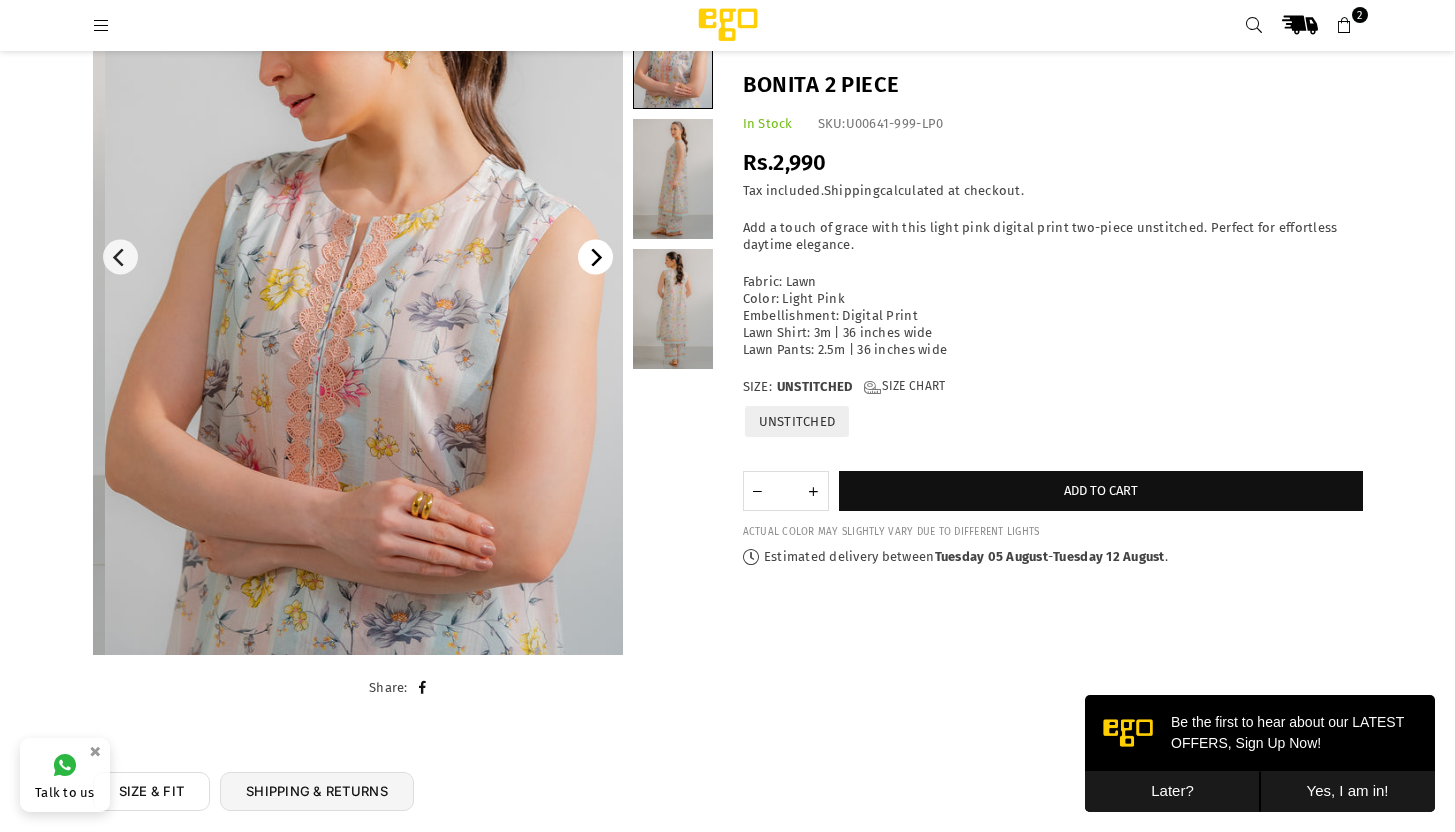 scroll, scrollTop: 0, scrollLeft: 0, axis: both 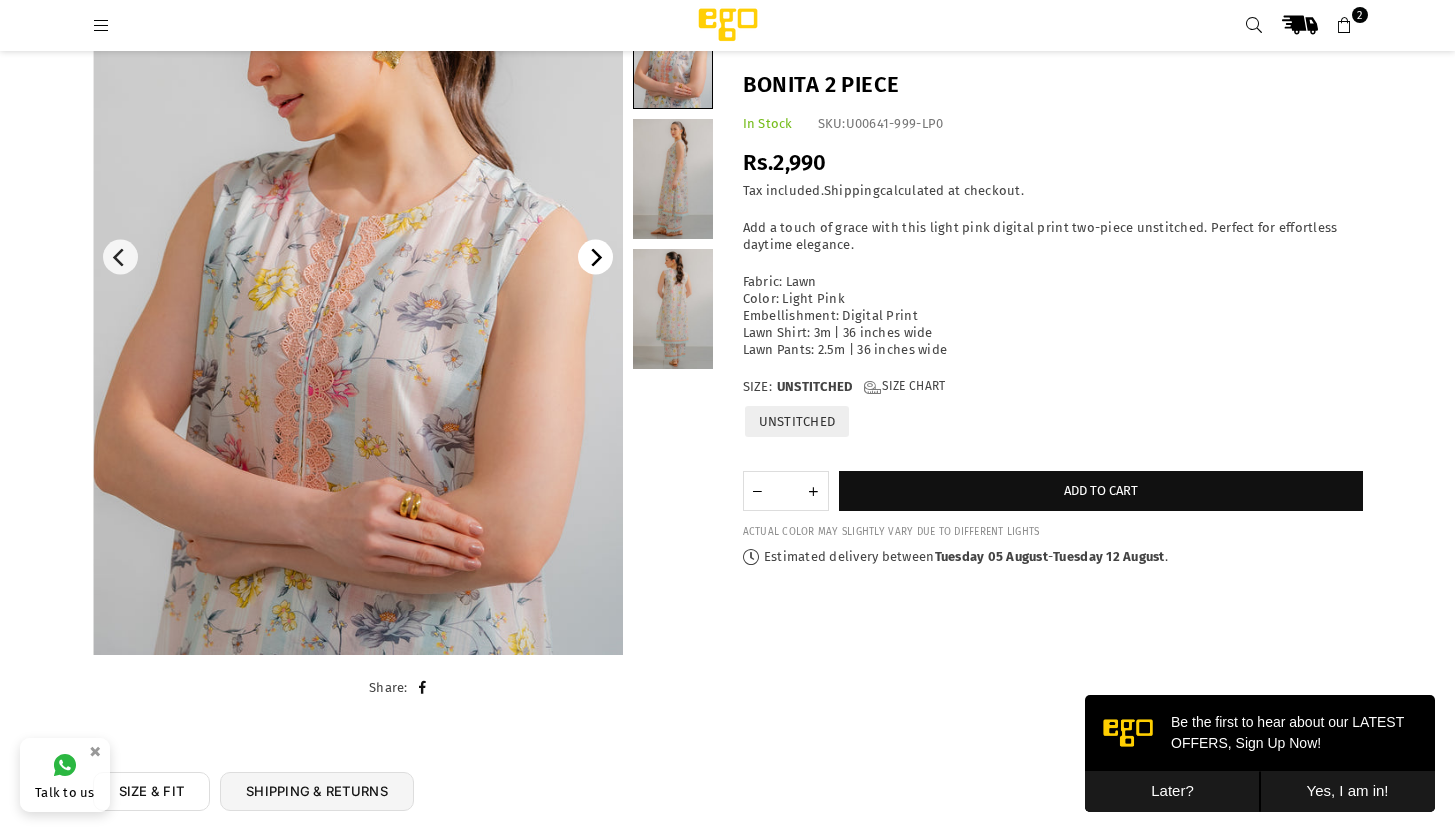 click 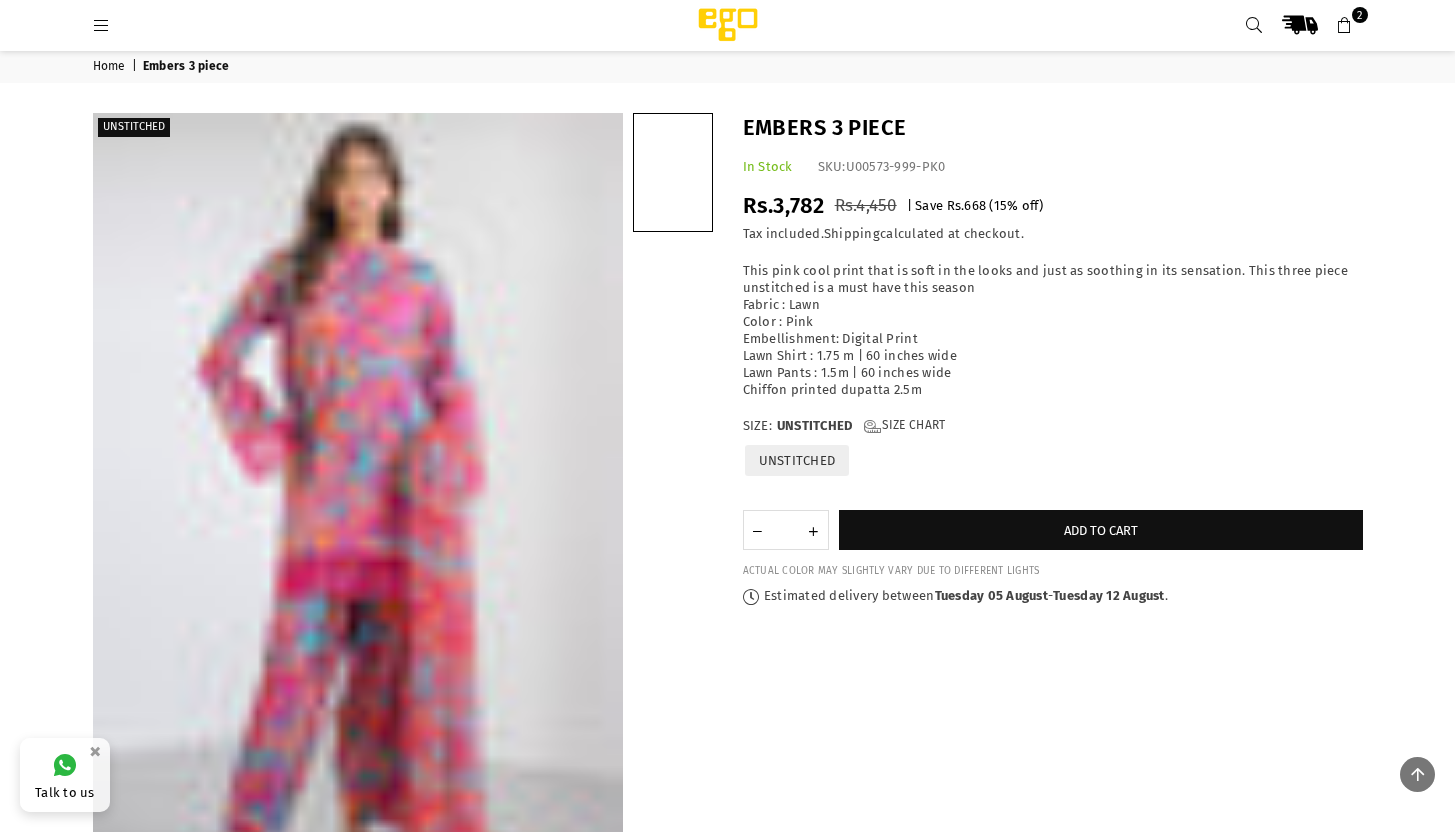 scroll, scrollTop: 1192, scrollLeft: 0, axis: vertical 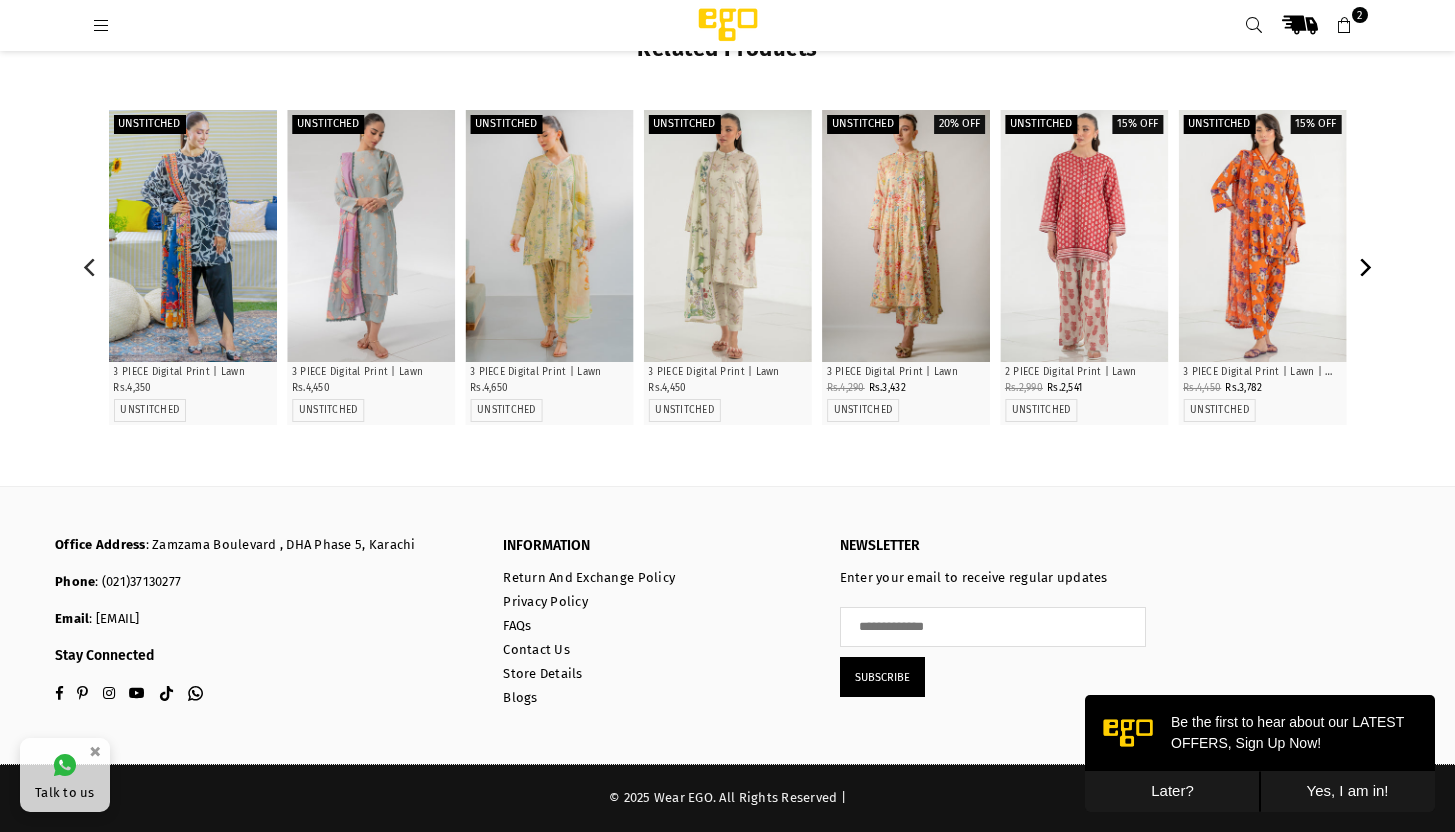click 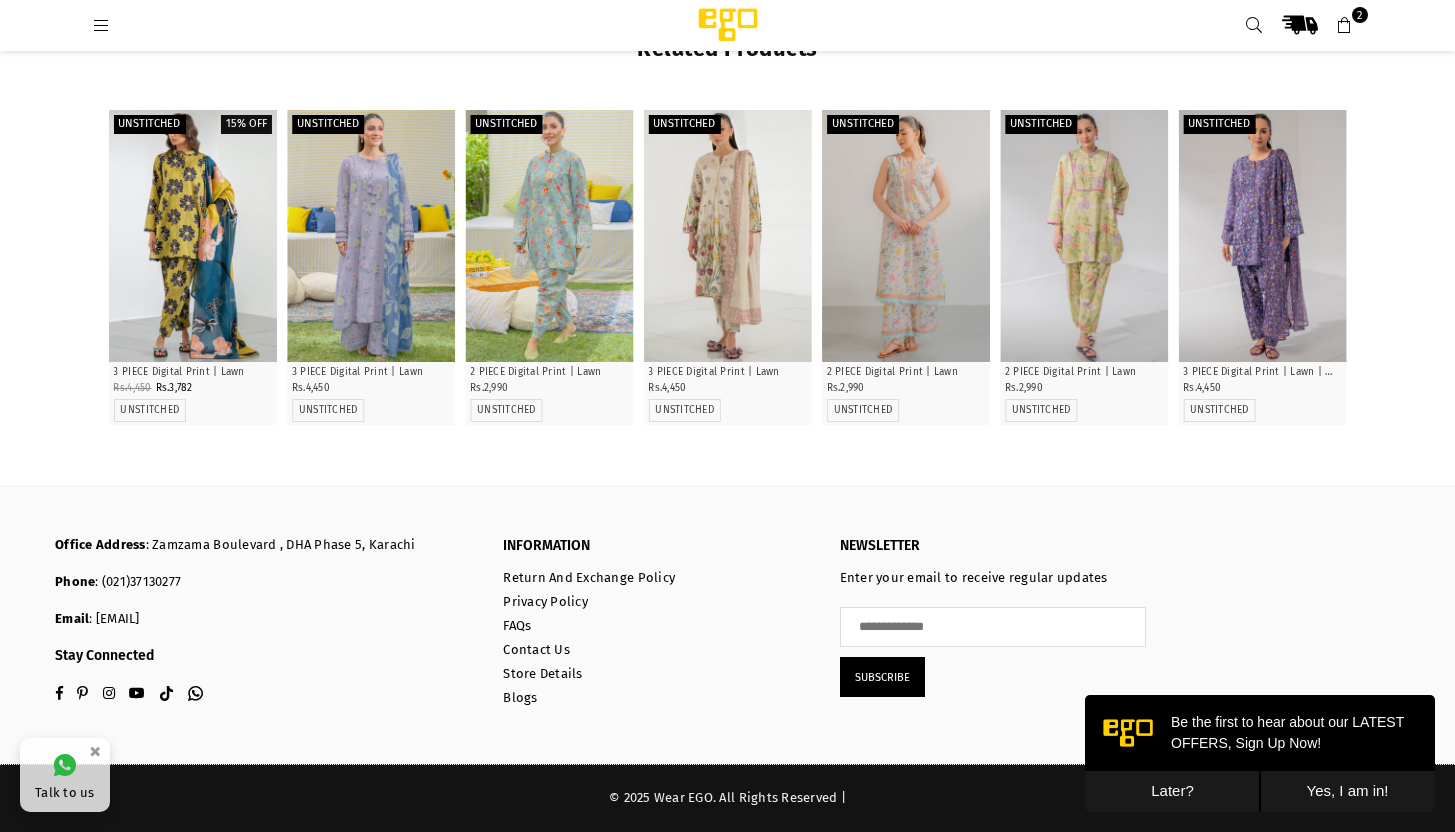 click at bounding box center (102, 26) 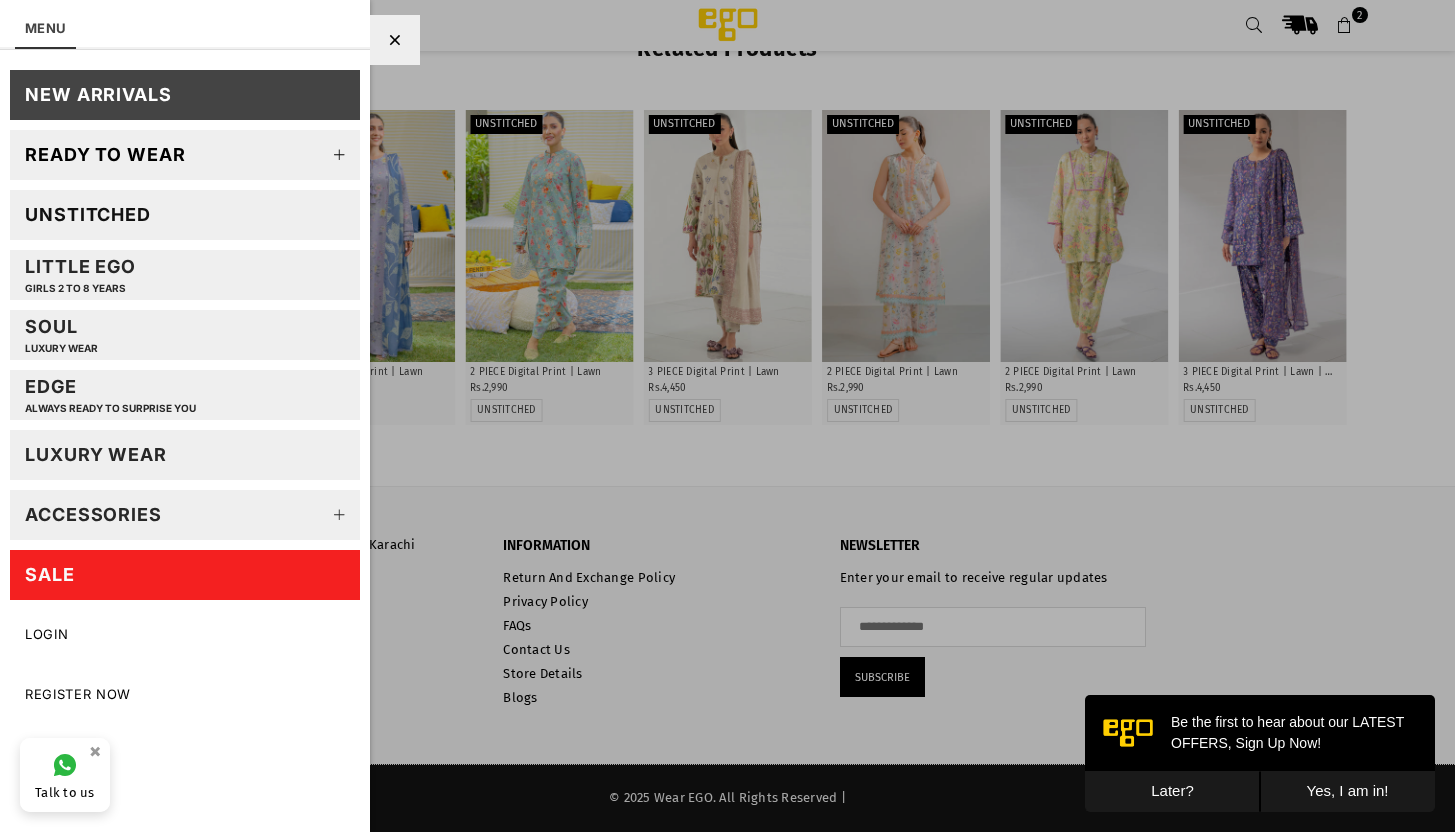 click on "Unstitched" at bounding box center [185, 215] 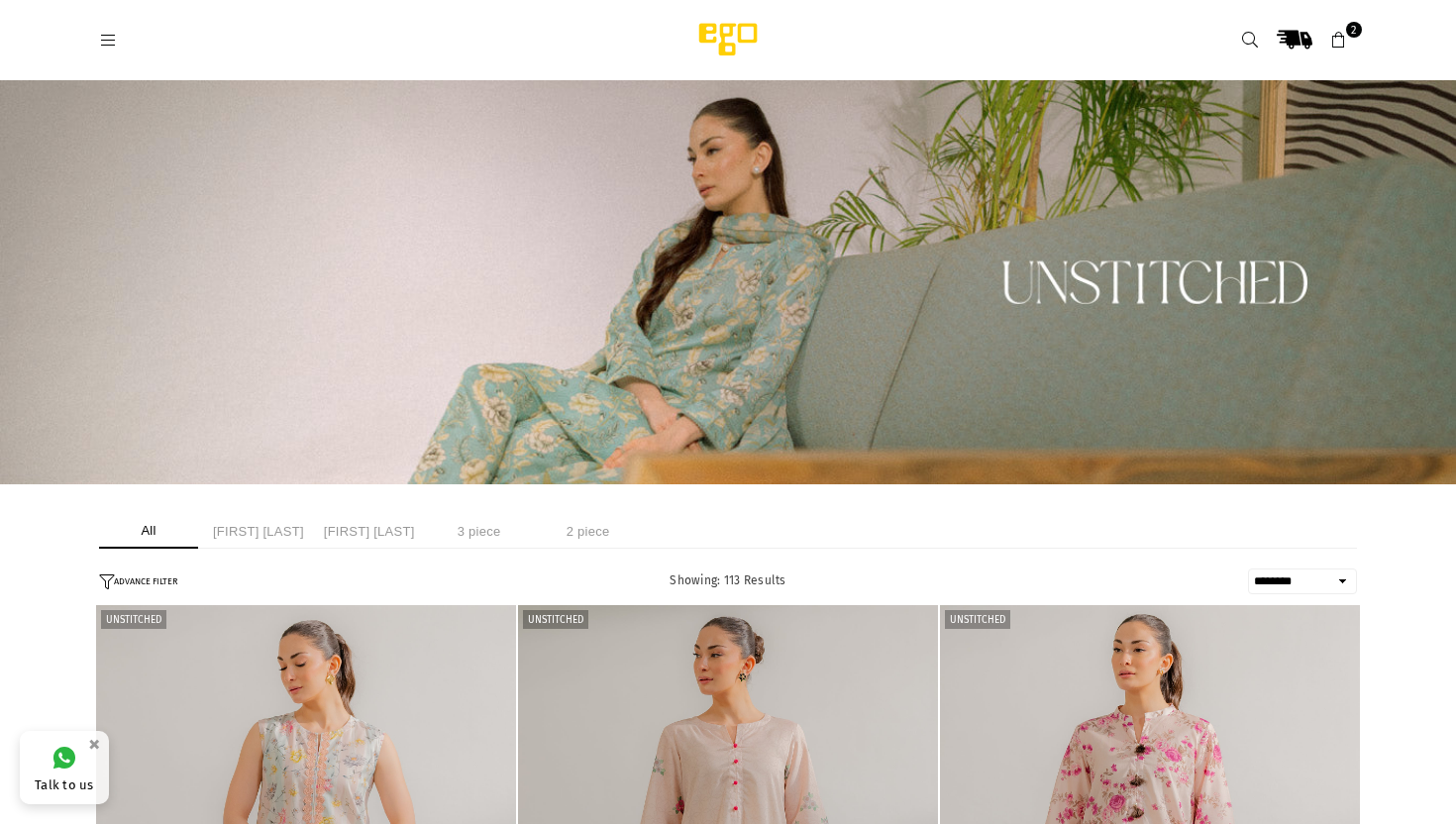select on "******" 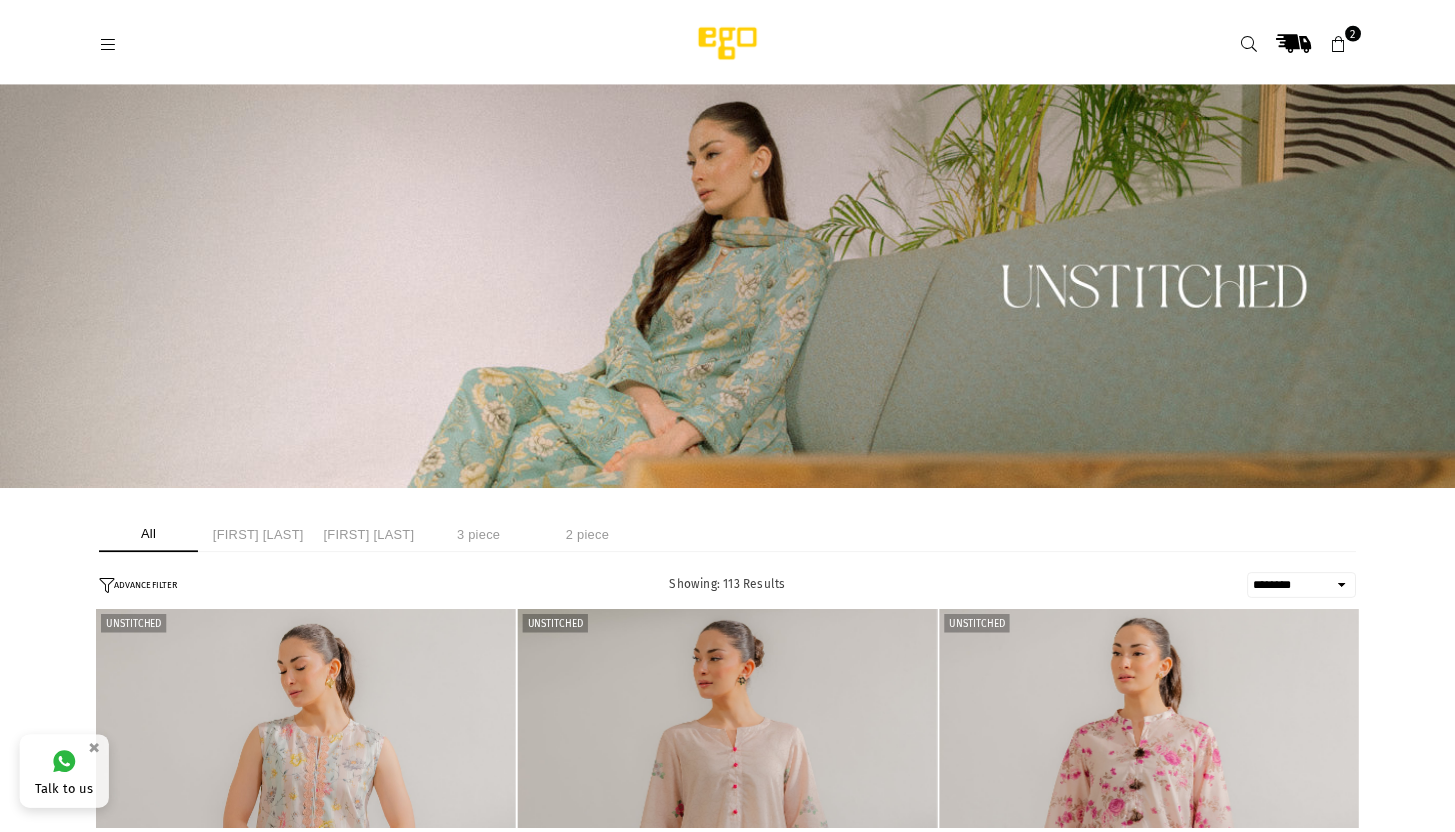 scroll, scrollTop: 0, scrollLeft: 0, axis: both 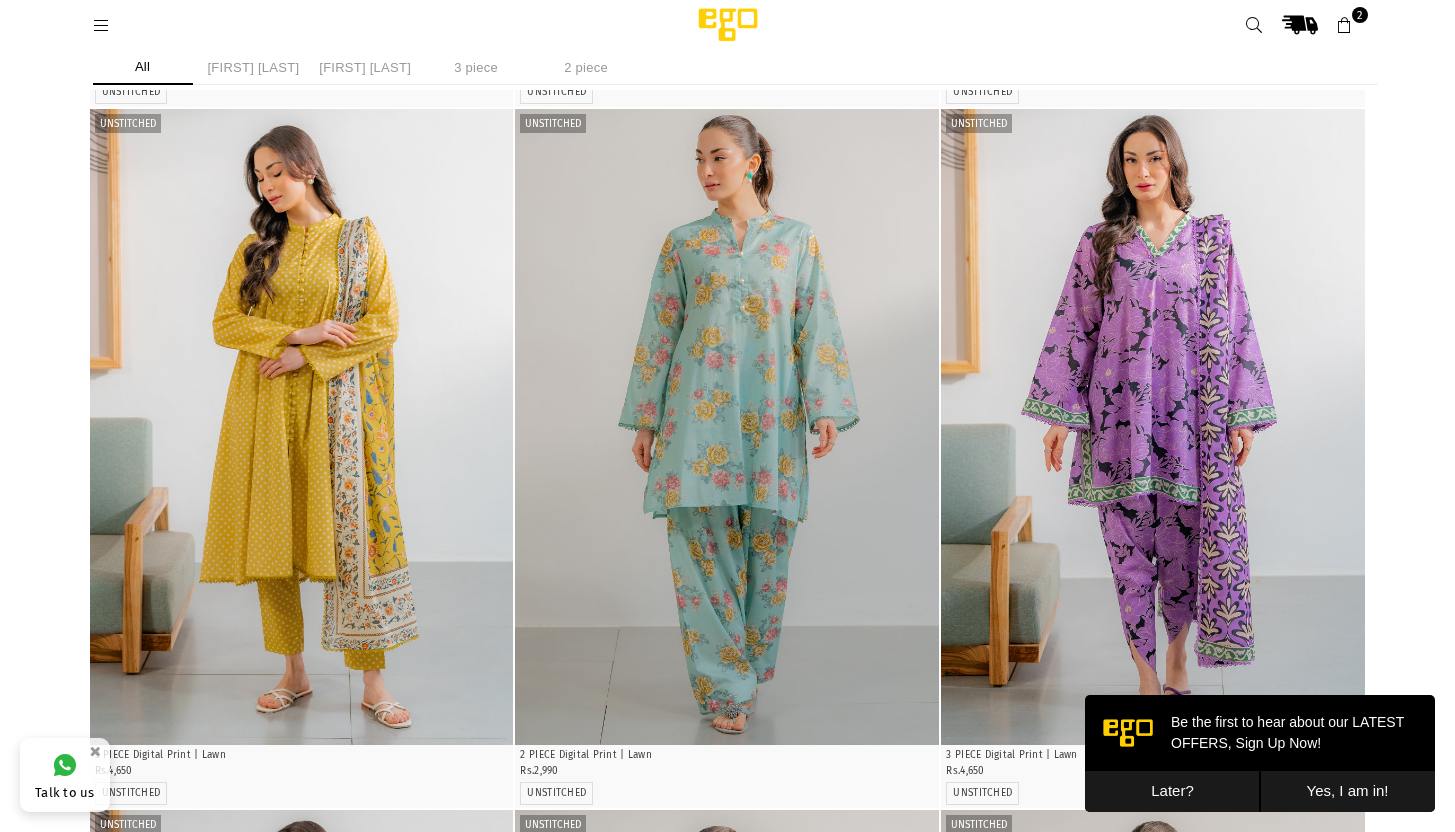 click at bounding box center (1153, 427) 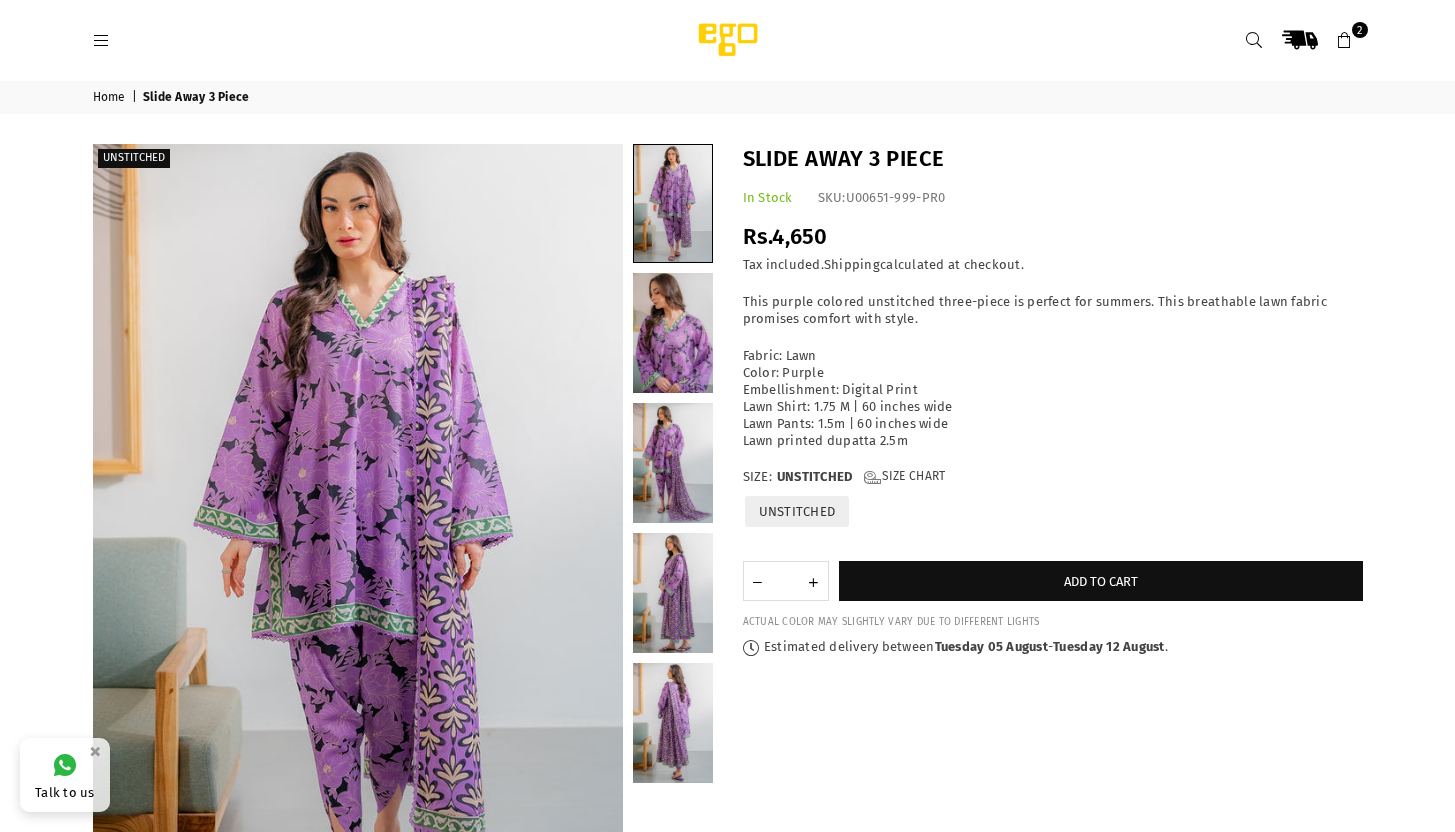 scroll, scrollTop: 0, scrollLeft: 0, axis: both 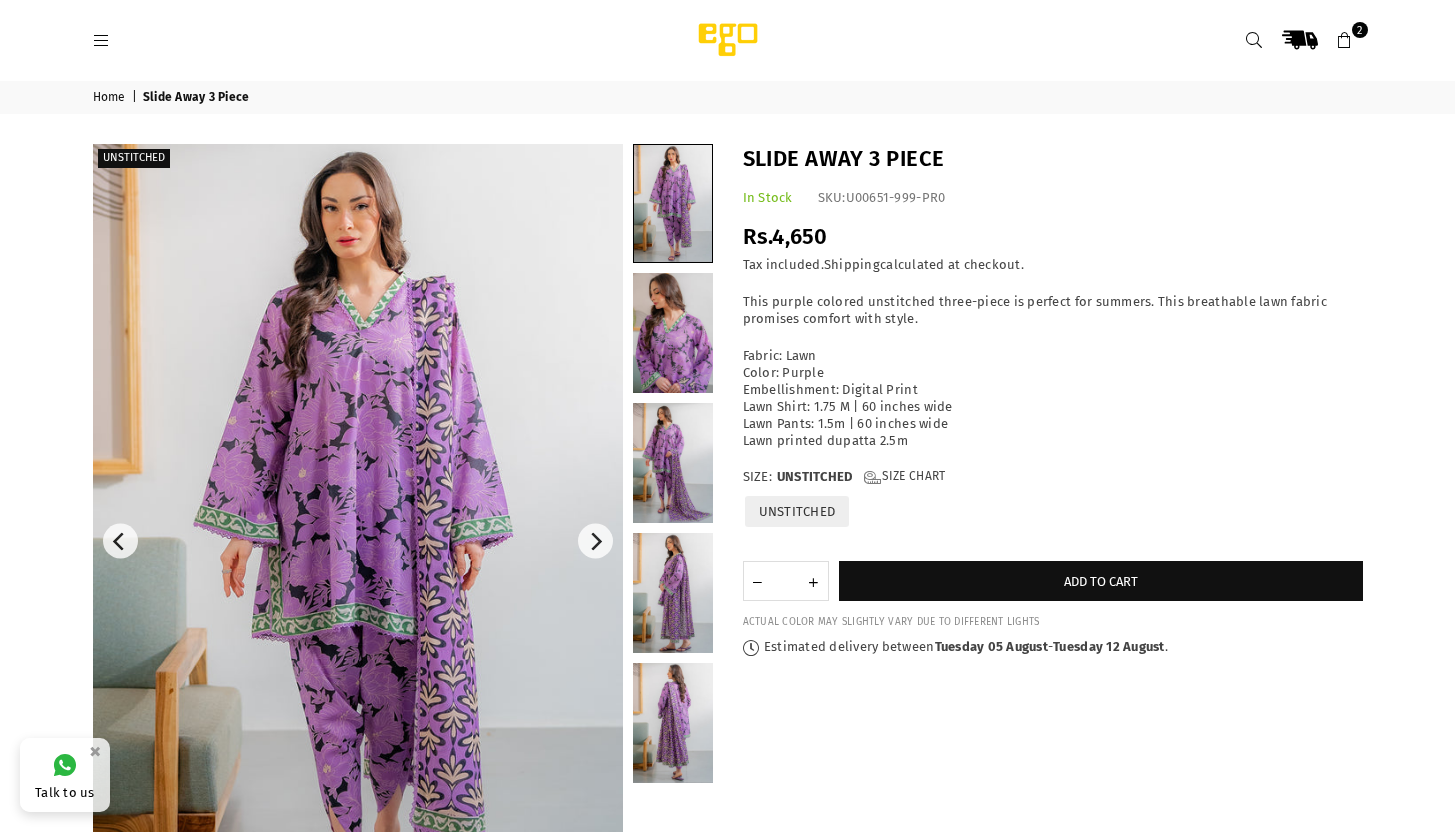 click at bounding box center (358, 541) 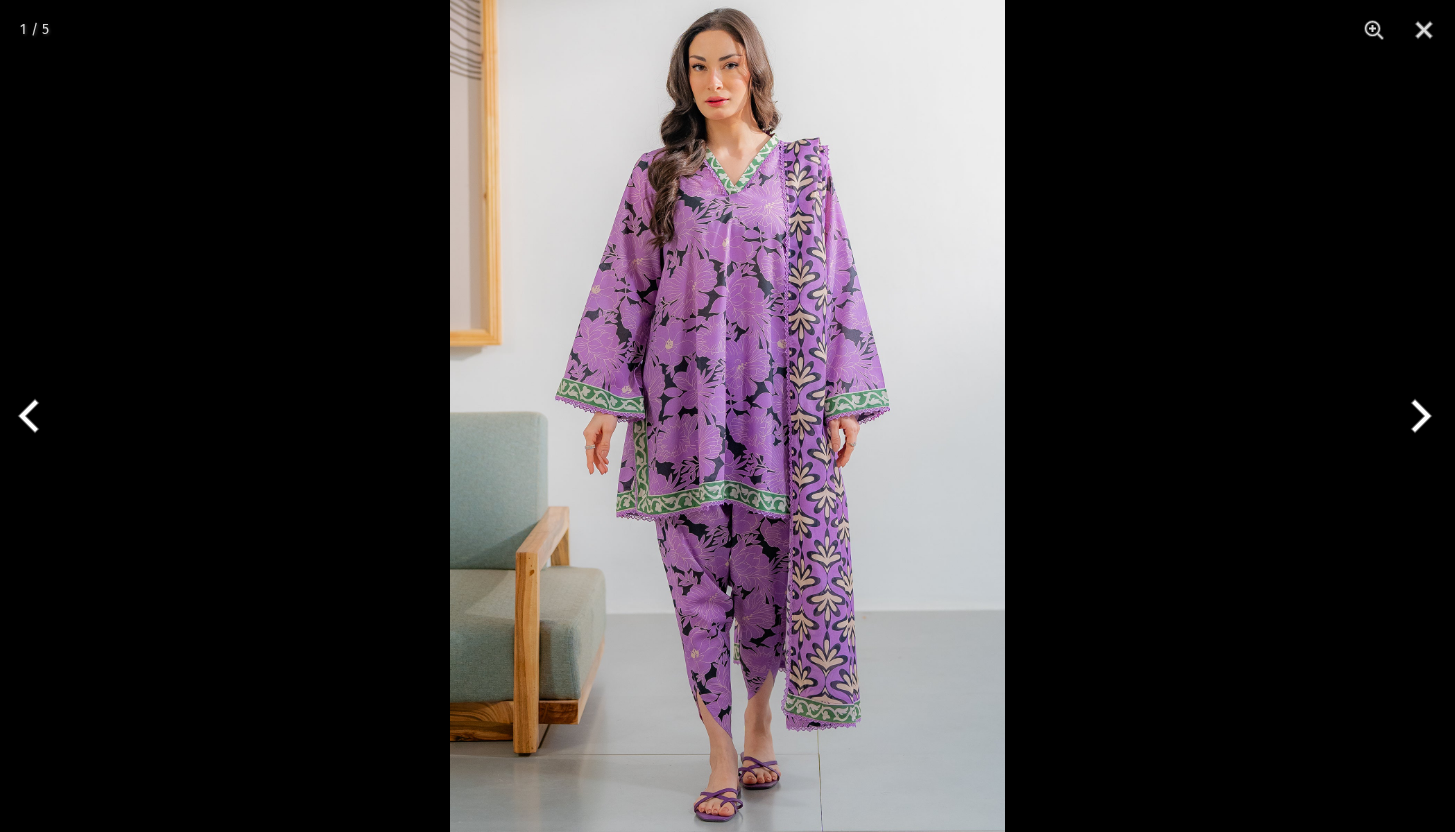 click at bounding box center (727, 416) 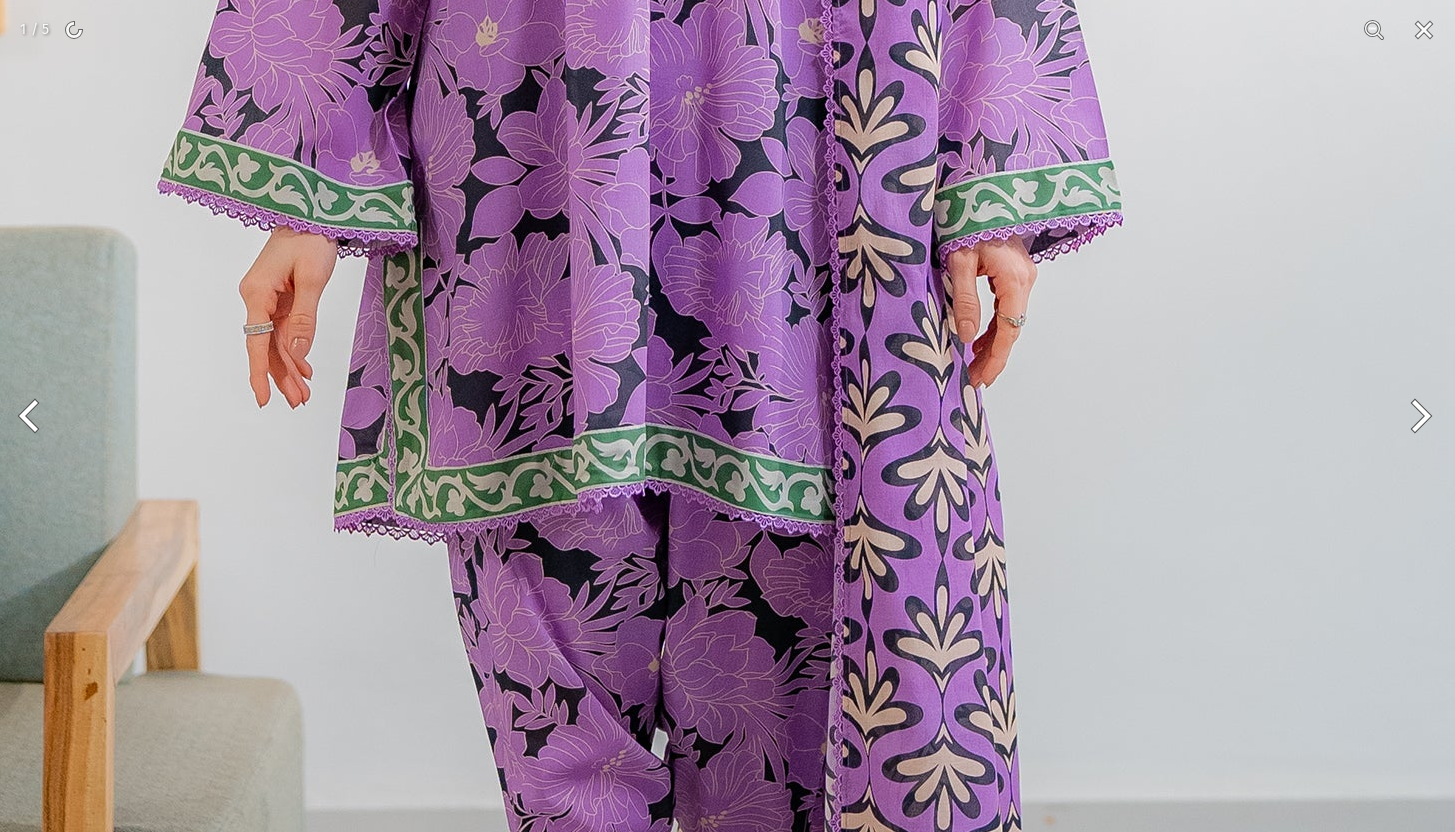 click at bounding box center [655, 239] 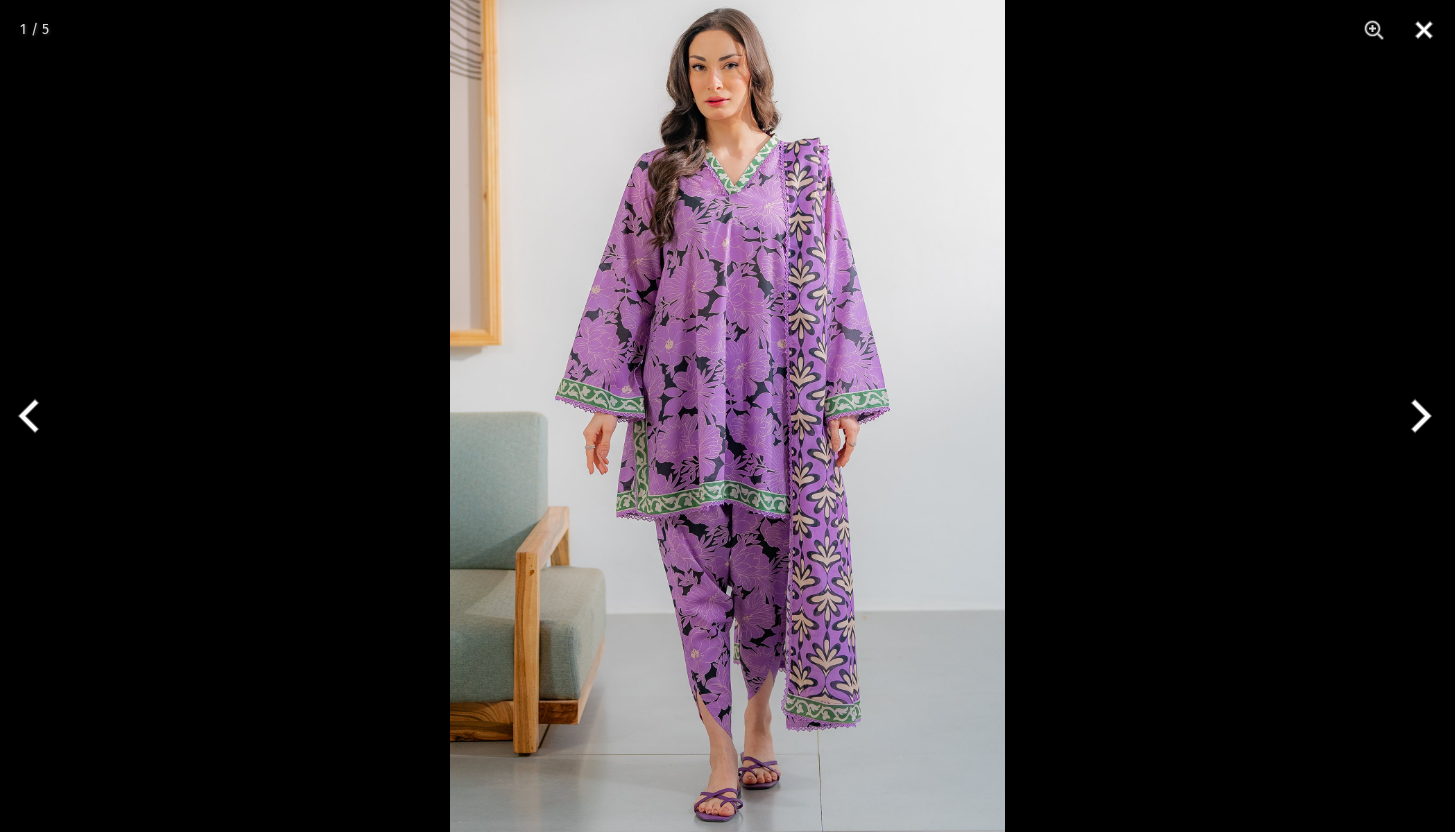 click at bounding box center [1424, 30] 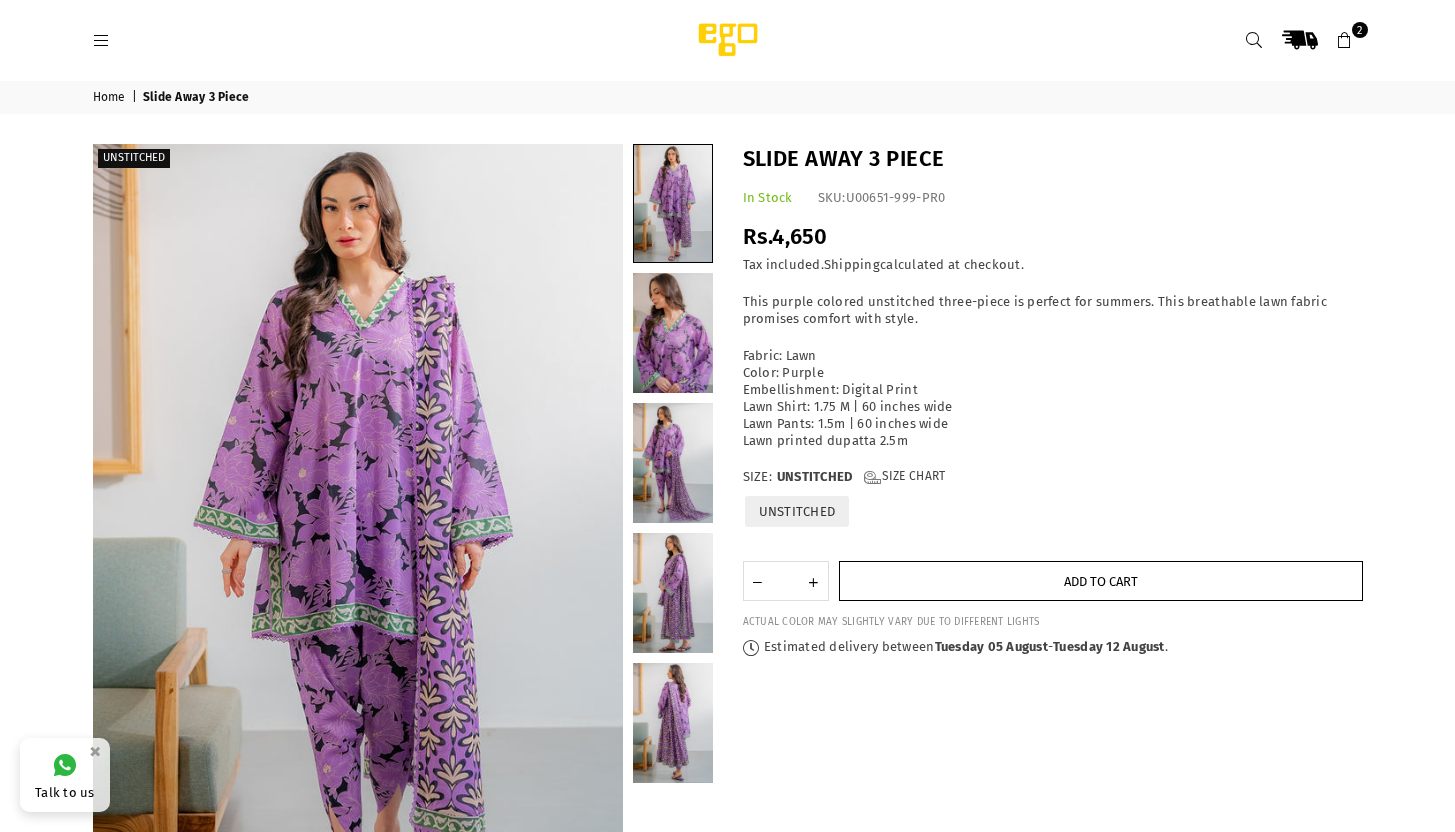 click on "Add to cart" at bounding box center [1101, 581] 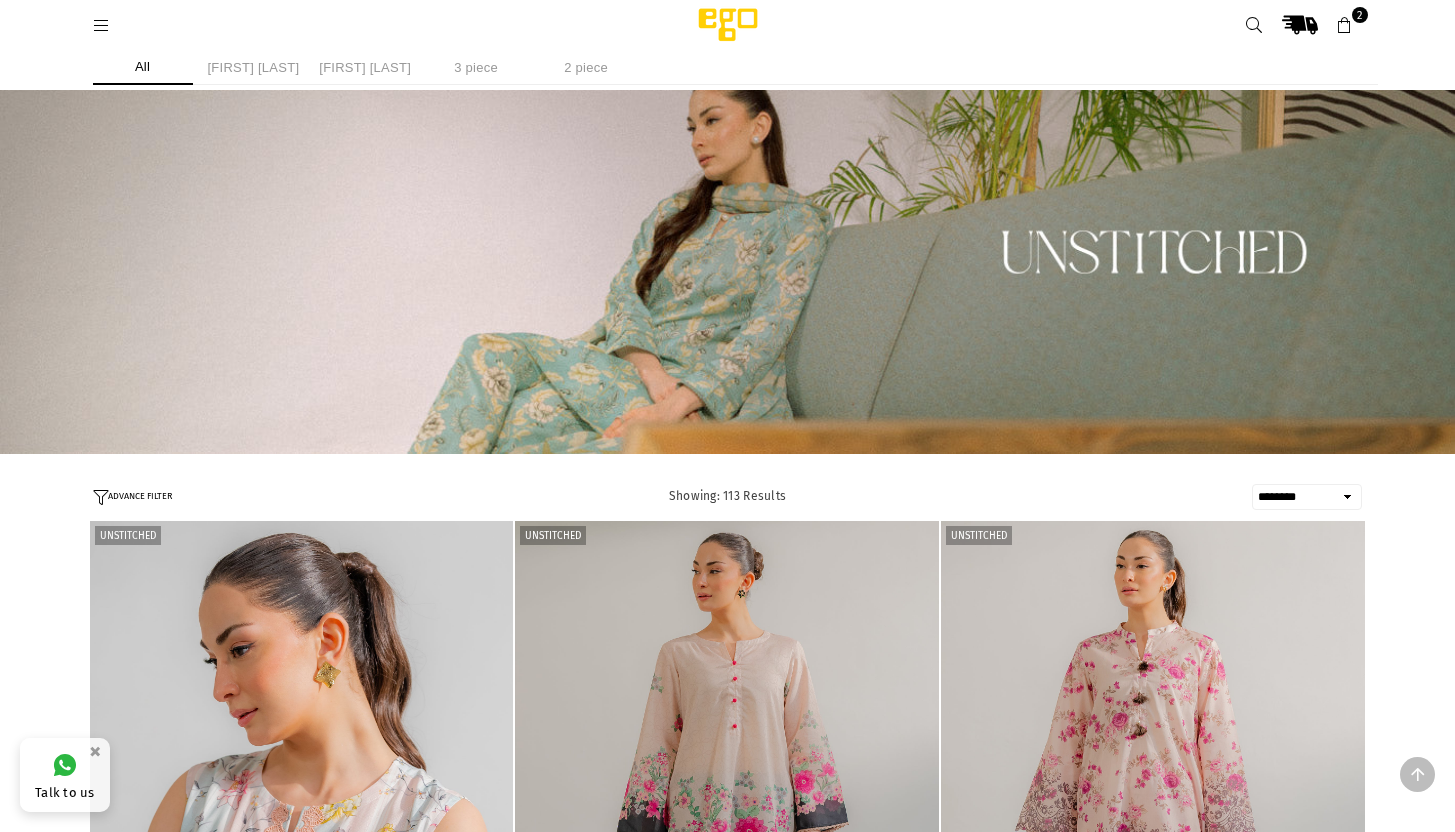 select on "******" 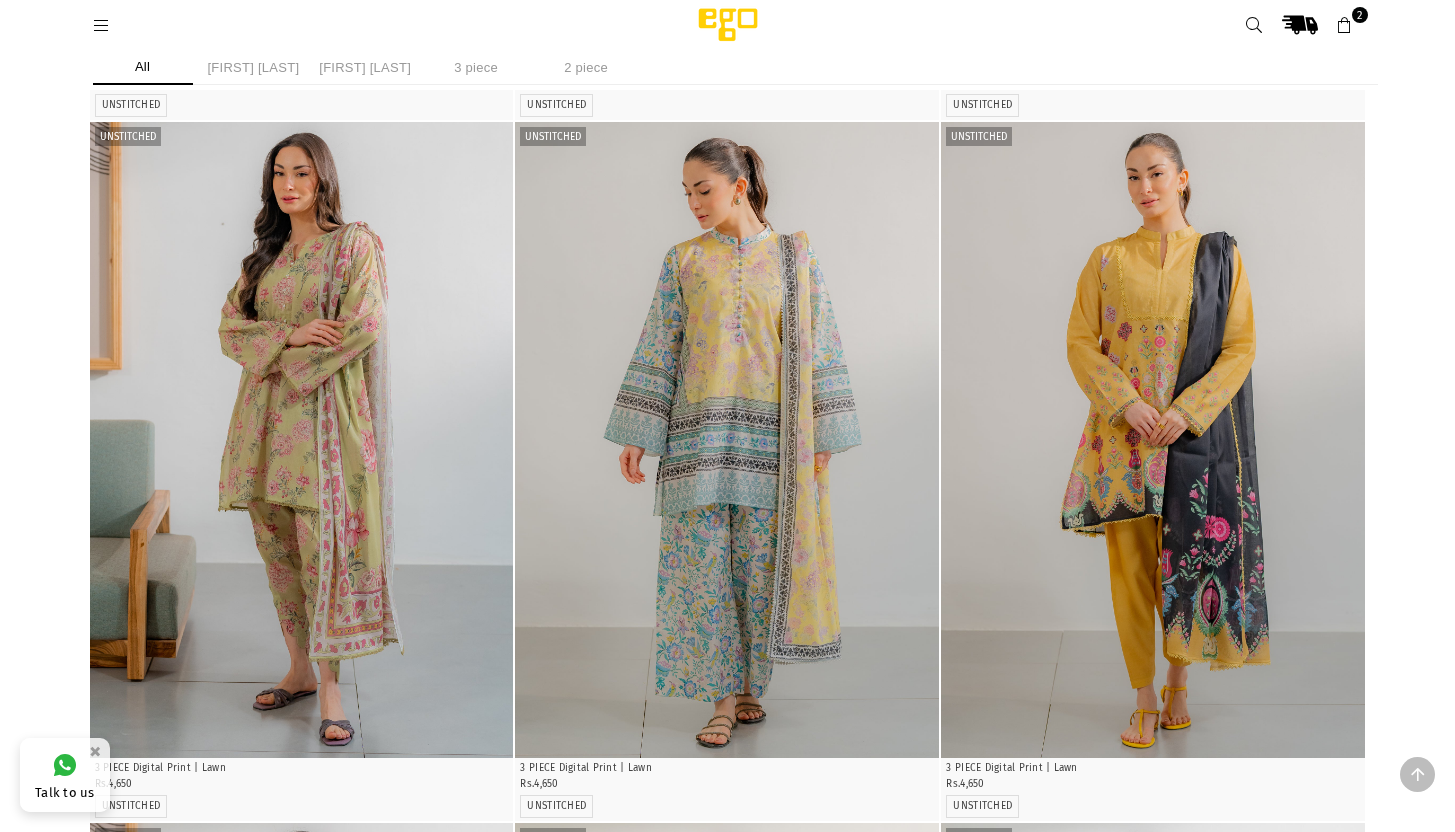 scroll, scrollTop: 0, scrollLeft: 0, axis: both 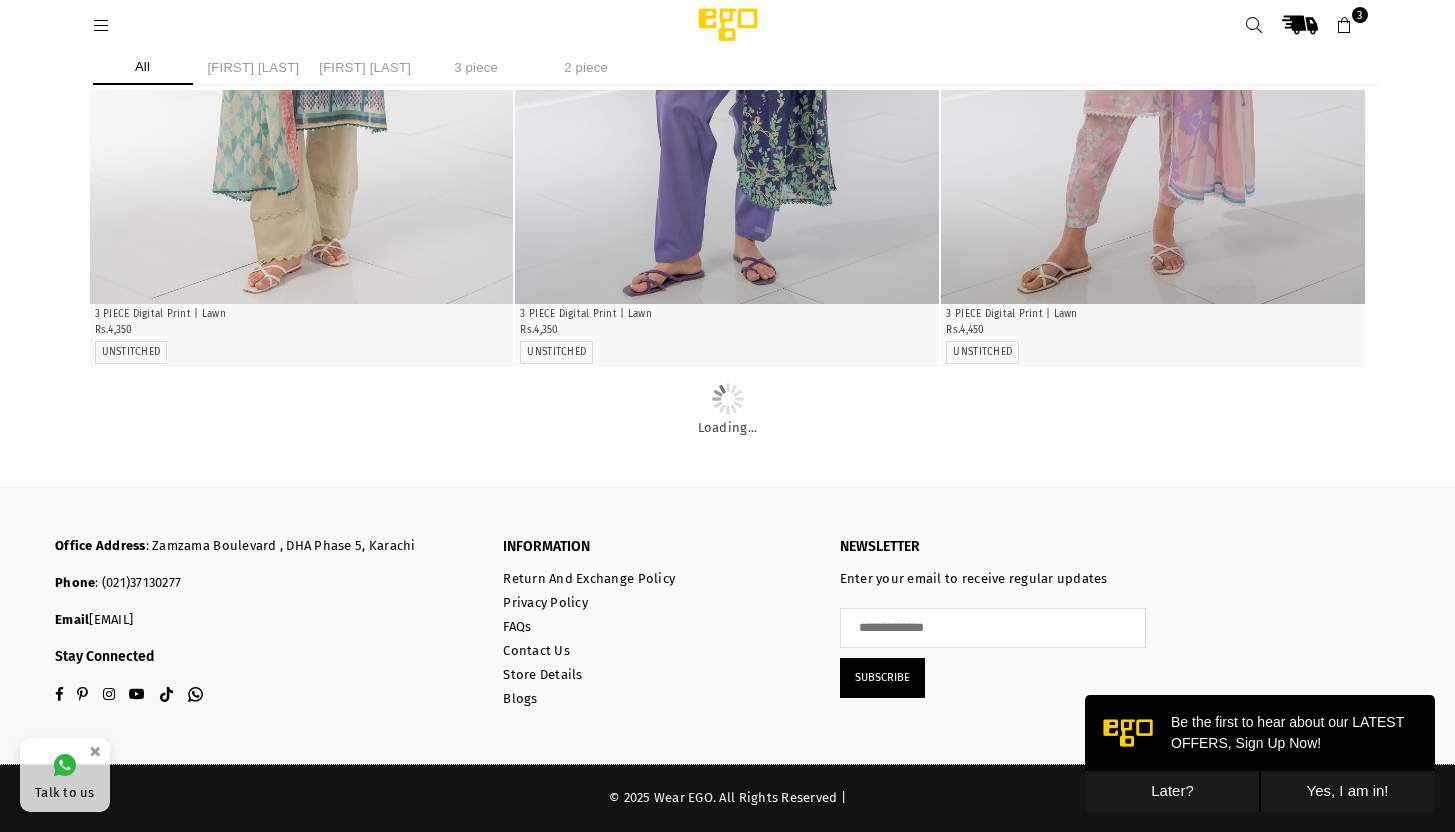 click at bounding box center [727, -2818] 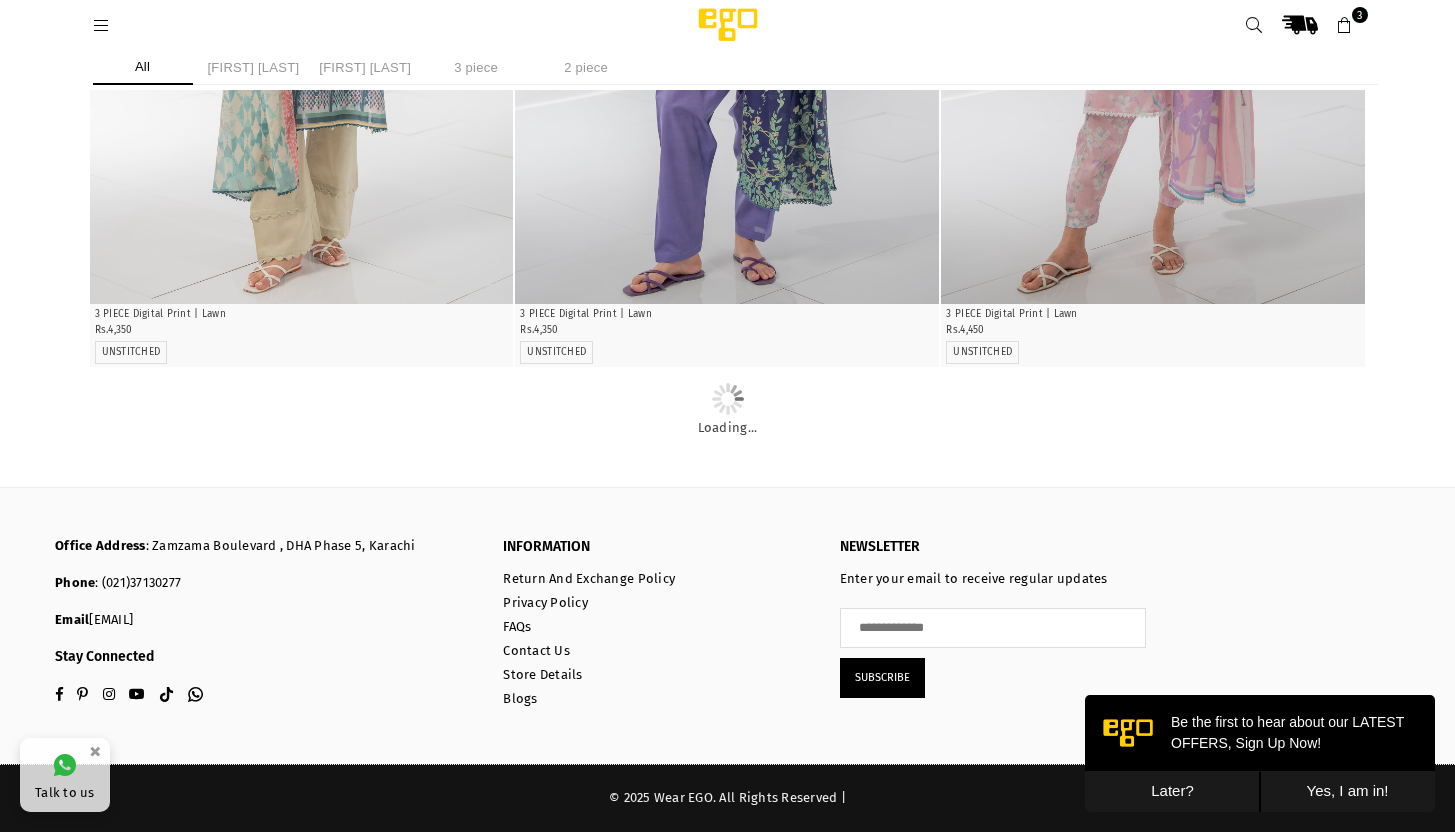scroll, scrollTop: 11572, scrollLeft: 0, axis: vertical 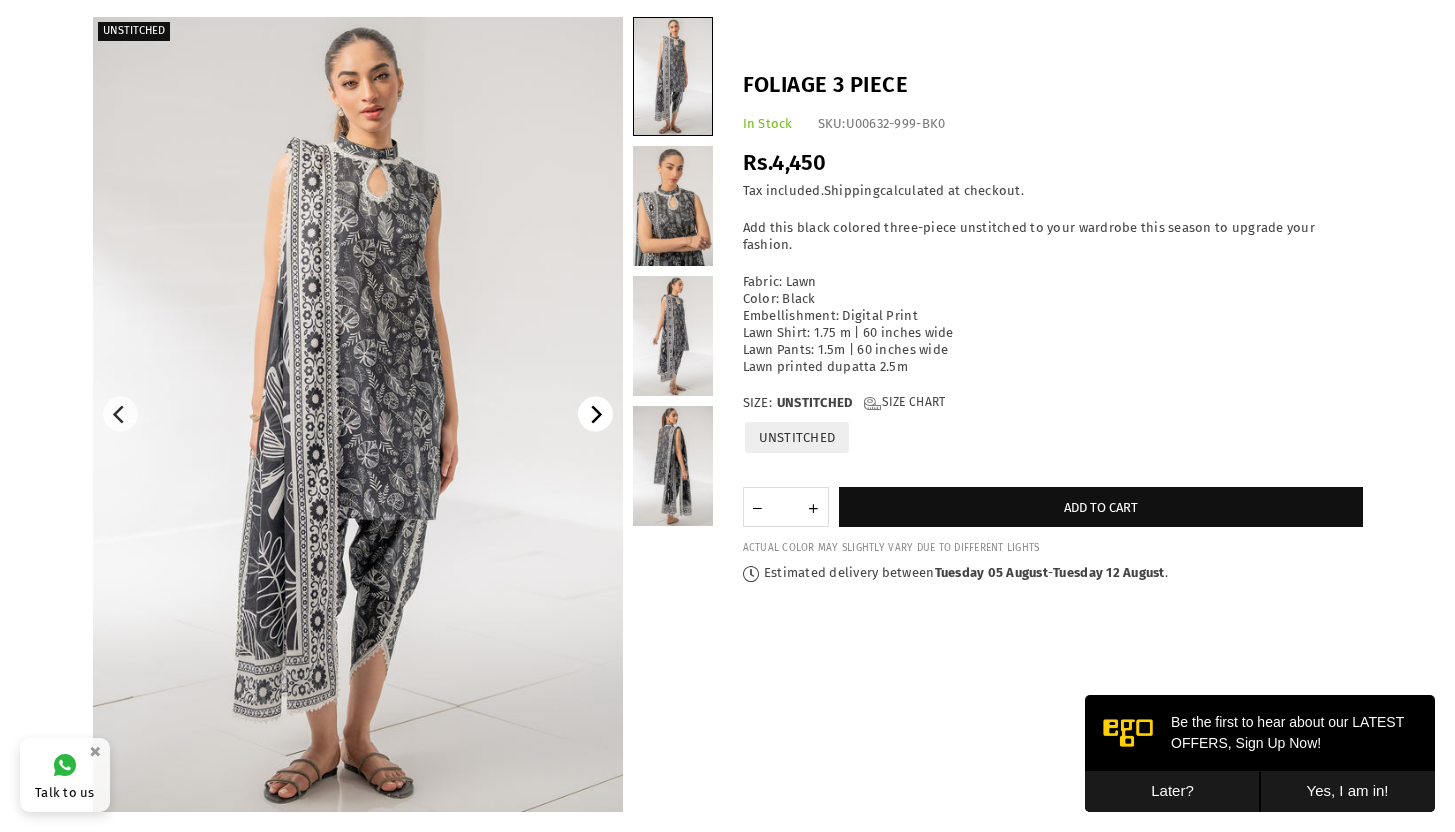 click 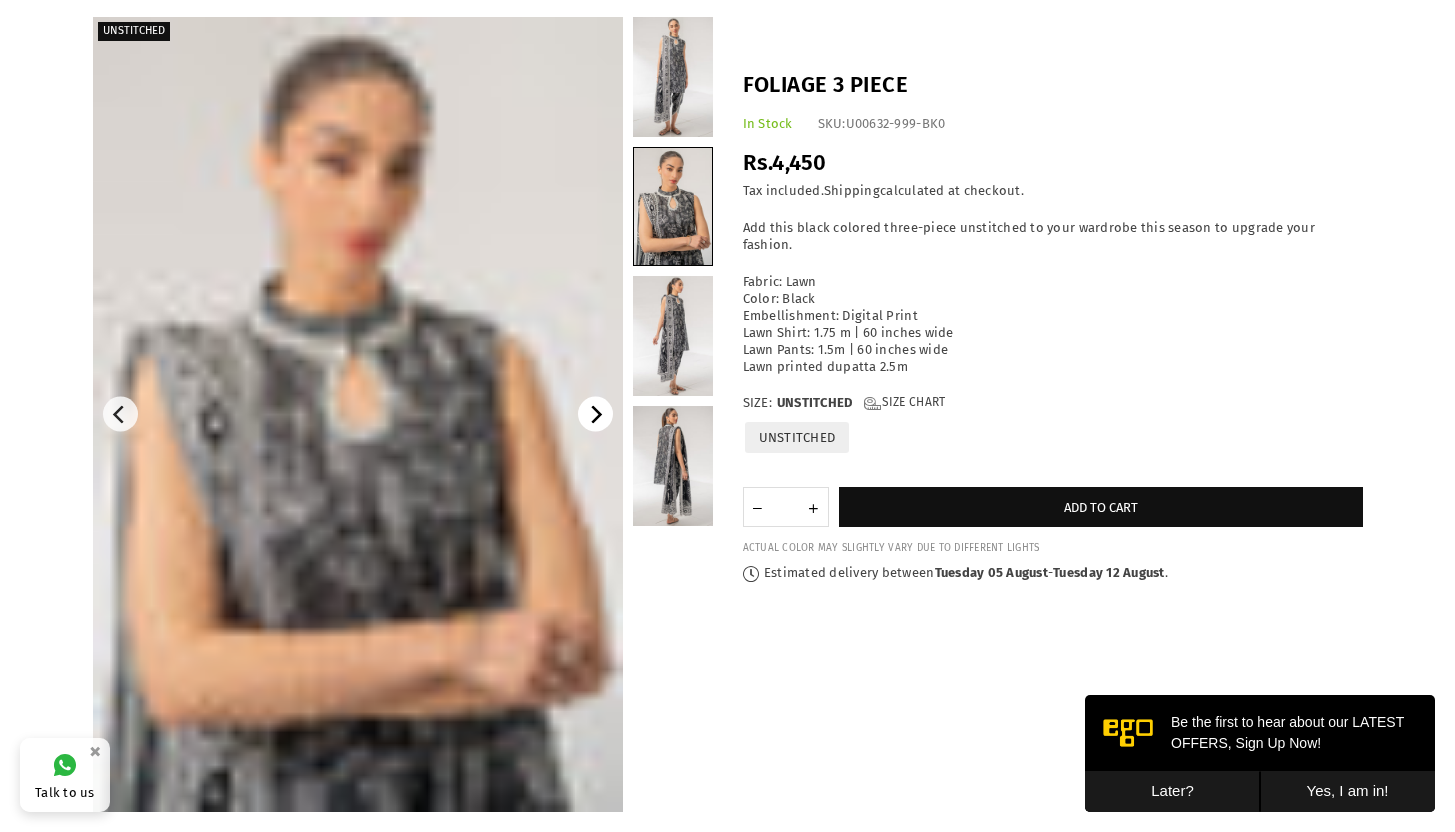 click 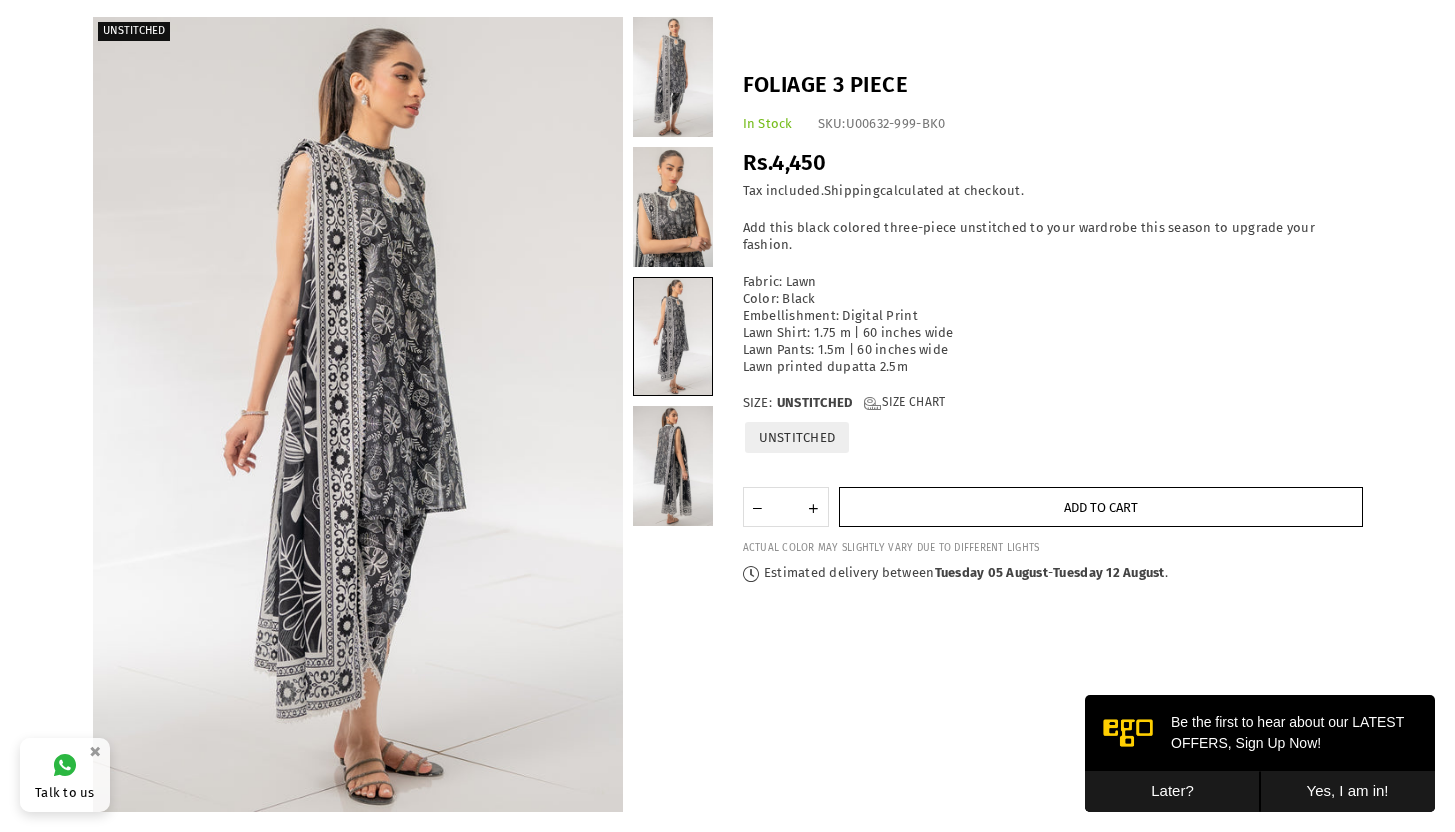 click on "Add to cart" at bounding box center [1101, 508] 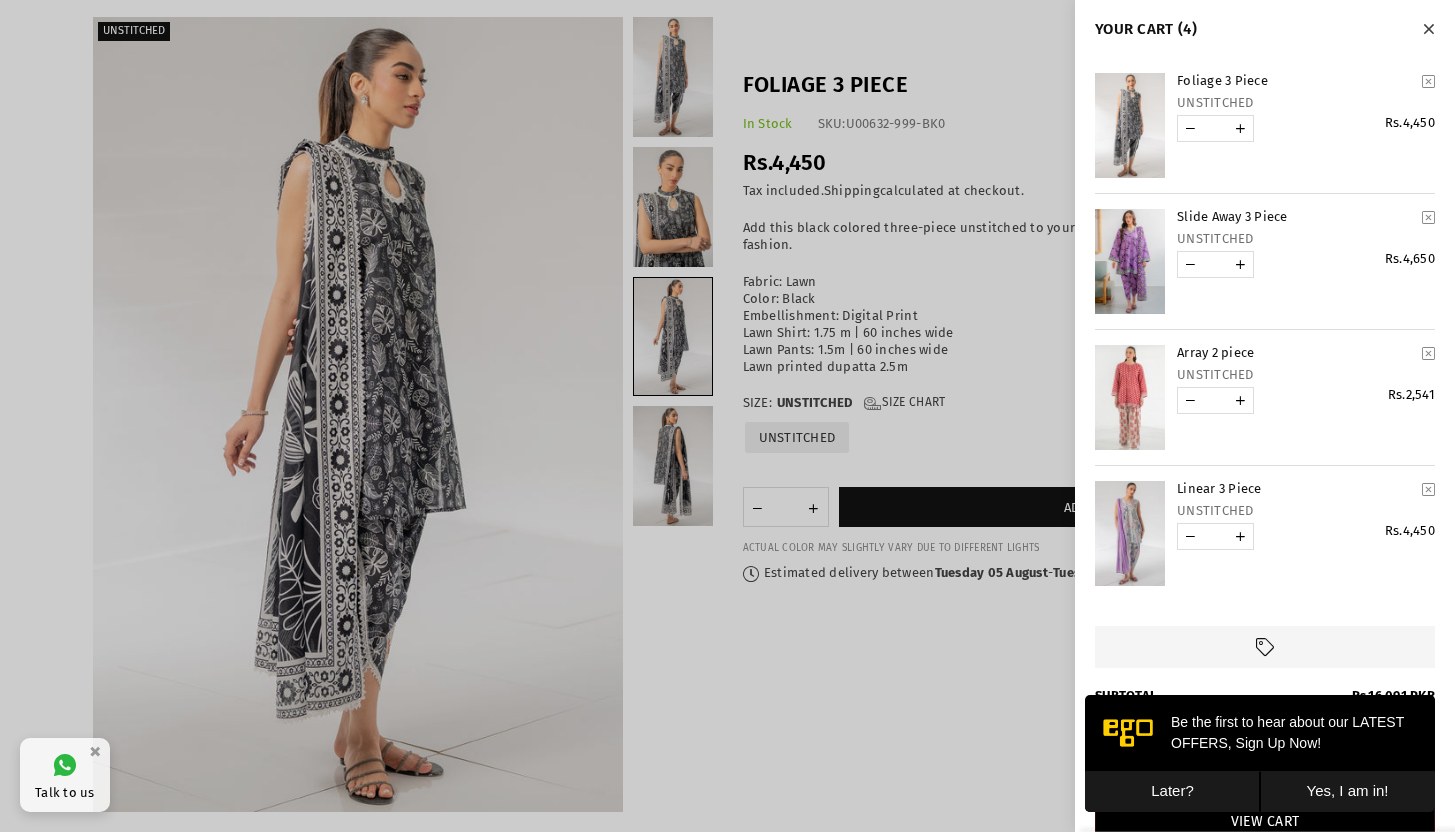 click at bounding box center (727, 416) 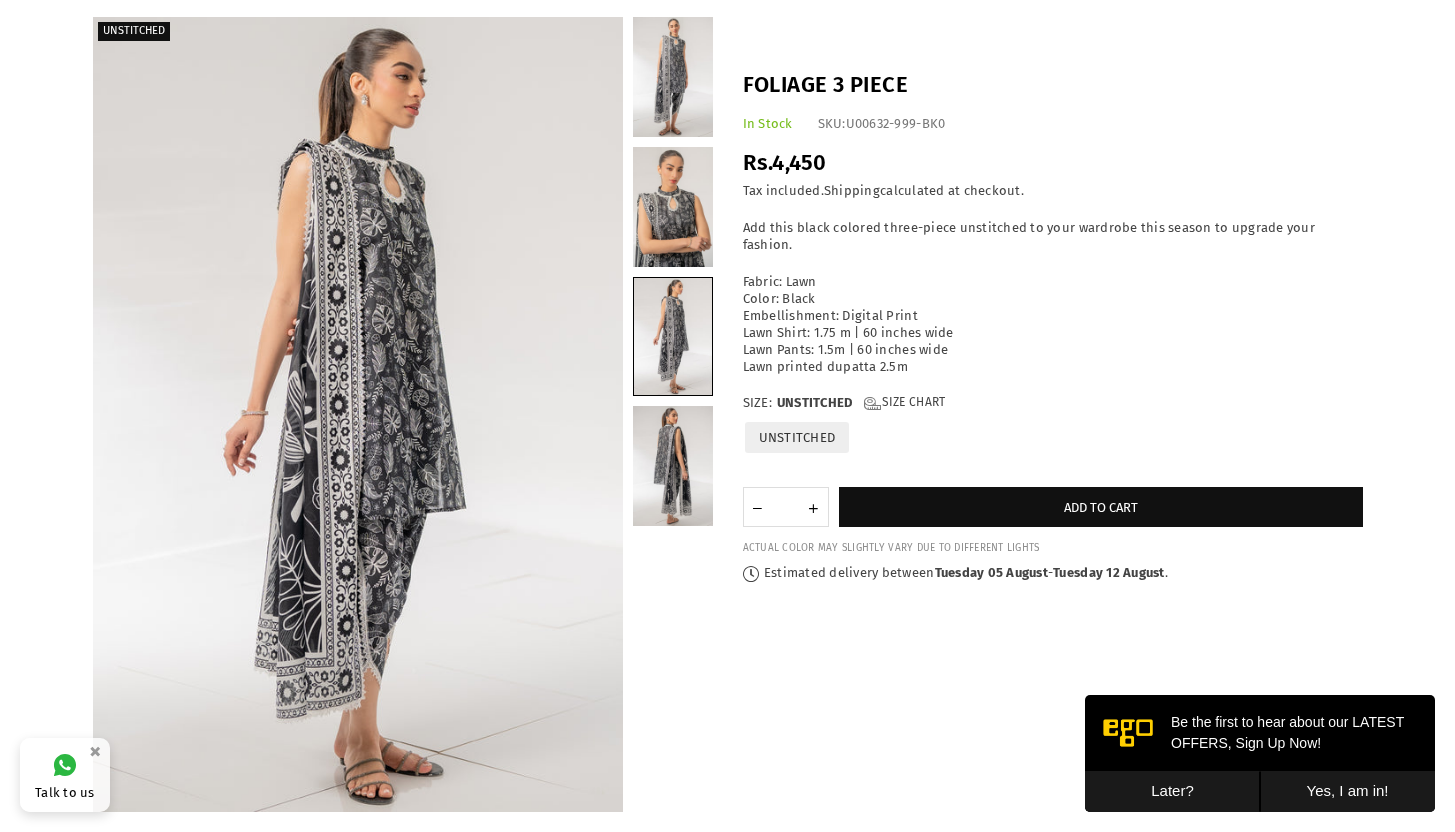 click on "Unstitched" at bounding box center [728, 448] 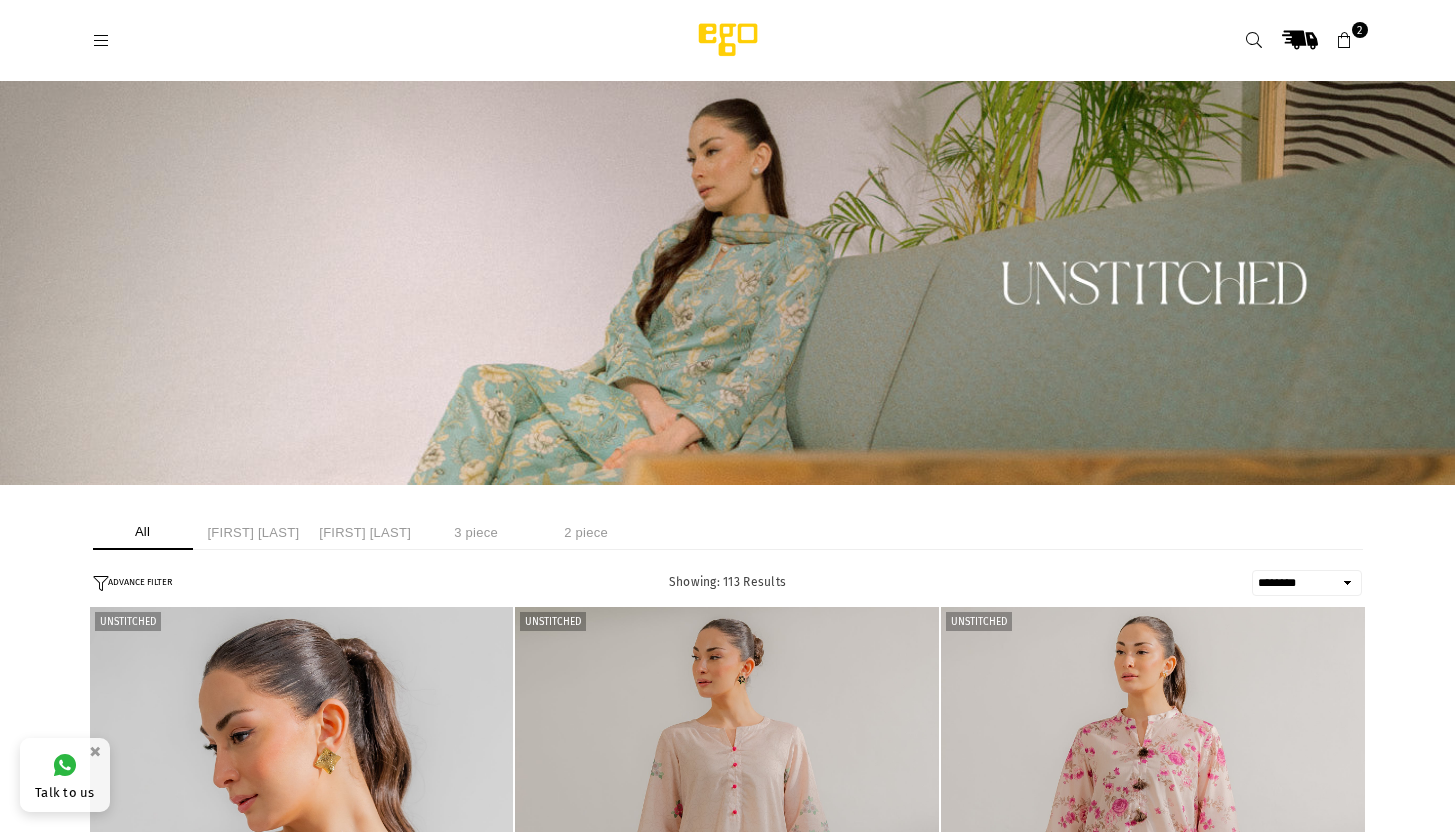 select on "******" 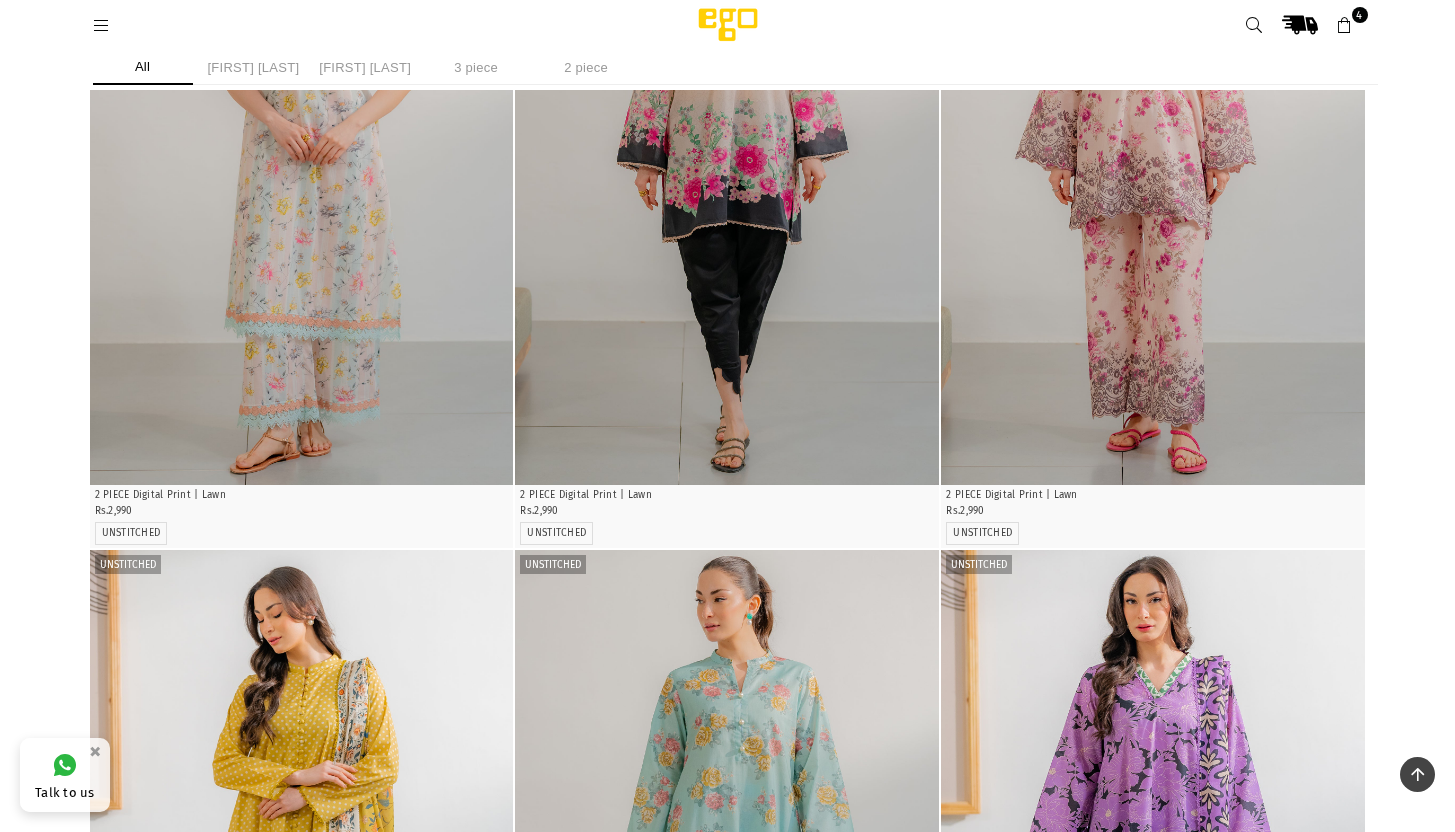 scroll, scrollTop: 826, scrollLeft: 0, axis: vertical 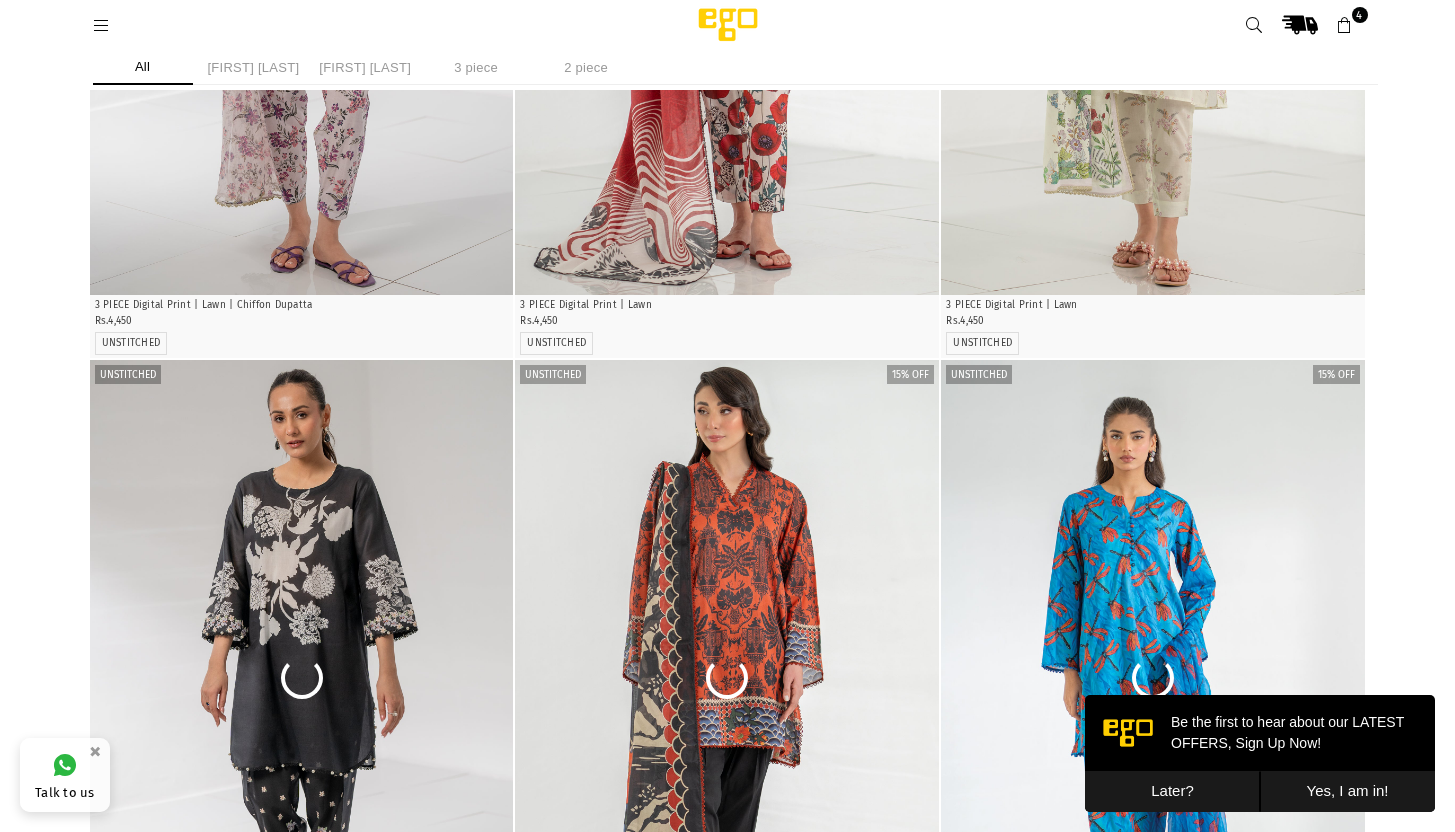 click at bounding box center [302, -471] 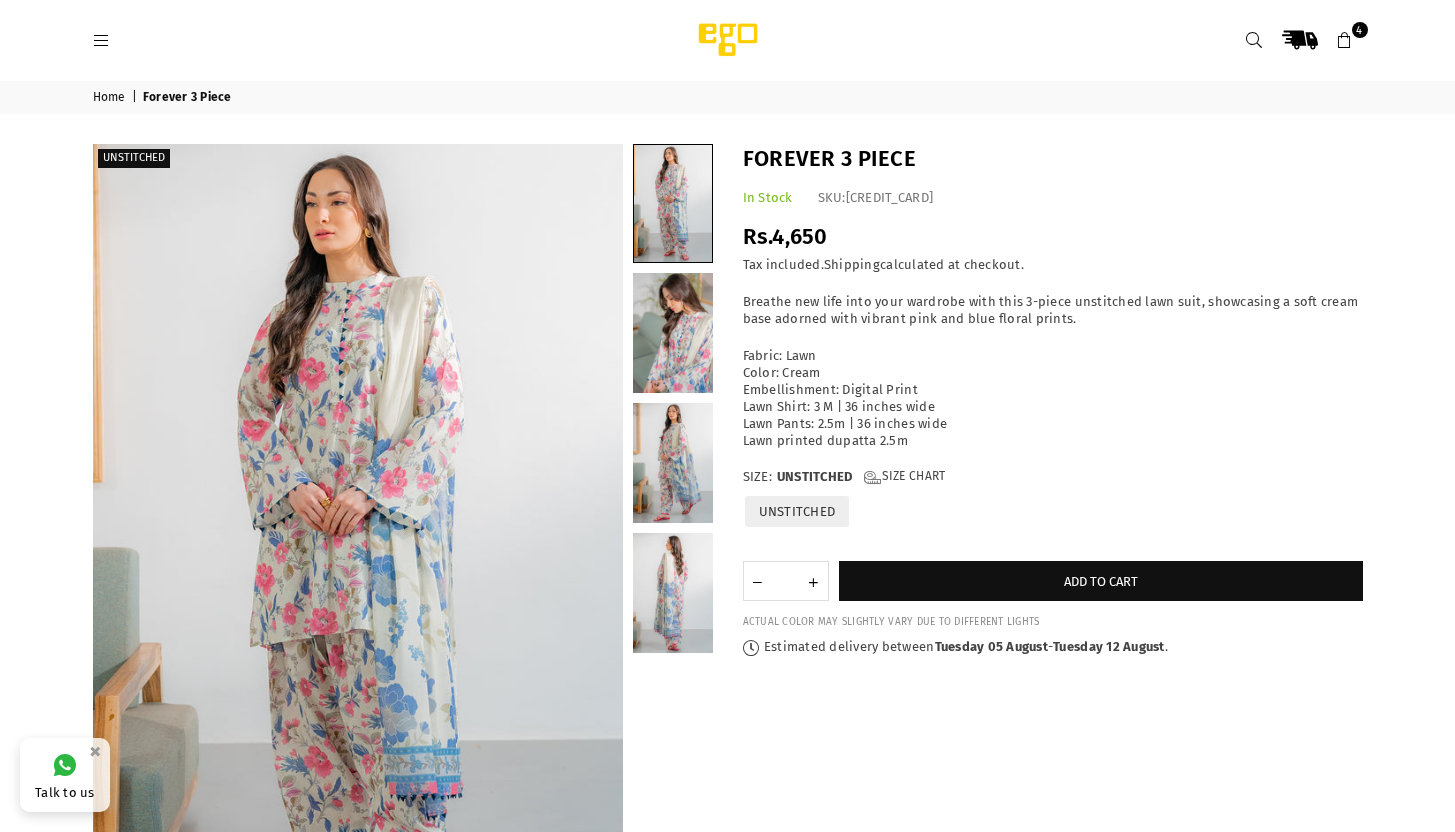 scroll, scrollTop: 16, scrollLeft: 0, axis: vertical 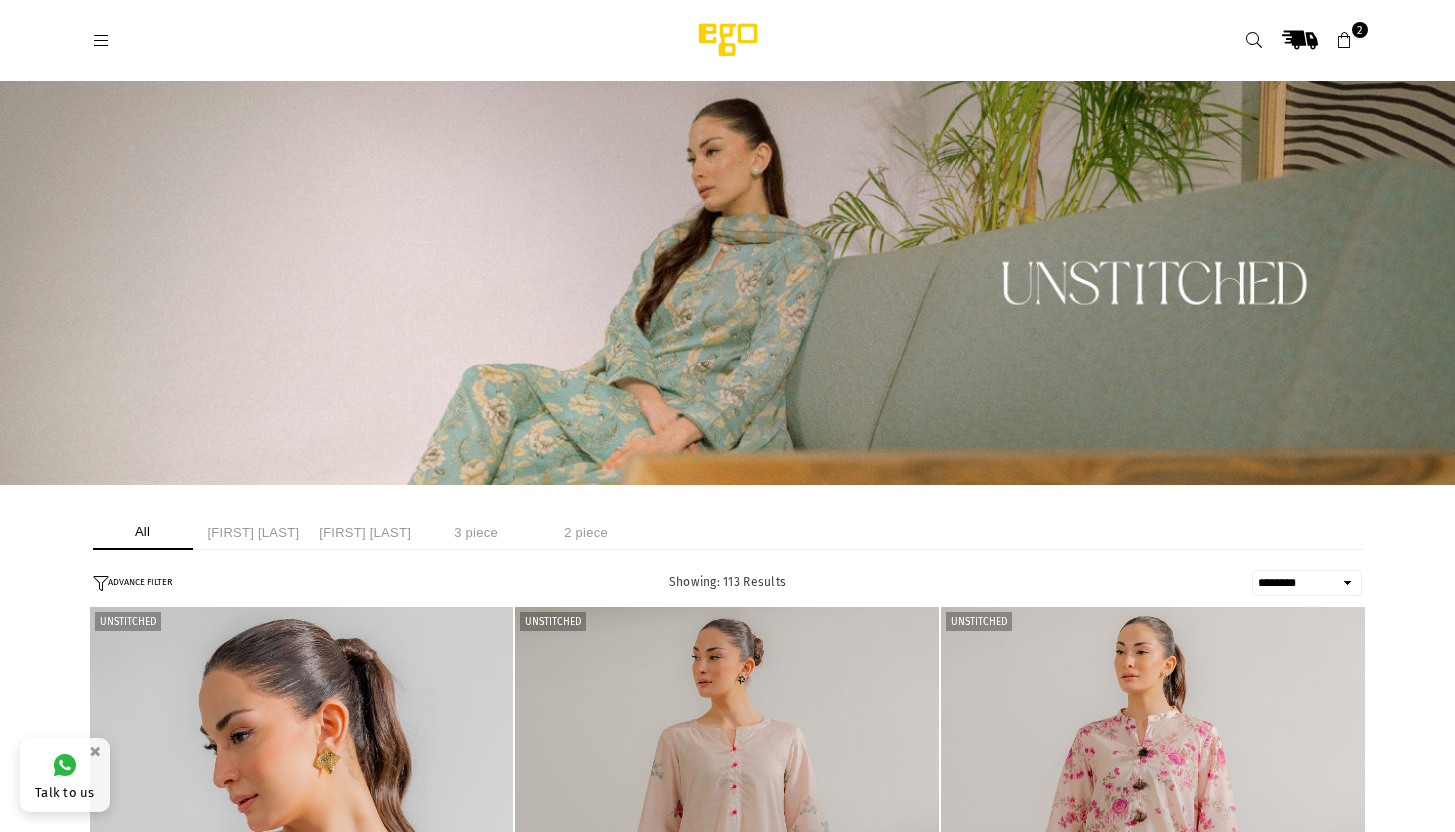 select on "******" 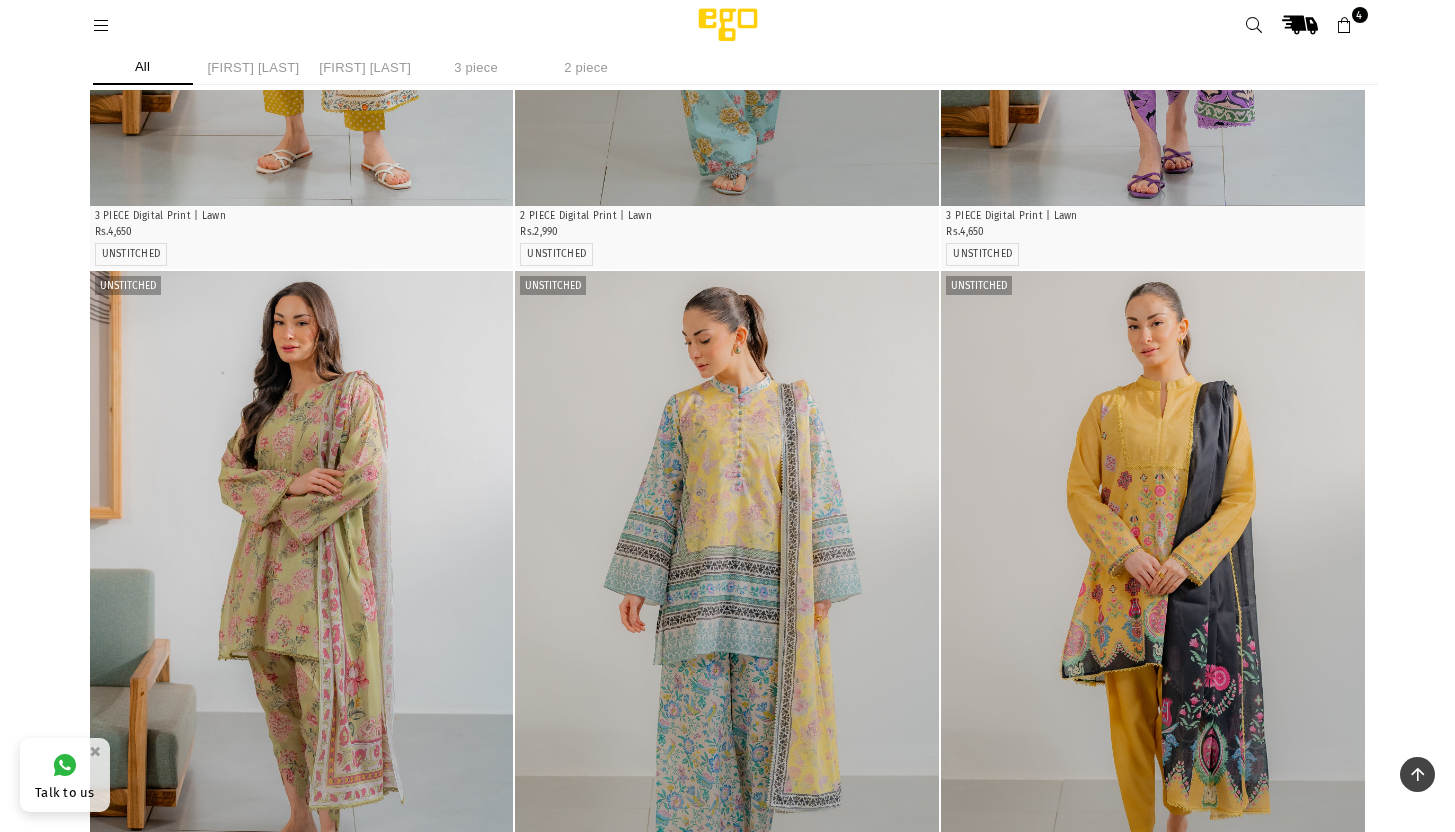 scroll, scrollTop: 1241, scrollLeft: 0, axis: vertical 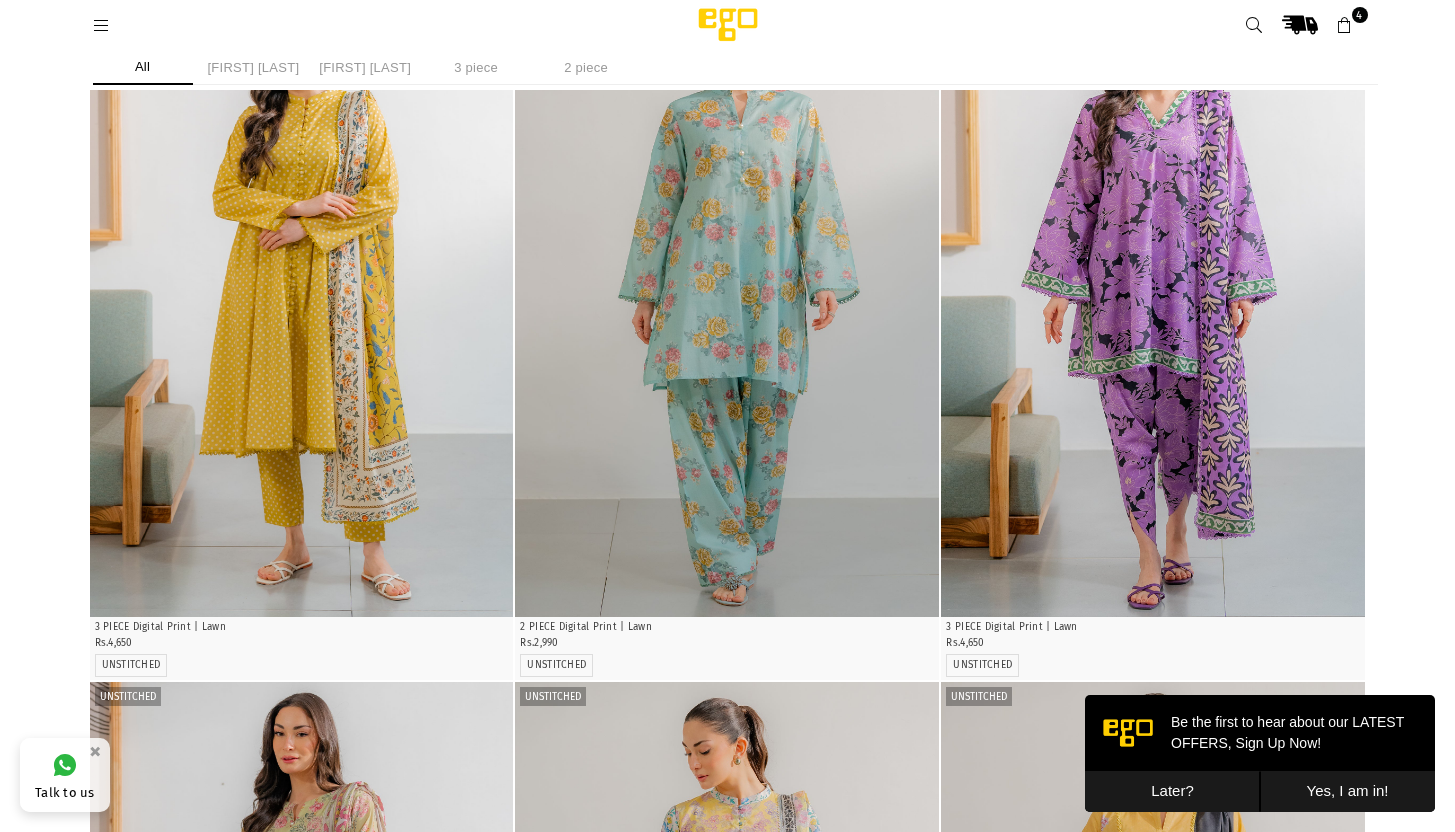 click at bounding box center (1345, 26) 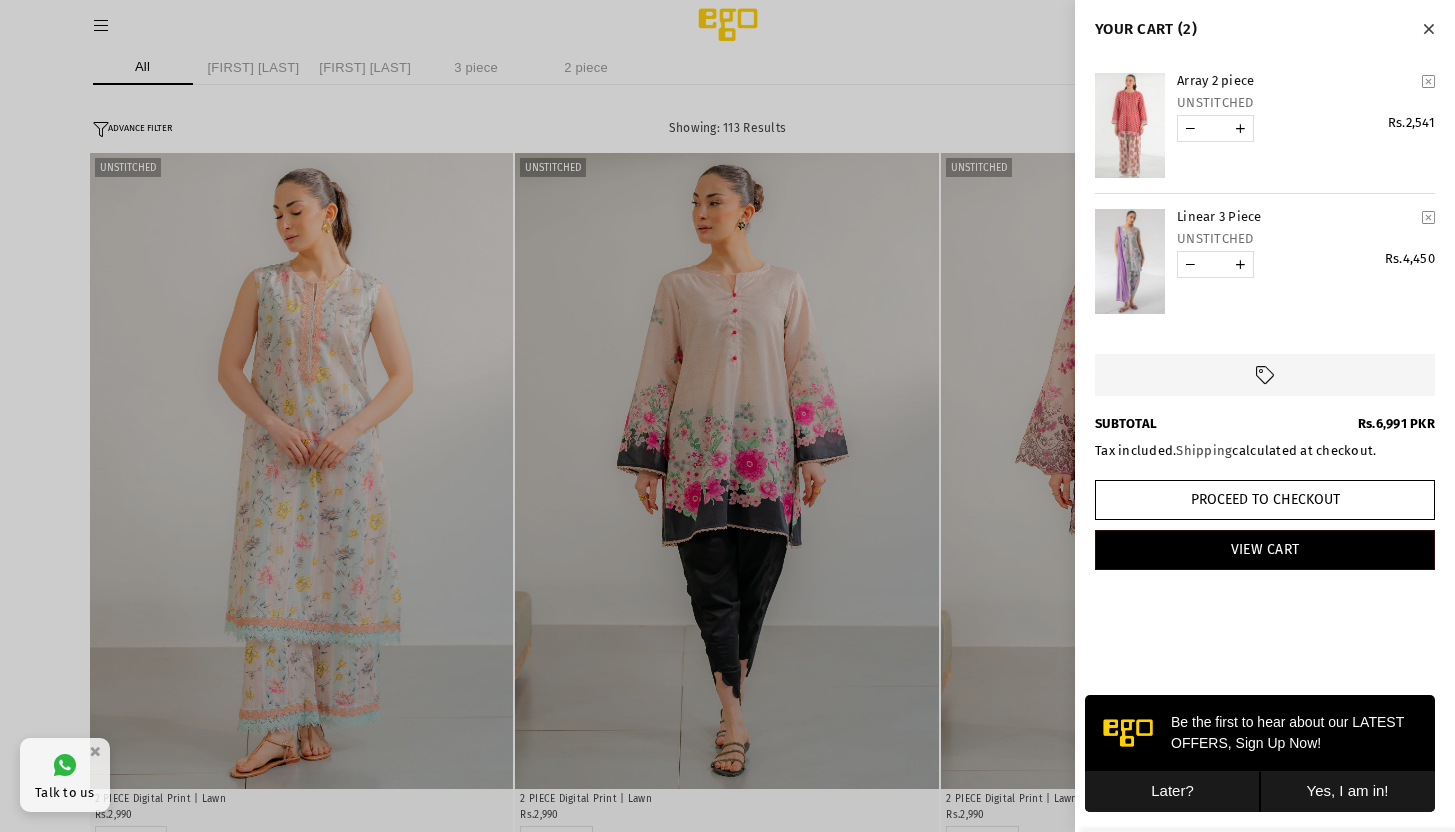 scroll, scrollTop: 366, scrollLeft: 0, axis: vertical 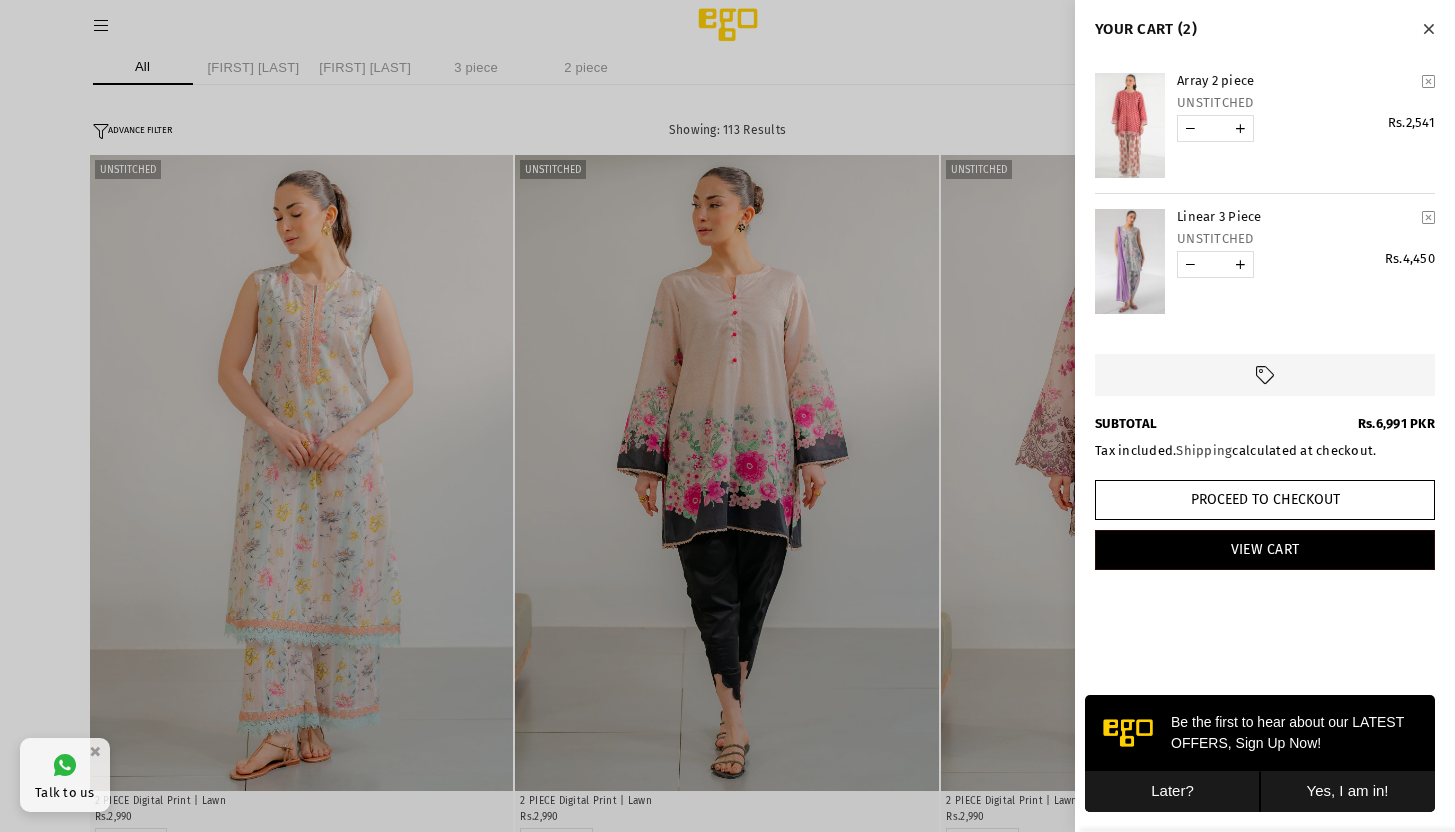 click at bounding box center (727, 416) 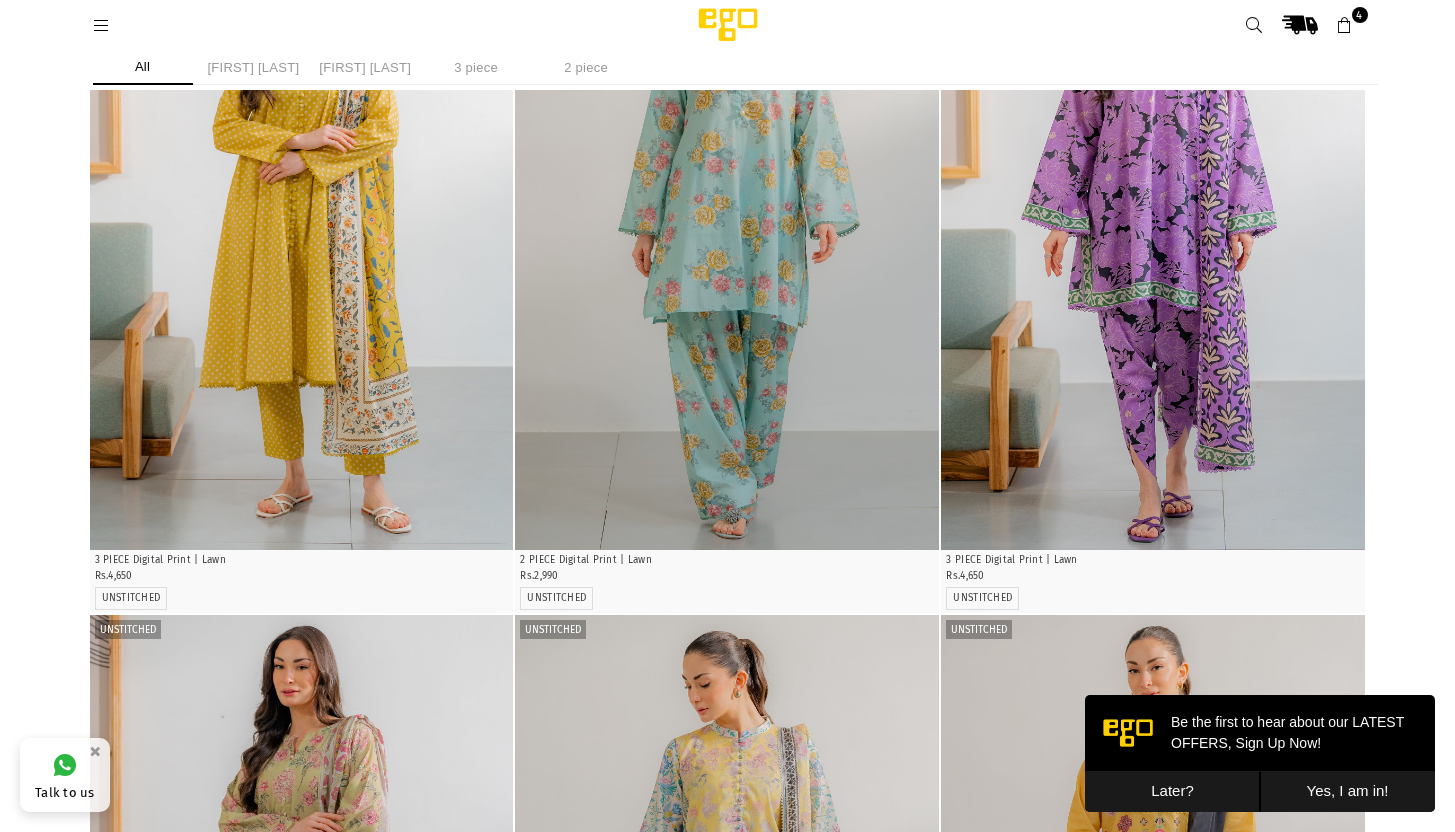 scroll, scrollTop: 1309, scrollLeft: 0, axis: vertical 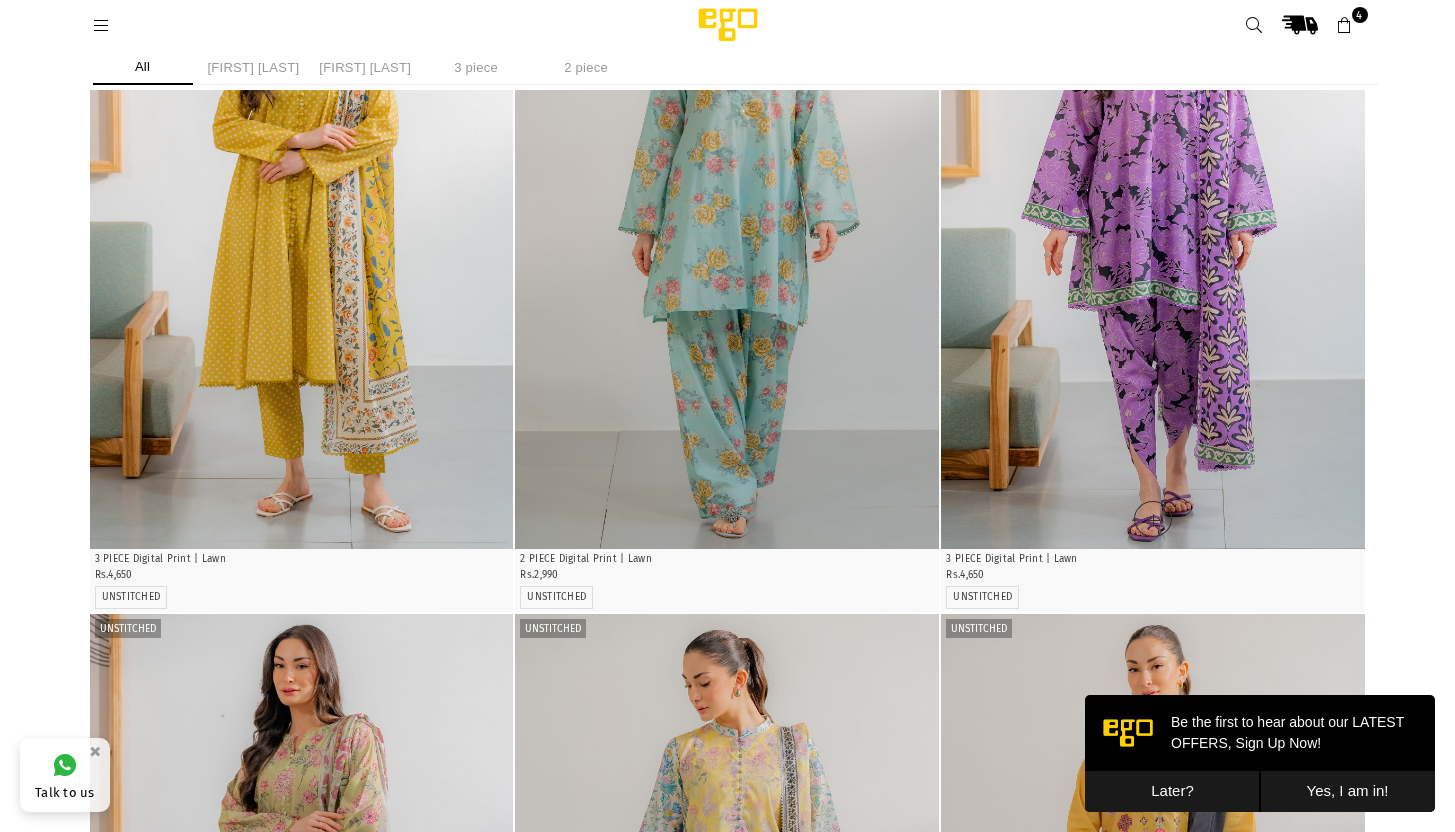 click at bounding box center [1153, 231] 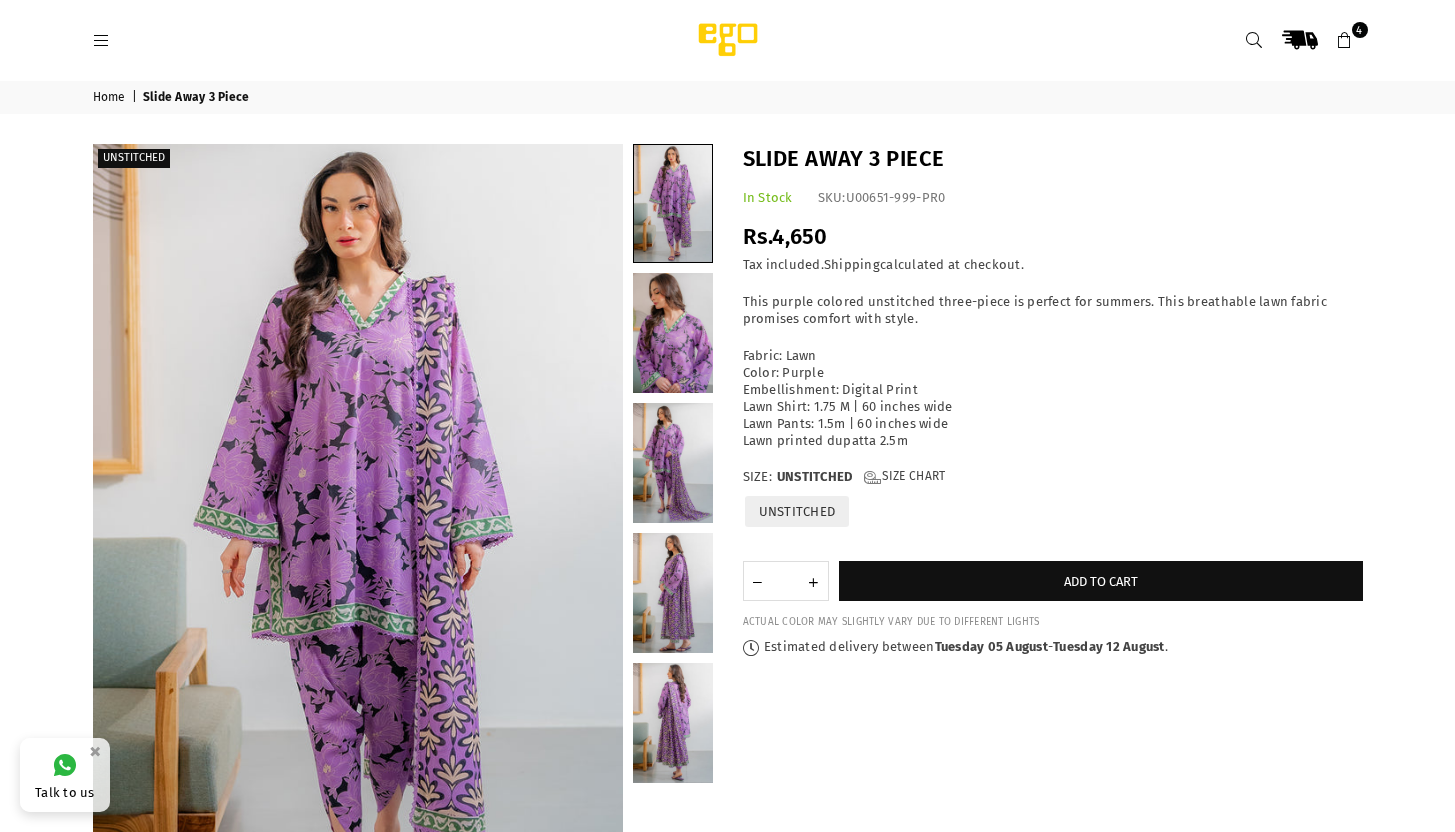 scroll, scrollTop: 0, scrollLeft: 0, axis: both 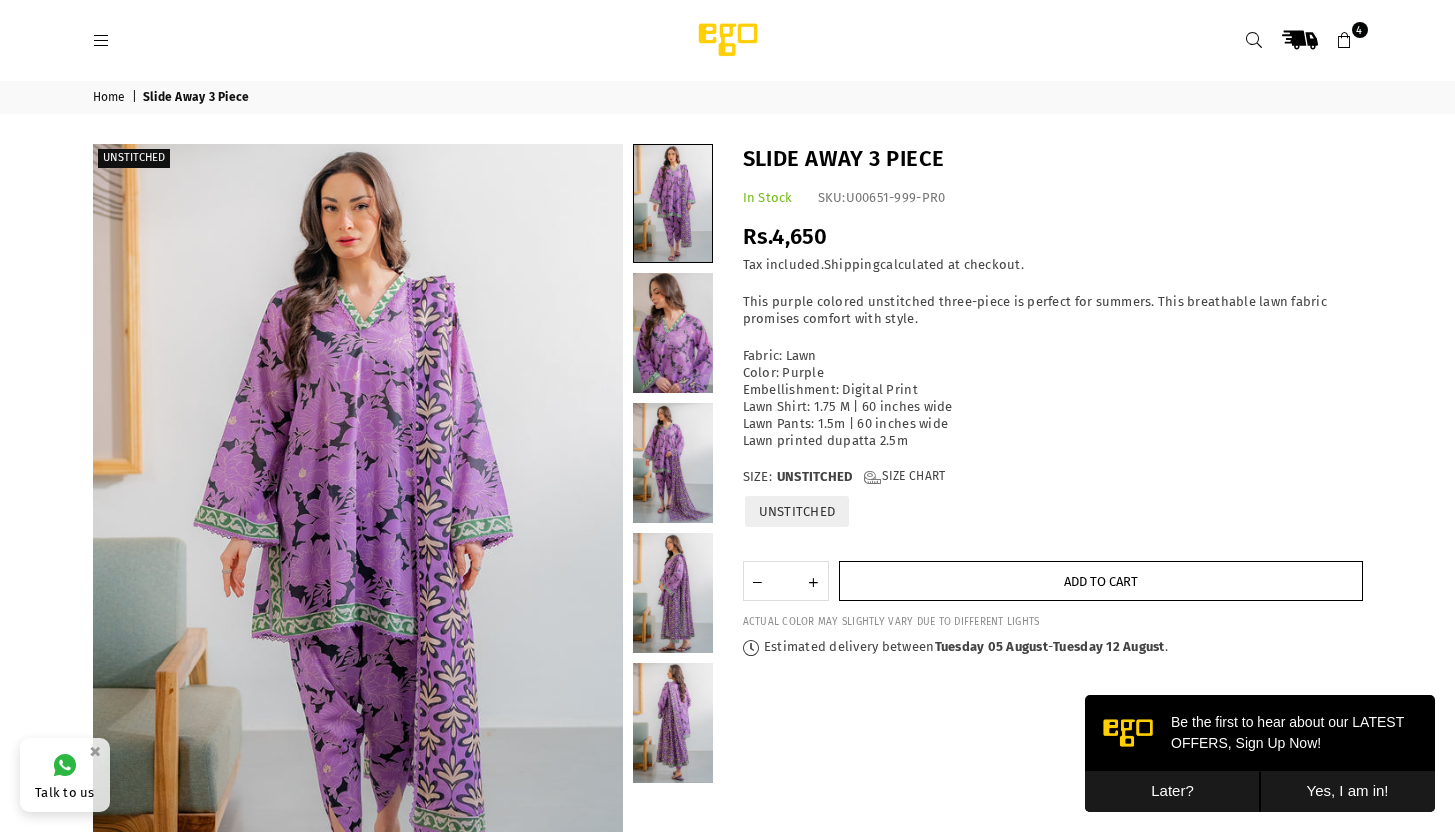 click on "Add to cart" at bounding box center [1101, 581] 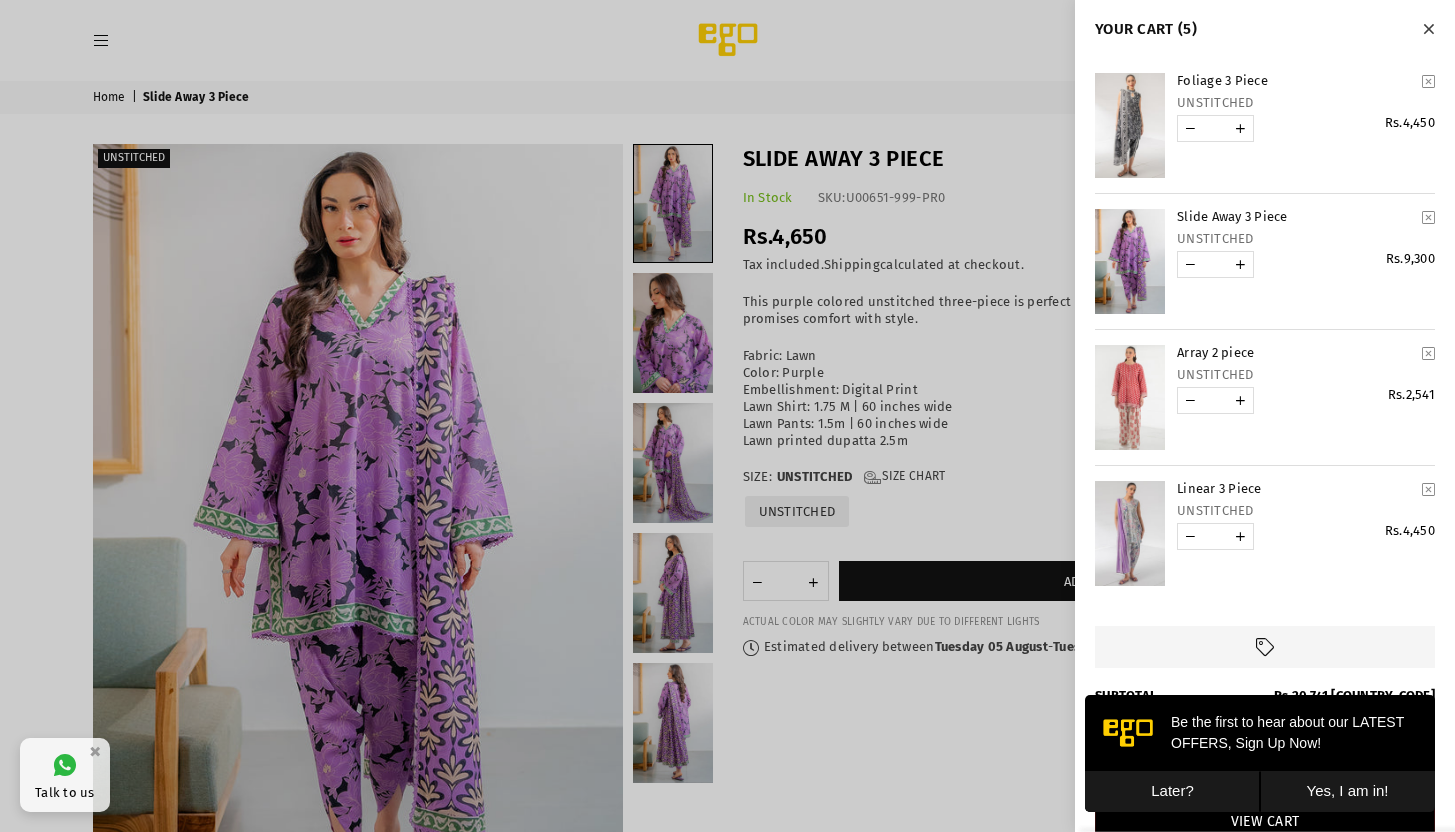 scroll, scrollTop: 35, scrollLeft: 0, axis: vertical 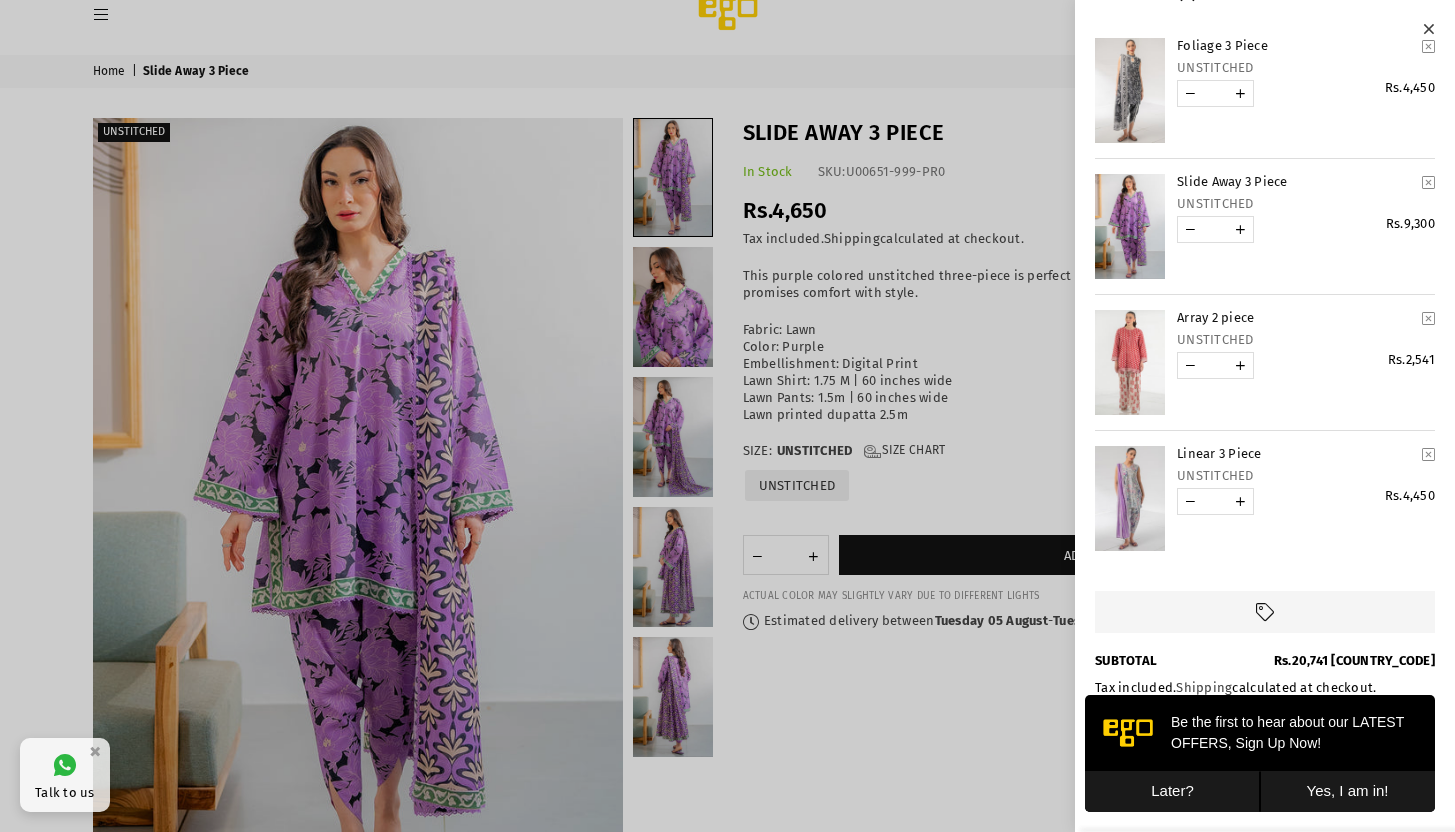 click at bounding box center [1190, 229] 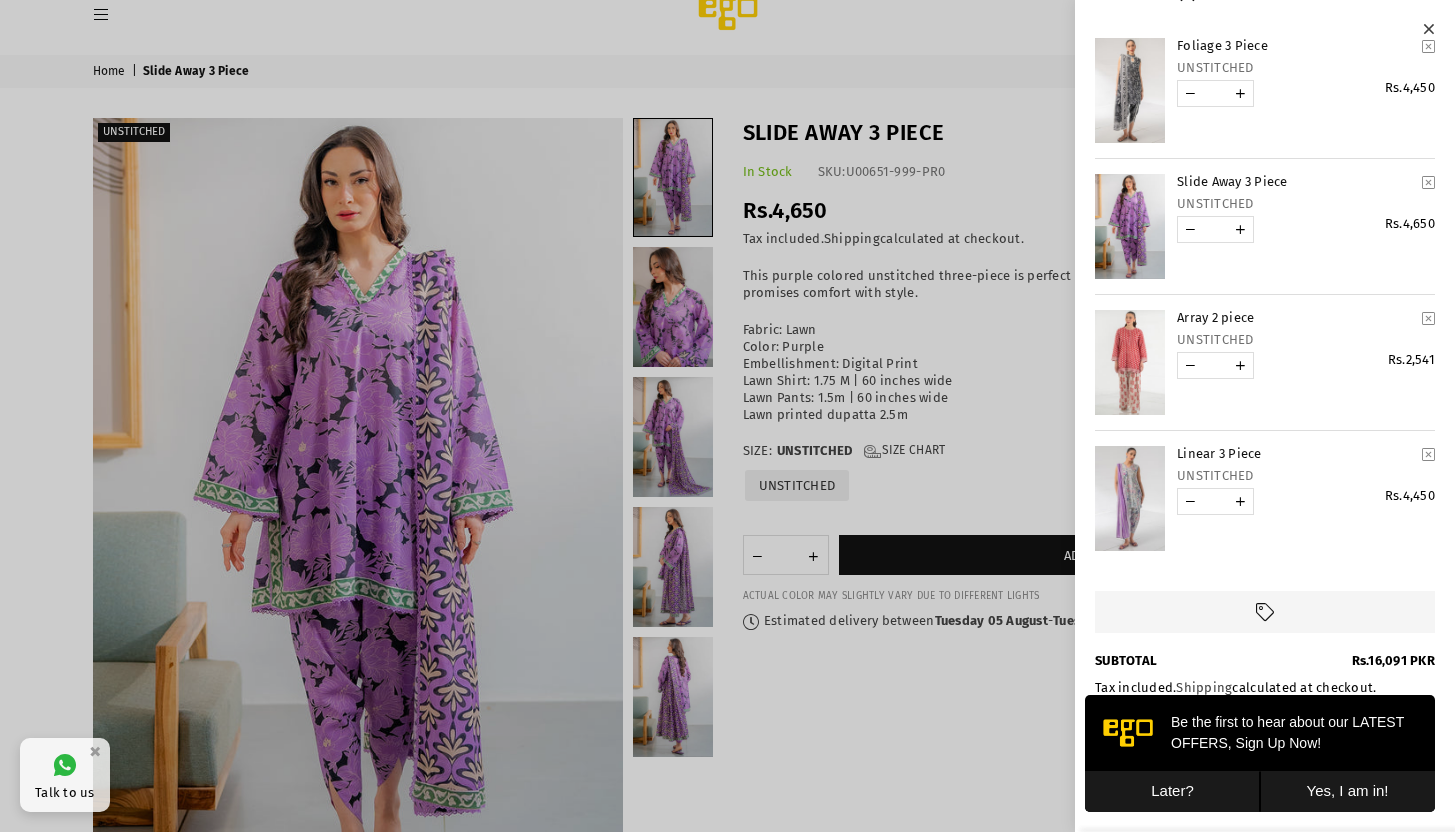click at bounding box center (727, 416) 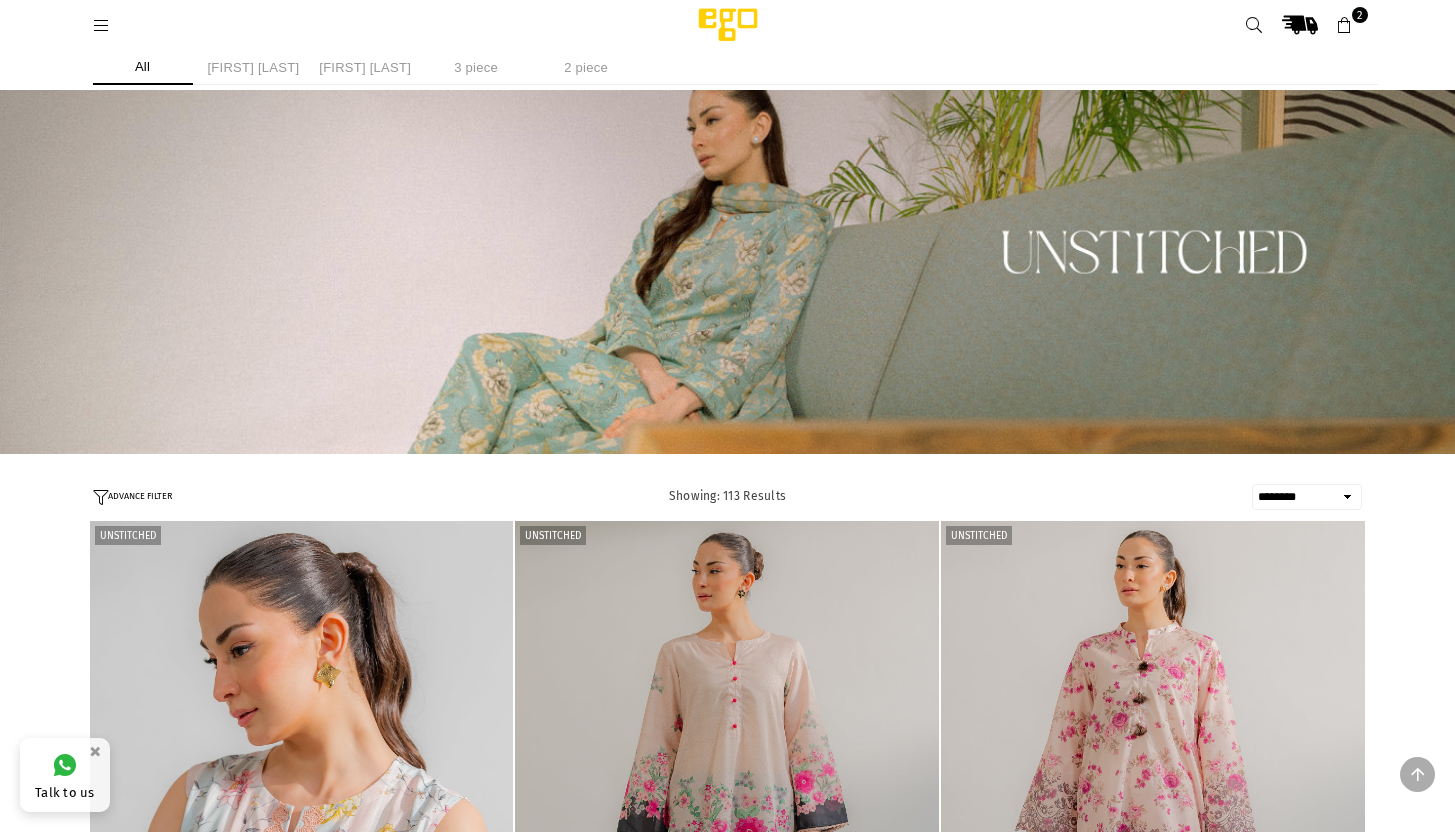 select on "******" 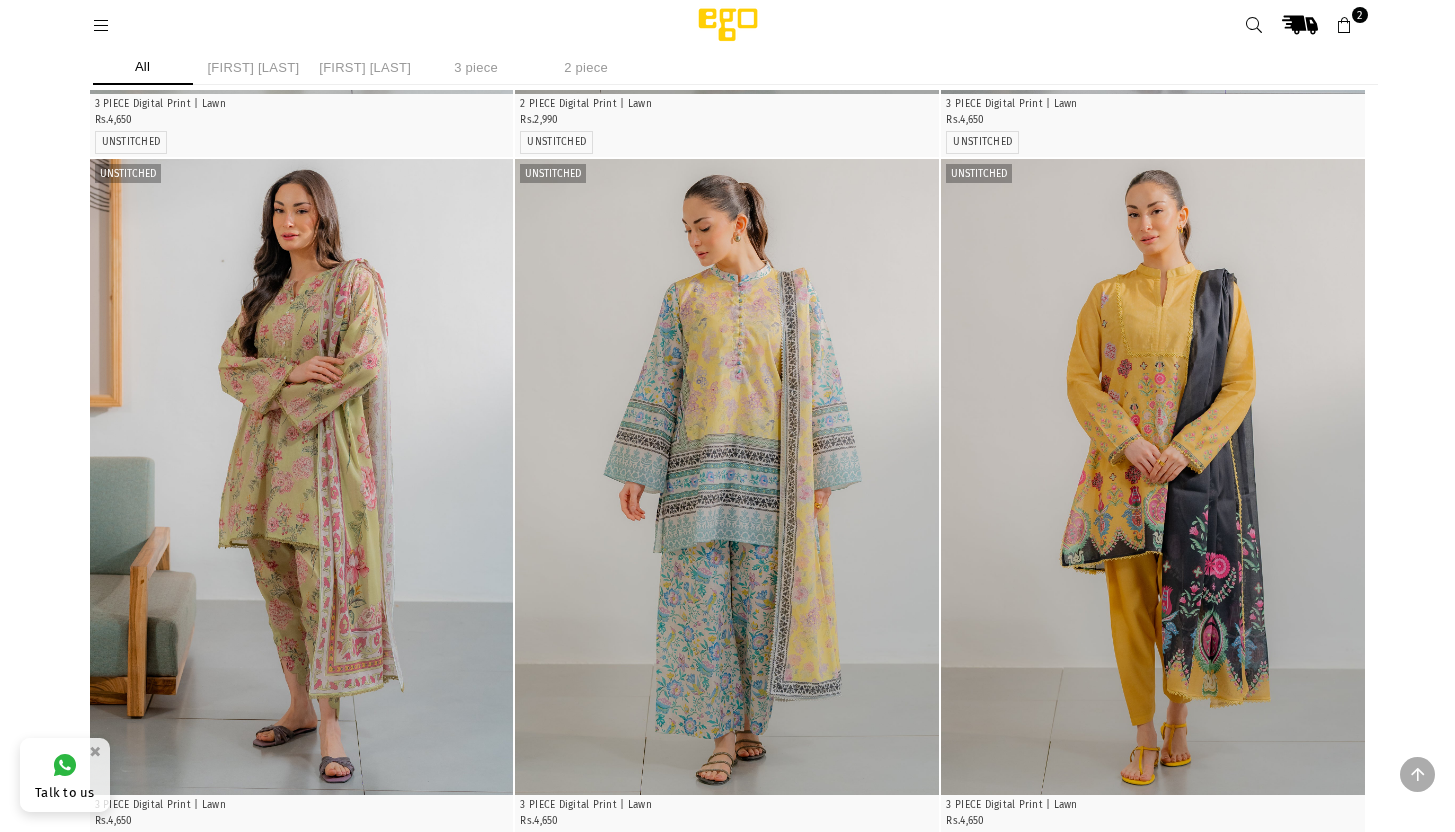 scroll, scrollTop: 0, scrollLeft: 0, axis: both 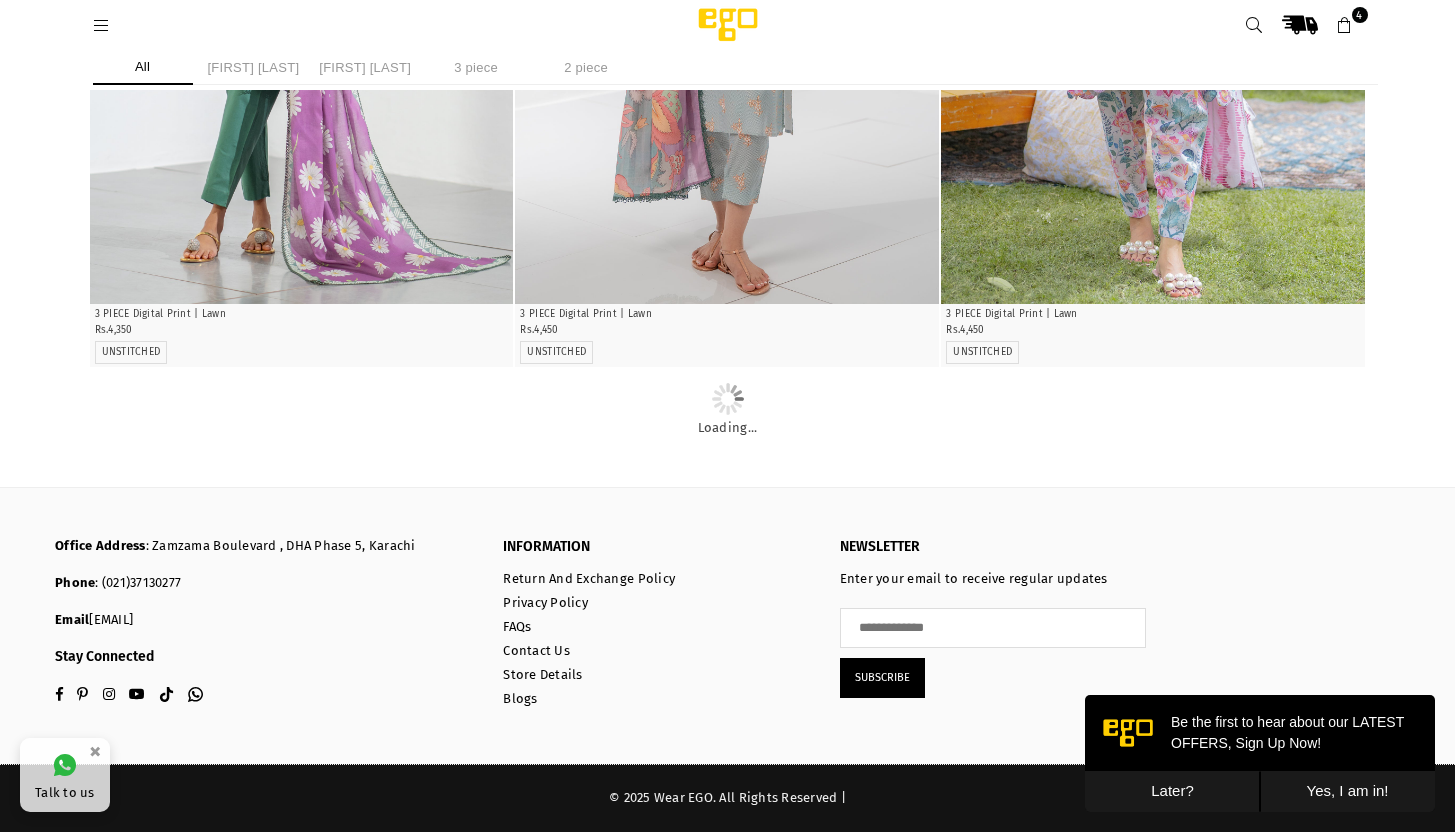 click at bounding box center (727, -715) 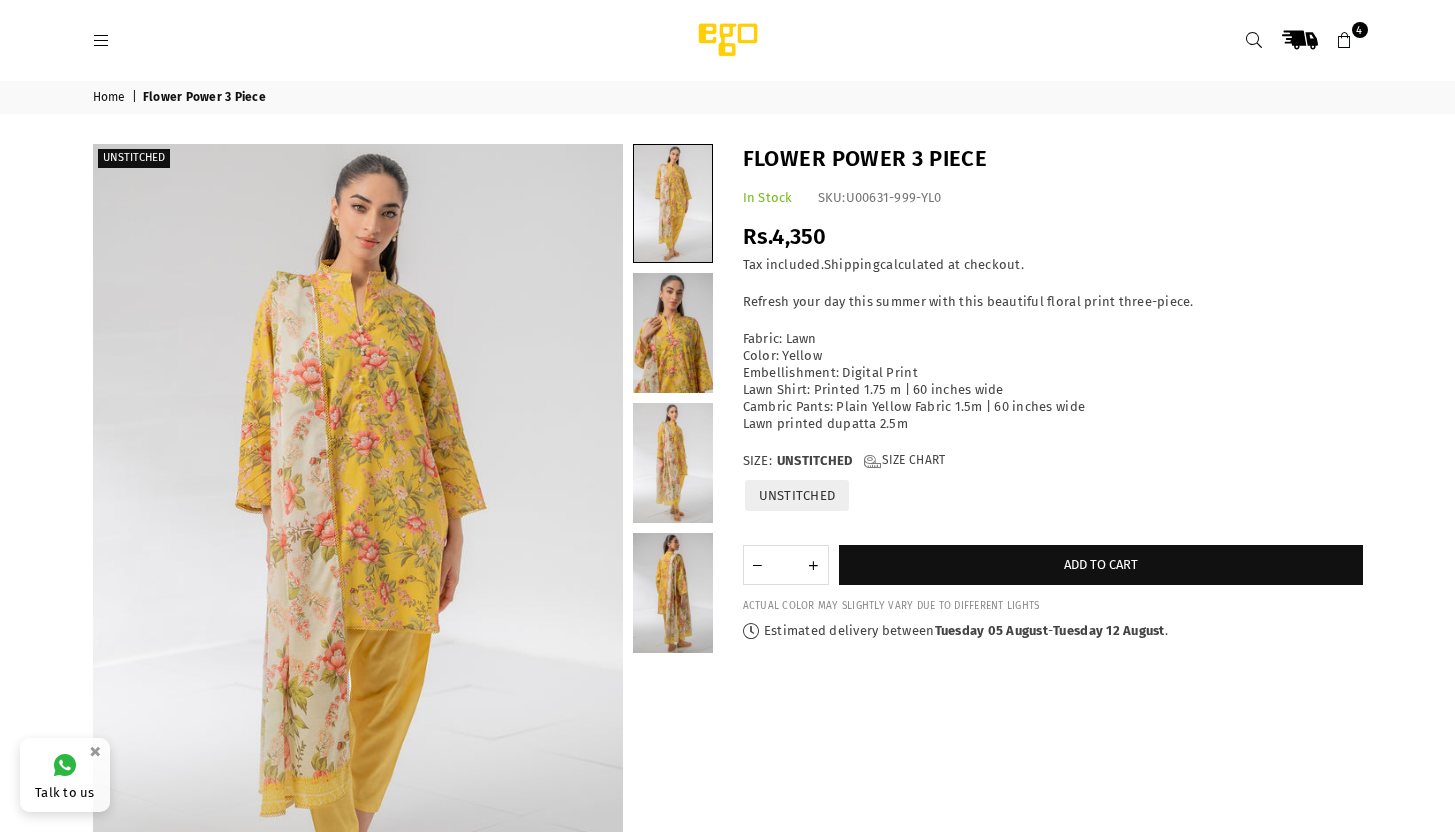 scroll, scrollTop: 0, scrollLeft: 0, axis: both 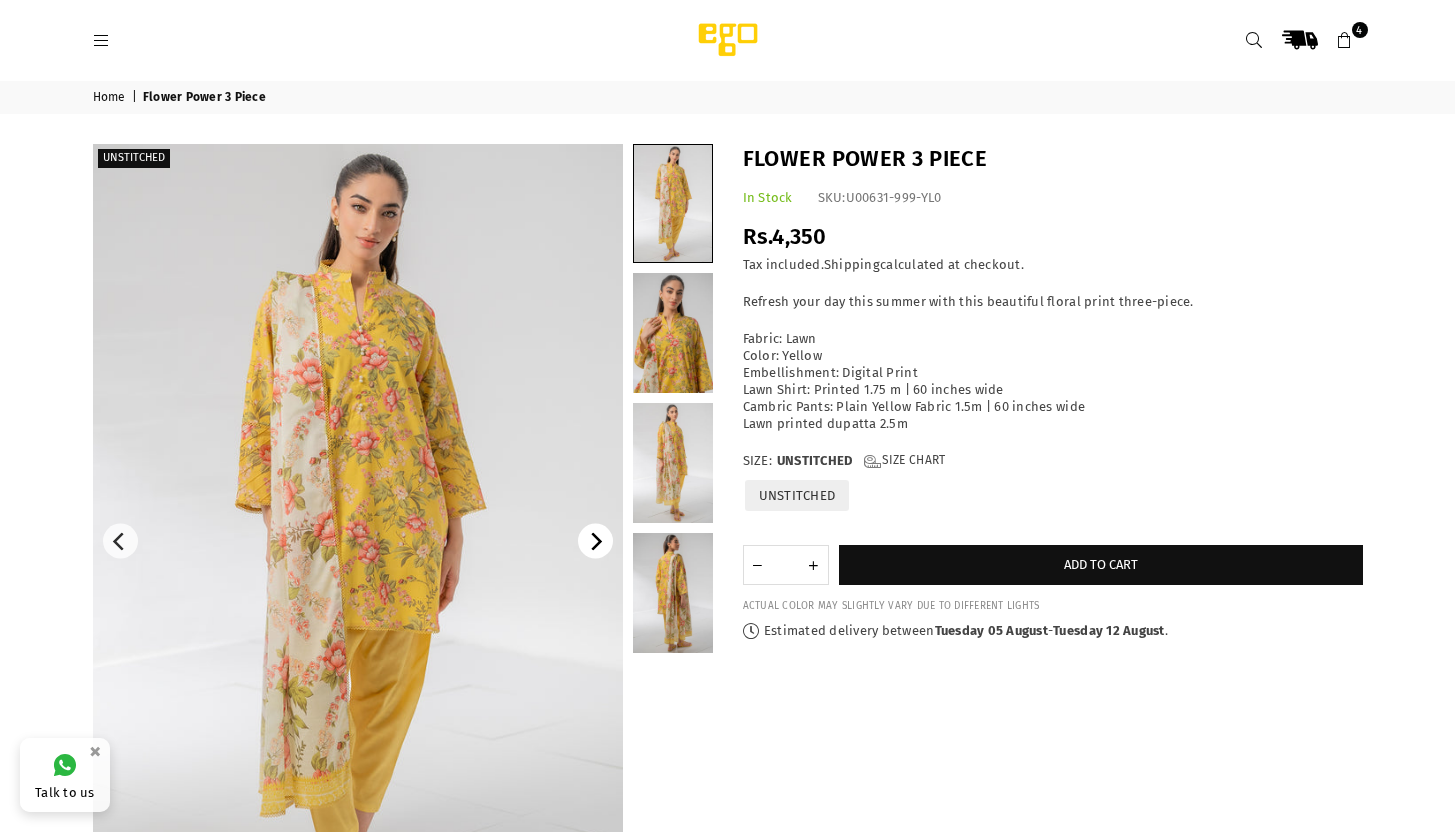 click 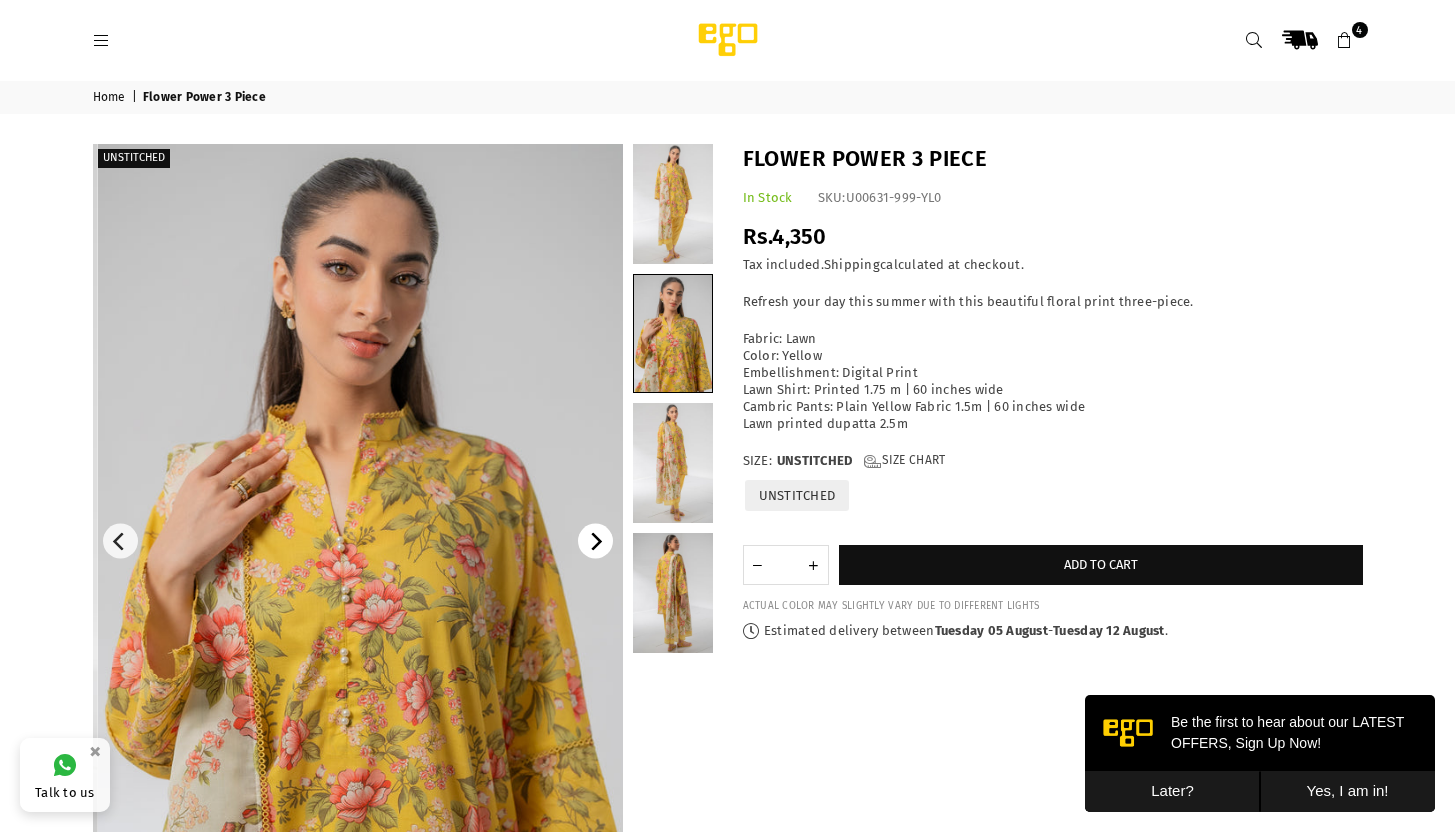 scroll, scrollTop: 0, scrollLeft: 0, axis: both 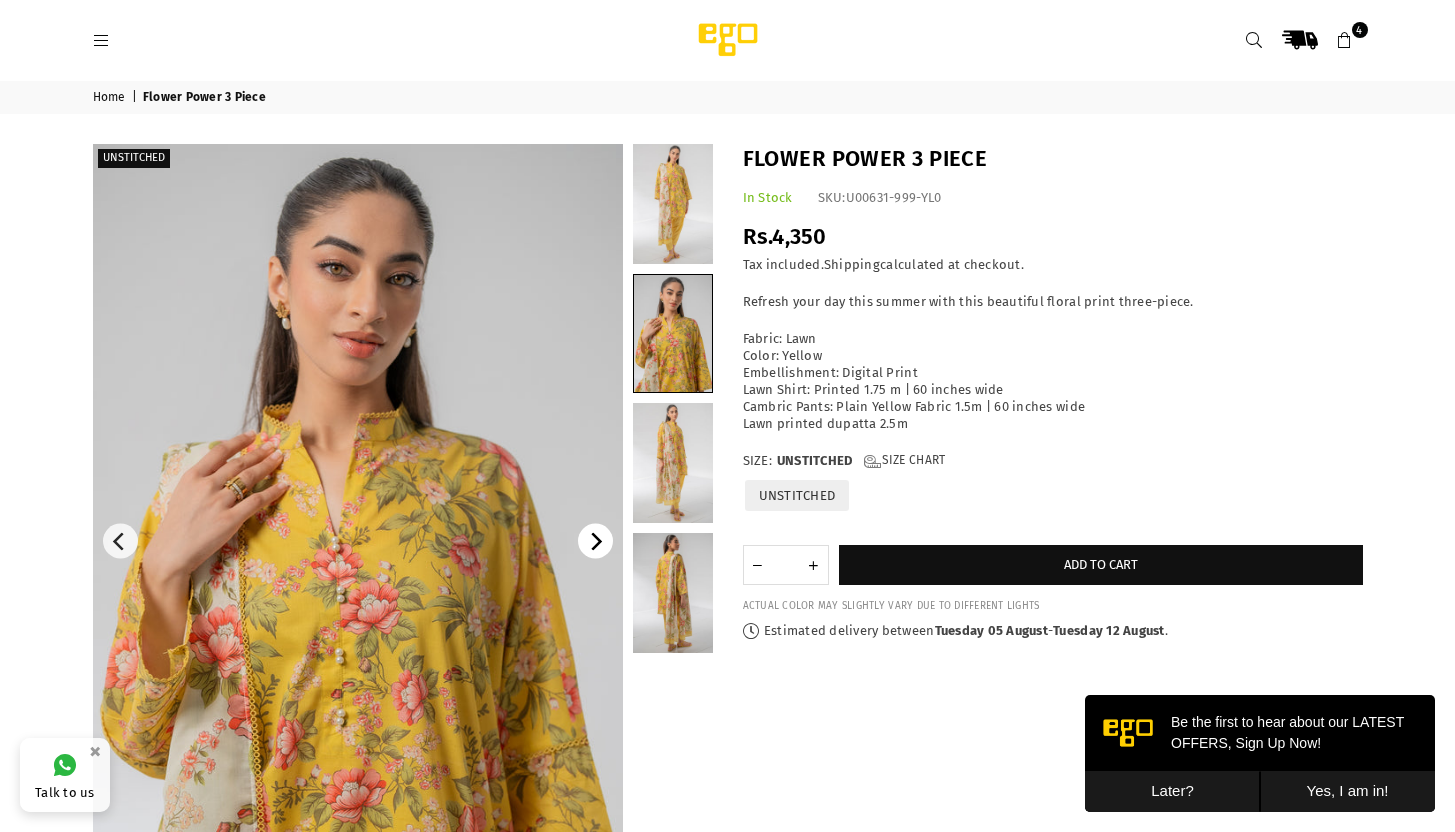 click at bounding box center (595, 541) 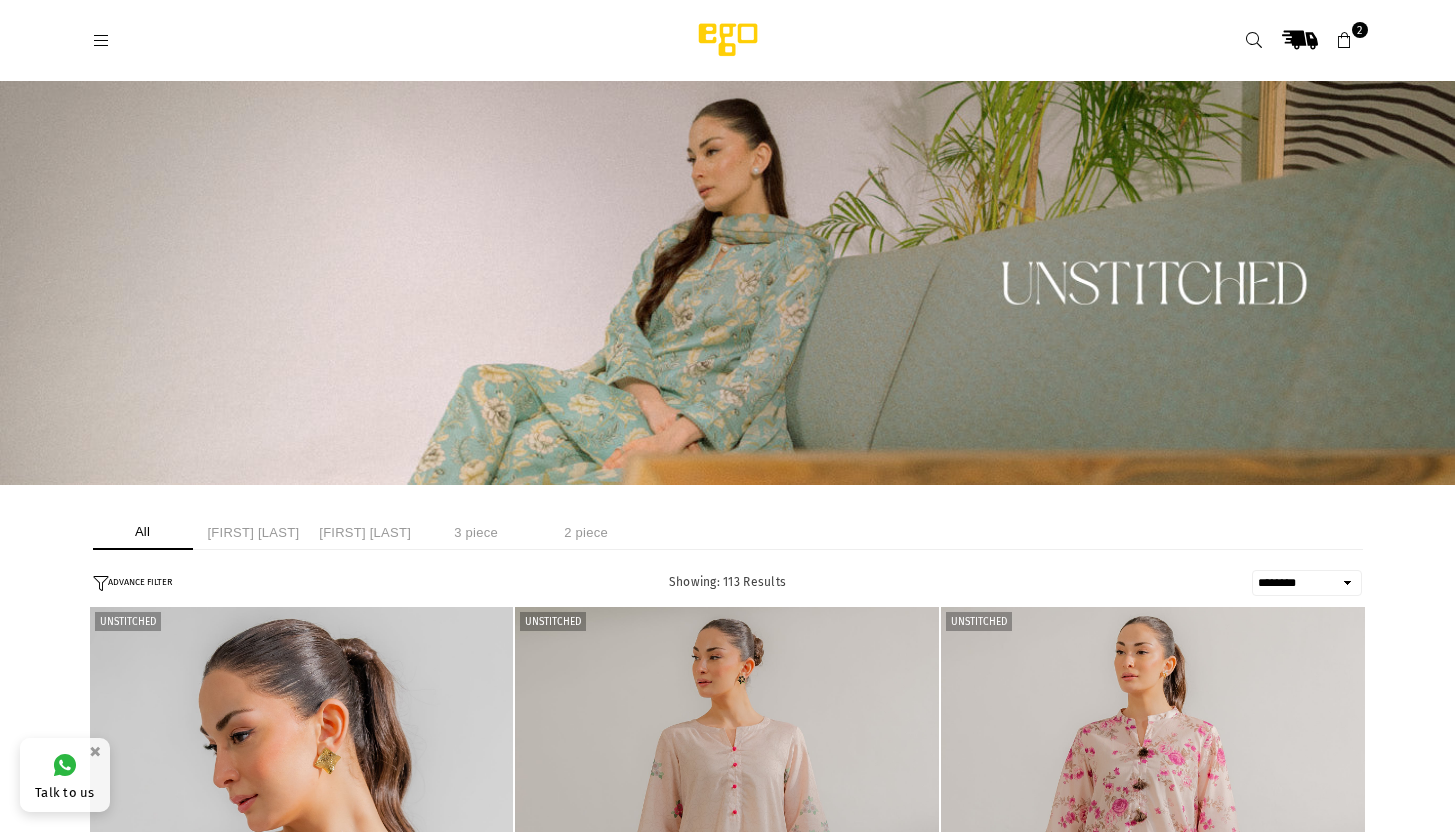 select on "******" 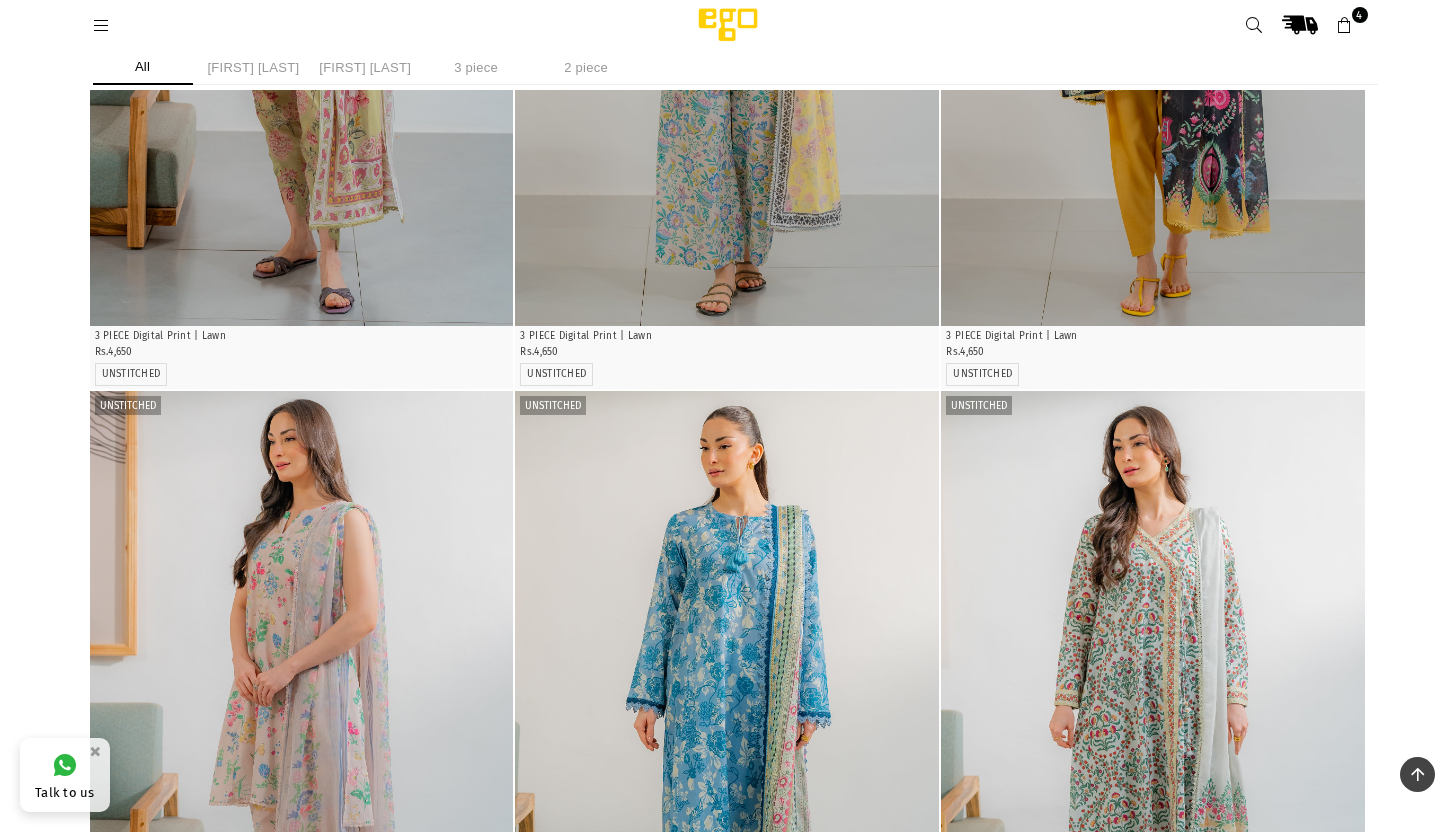 scroll, scrollTop: 2956, scrollLeft: 0, axis: vertical 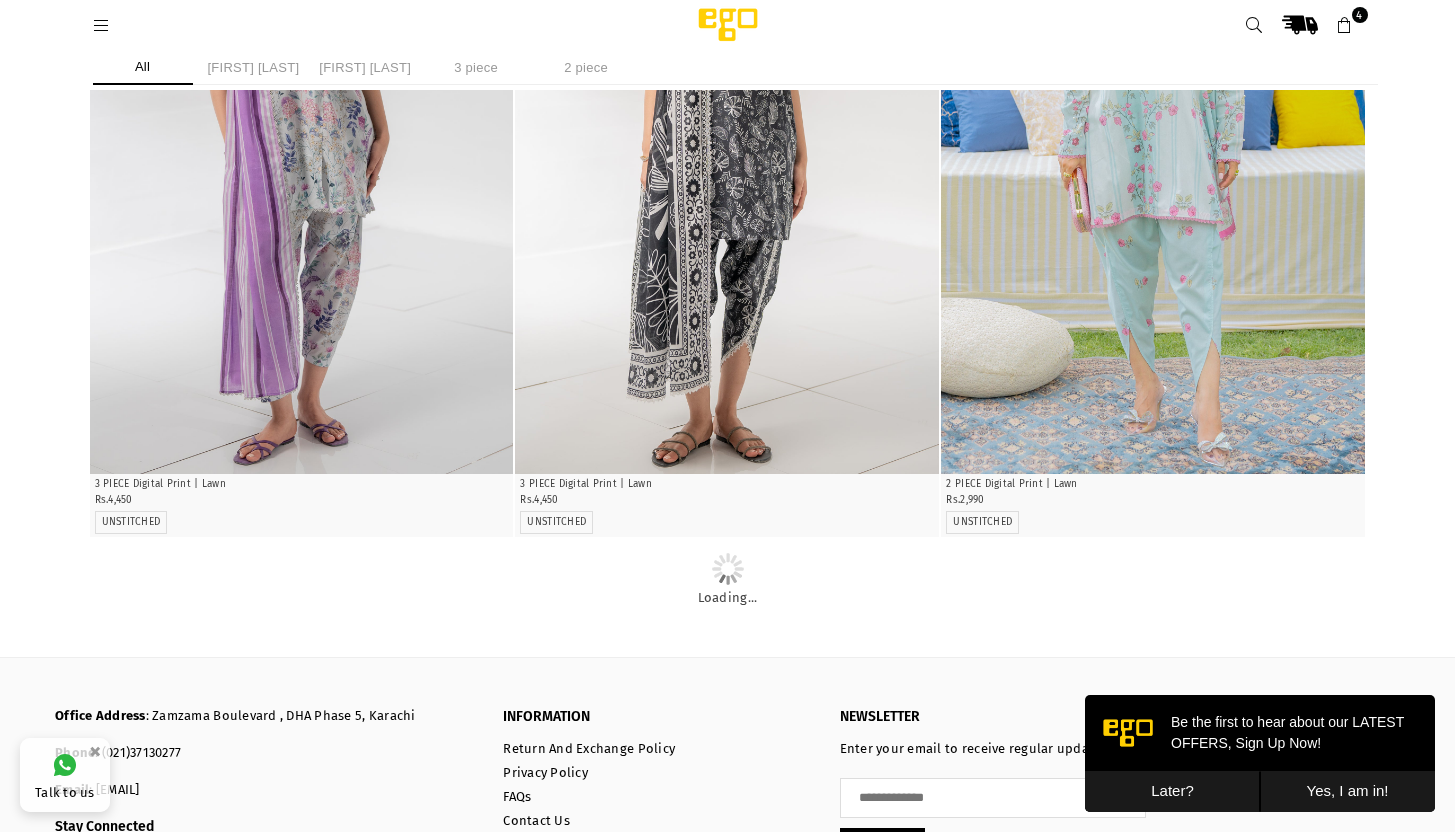 click on "Quick Shop" at bounding box center (302, -1659) 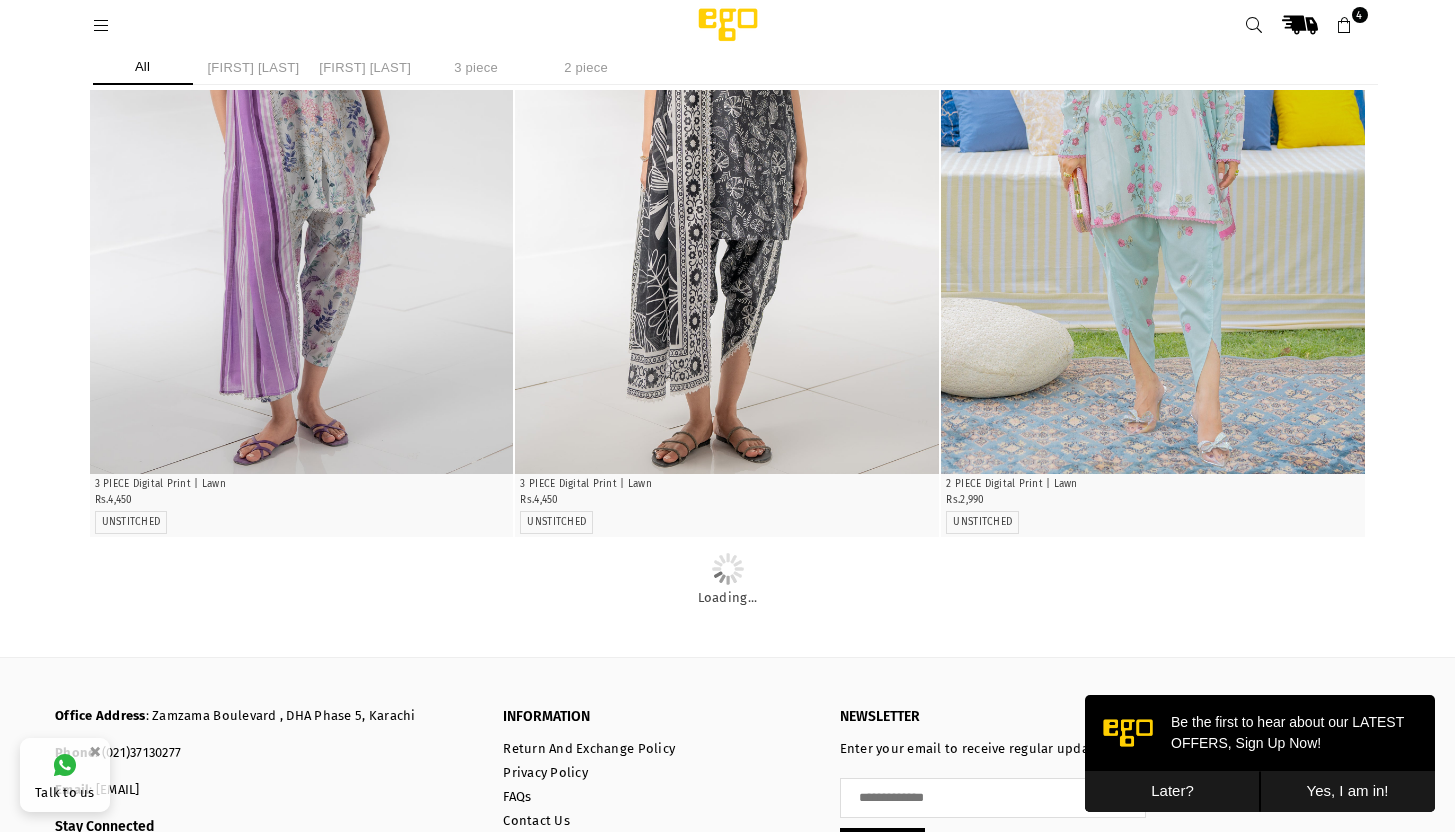 click on "Quick Shop" at bounding box center [302, -1659] 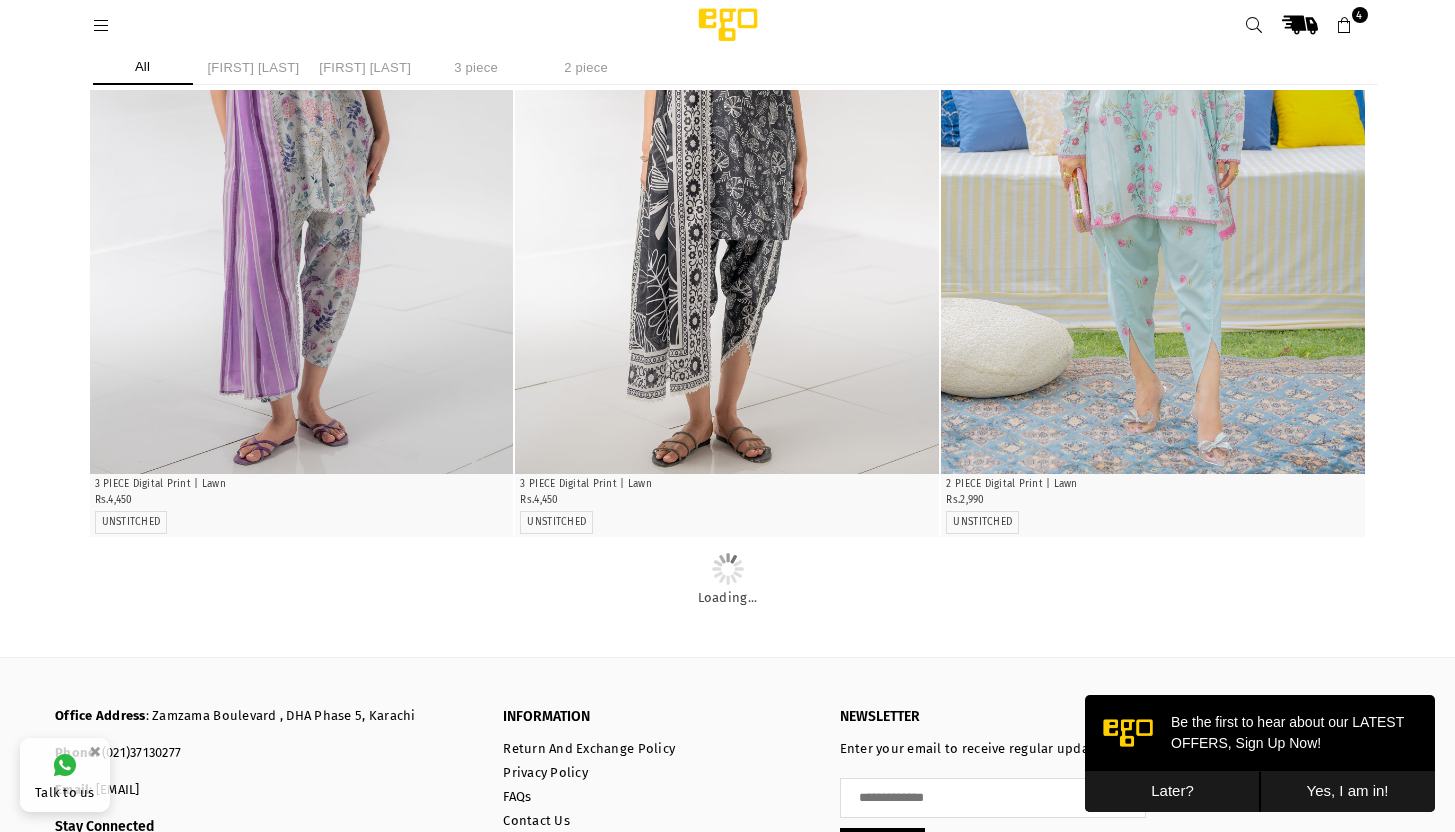 click at bounding box center (302, -1947) 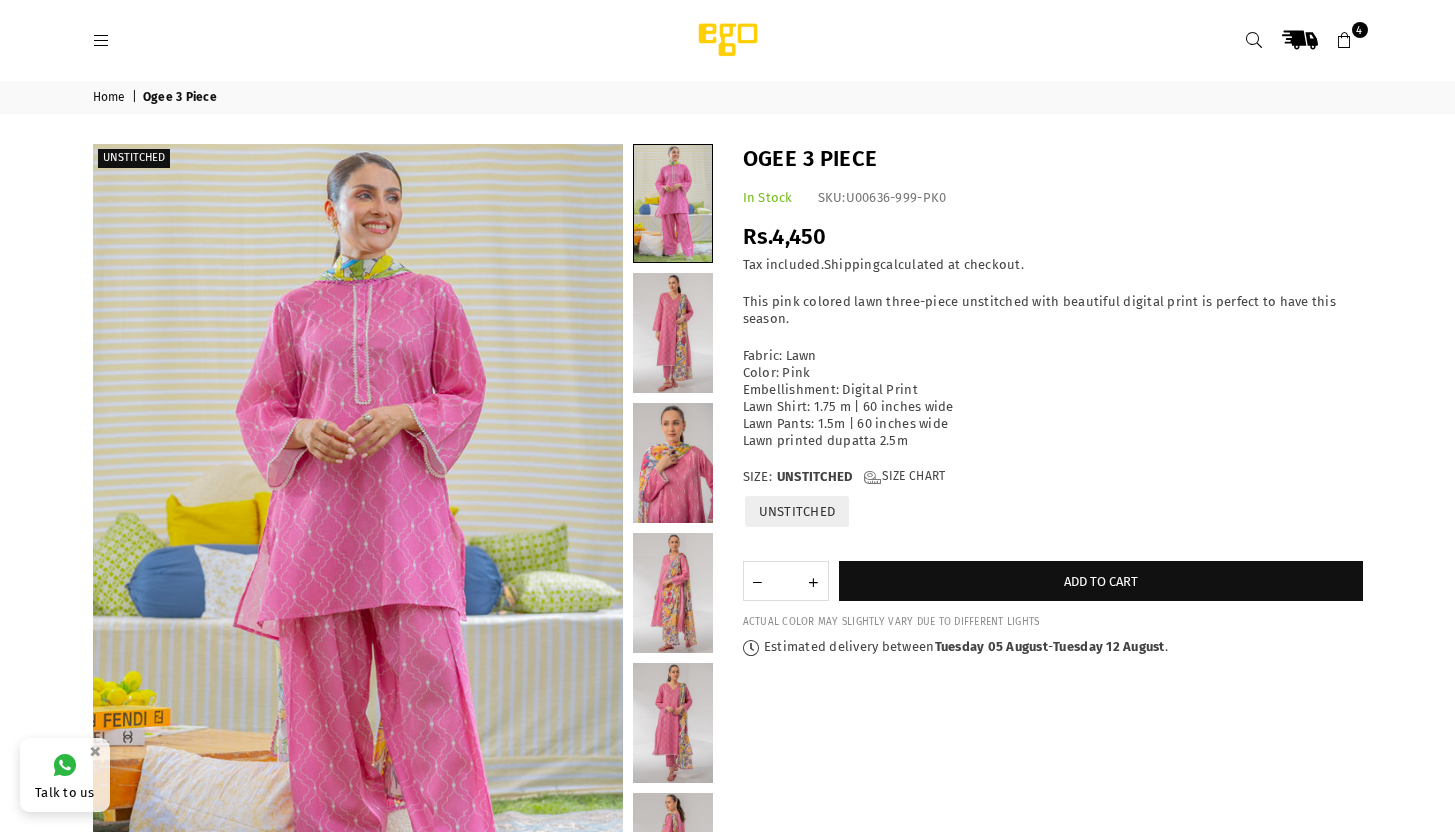 scroll, scrollTop: 0, scrollLeft: 0, axis: both 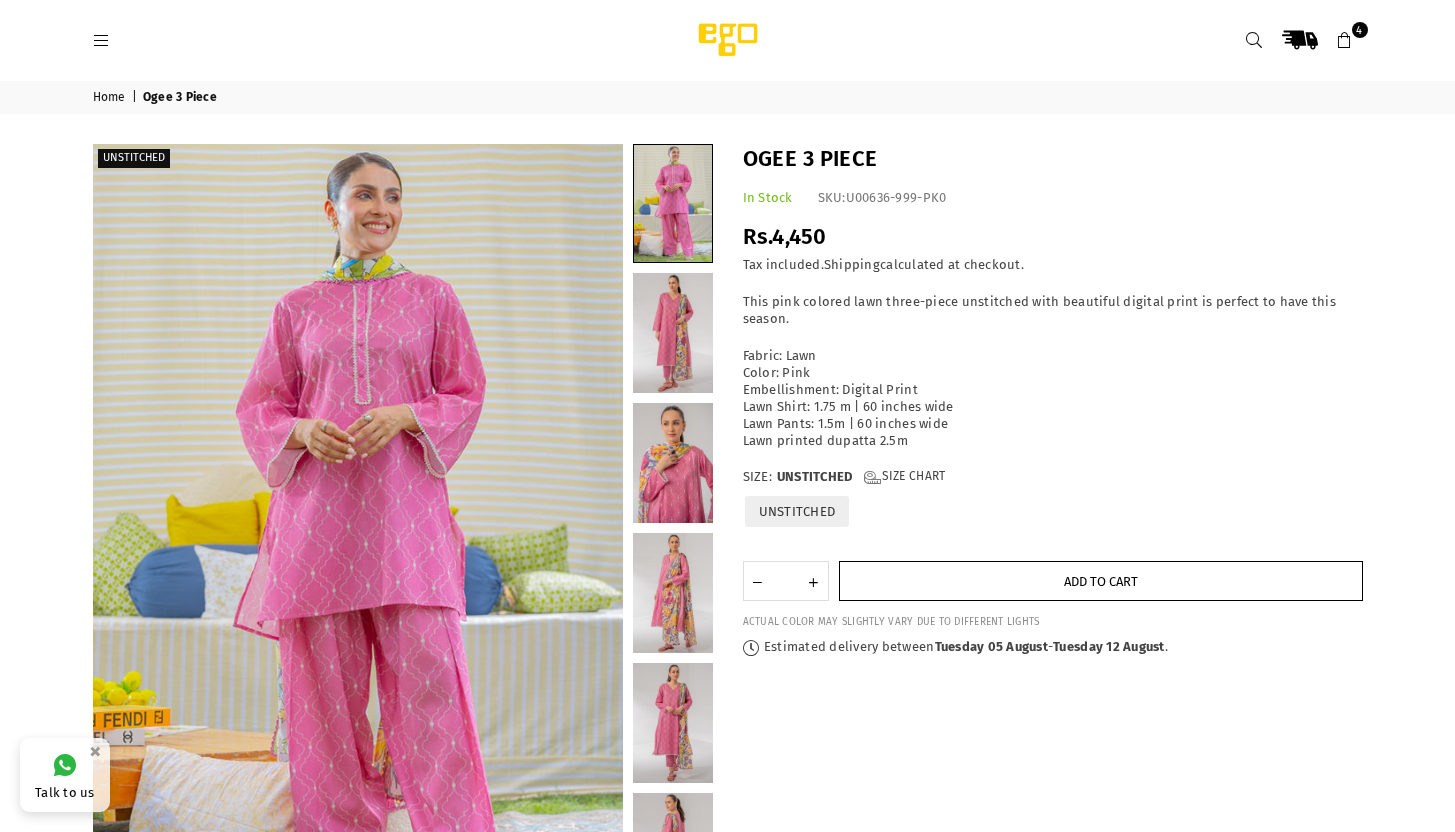 click on "Add to cart" at bounding box center (1101, 581) 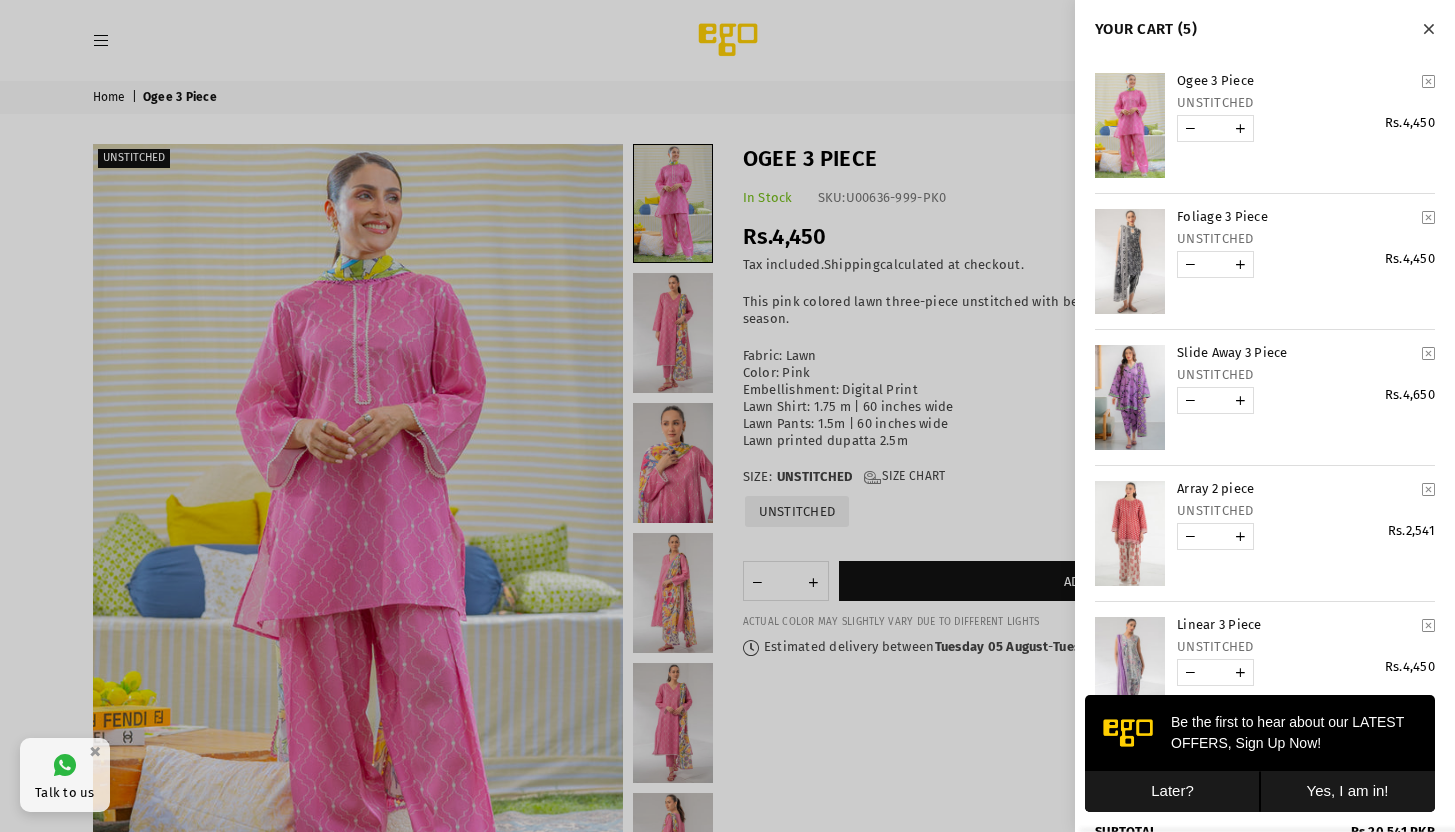 scroll, scrollTop: 0, scrollLeft: 0, axis: both 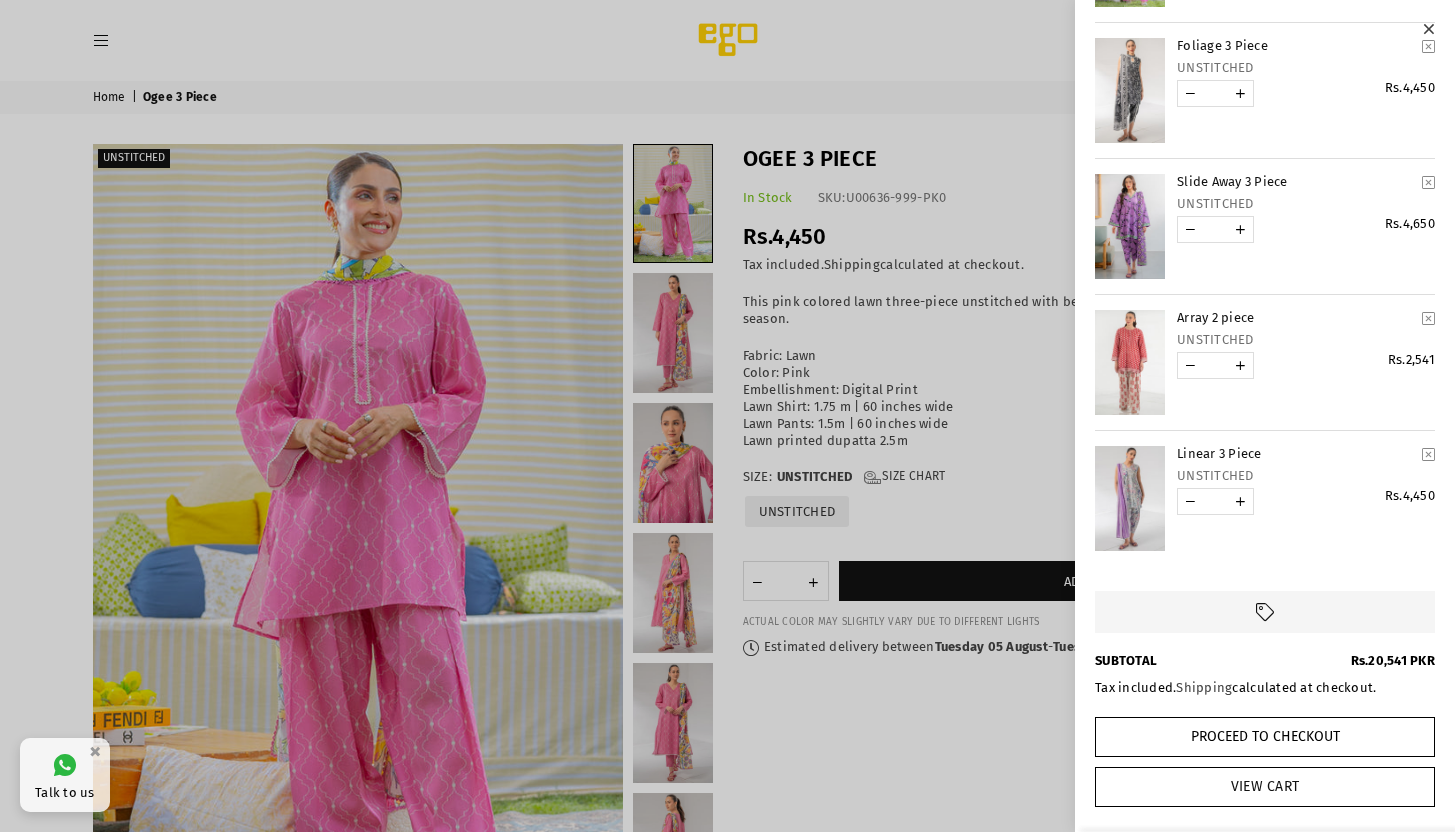 click on "View Cart" at bounding box center (1265, 787) 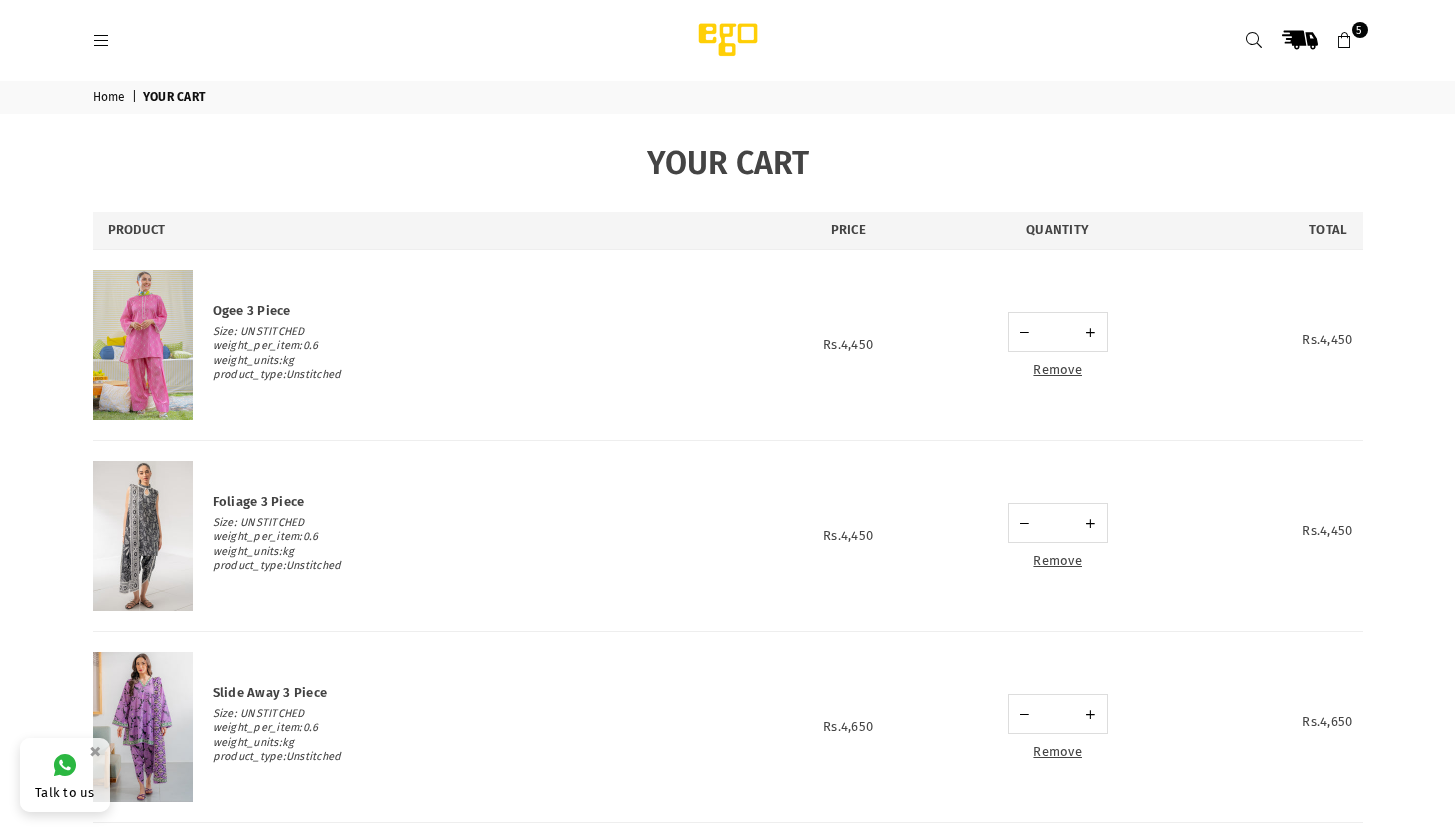scroll, scrollTop: 0, scrollLeft: 0, axis: both 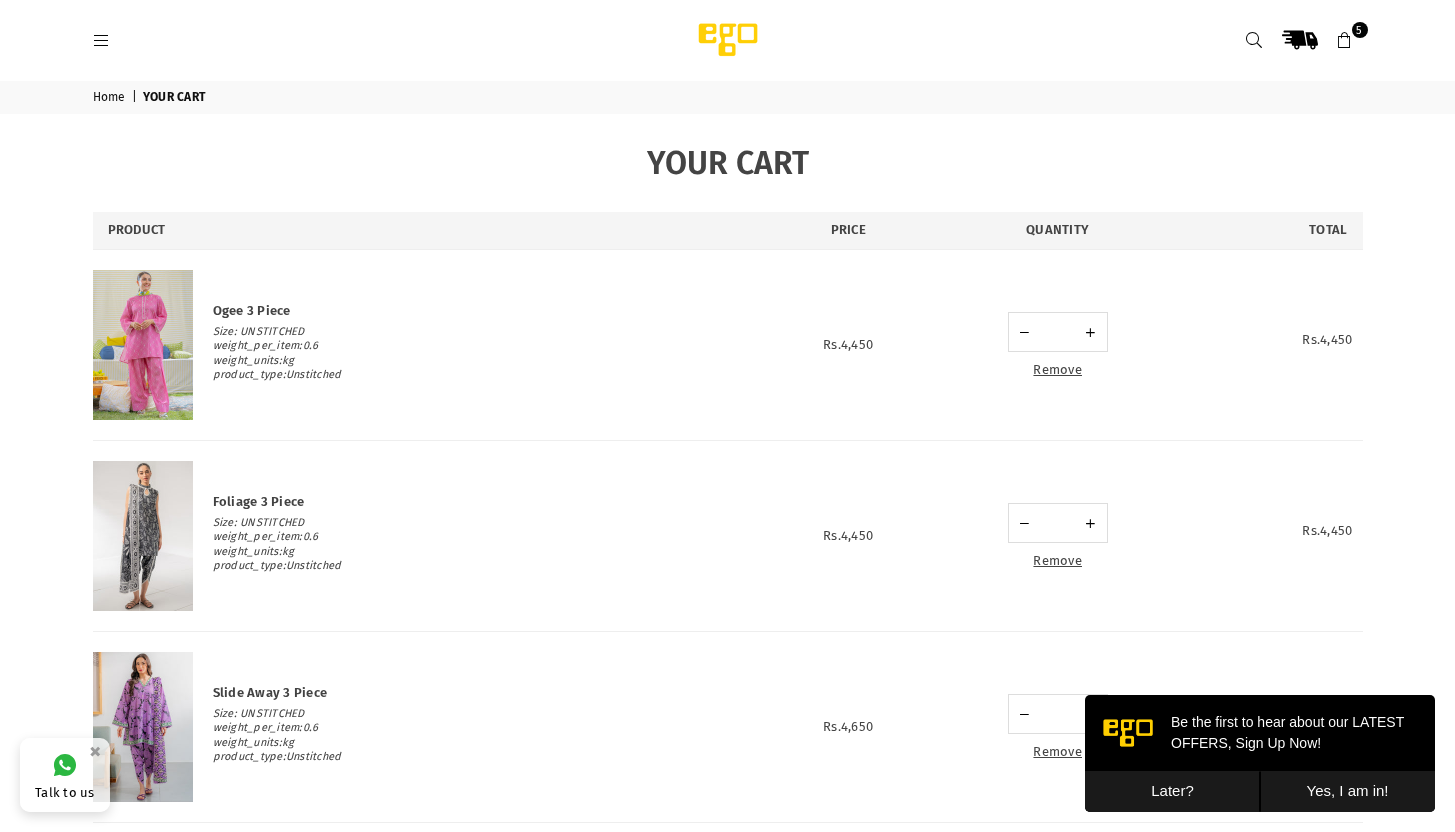 drag, startPoint x: 242, startPoint y: 332, endPoint x: 344, endPoint y: 341, distance: 102.396286 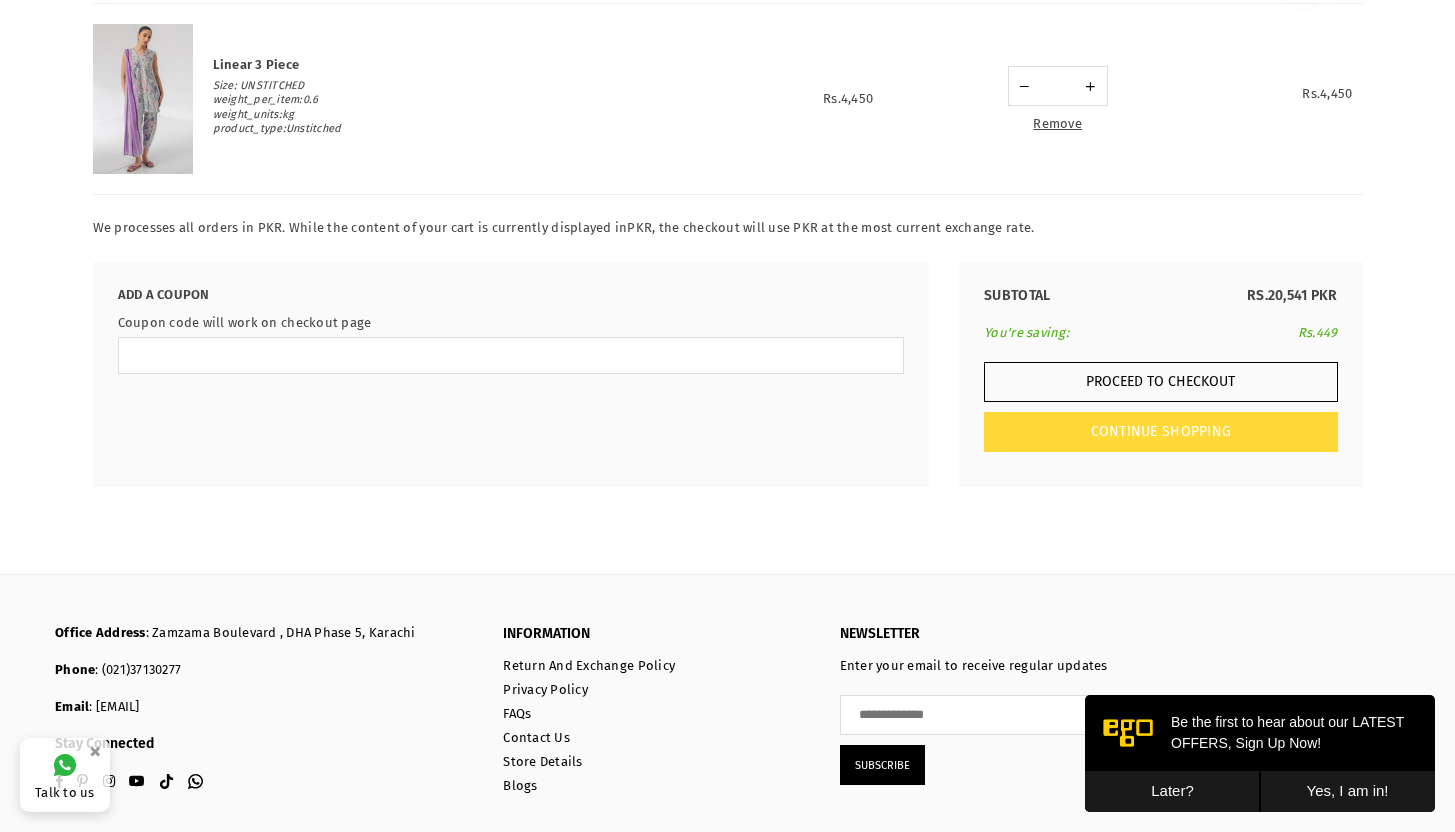 scroll, scrollTop: 982, scrollLeft: 0, axis: vertical 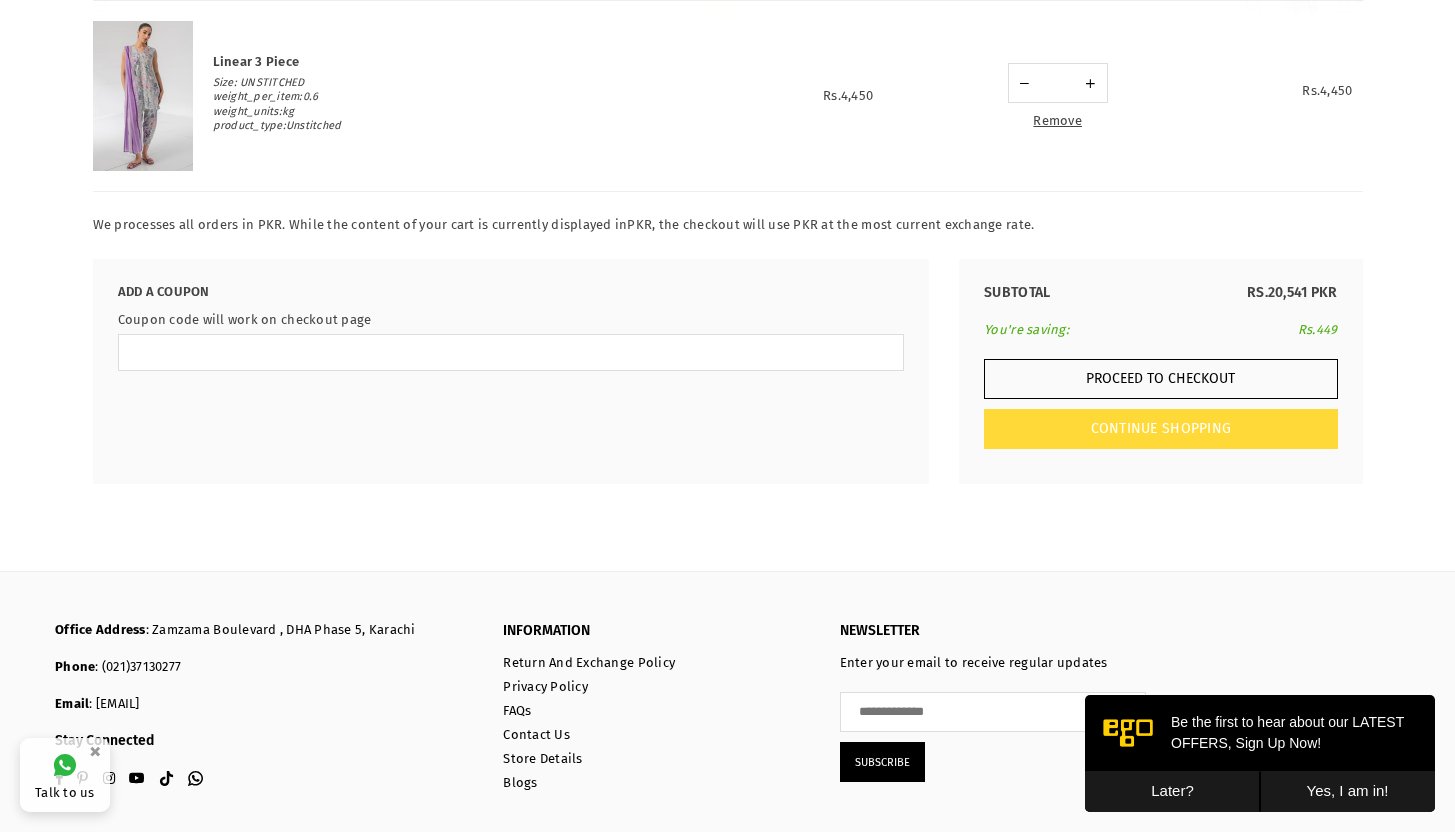click on "Add A Coupon
Coupon code will work on checkout page
Save" at bounding box center [511, 371] 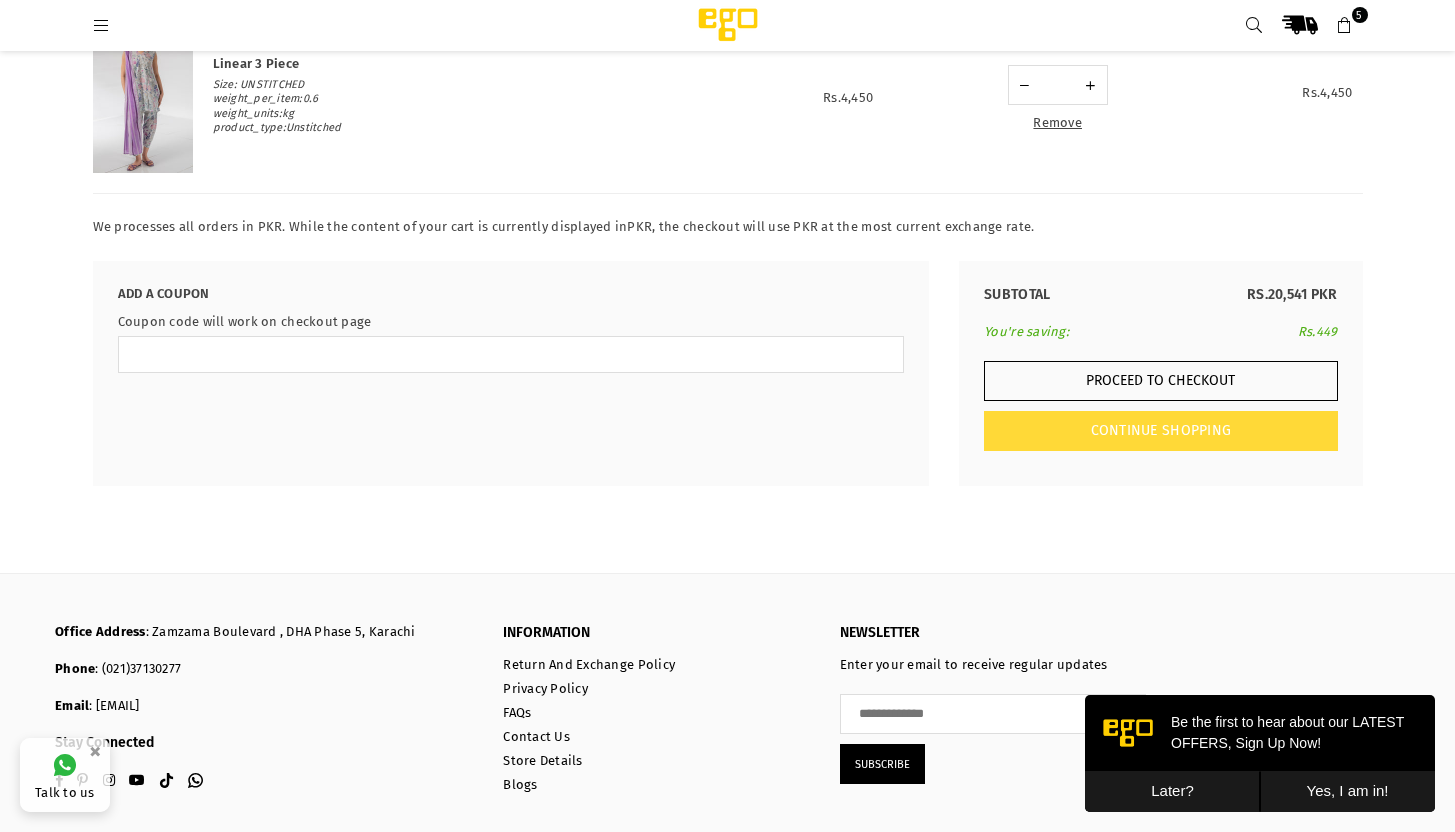 scroll, scrollTop: 1066, scrollLeft: 0, axis: vertical 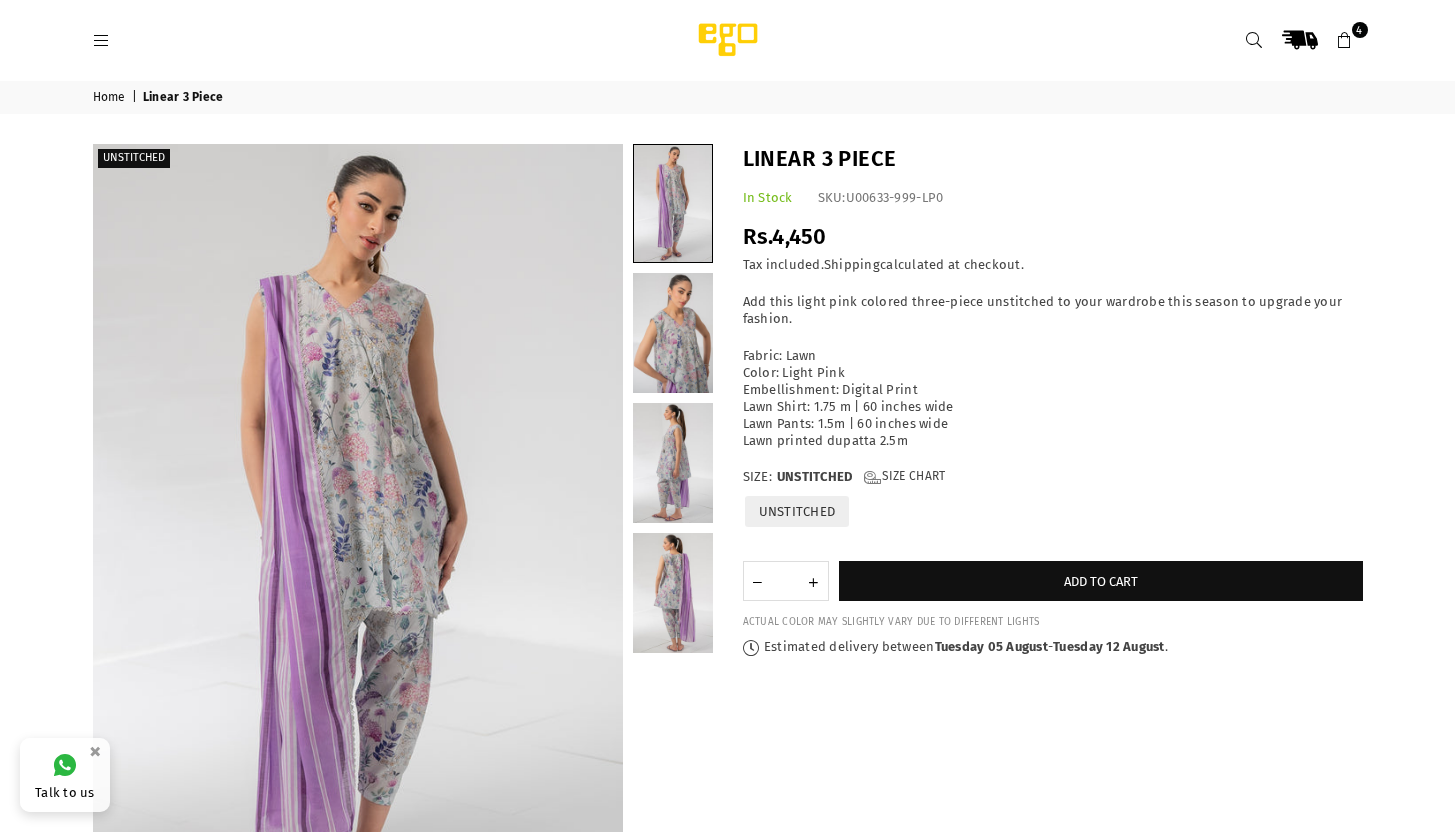 click at bounding box center [1345, 41] 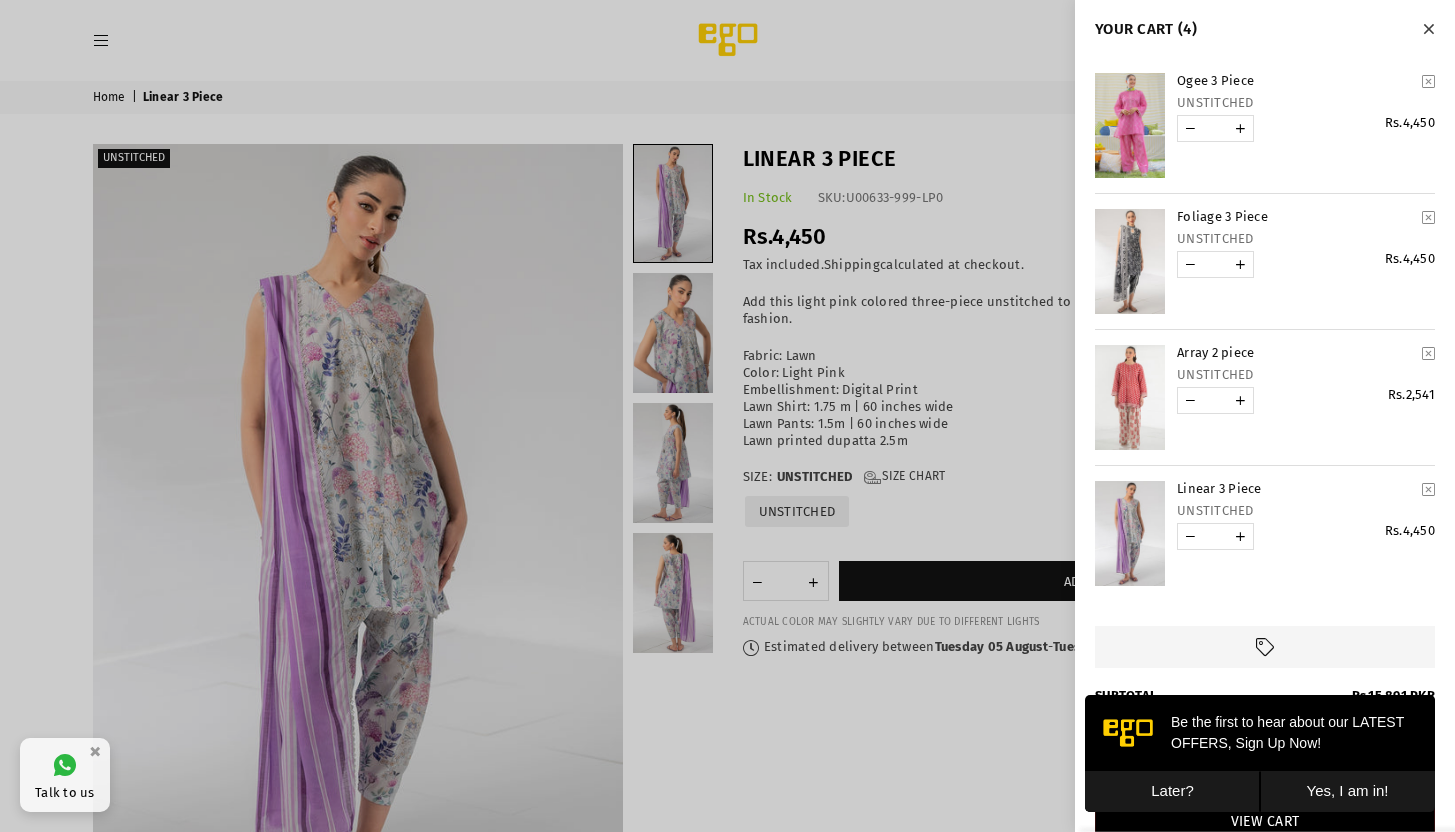 scroll, scrollTop: 0, scrollLeft: 0, axis: both 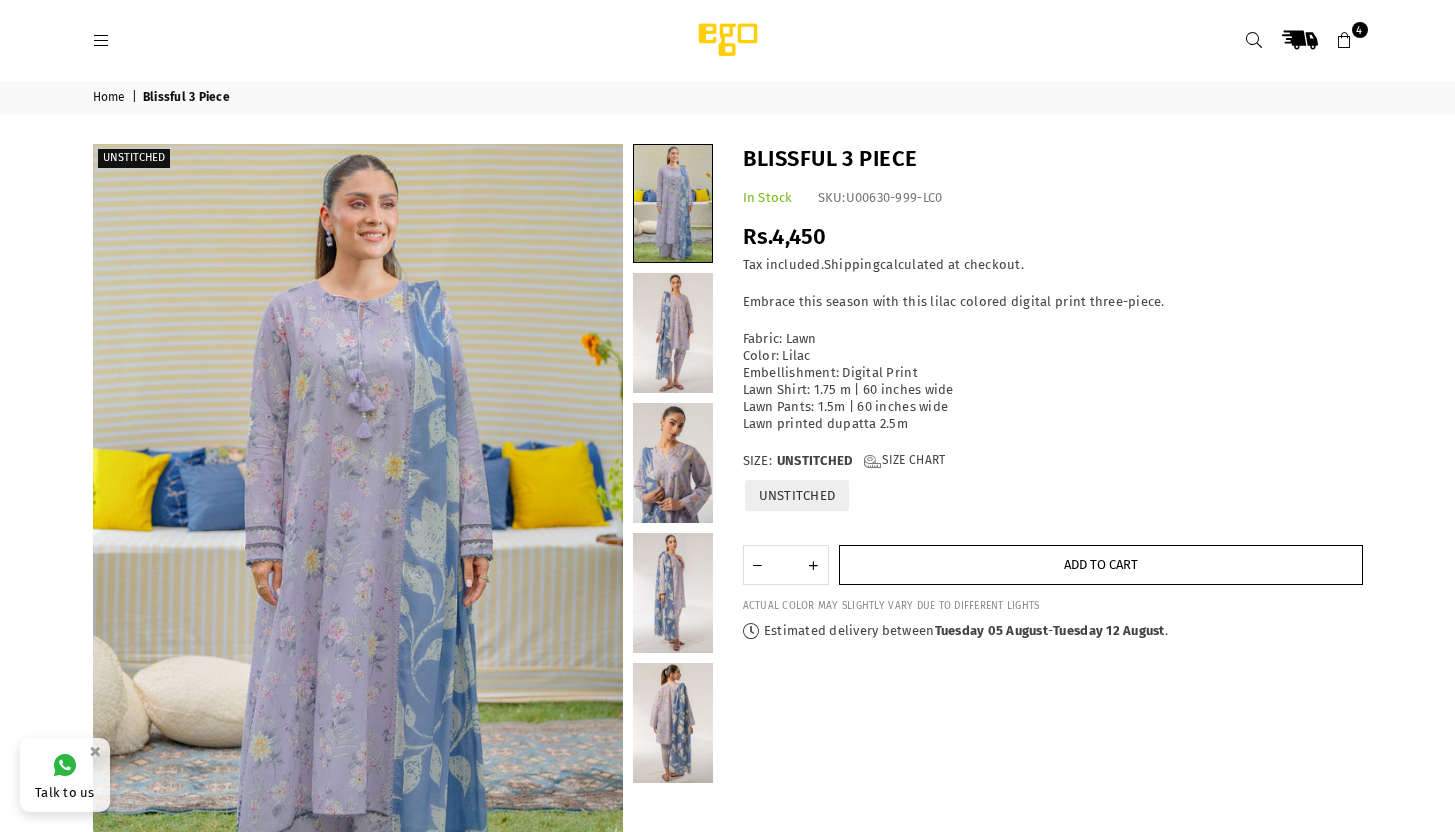 click on "Add to cart" at bounding box center [1101, 565] 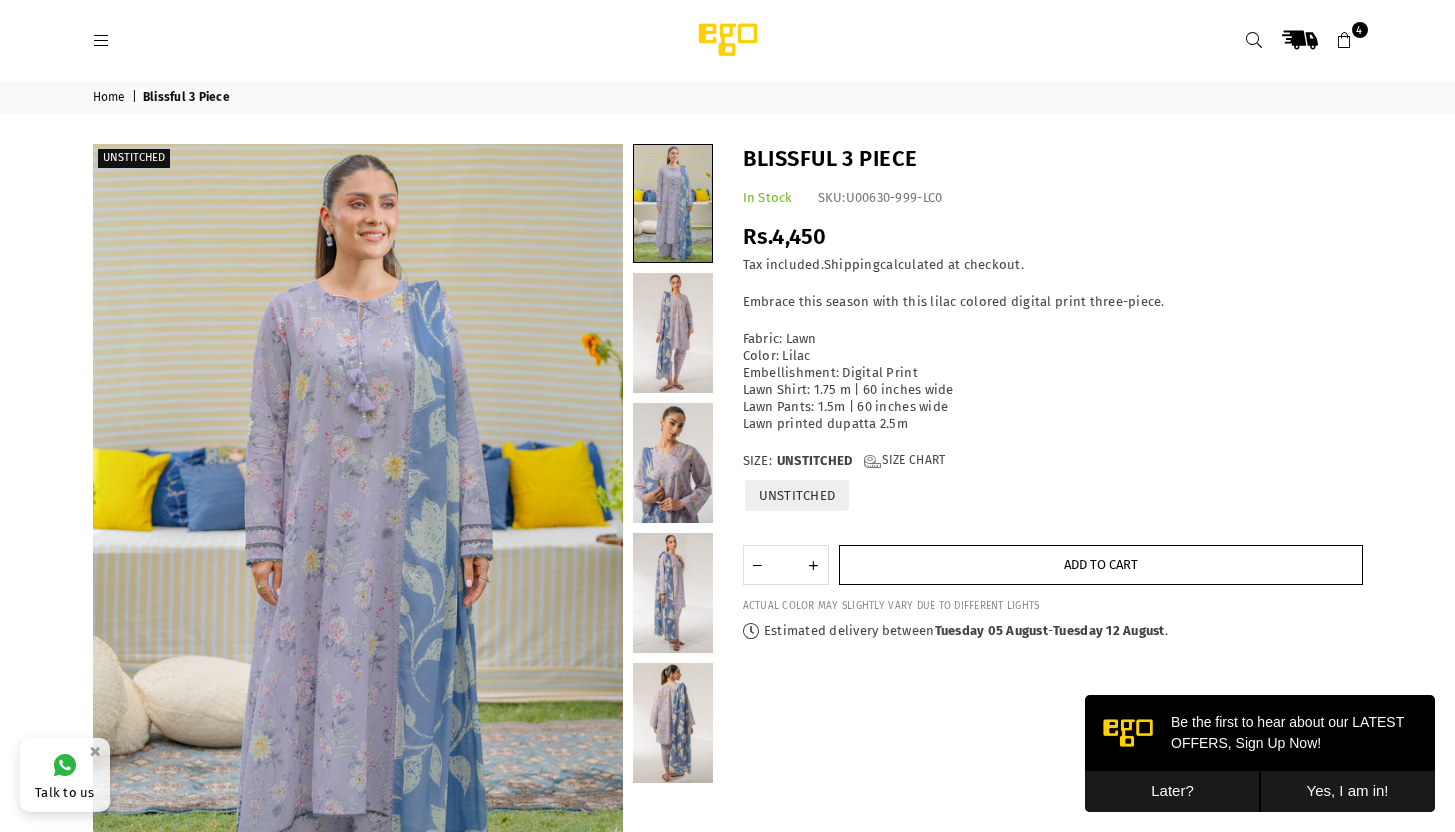 scroll, scrollTop: 0, scrollLeft: 0, axis: both 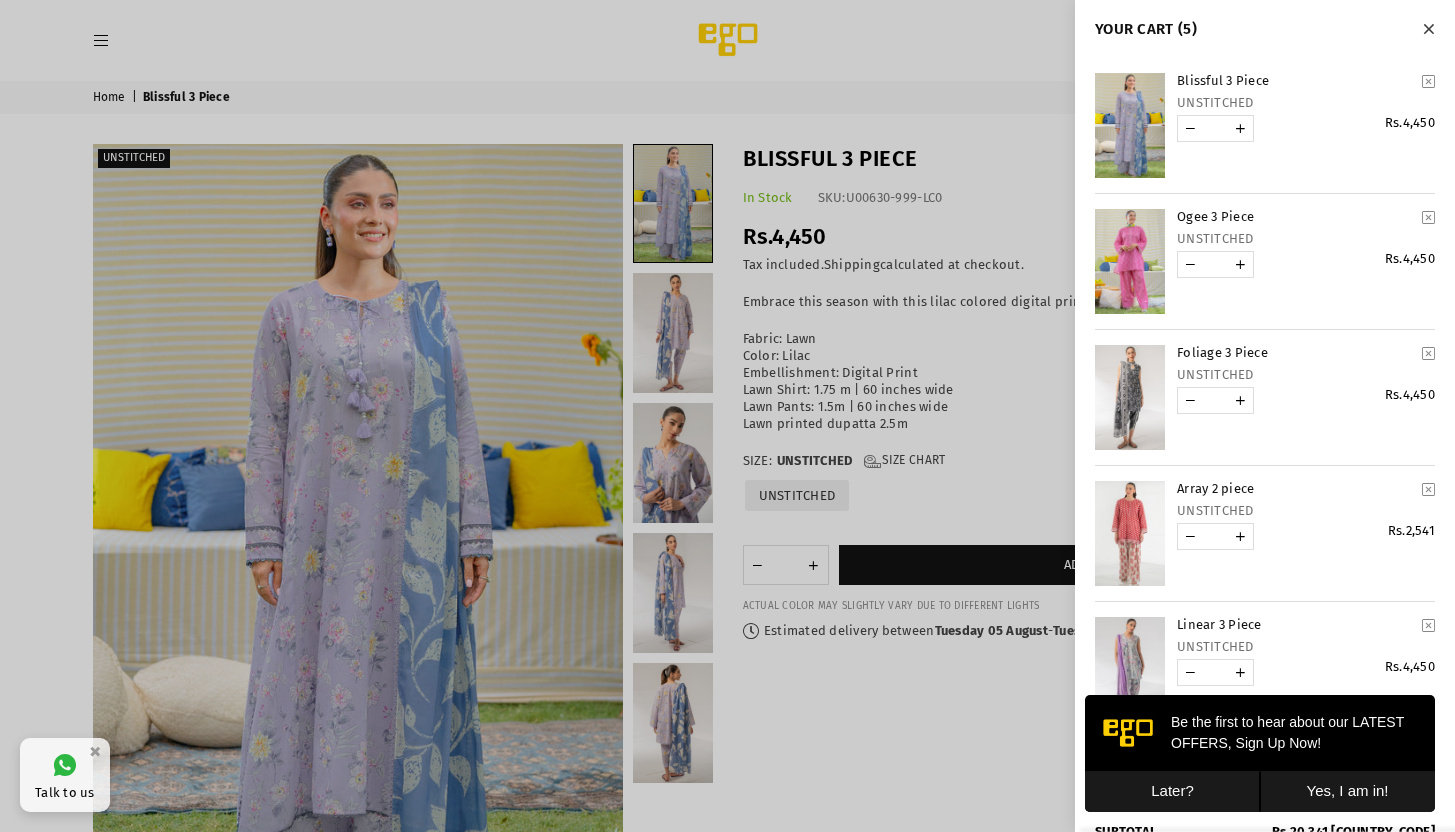 click at bounding box center [727, 416] 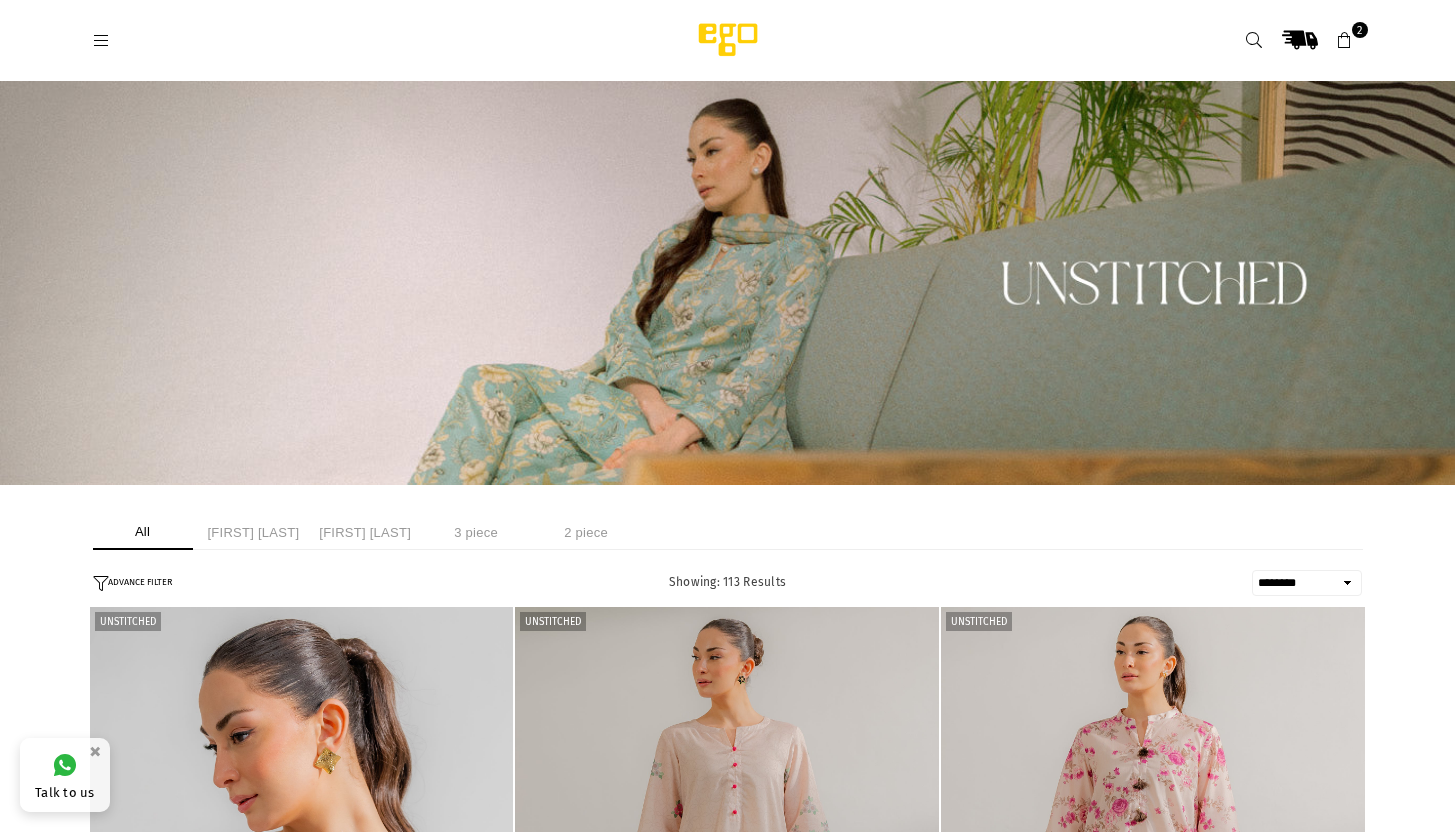 select on "******" 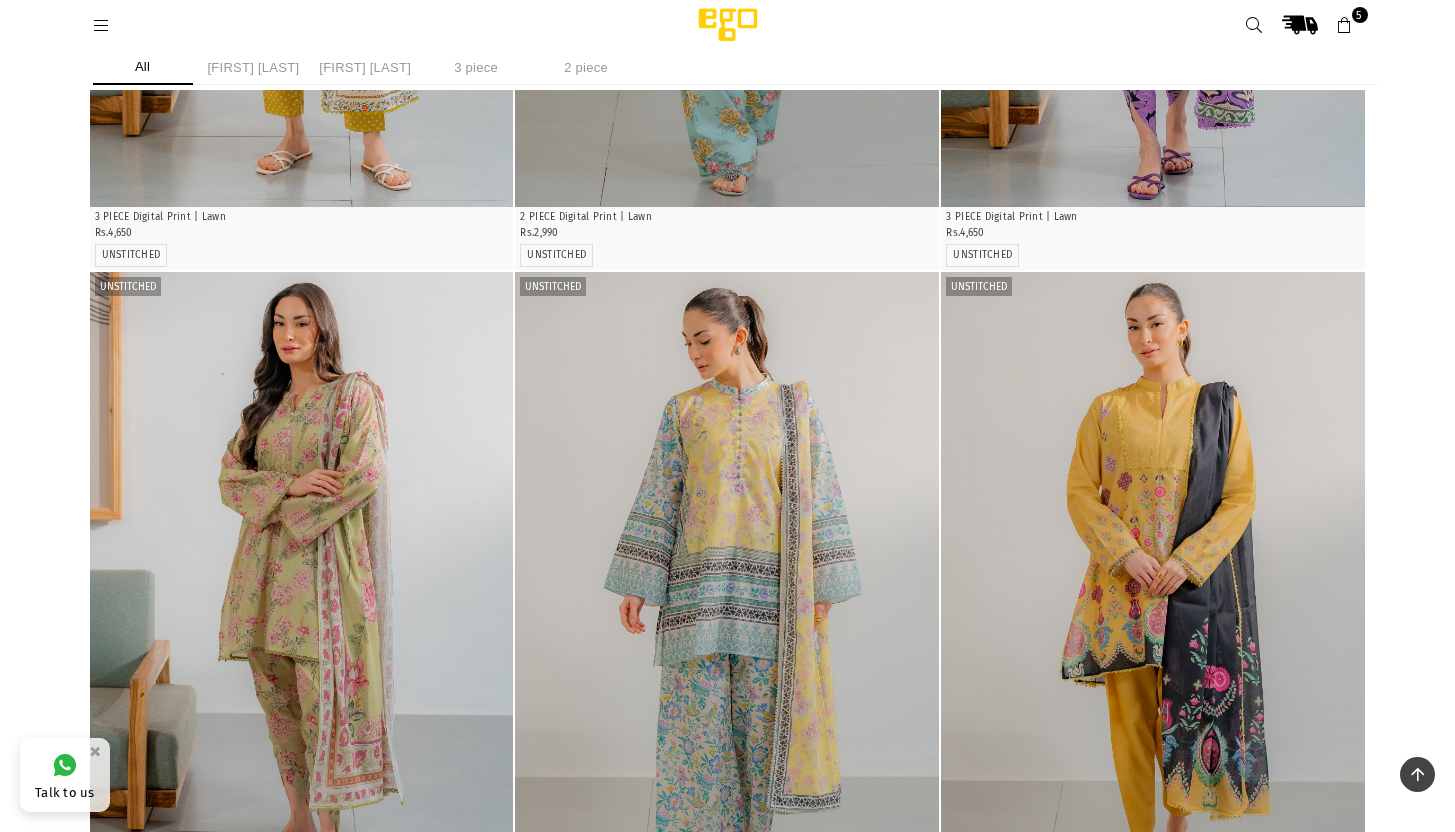 scroll, scrollTop: 1346, scrollLeft: 0, axis: vertical 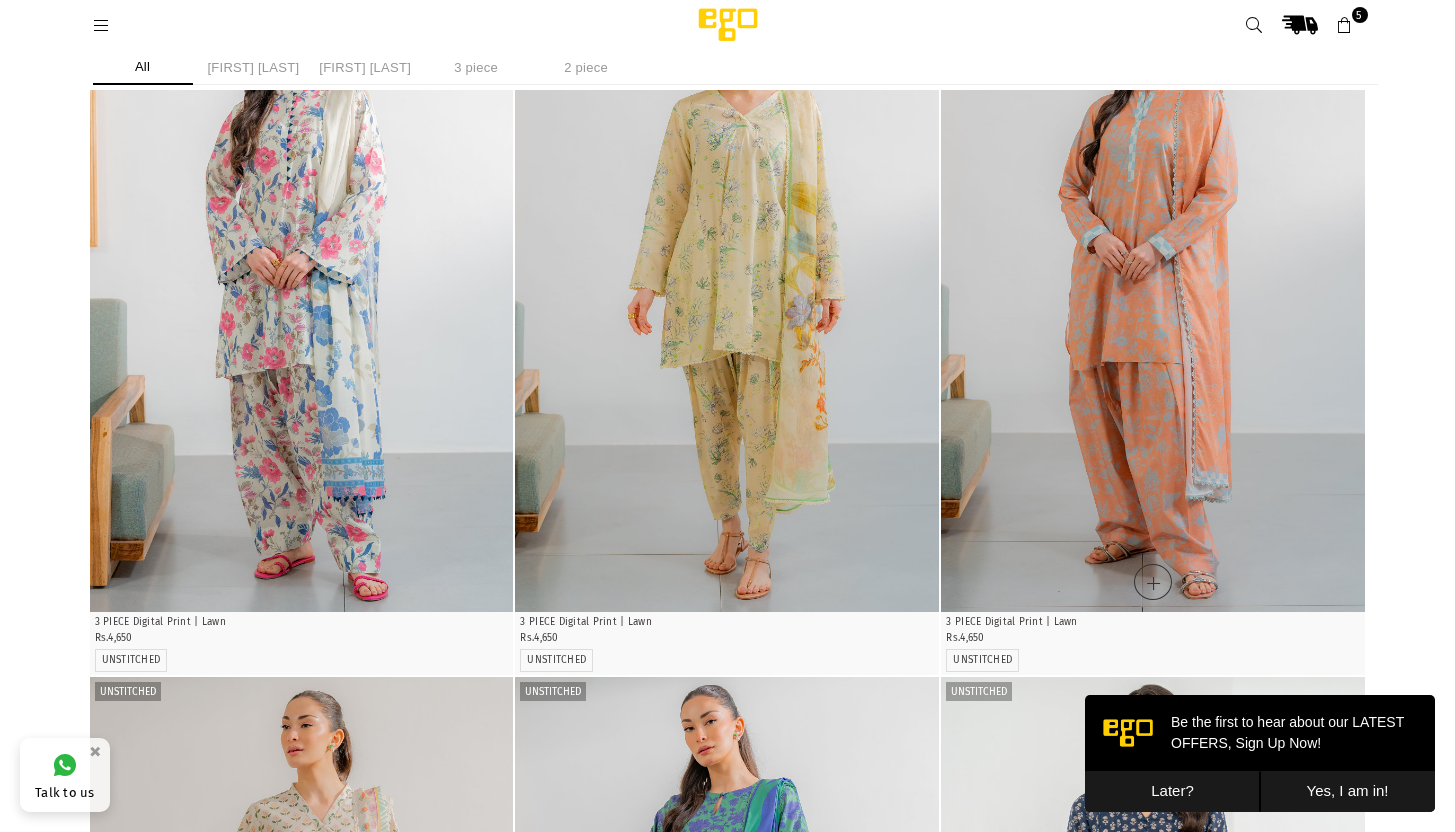click at bounding box center [1153, 294] 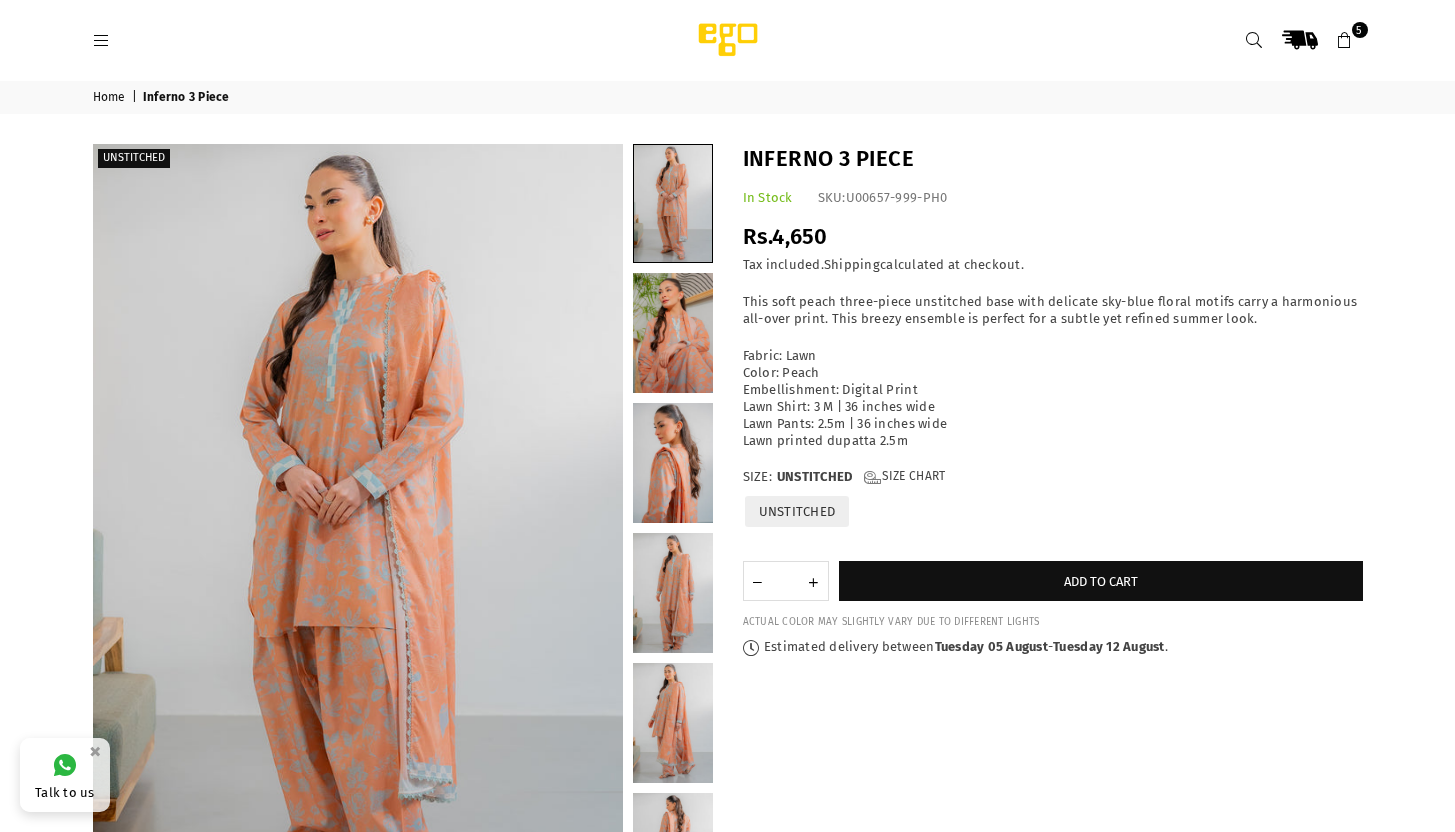 scroll, scrollTop: 0, scrollLeft: 0, axis: both 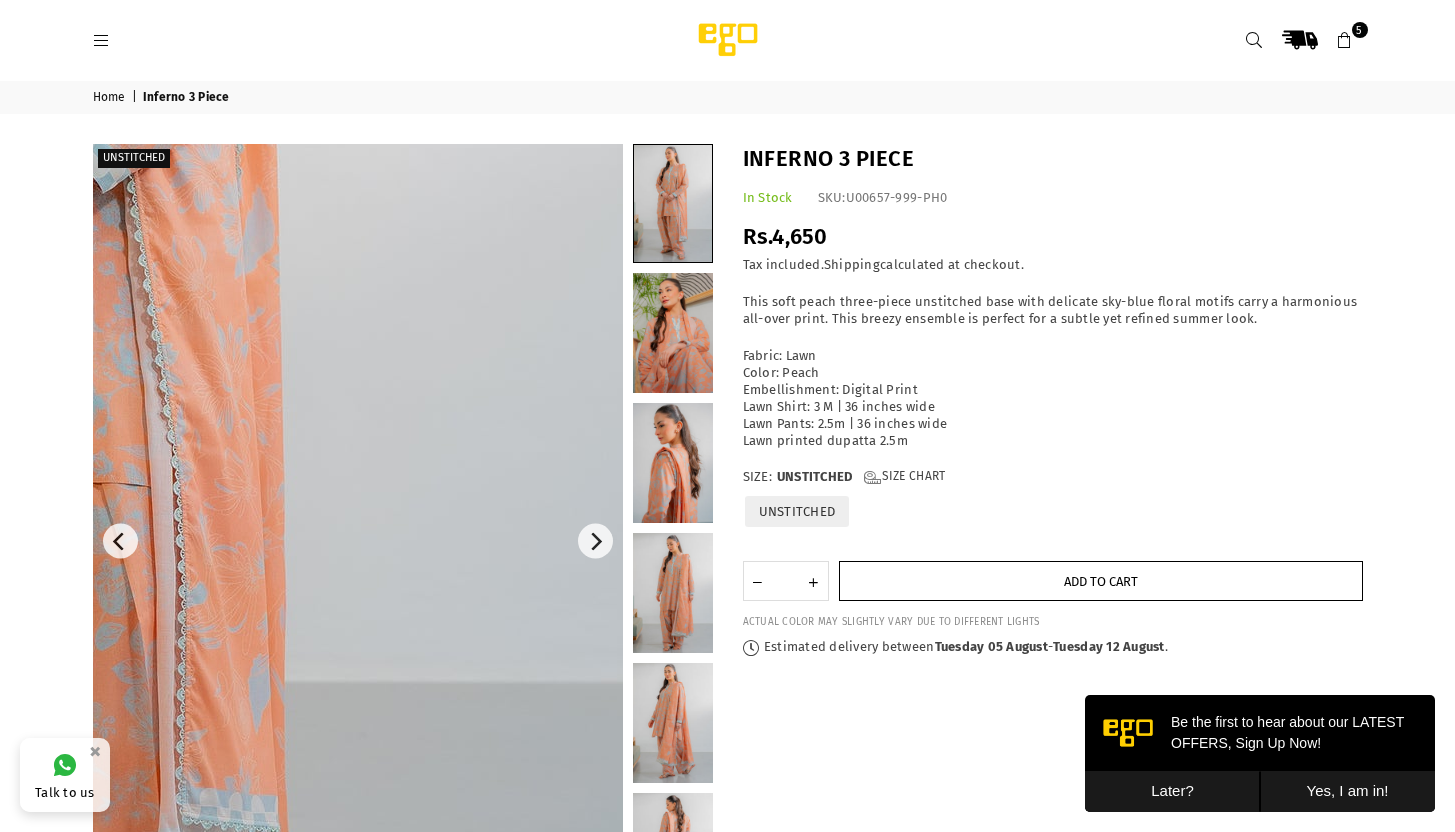 click on "Add to cart" at bounding box center (1101, 581) 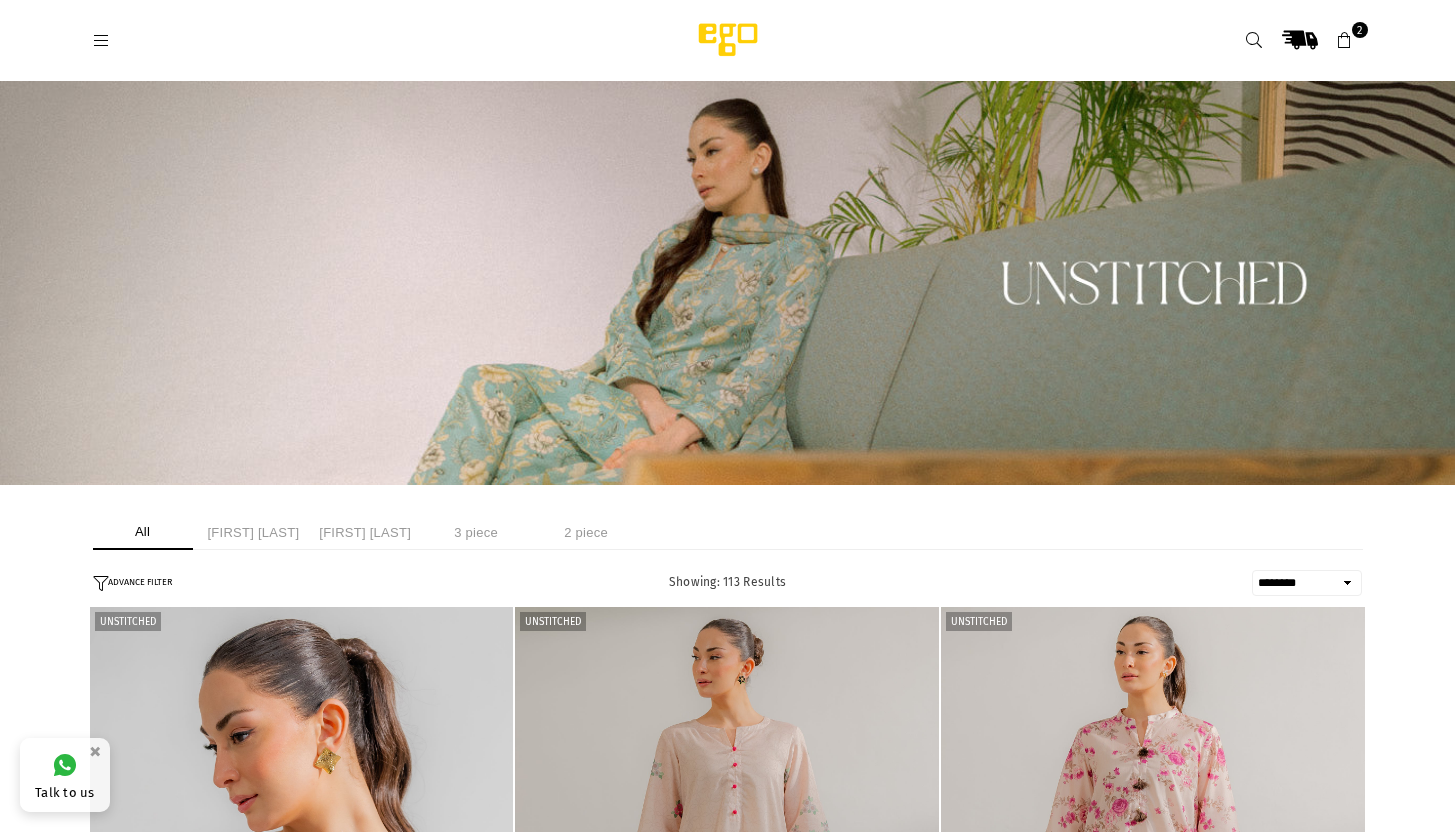 select on "******" 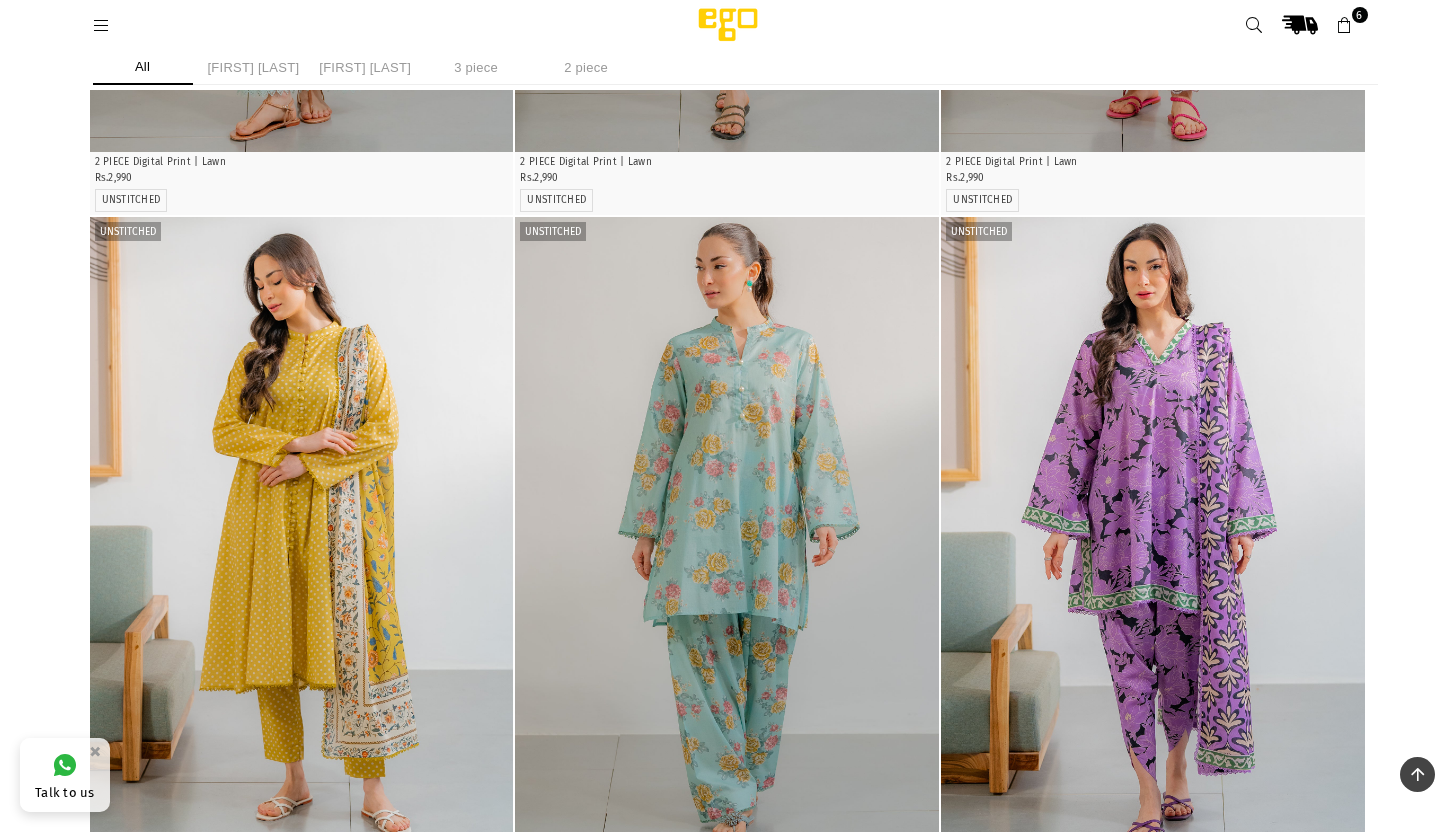 scroll, scrollTop: 1006, scrollLeft: 0, axis: vertical 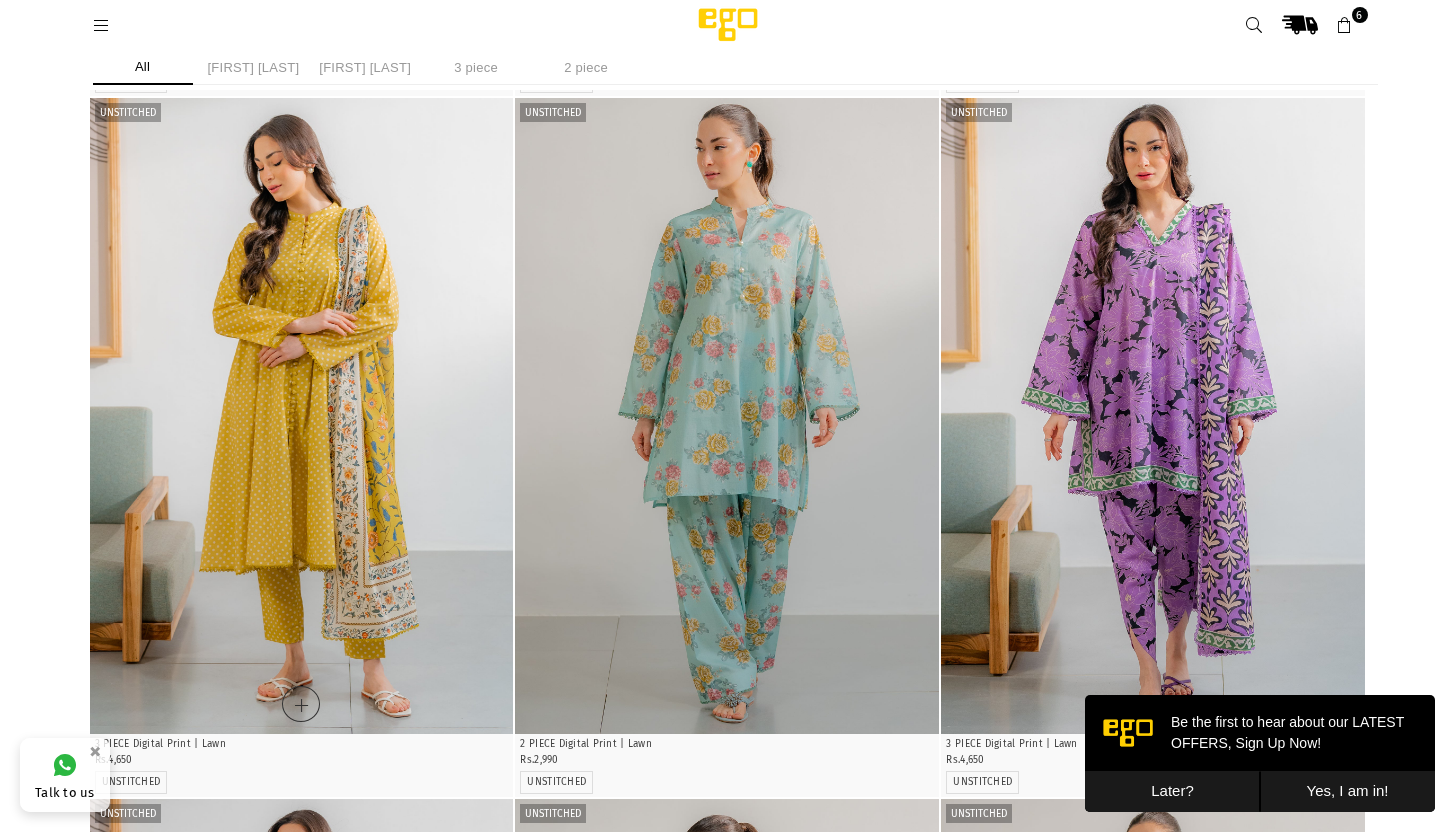 click at bounding box center [302, 416] 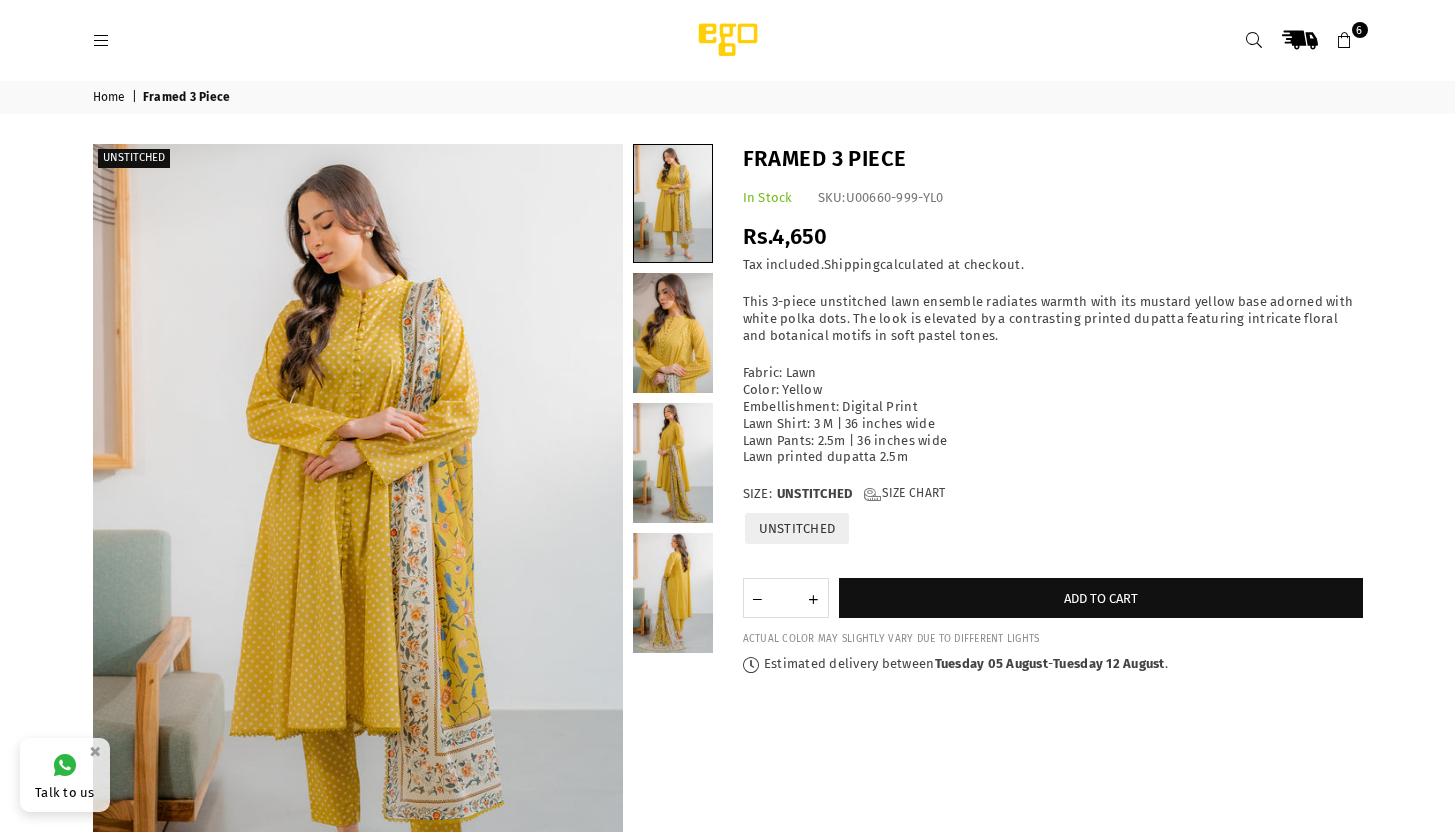 scroll, scrollTop: 0, scrollLeft: 0, axis: both 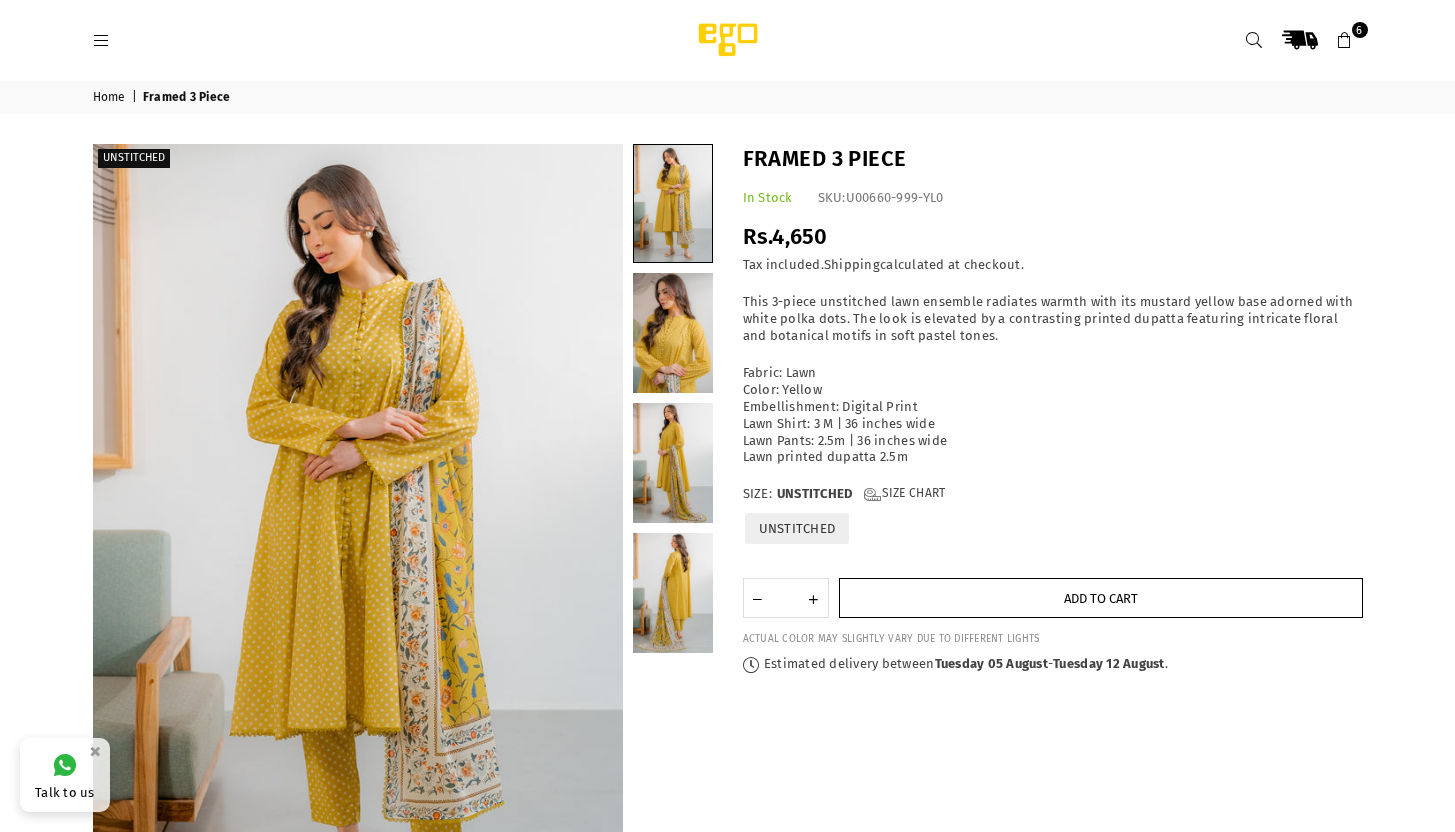 click on "Add to cart" at bounding box center [1101, 598] 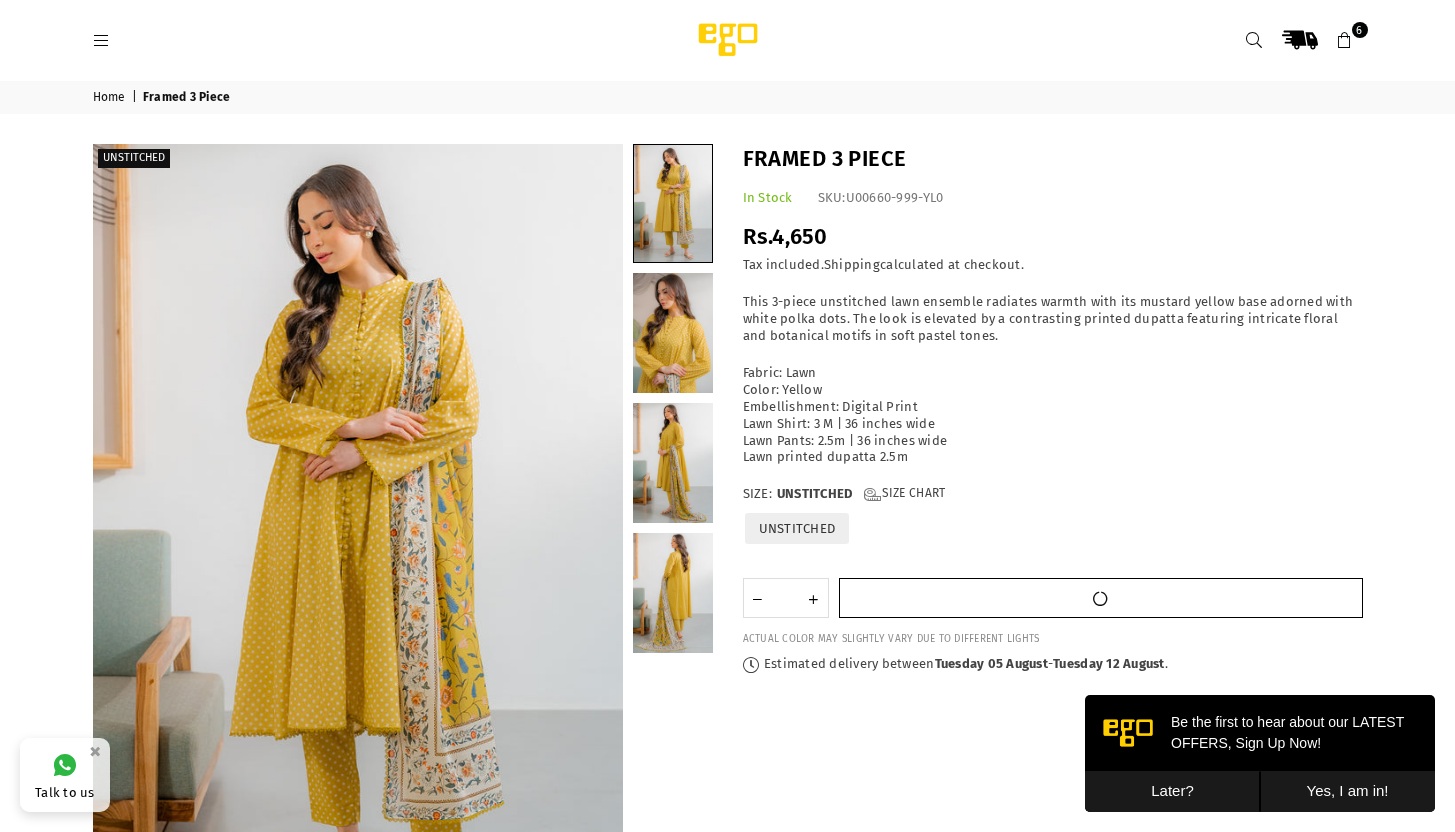 scroll, scrollTop: 0, scrollLeft: 0, axis: both 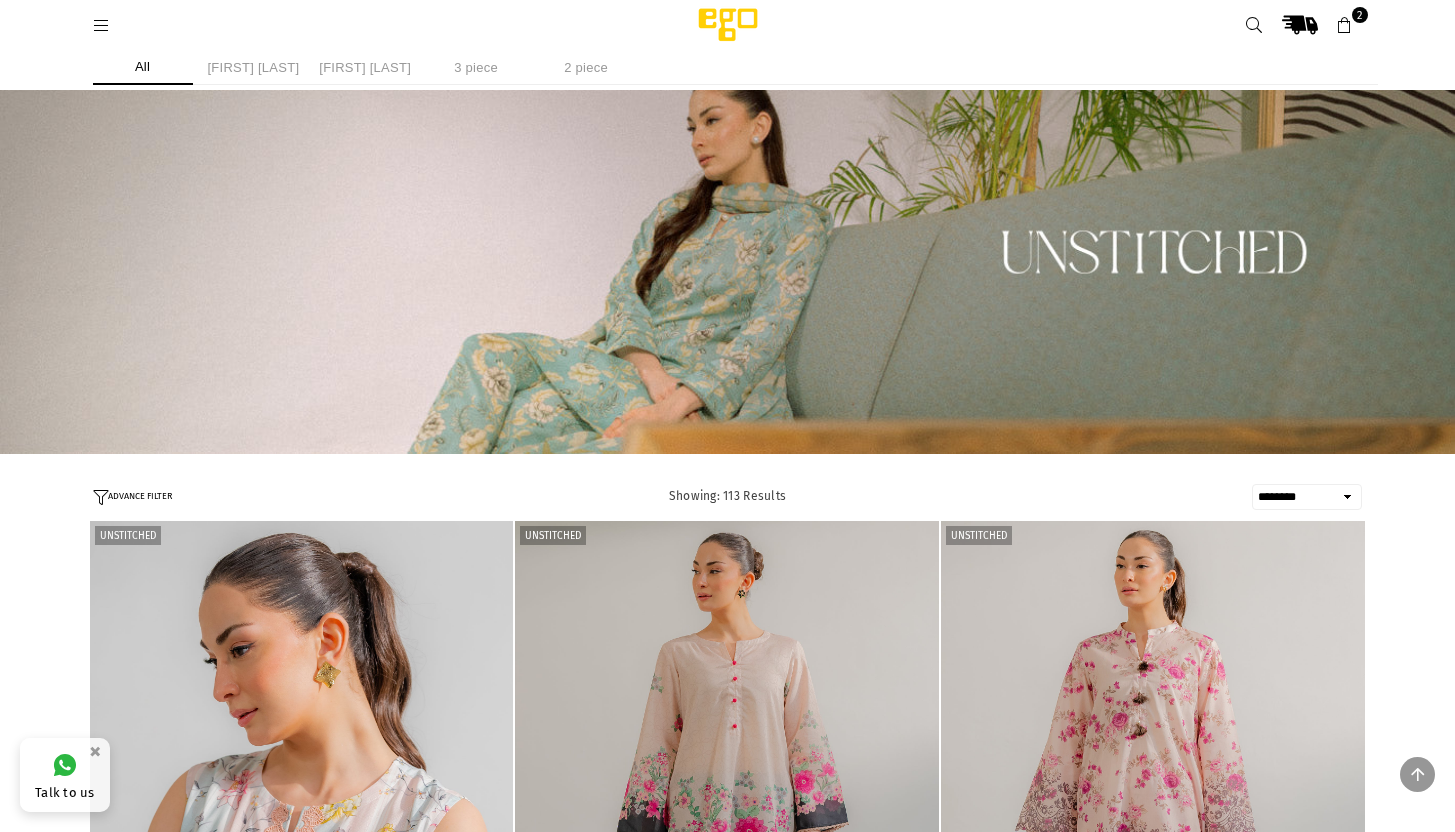 select on "******" 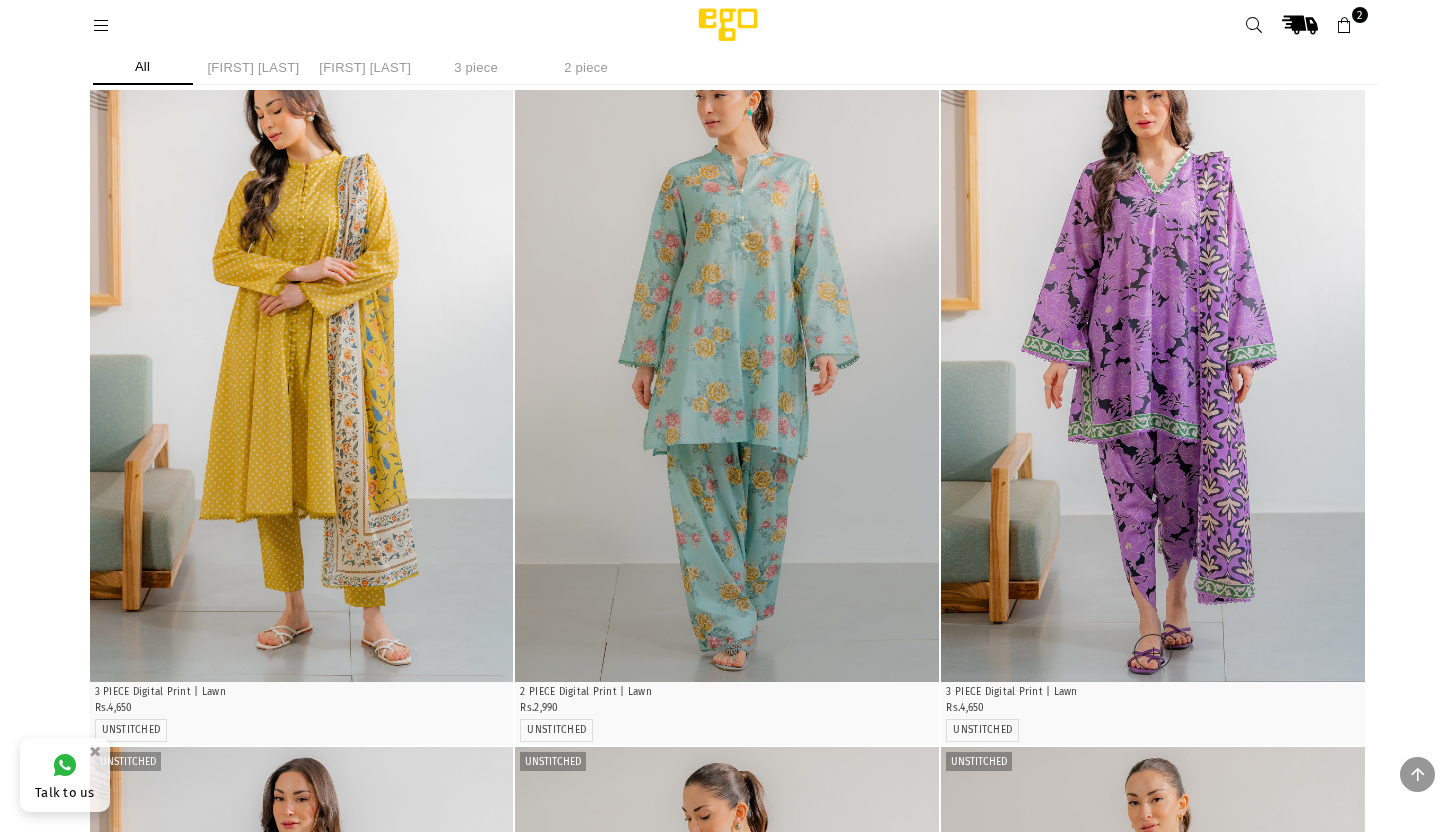 scroll, scrollTop: 0, scrollLeft: 0, axis: both 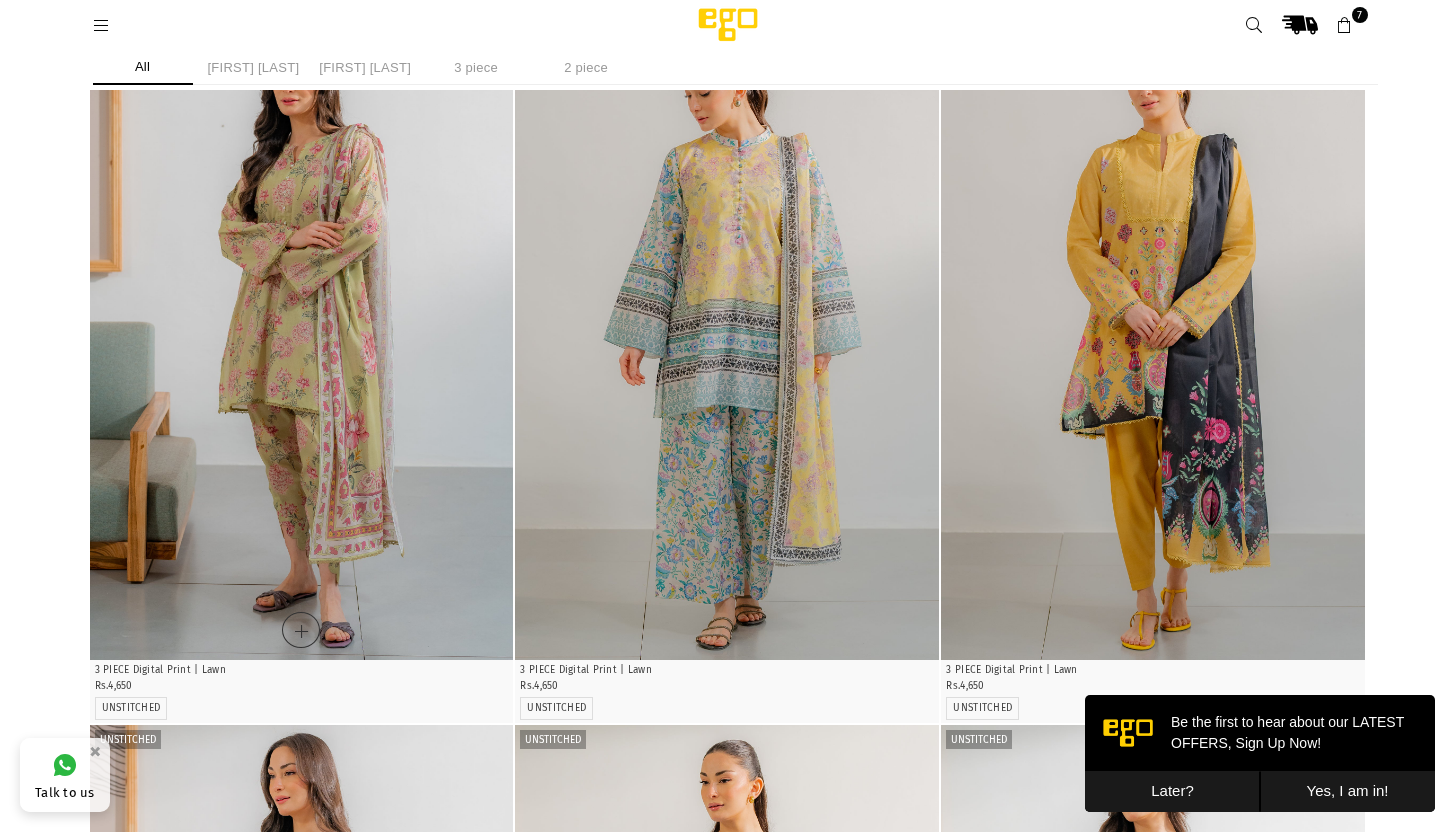 click on "Unstitched
Quick Shop Dream On 3 Piece   3 PIECE Digital Print | Lawn
Regular price Rs.4,650
UNSTITCHED" at bounding box center (302, 373) 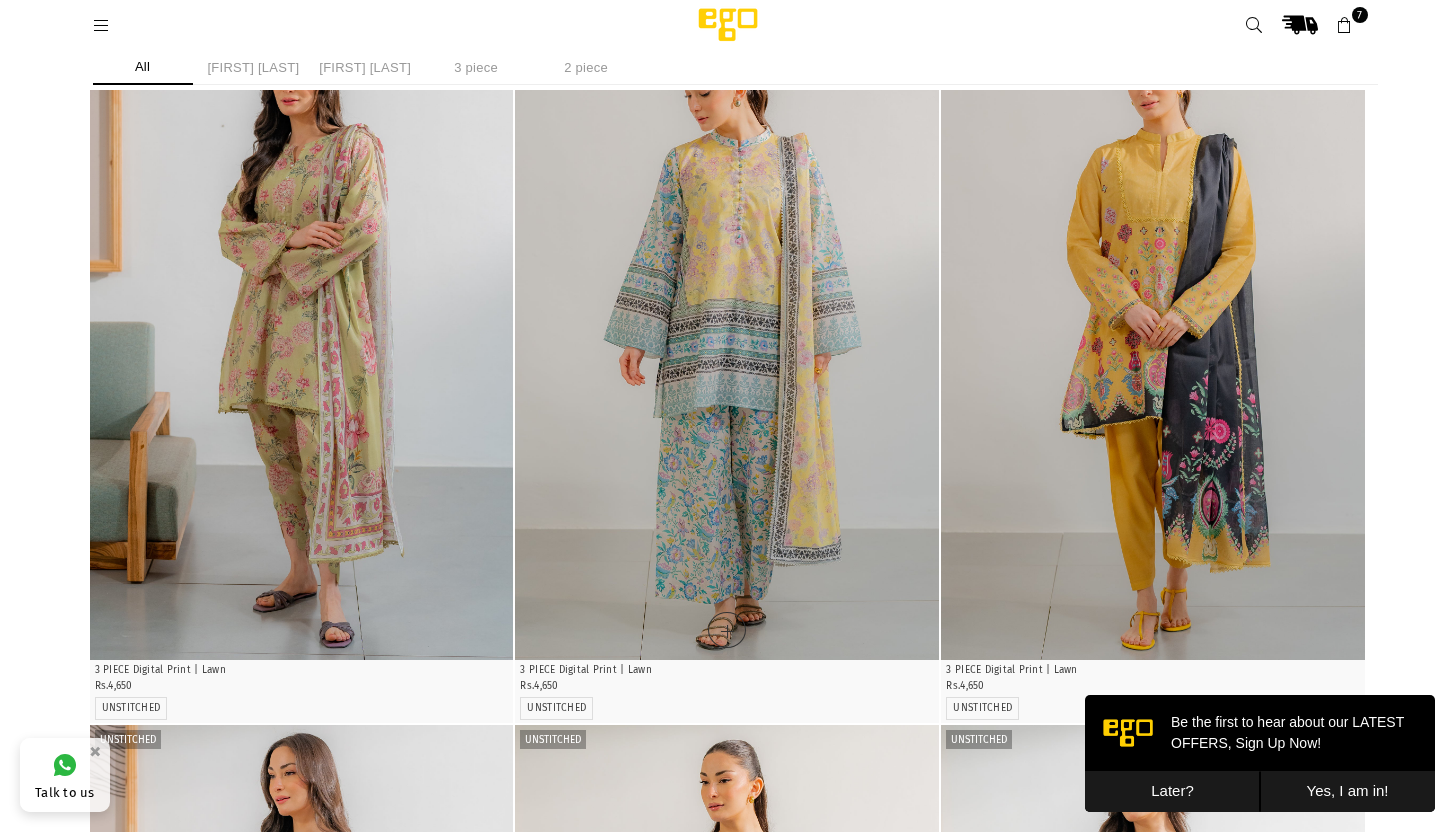 click at bounding box center [727, 342] 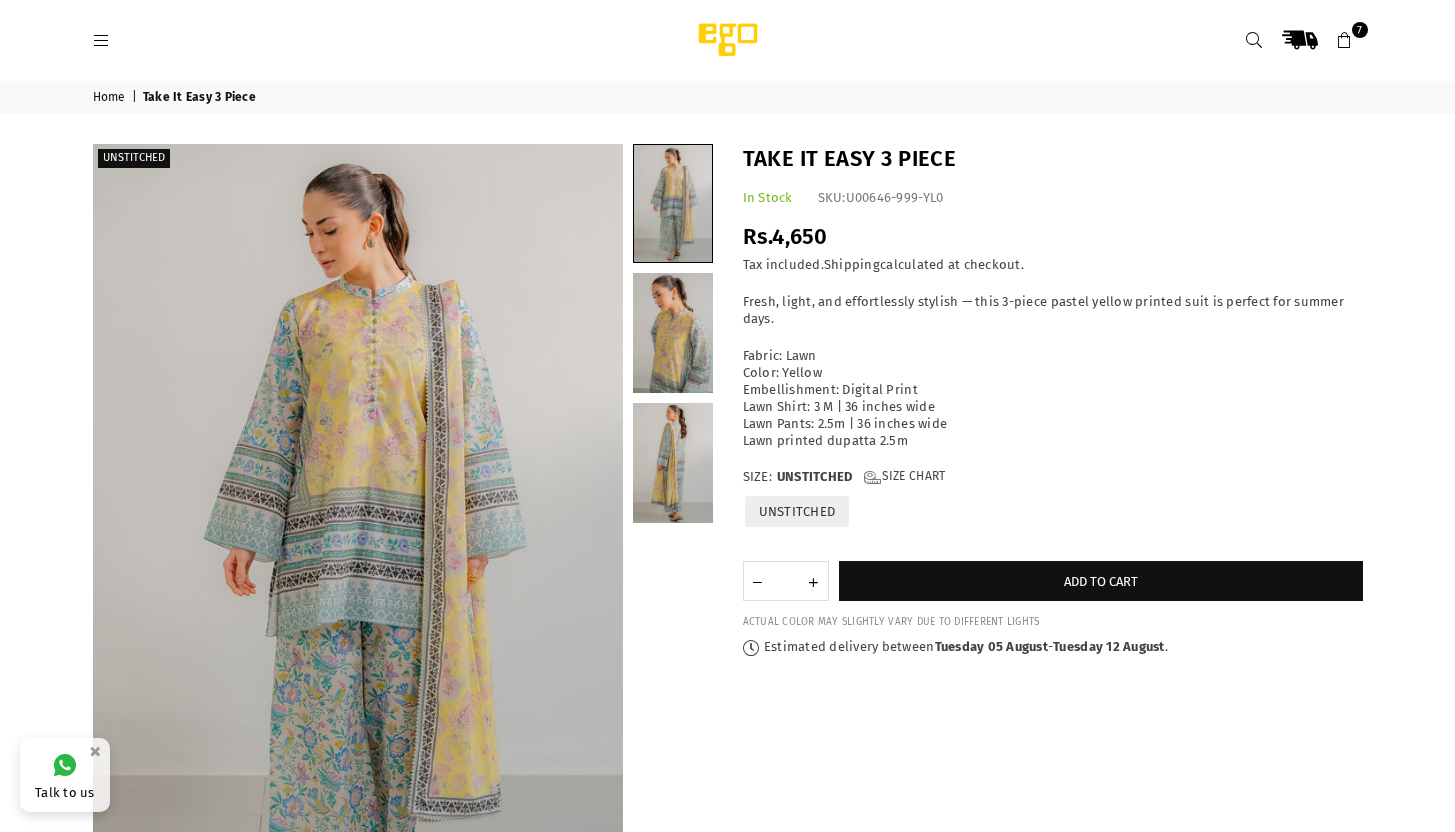 scroll, scrollTop: 0, scrollLeft: 0, axis: both 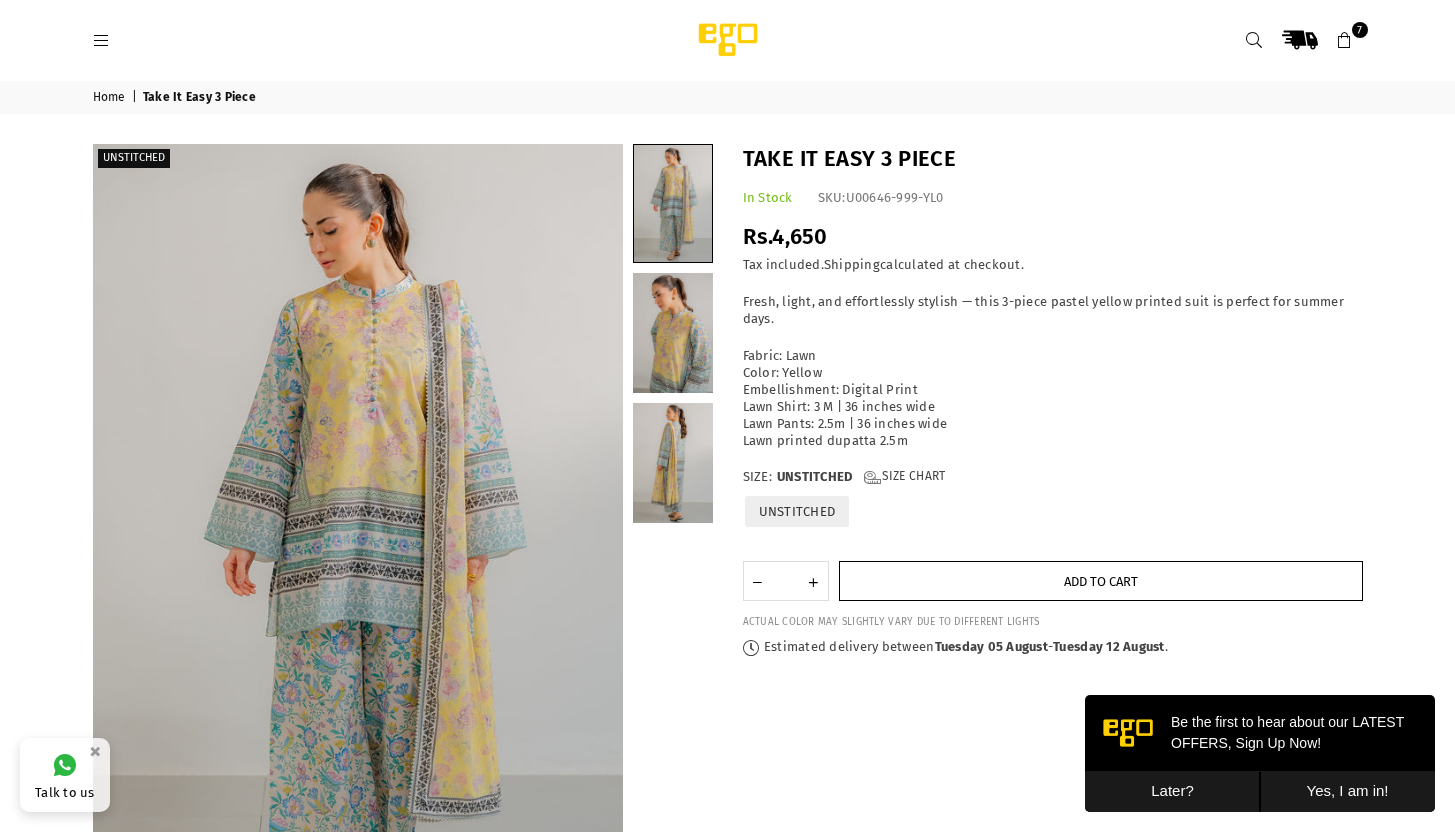 click on "Add to cart" at bounding box center (1101, 581) 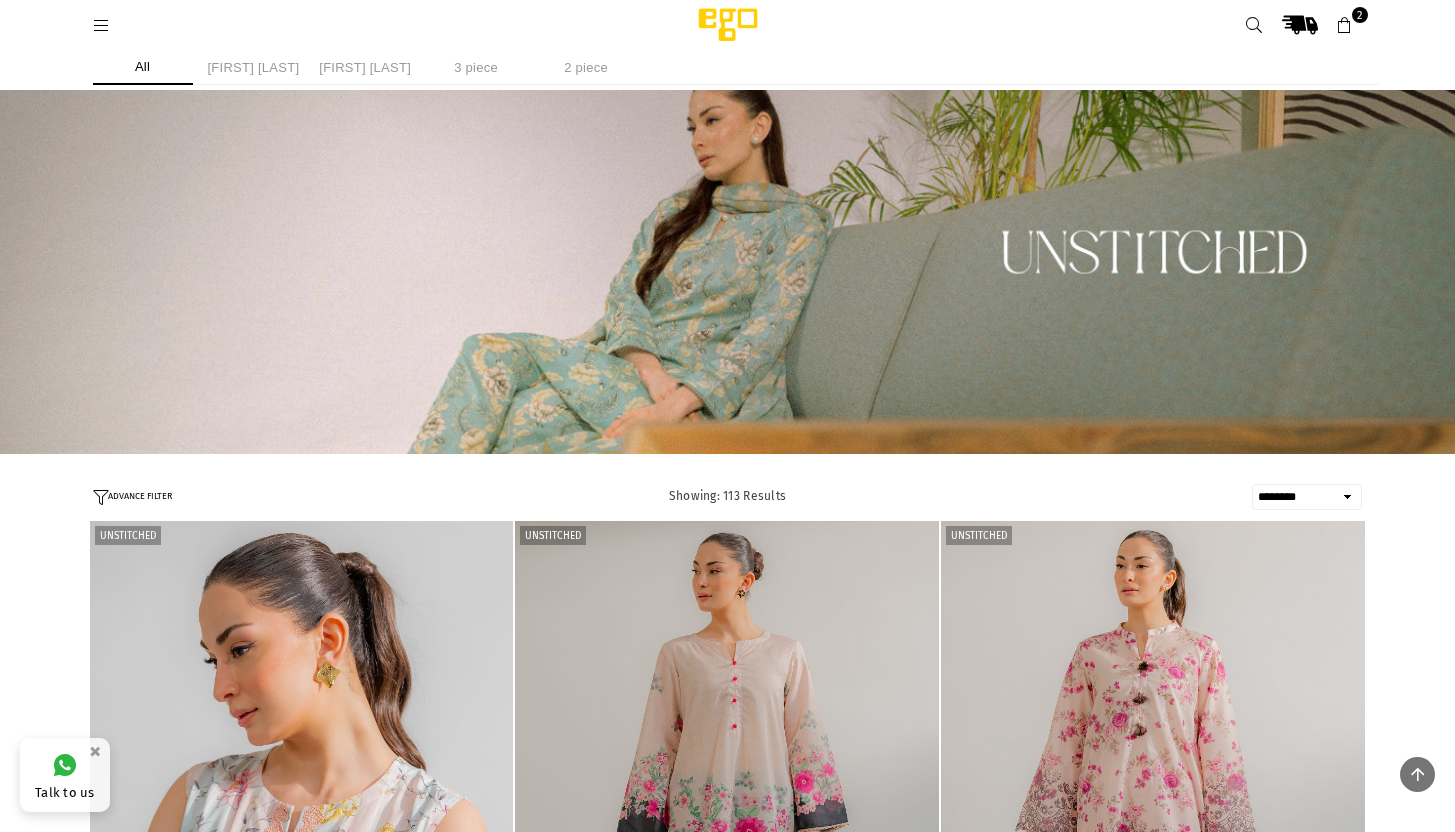 select on "******" 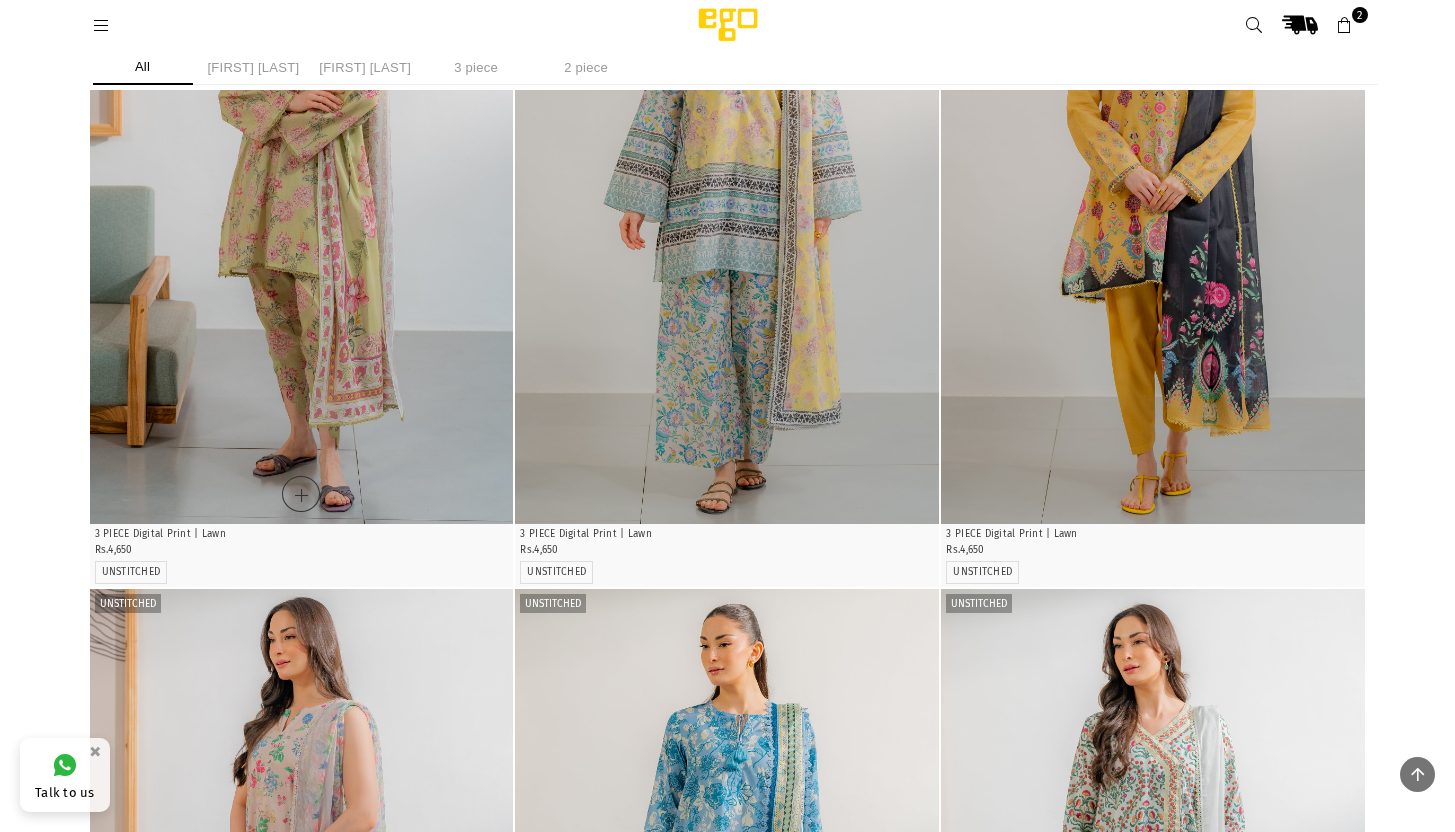scroll, scrollTop: 0, scrollLeft: 0, axis: both 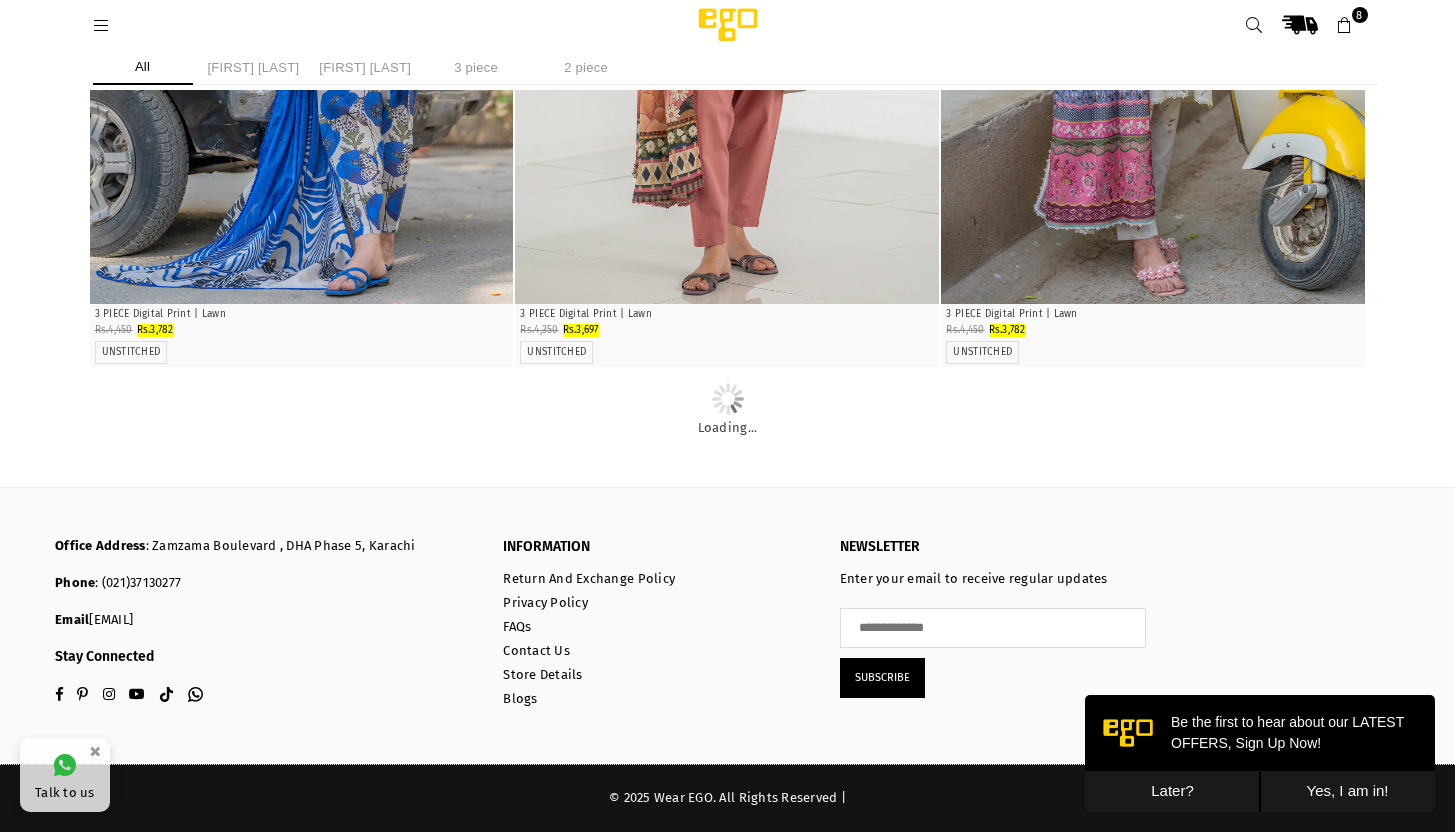 click at bounding box center (727, -2117) 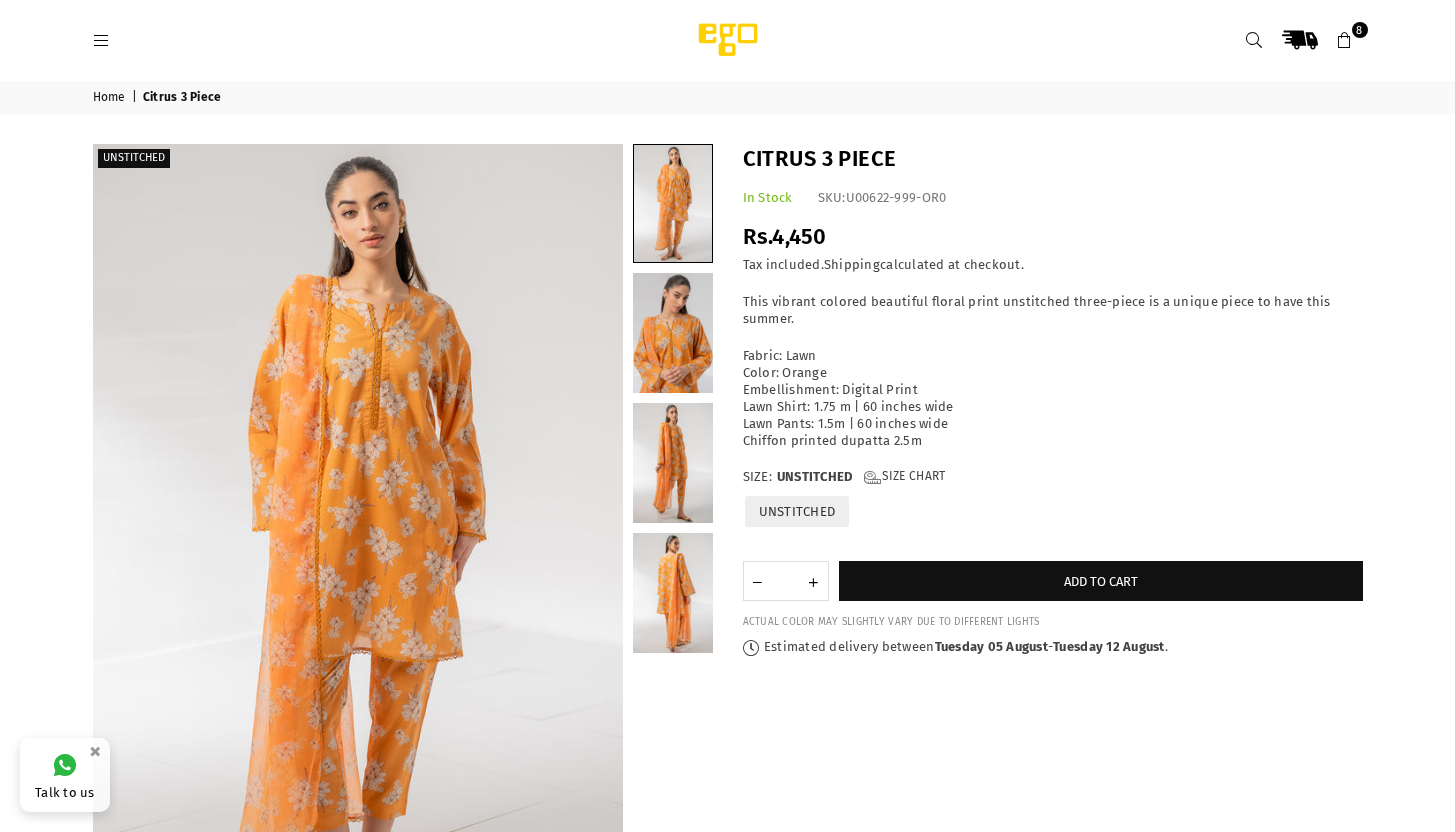 scroll, scrollTop: 0, scrollLeft: 0, axis: both 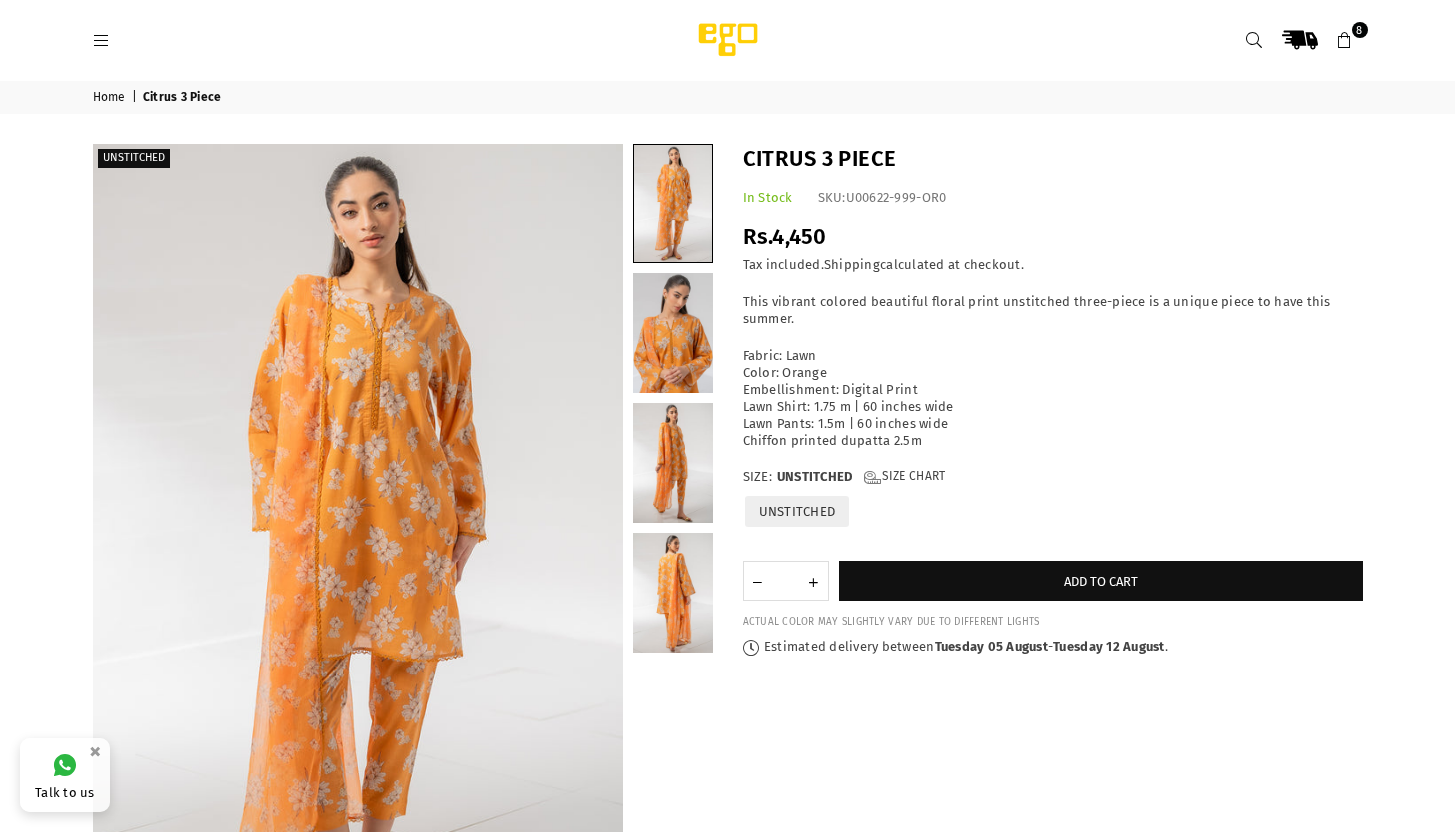 click on "Citrus 3 Piece                                          In Stock                      SKU:  U00622-999-OR0                                                                       Regular price                        Rs.4,450                        Rs.0                                                                                        |                             Save                            Rs.-4,450                            ( Liquid error (sections/product-template line 204): divided by 0 % off)                                                                                   /                                                                                           Tax included.                       Shipping  calculated at checkout.                                                                                                     This vibrant colored beautiful floral print unstitched three-piece is a unique piece to have this summer. Fabric: Lawn Color: Orange Size:" at bounding box center [1053, 400] 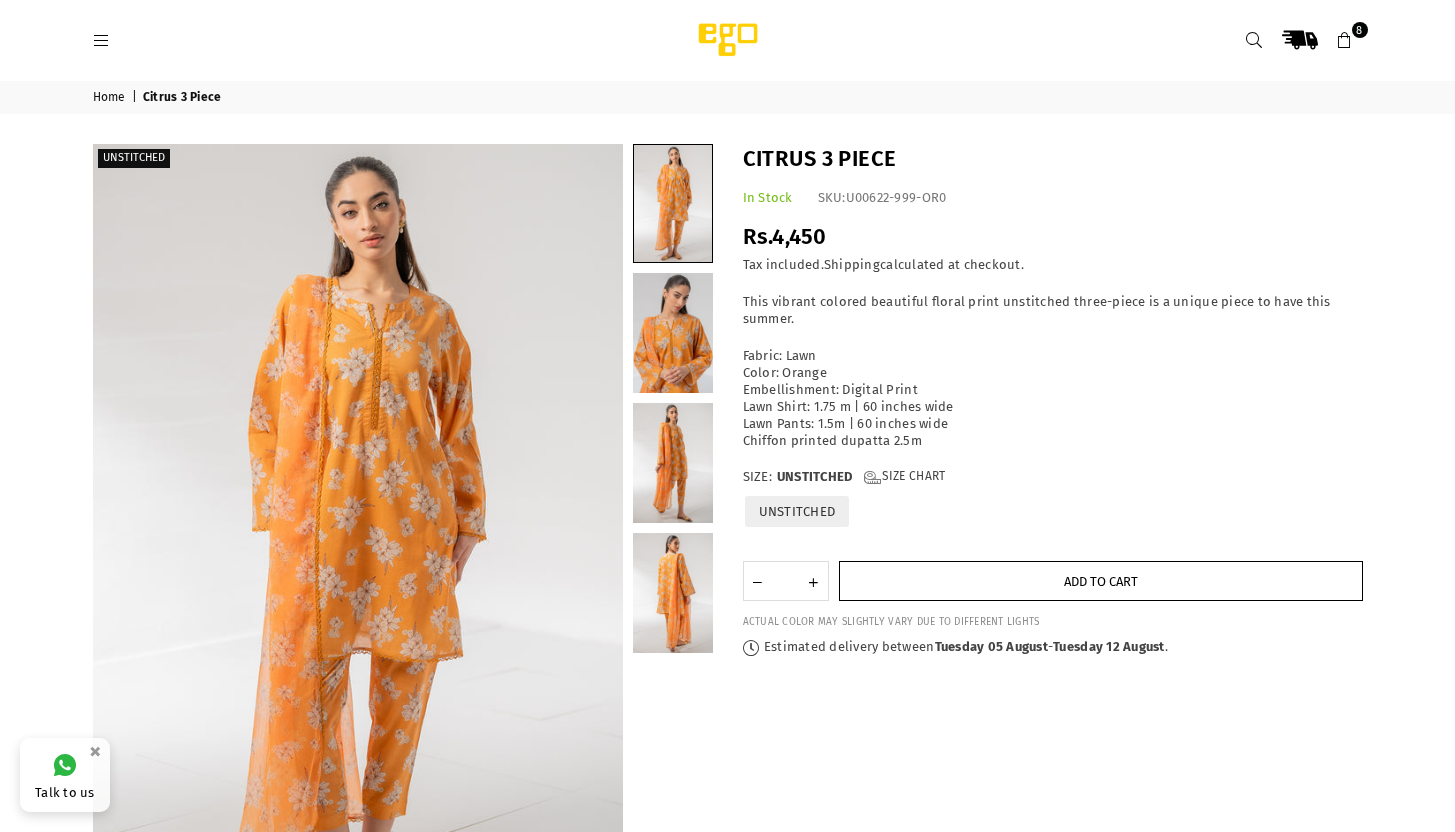 click on "Add to cart" at bounding box center [1101, 581] 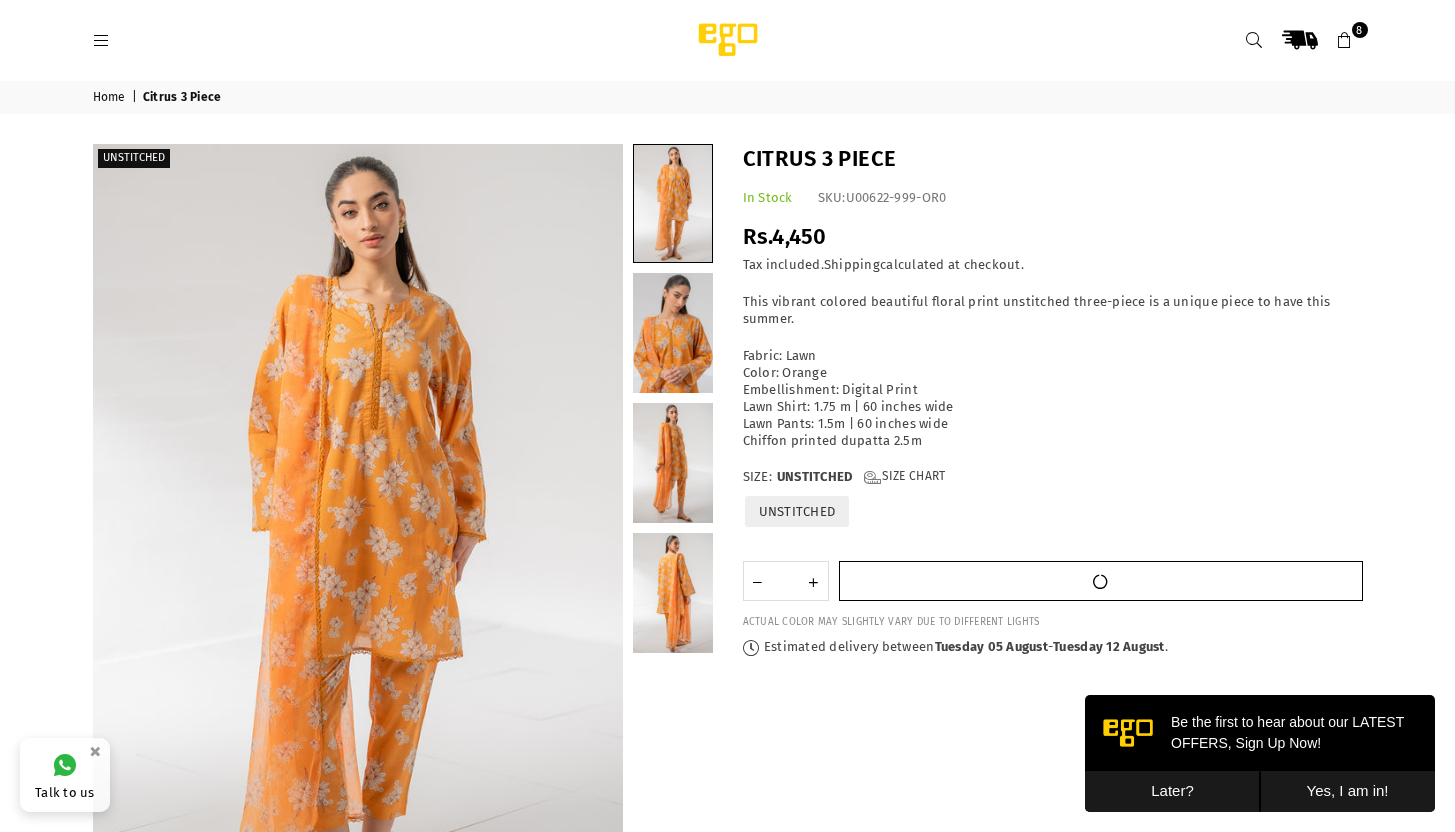 scroll, scrollTop: 0, scrollLeft: 0, axis: both 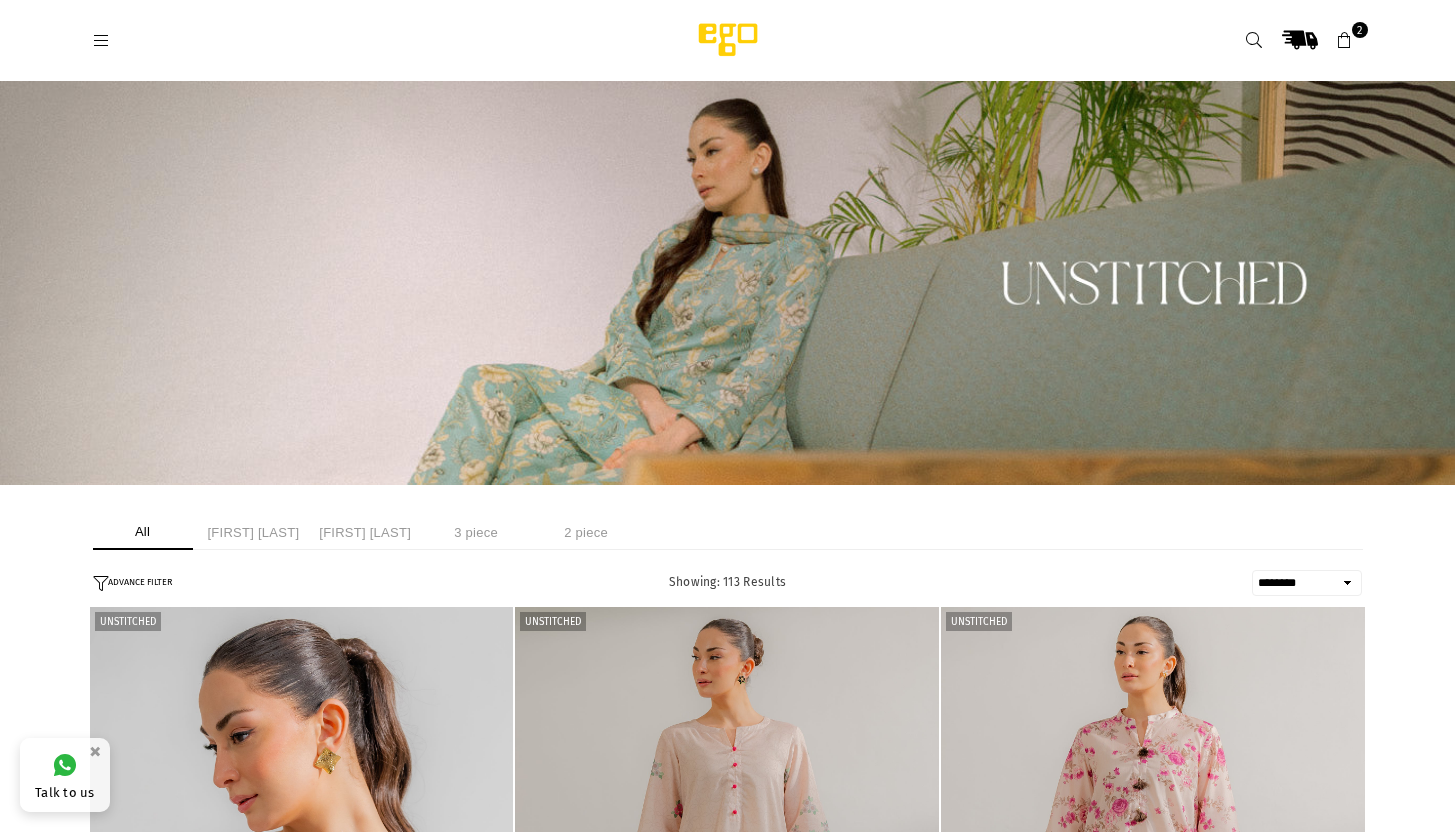 select on "******" 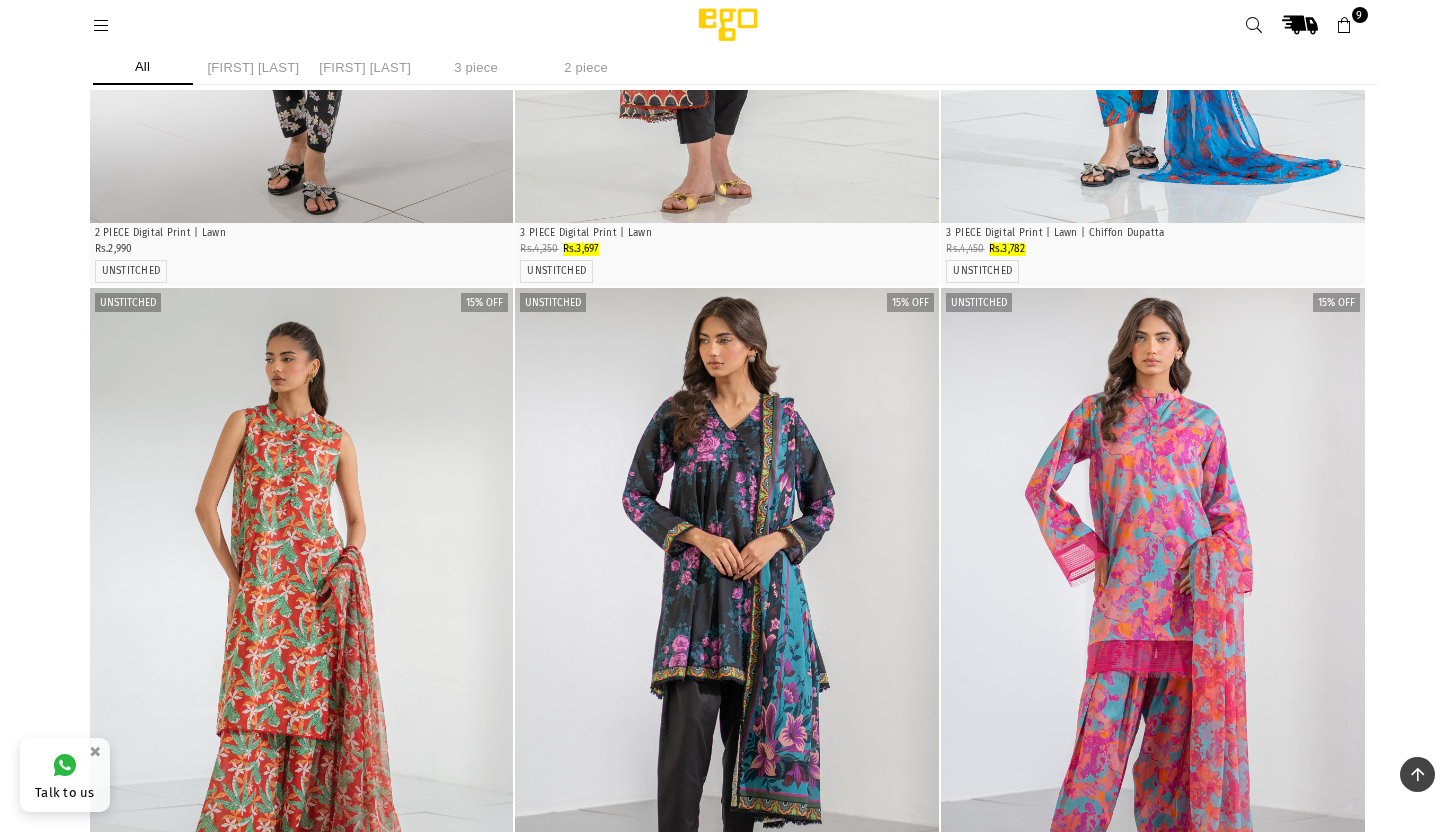 scroll, scrollTop: 5610, scrollLeft: 0, axis: vertical 